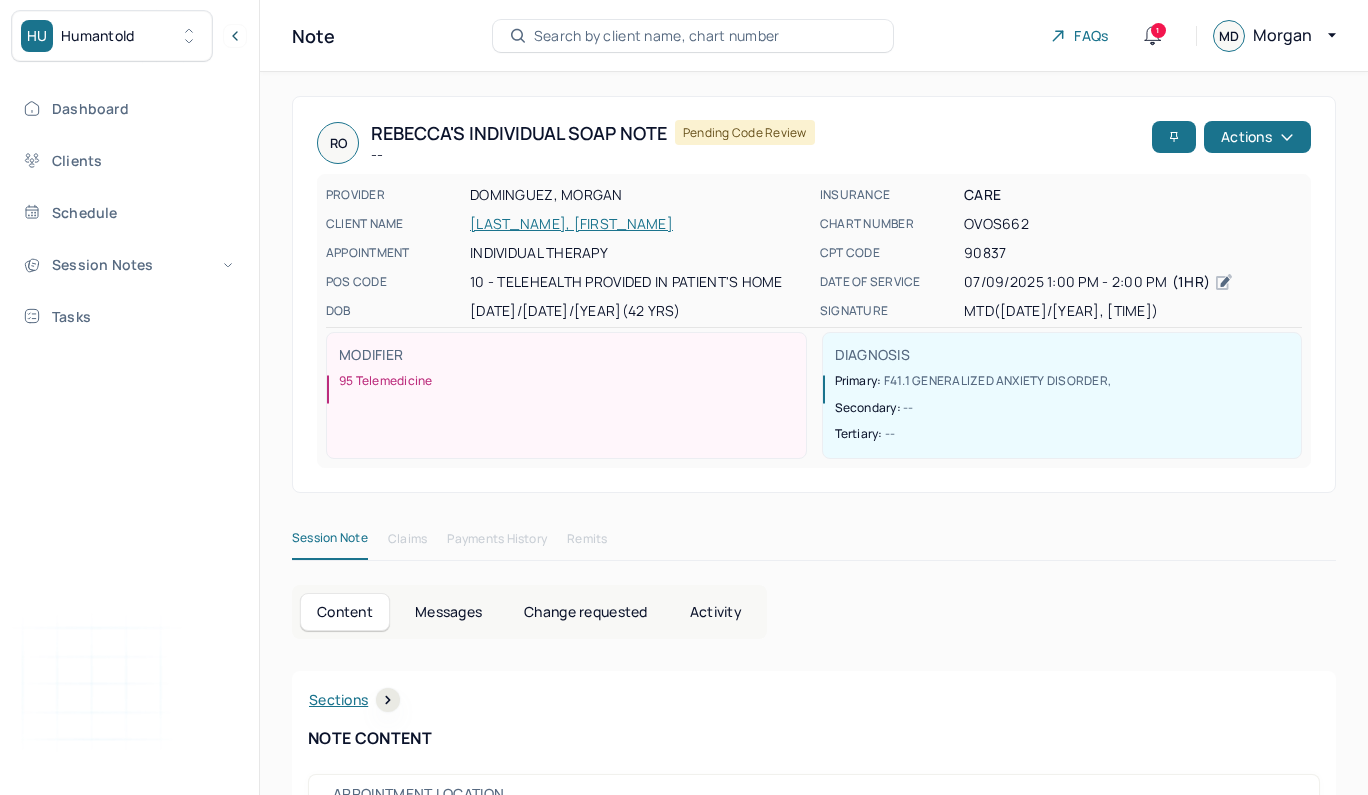 scroll, scrollTop: 0, scrollLeft: 0, axis: both 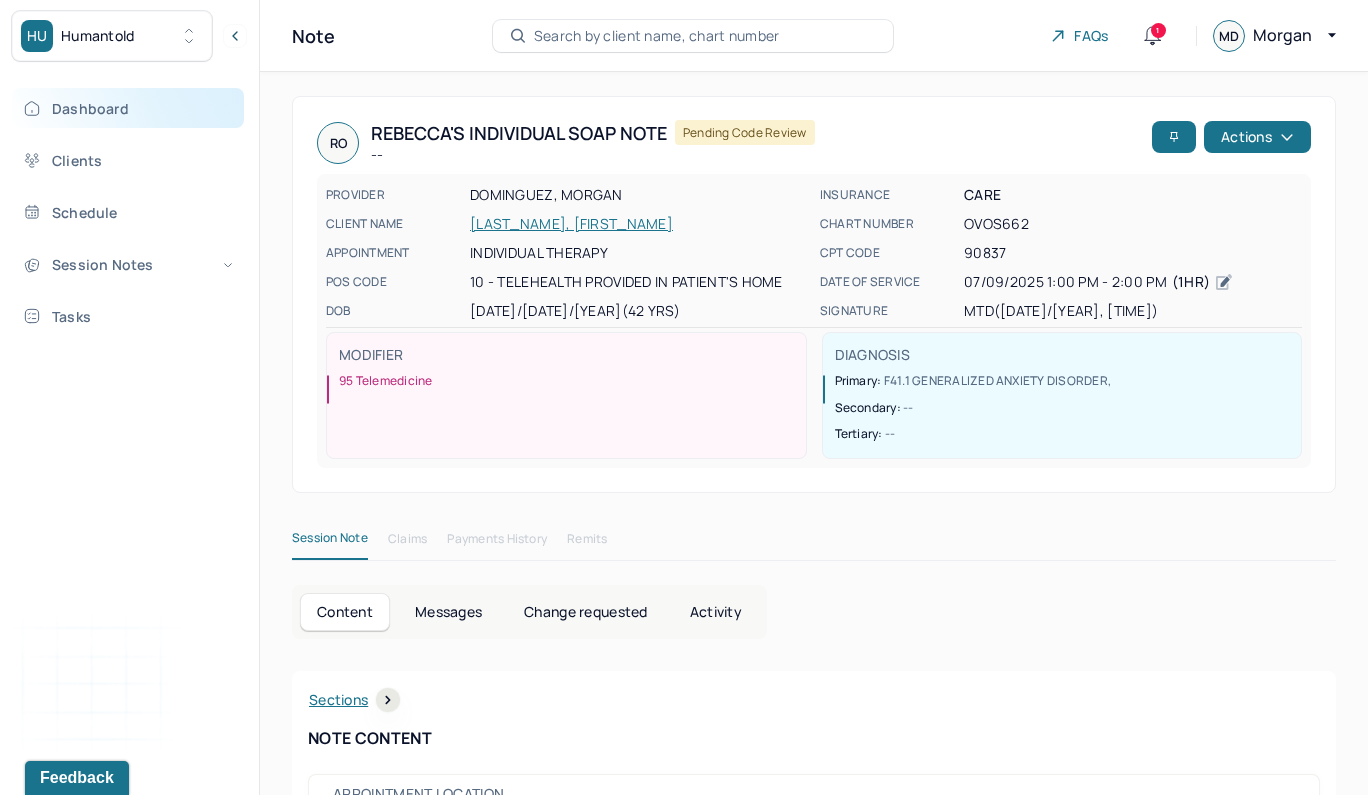 click on "Dashboard" at bounding box center [128, 108] 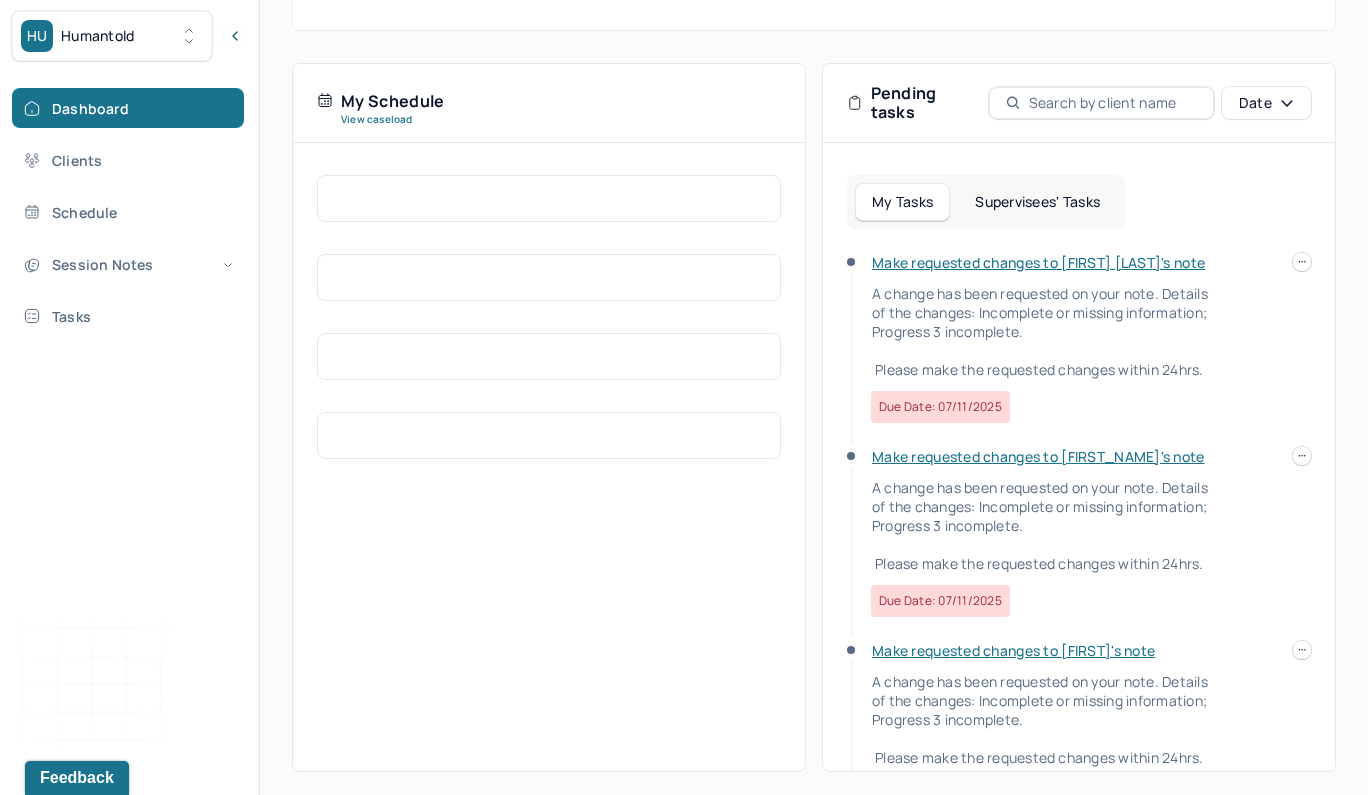 scroll, scrollTop: 369, scrollLeft: 0, axis: vertical 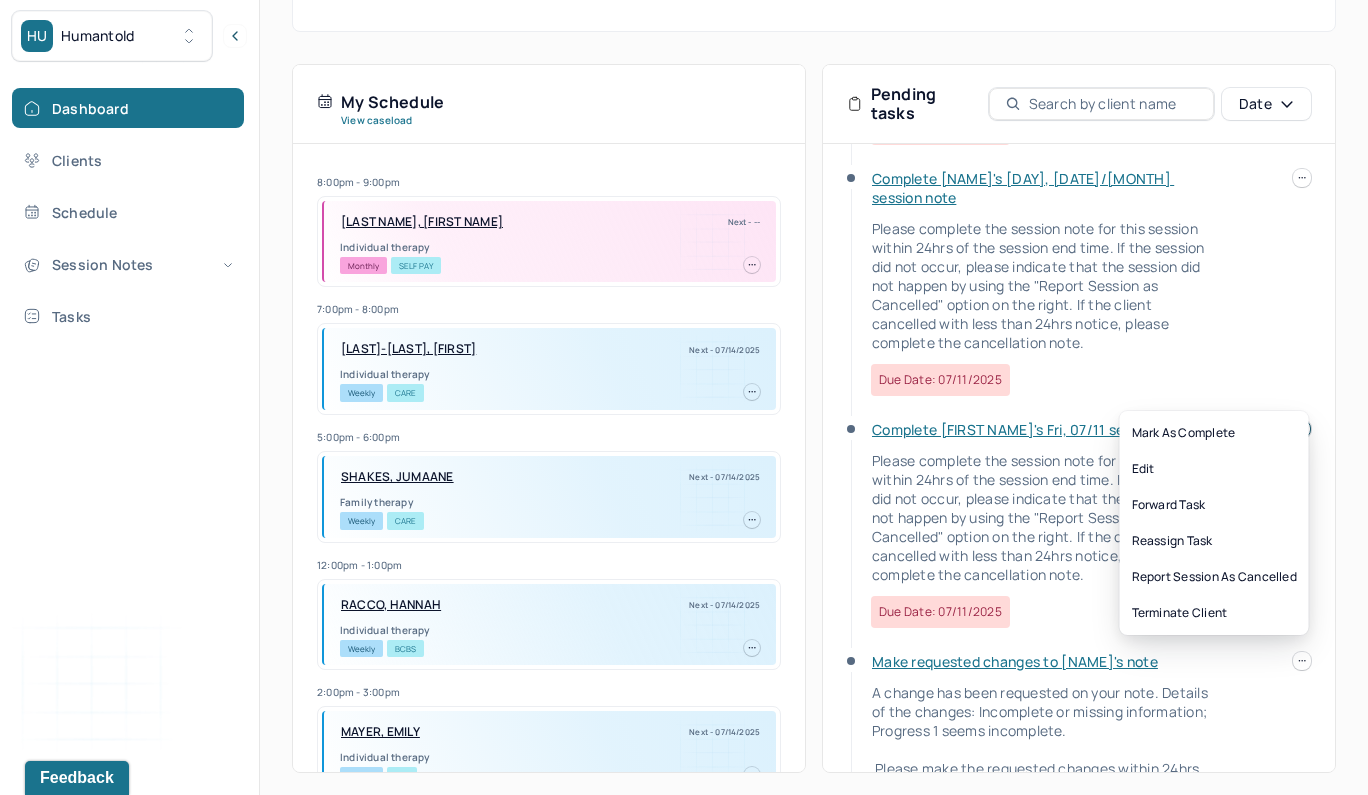 click 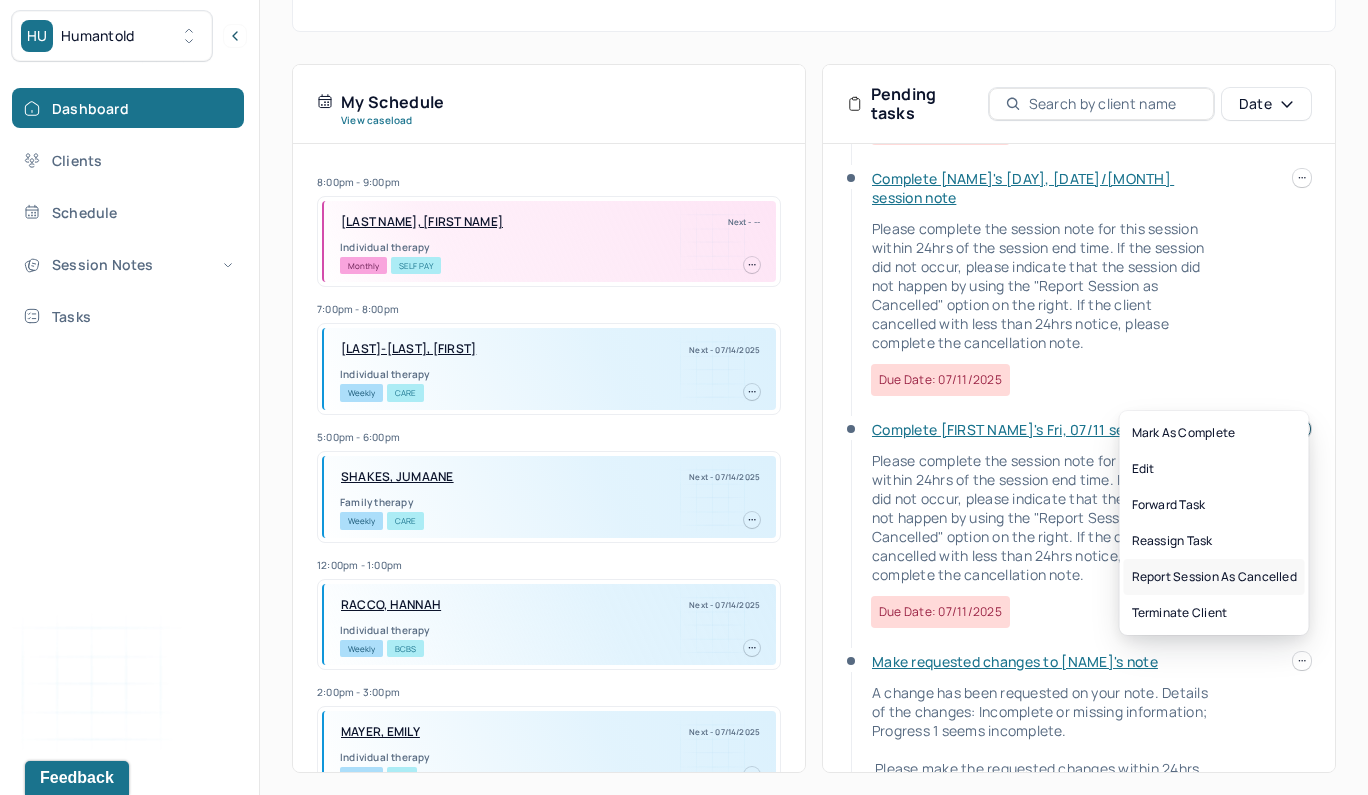 click on "Report session as cancelled" at bounding box center [1214, 577] 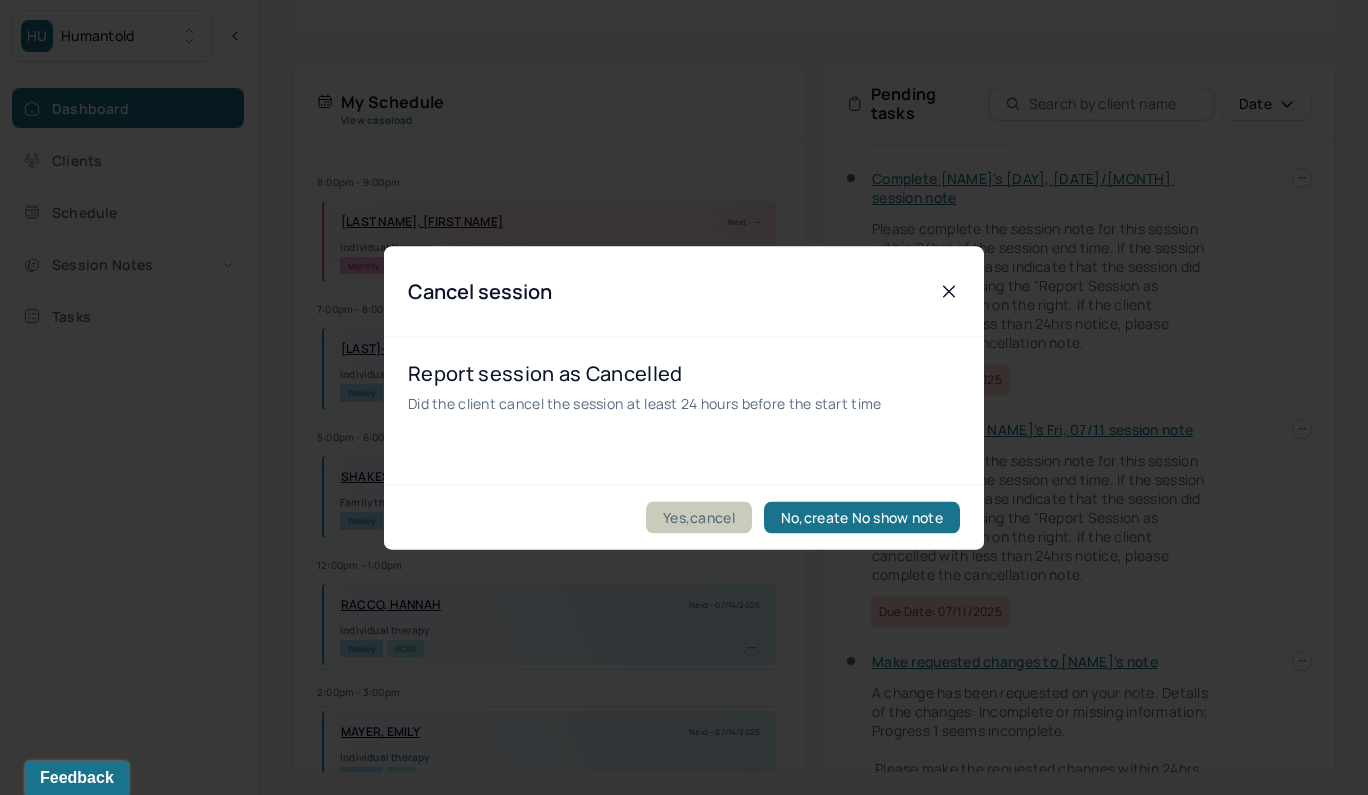 click on "Yes,cancel" at bounding box center [699, 517] 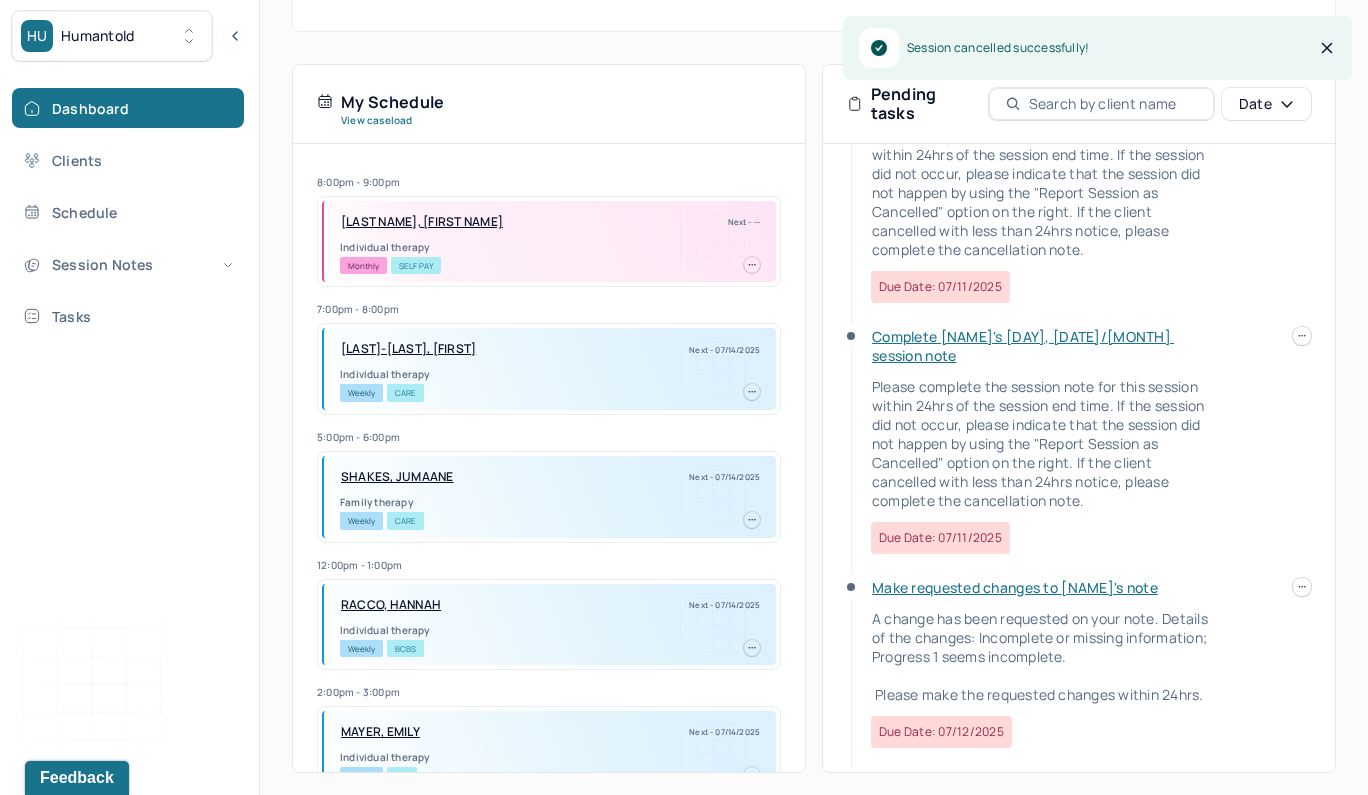 scroll, scrollTop: 1381, scrollLeft: 0, axis: vertical 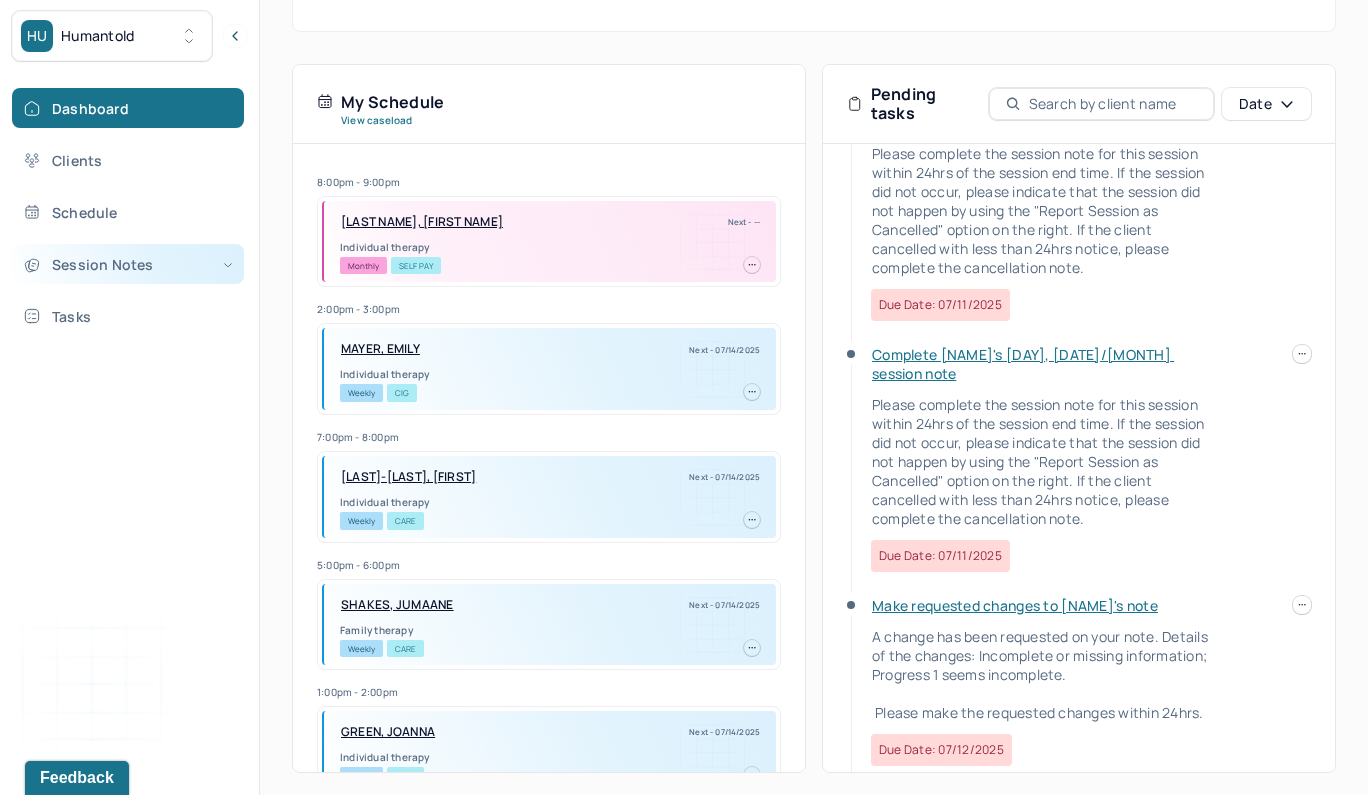 click on "Session Notes" at bounding box center [128, 264] 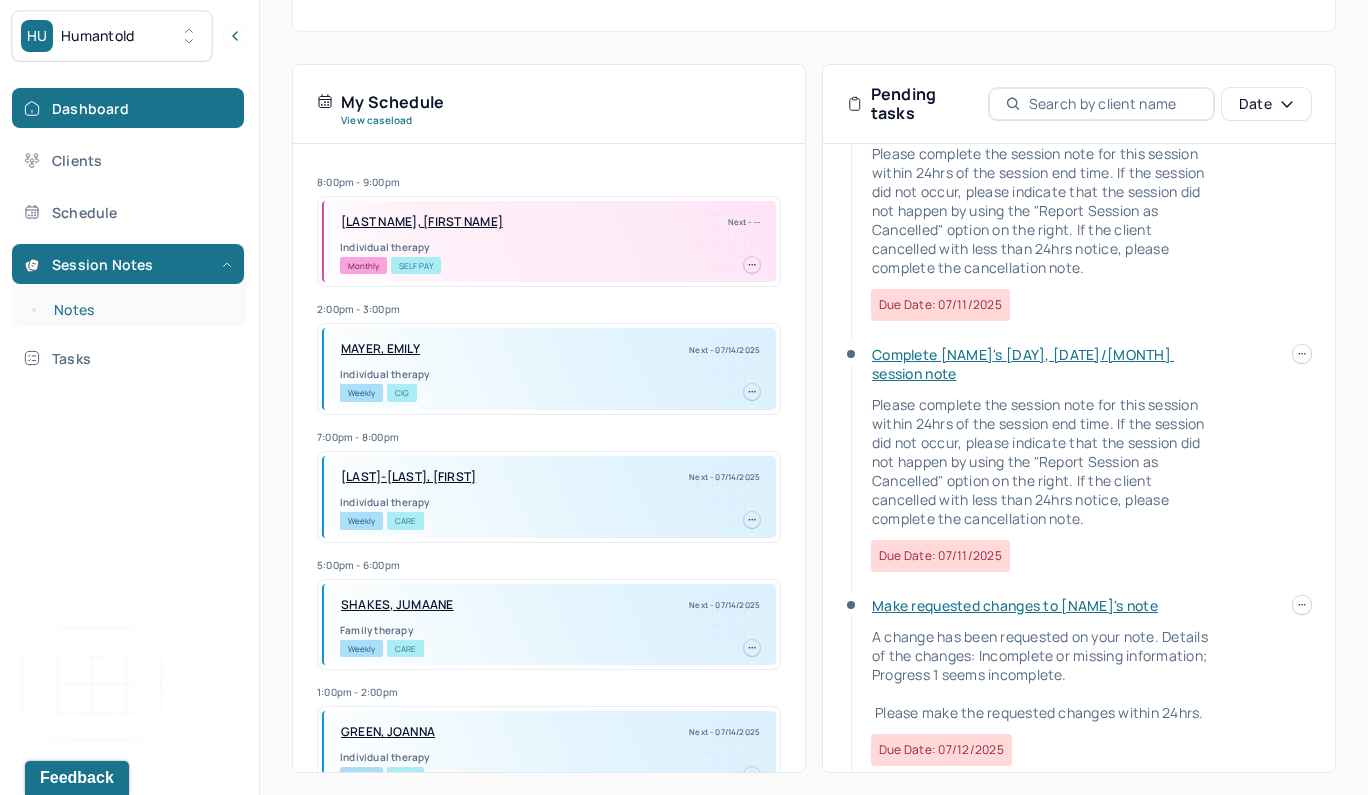 click on "Notes" at bounding box center (139, 310) 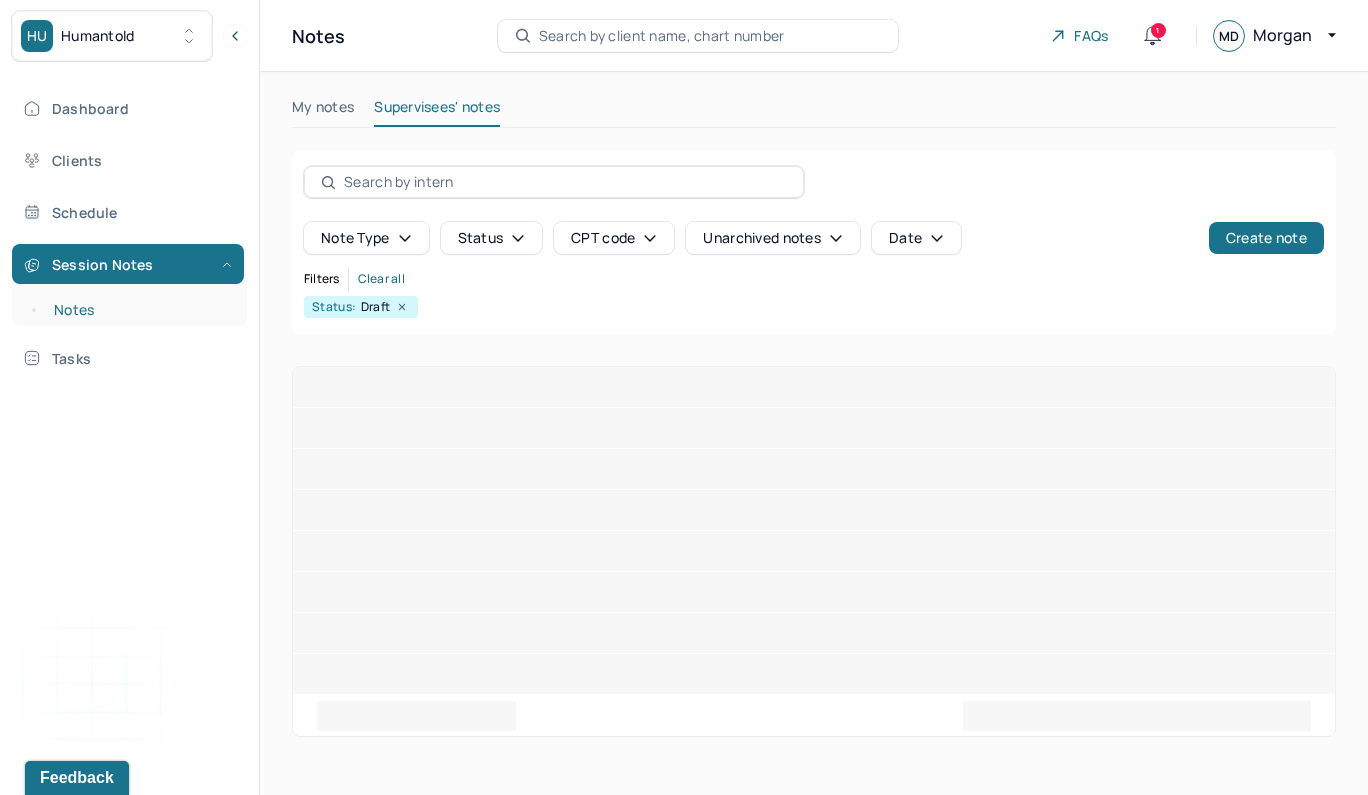 scroll, scrollTop: 0, scrollLeft: 0, axis: both 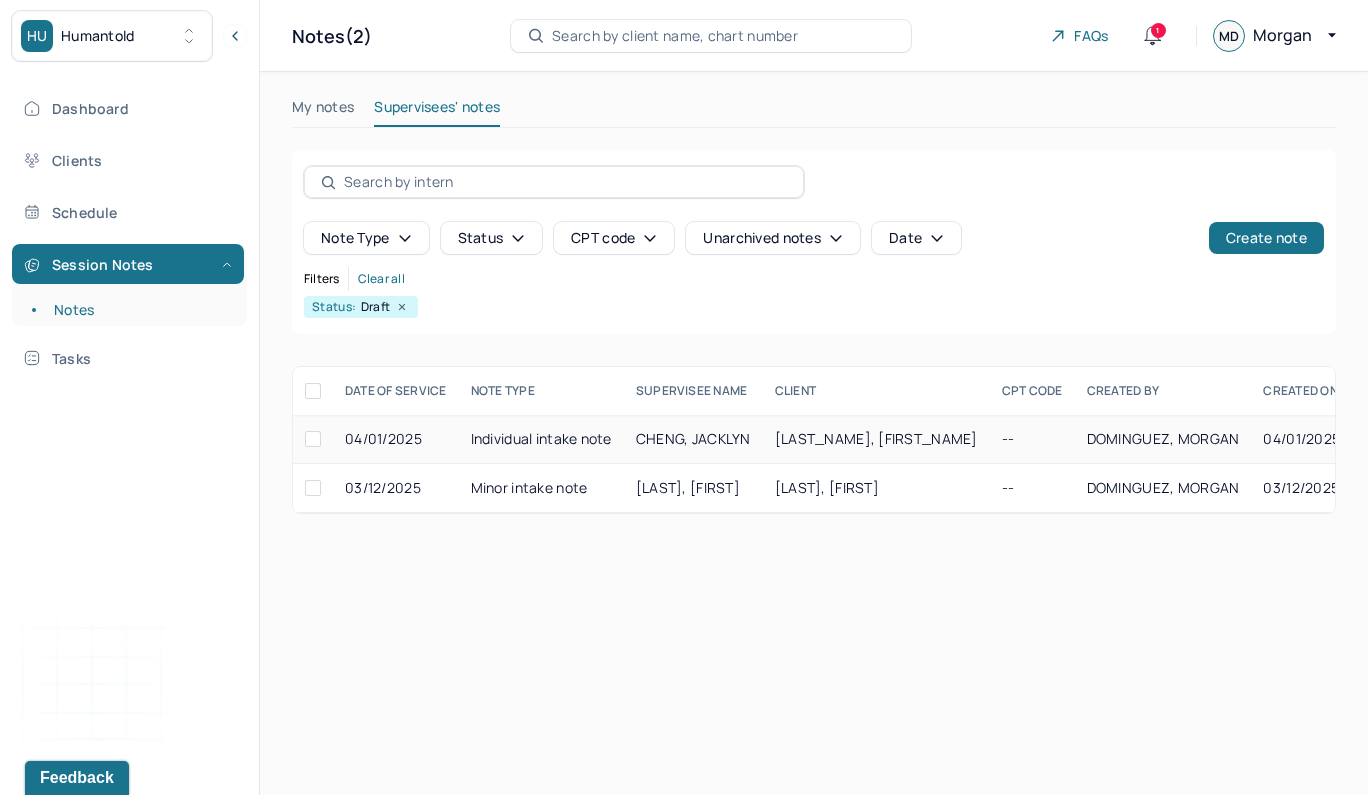 click on "Individual intake note" at bounding box center [541, 439] 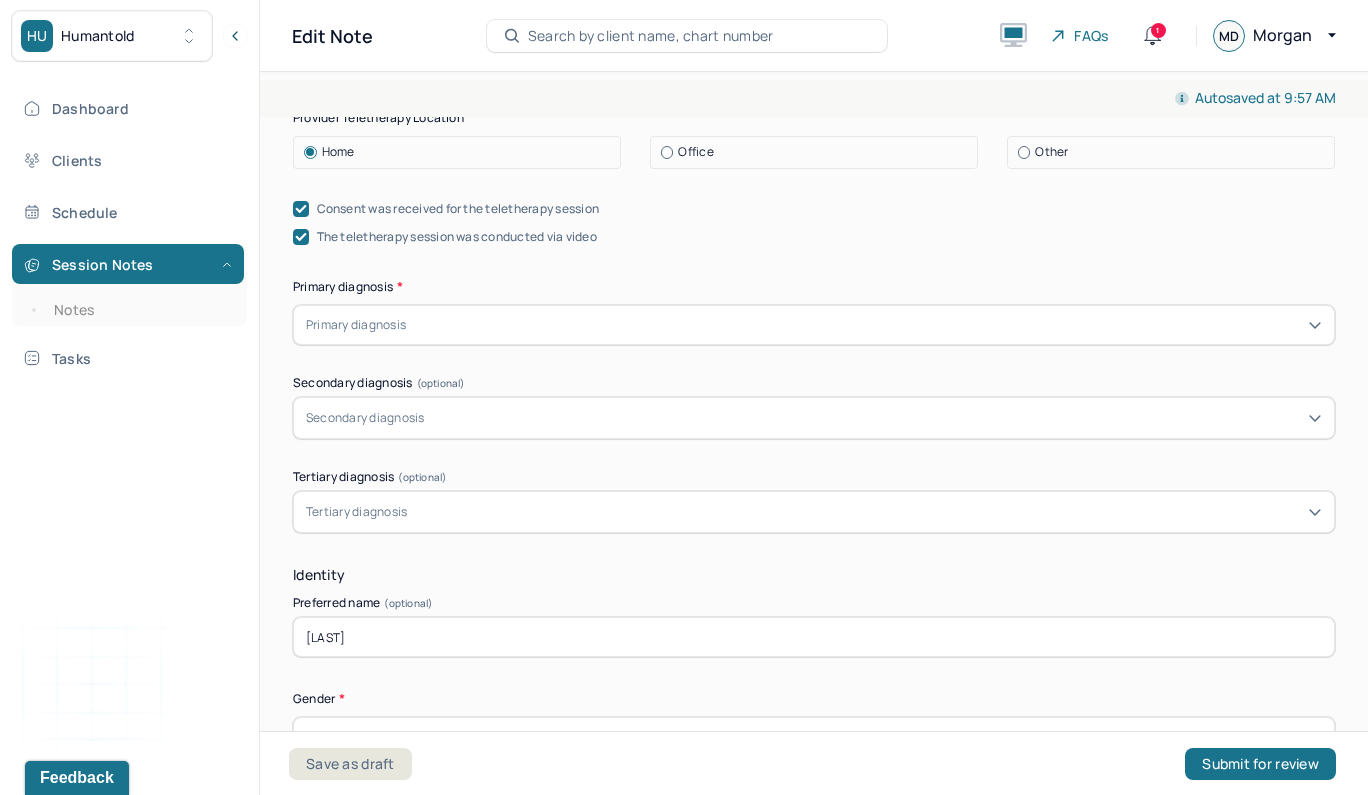 scroll, scrollTop: 579, scrollLeft: 0, axis: vertical 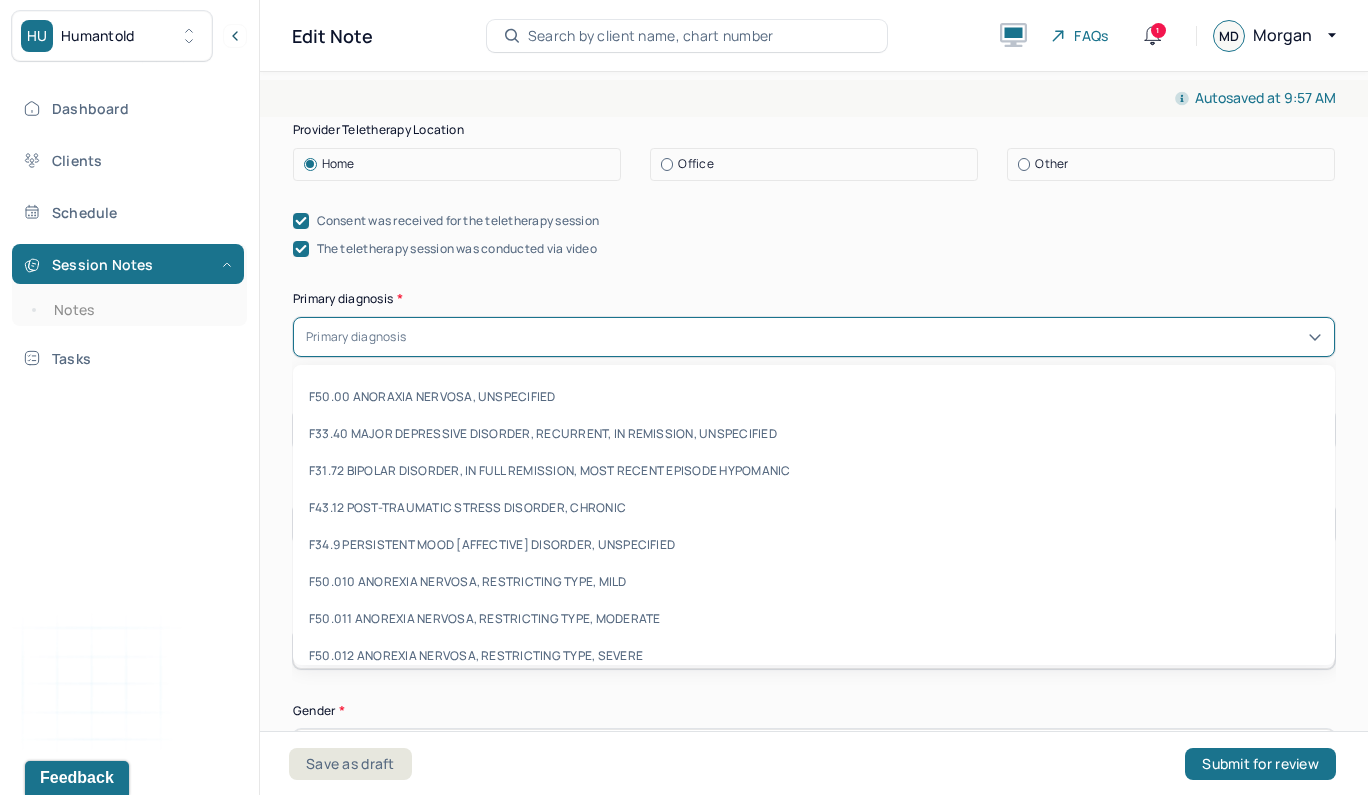 click at bounding box center [866, 337] 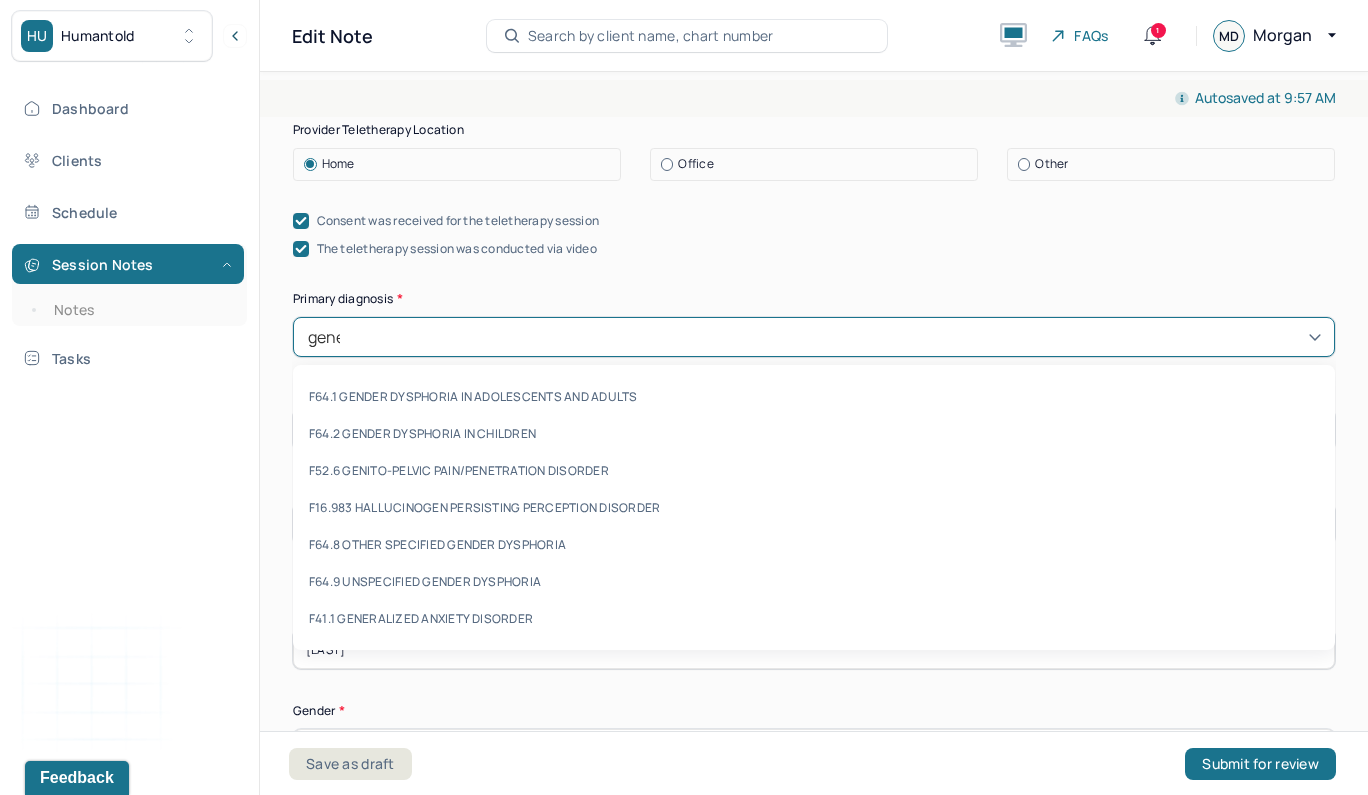 type on "genera" 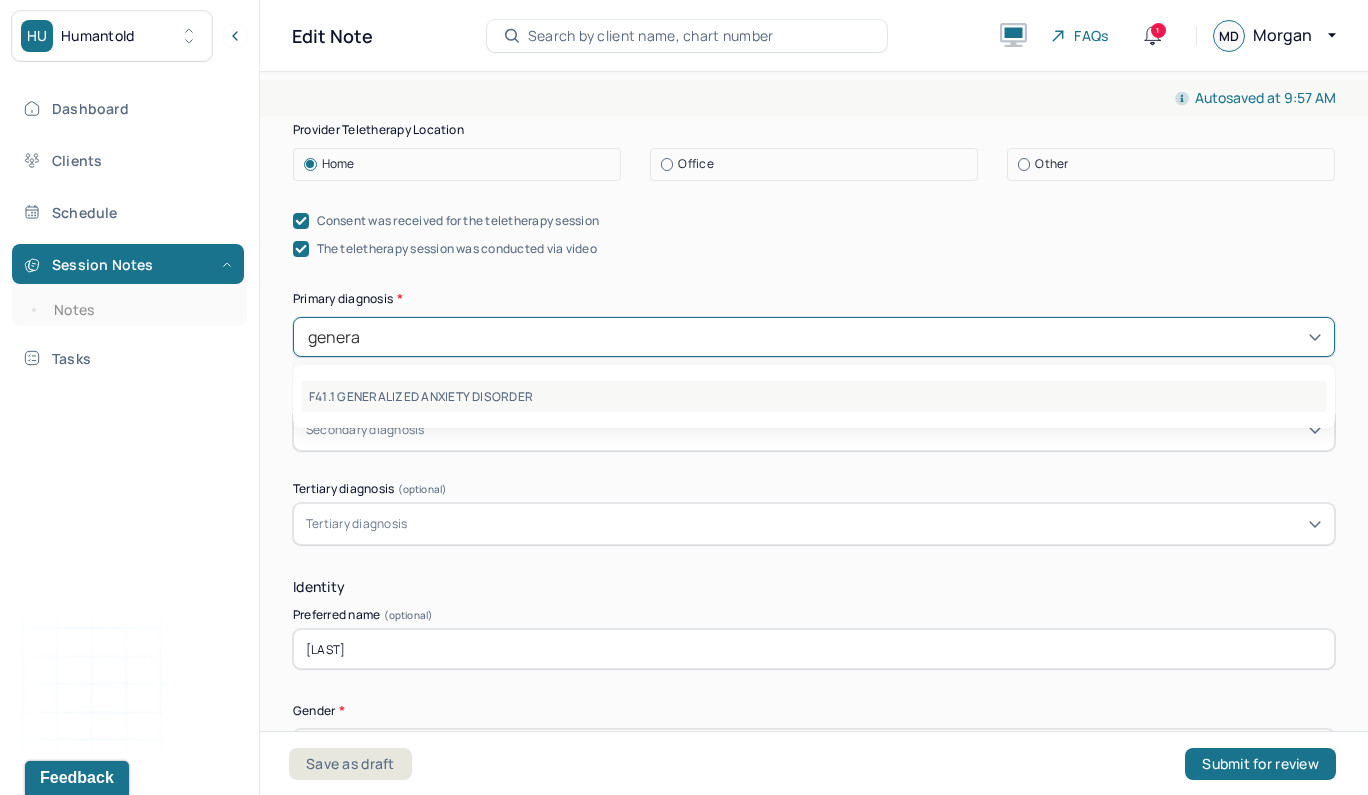 click on "F41.1 GENERALIZED ANXIETY DISORDER" at bounding box center (814, 396) 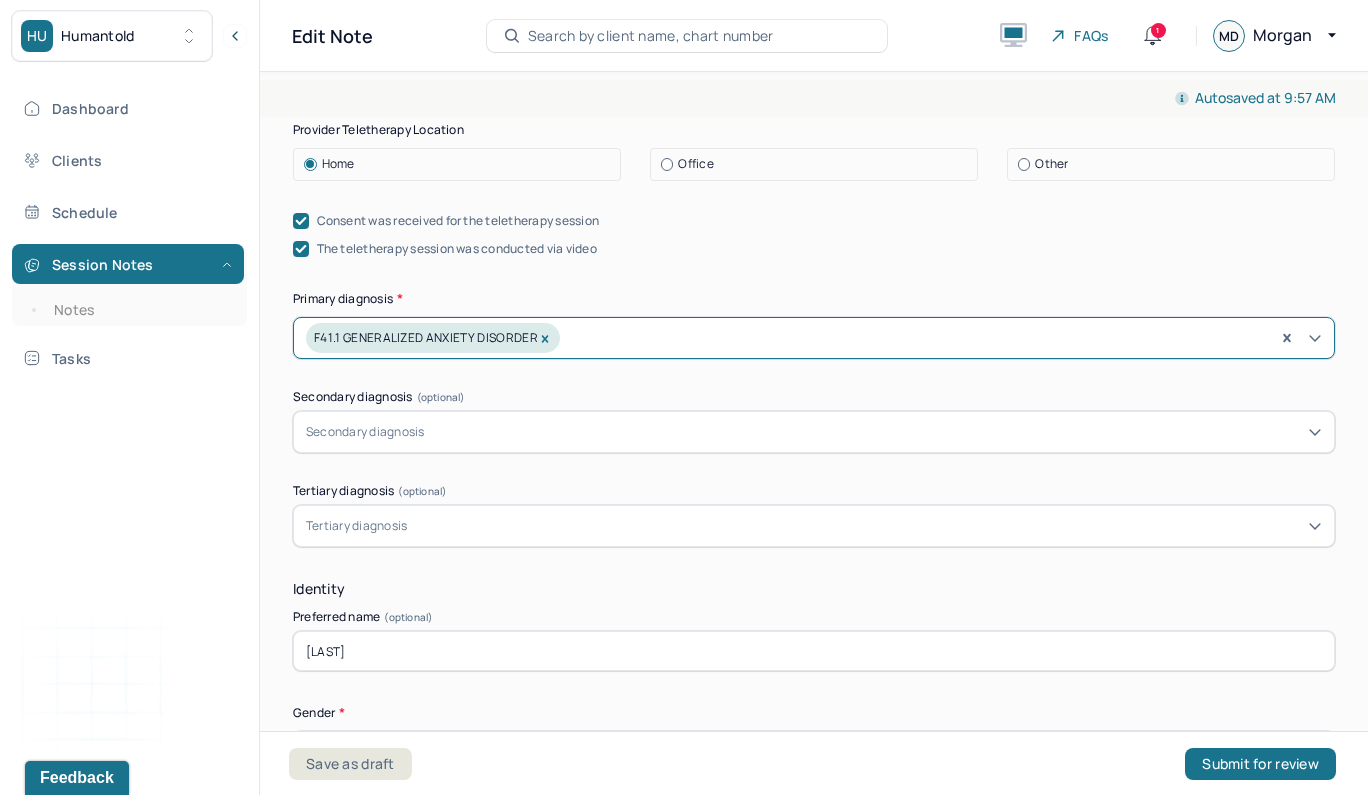 scroll, scrollTop: 592, scrollLeft: 0, axis: vertical 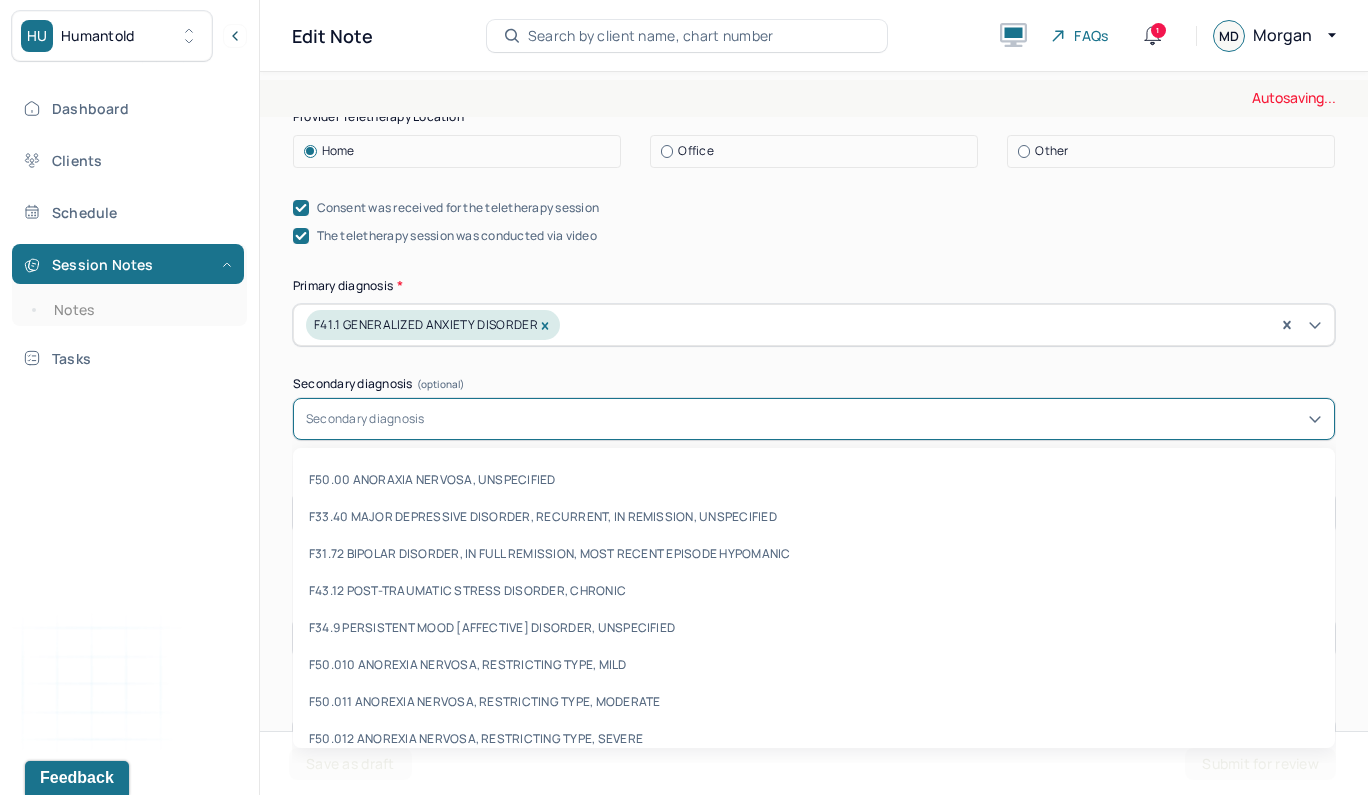 click at bounding box center (875, 419) 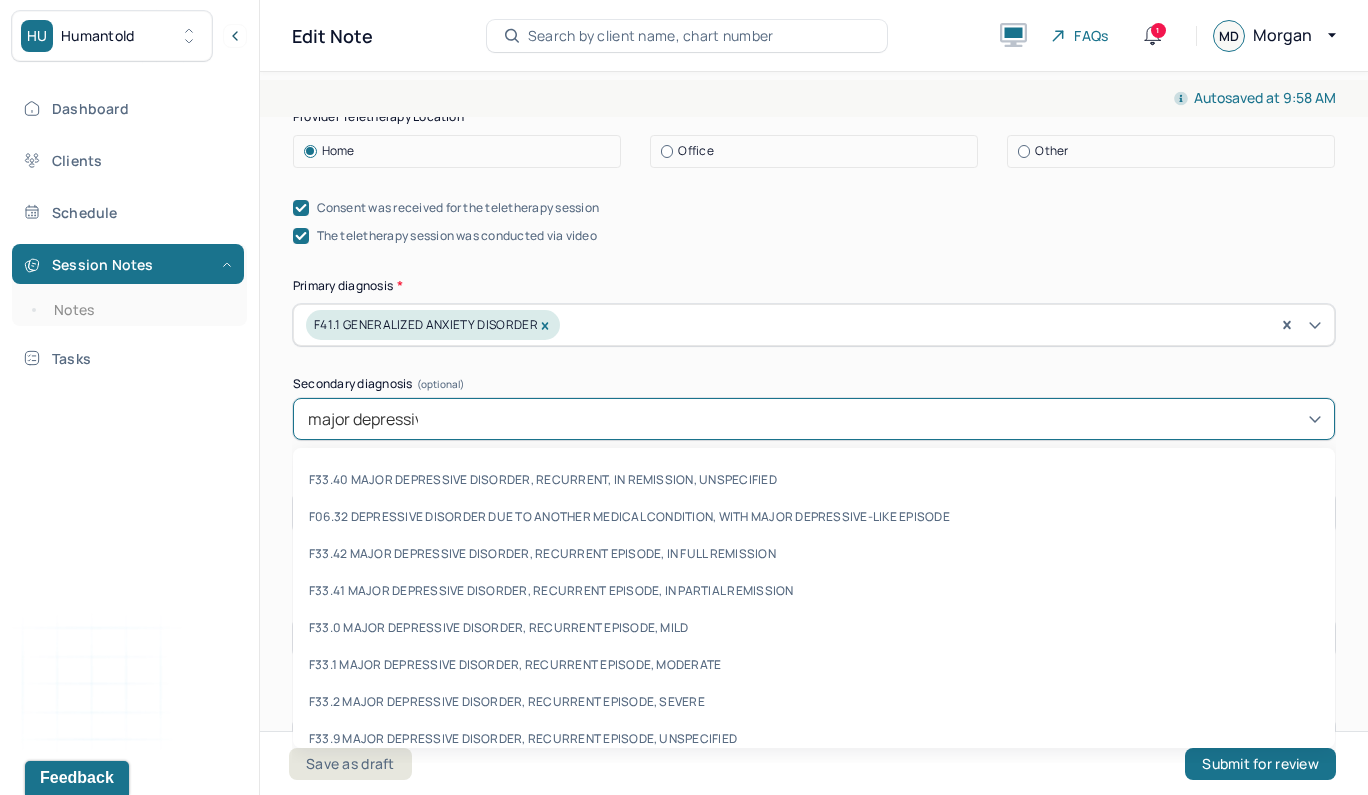 type on "major depressive" 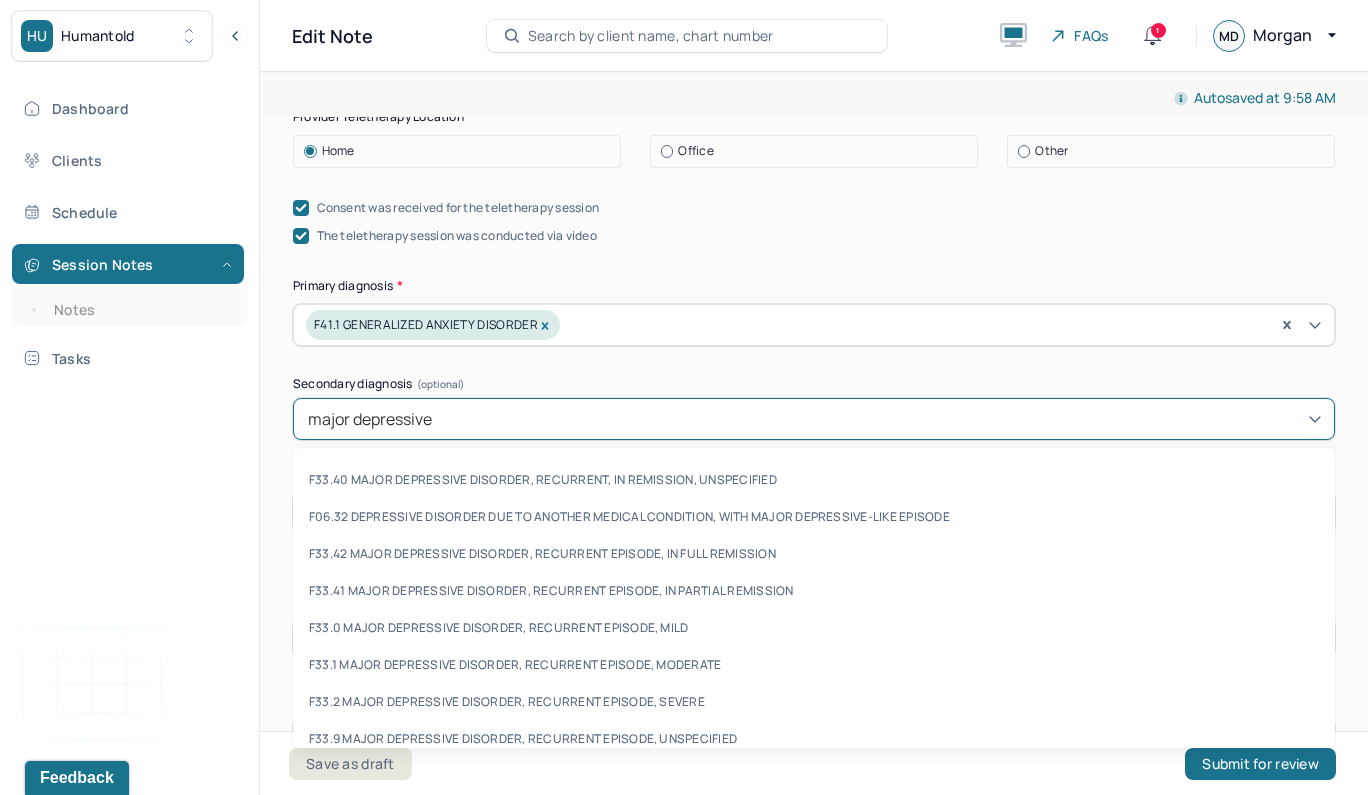 scroll, scrollTop: 672, scrollLeft: 0, axis: vertical 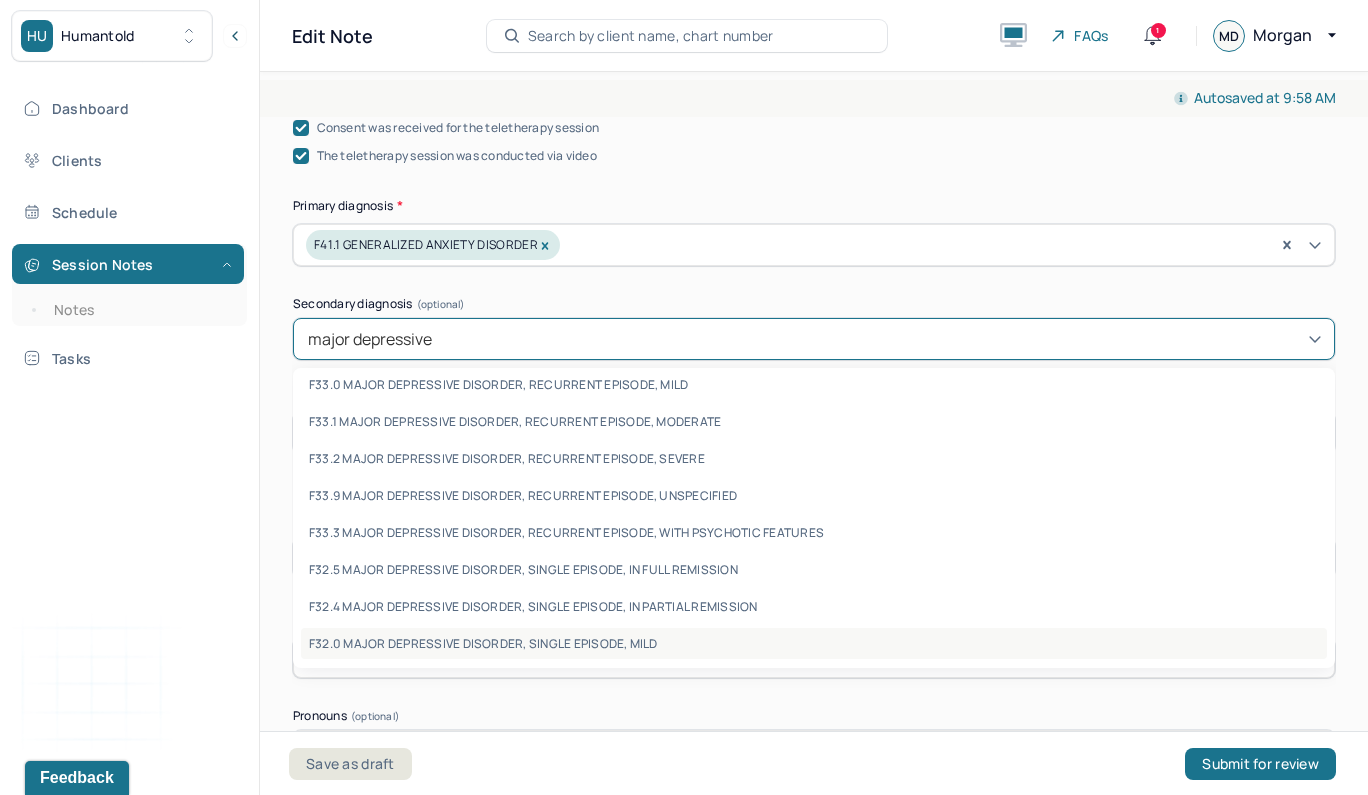 click on "F32.0 MAJOR DEPRESSIVE DISORDER, SINGLE EPISODE, MILD" at bounding box center (814, 643) 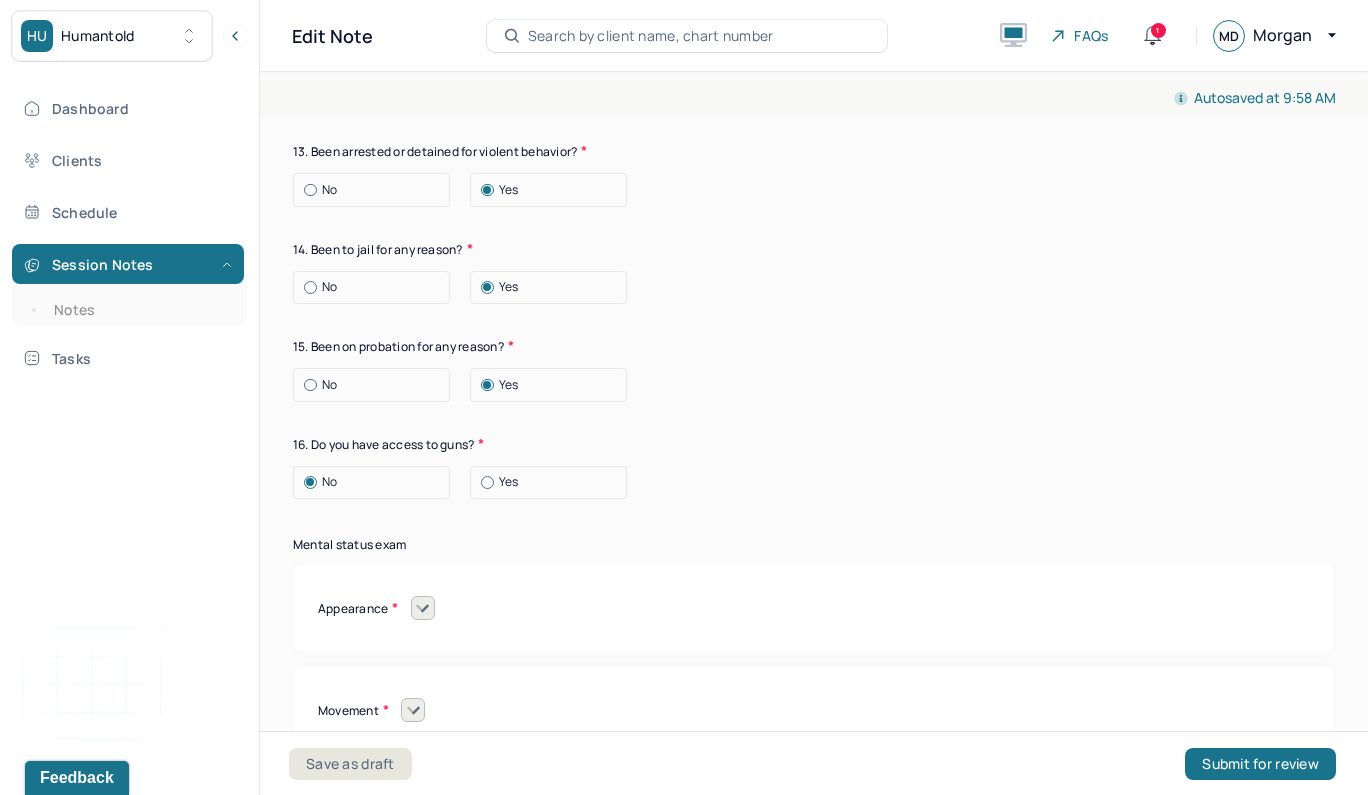 scroll, scrollTop: 8258, scrollLeft: 0, axis: vertical 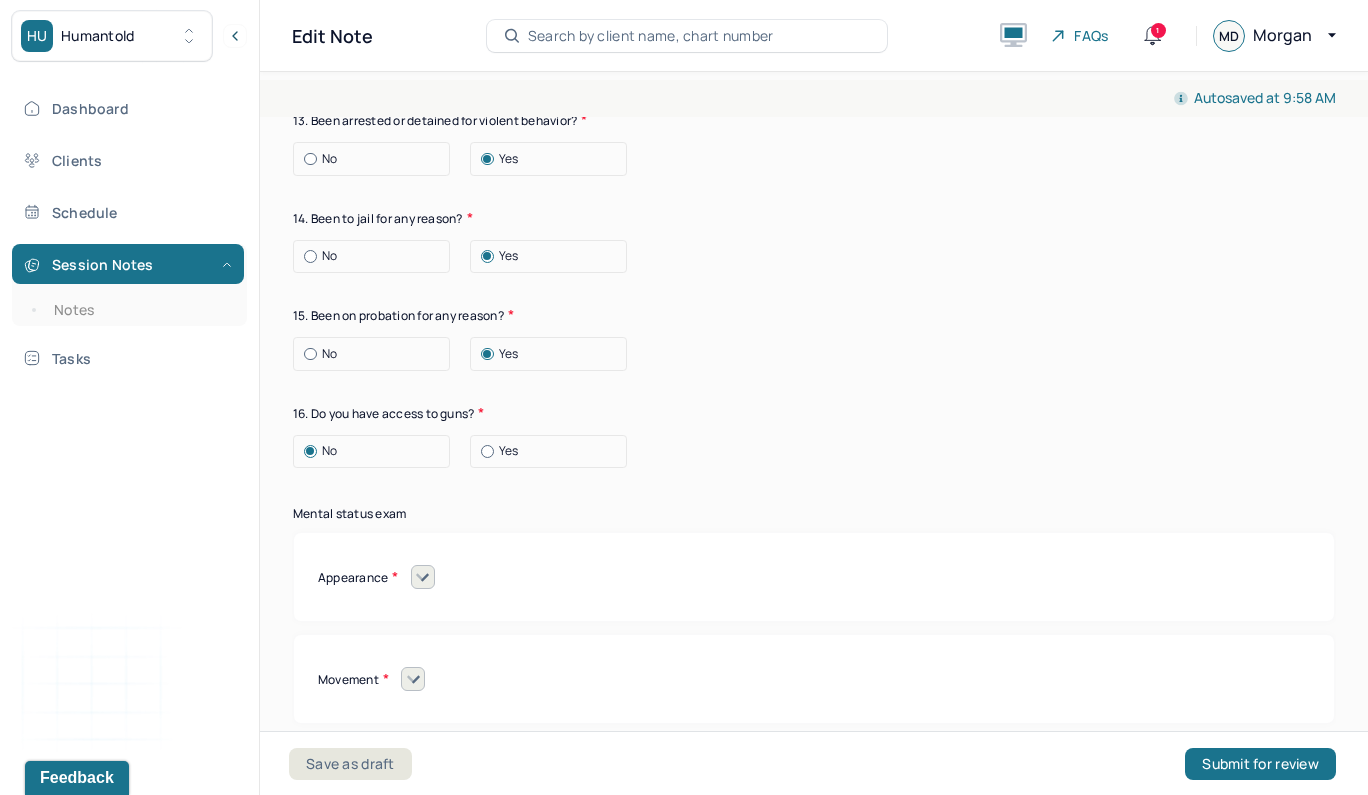 click 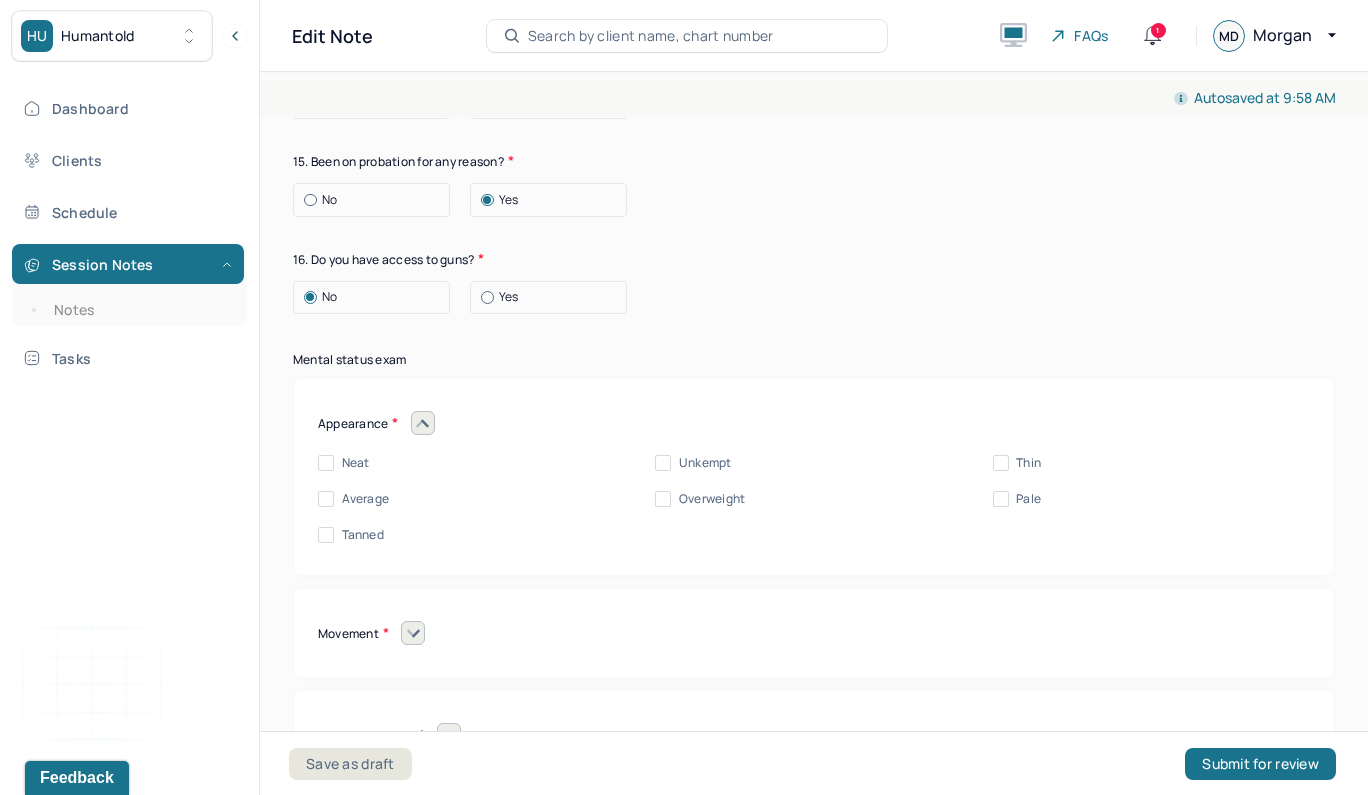 scroll, scrollTop: 8430, scrollLeft: 0, axis: vertical 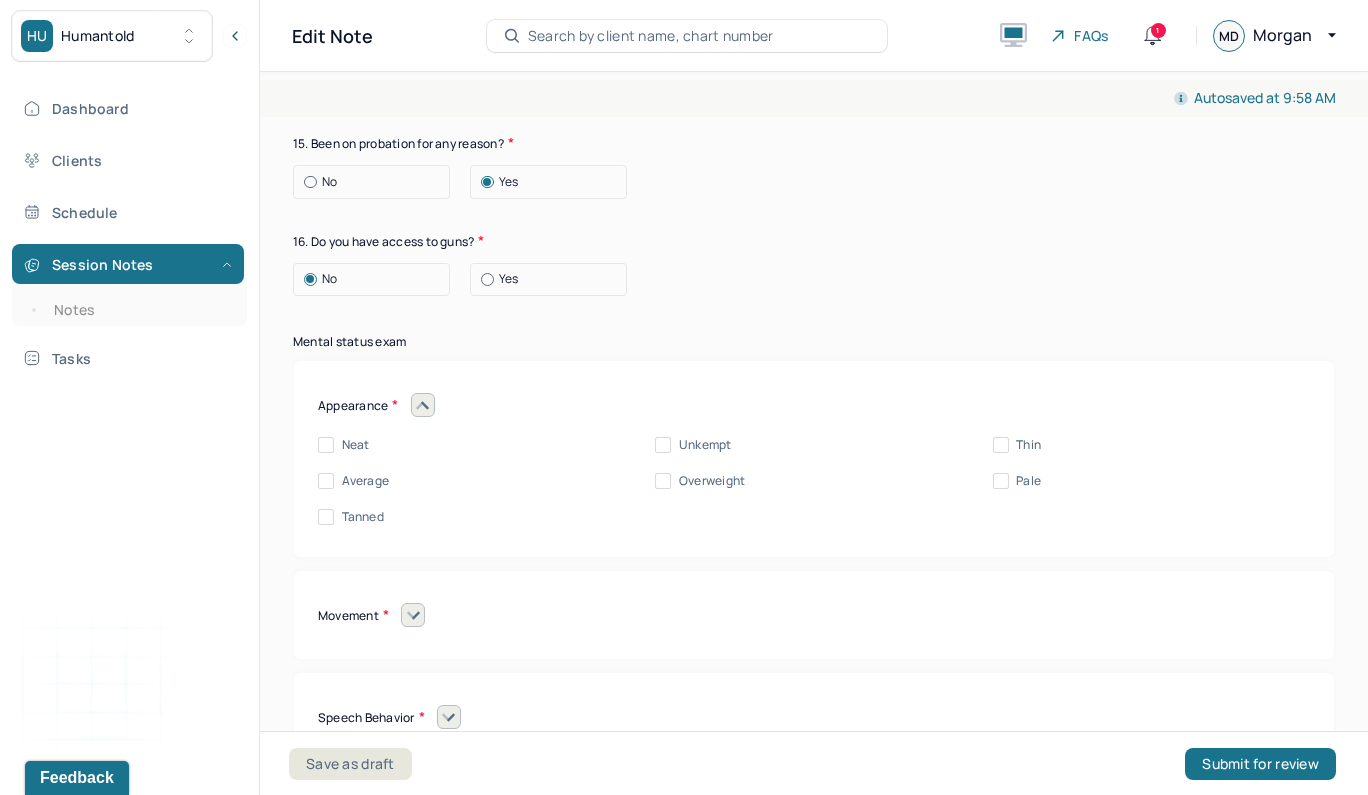 click on "Average" at bounding box center [326, 481] 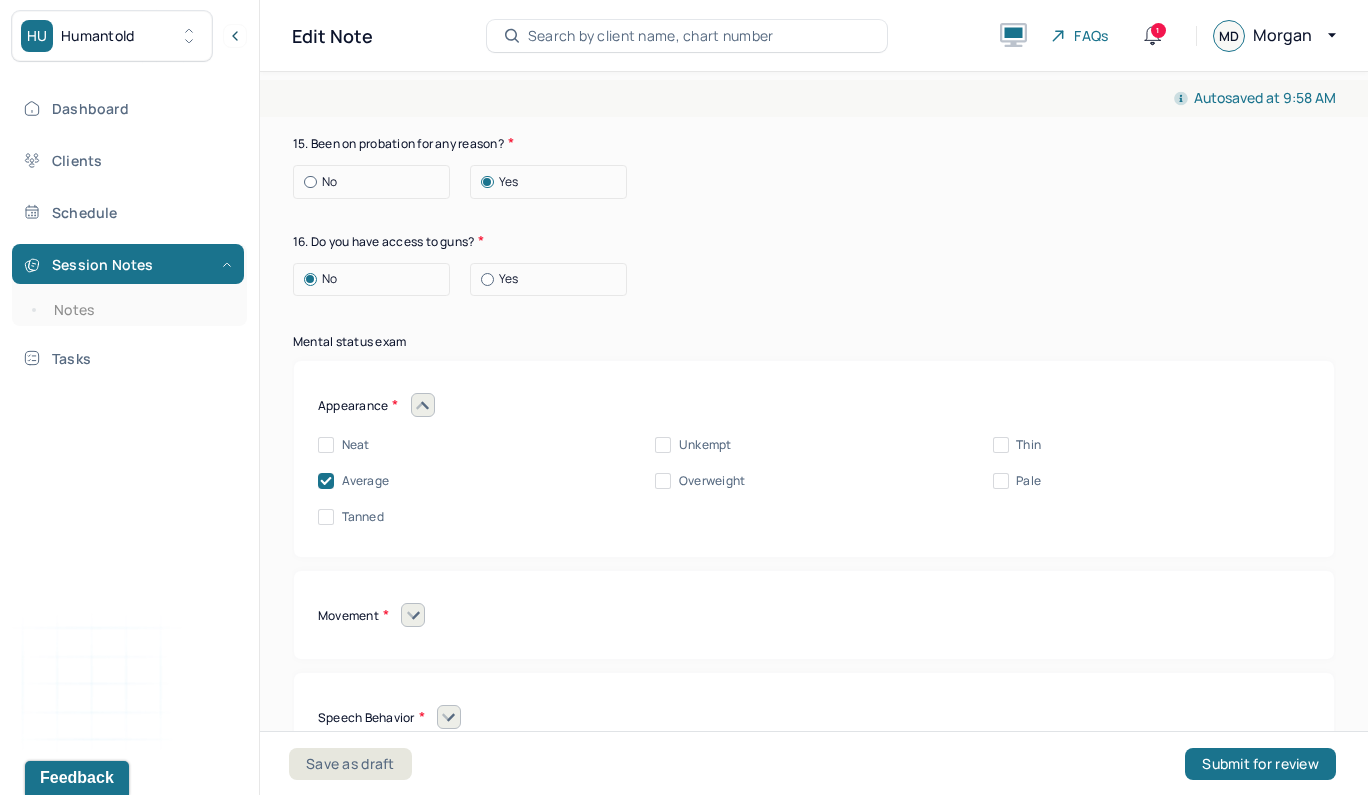 click 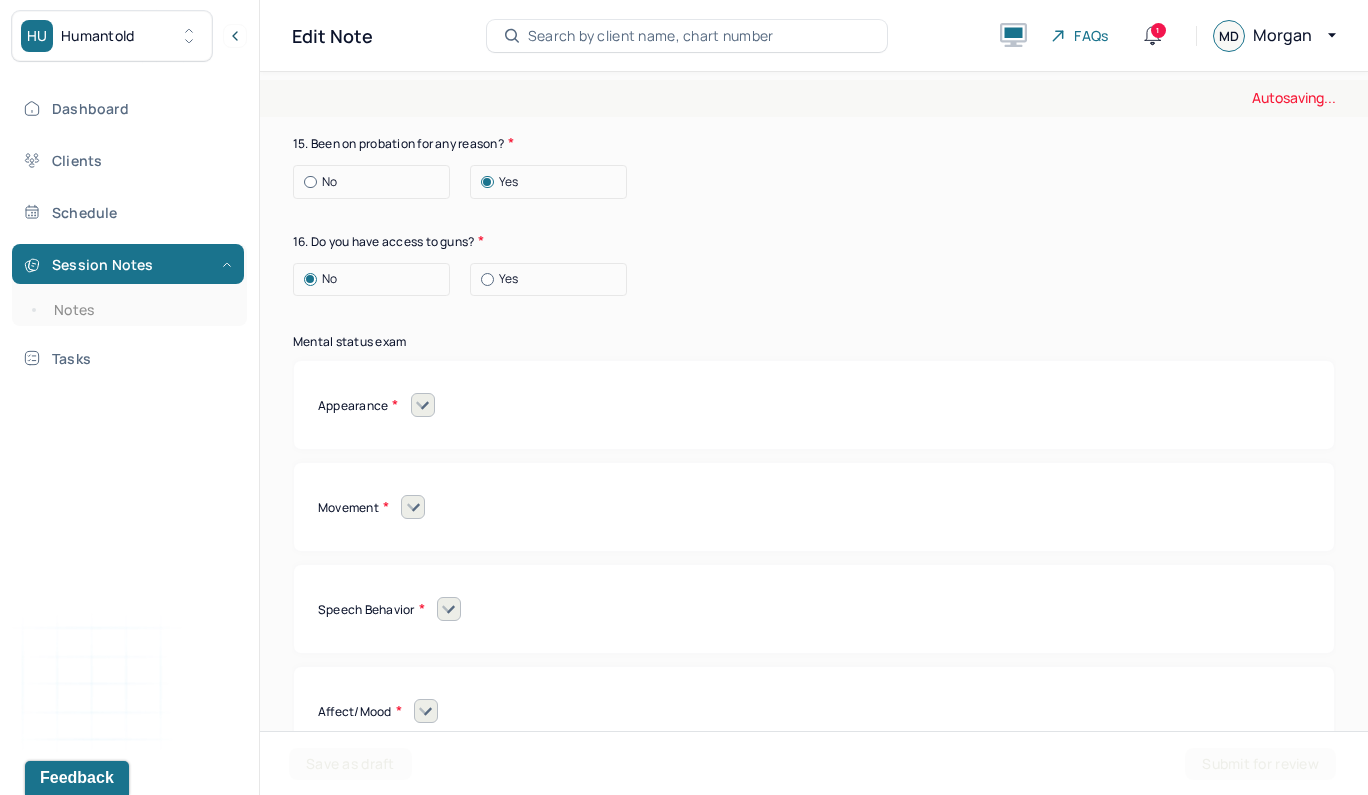 click 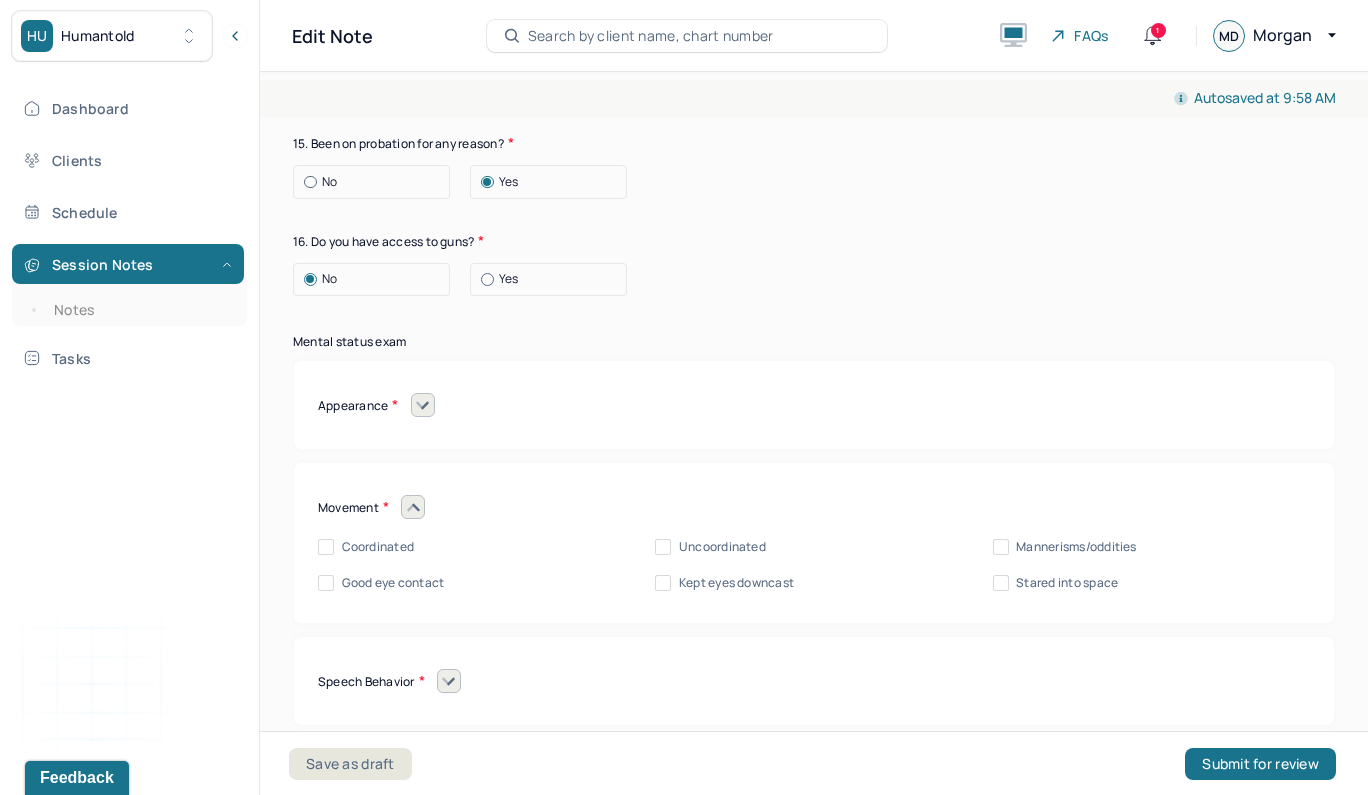 click on "Coordinated" at bounding box center [326, 547] 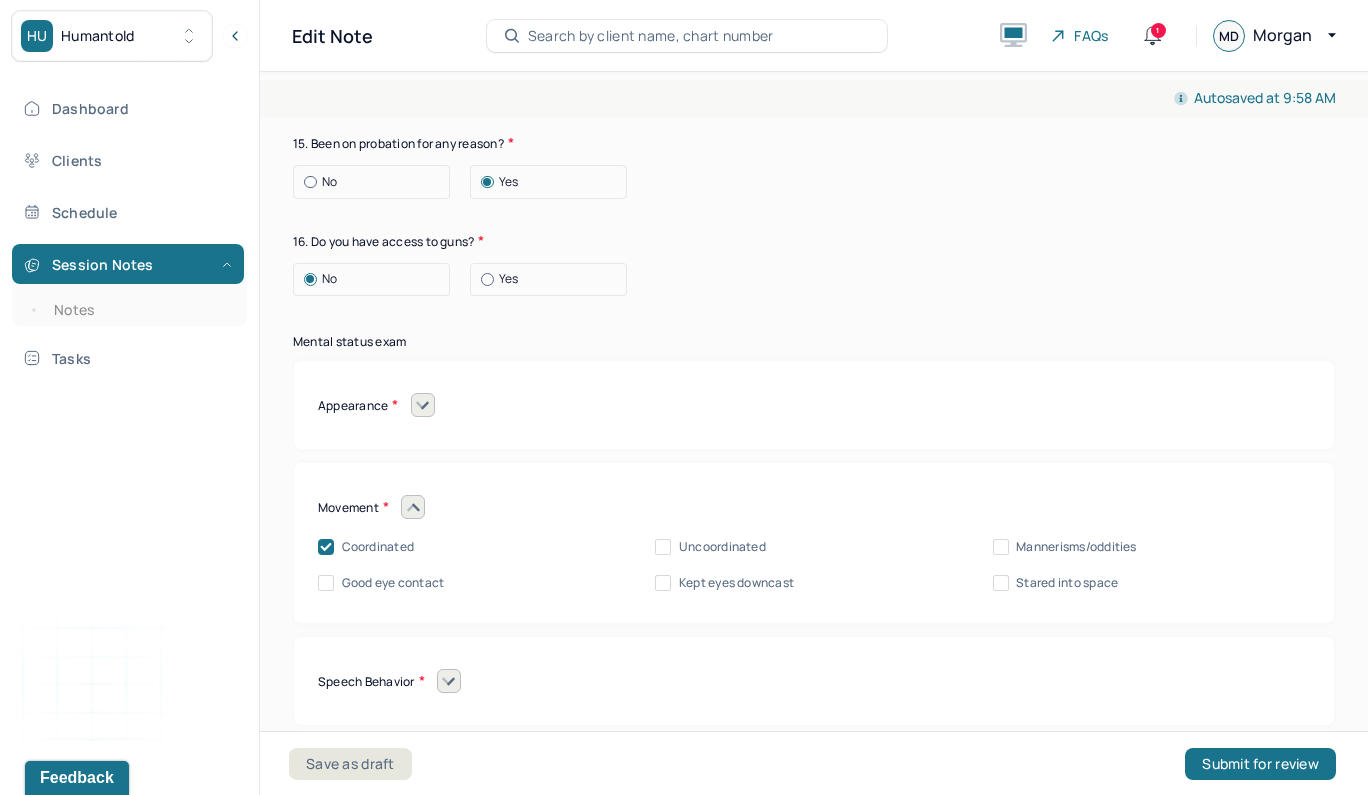 click 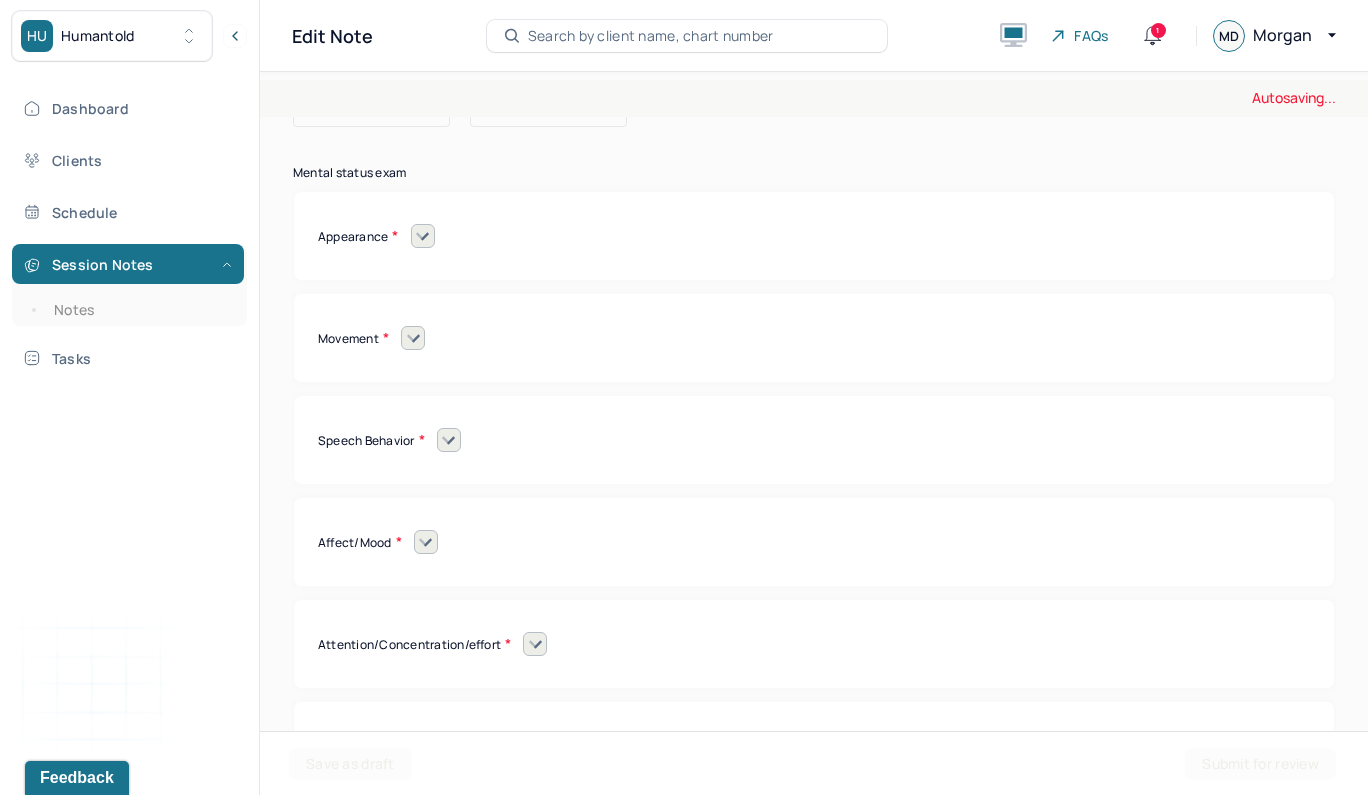 scroll, scrollTop: 8610, scrollLeft: 0, axis: vertical 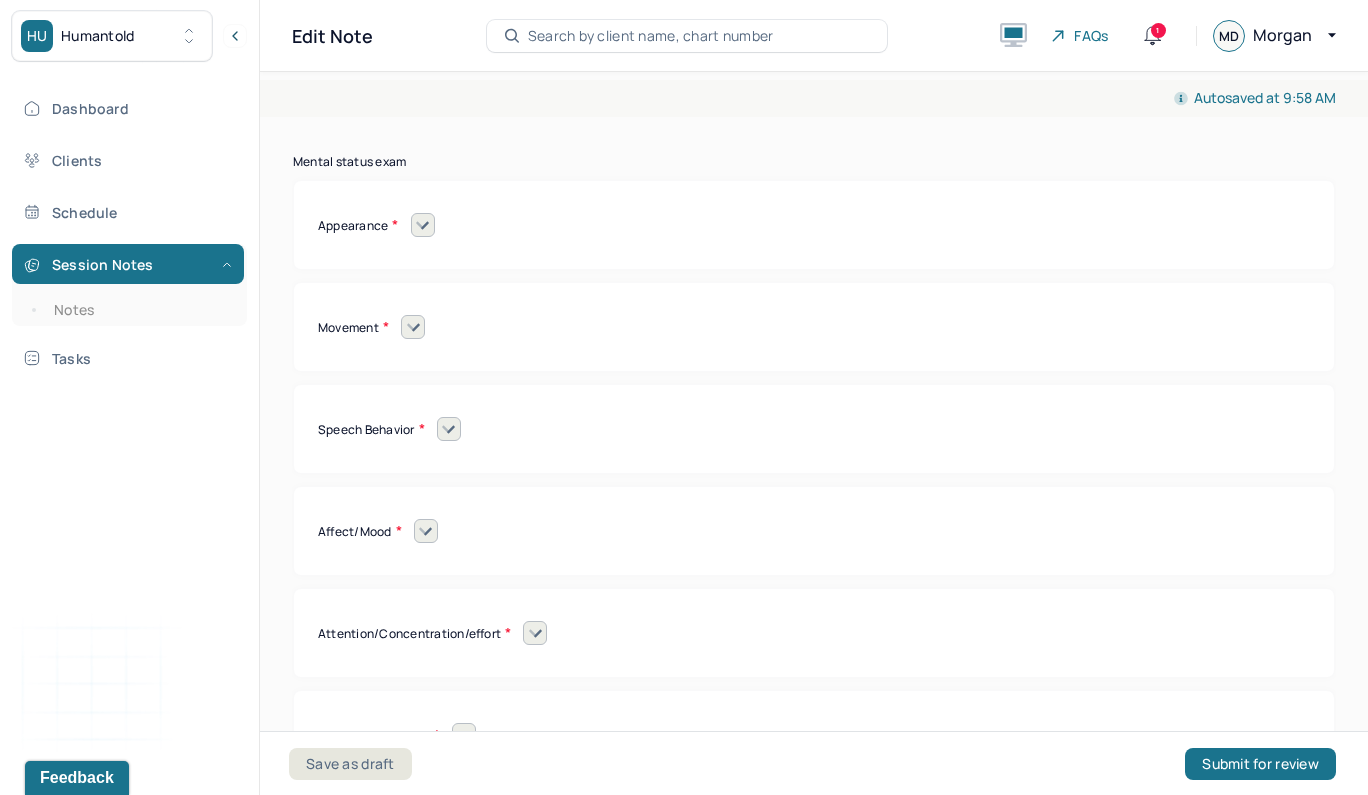 click 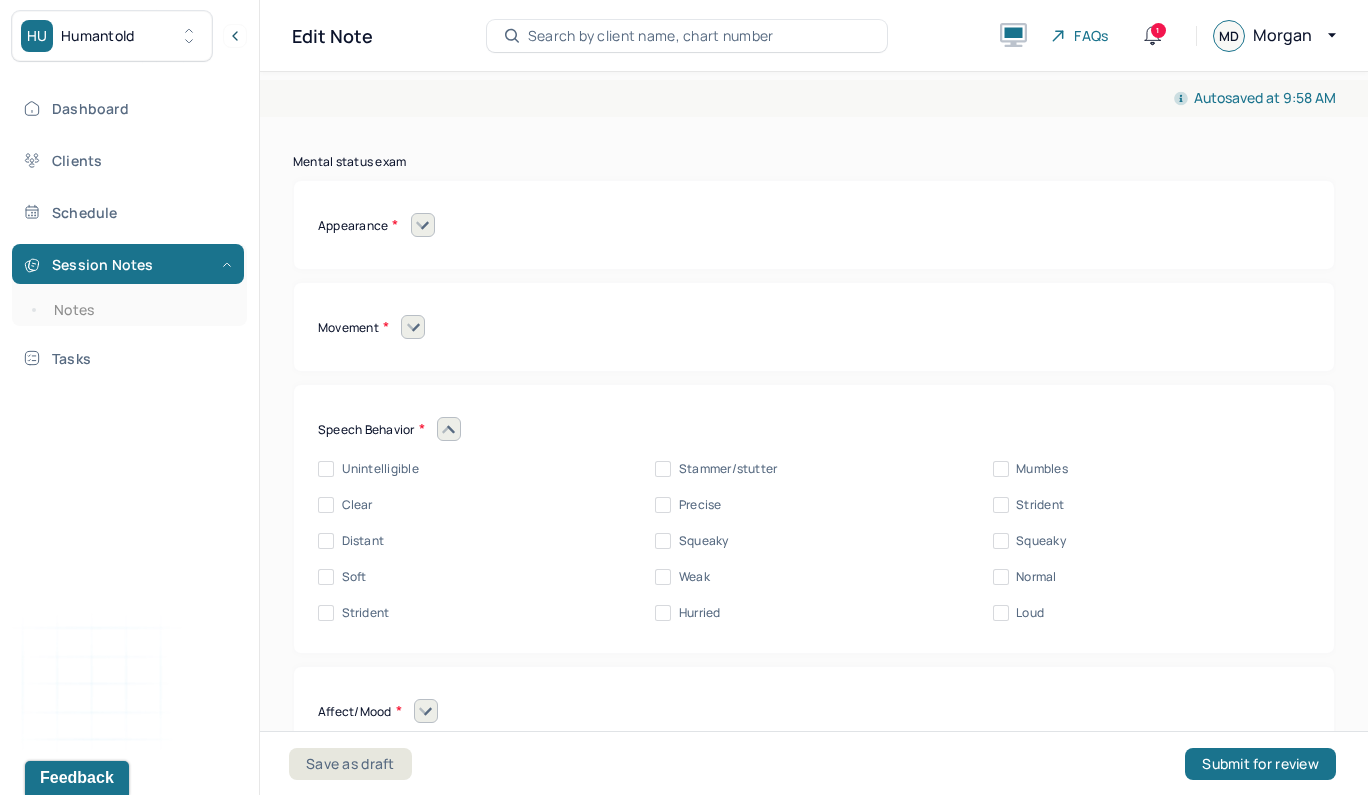 click on "Normal" at bounding box center [1001, 577] 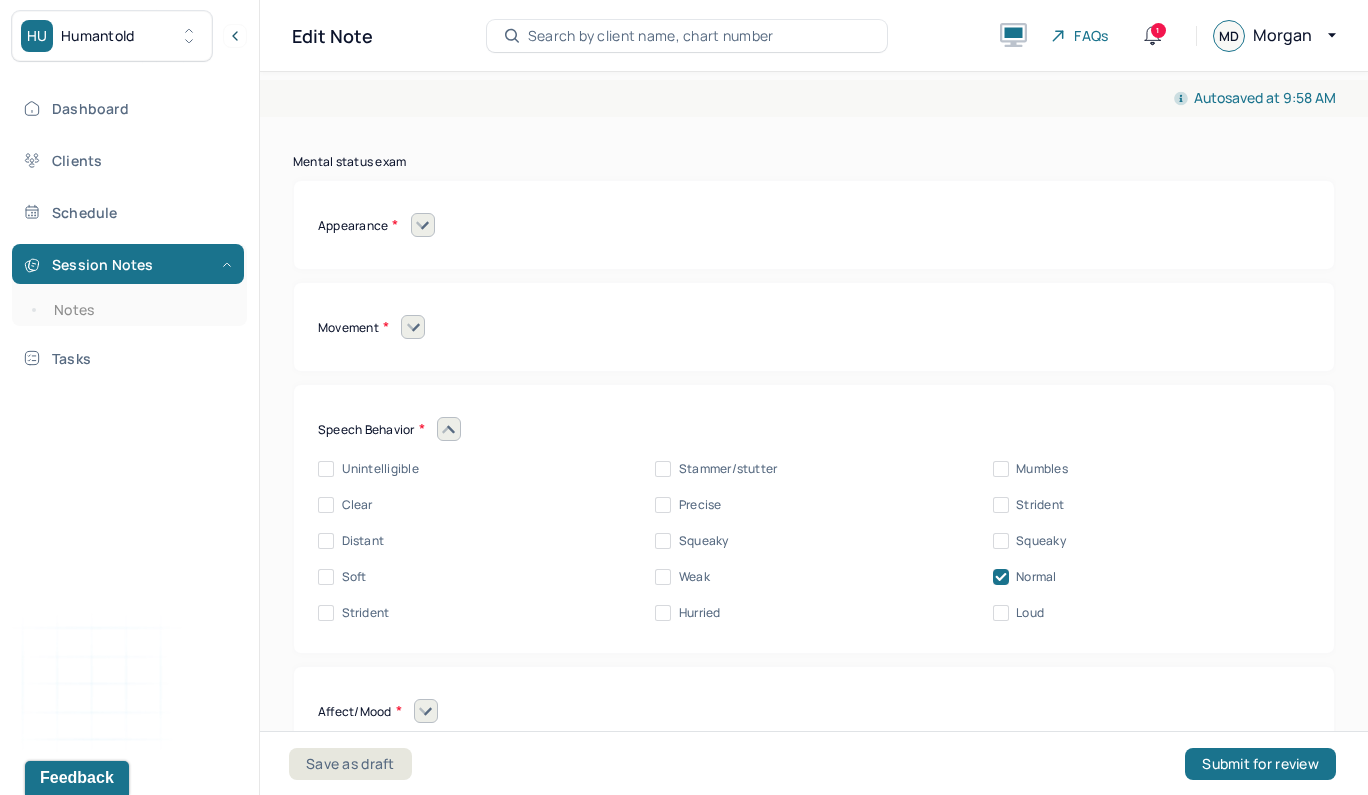click at bounding box center [449, 429] 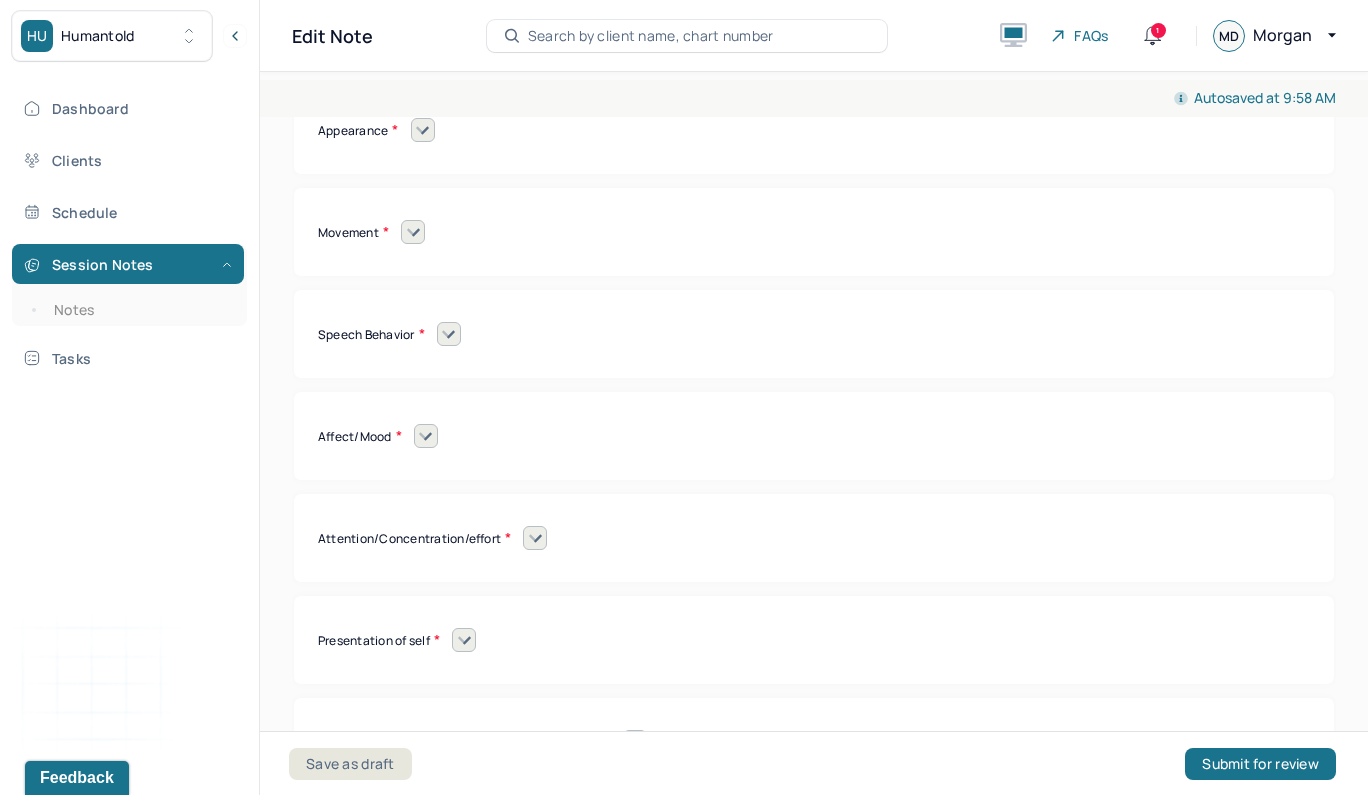 scroll, scrollTop: 8737, scrollLeft: 0, axis: vertical 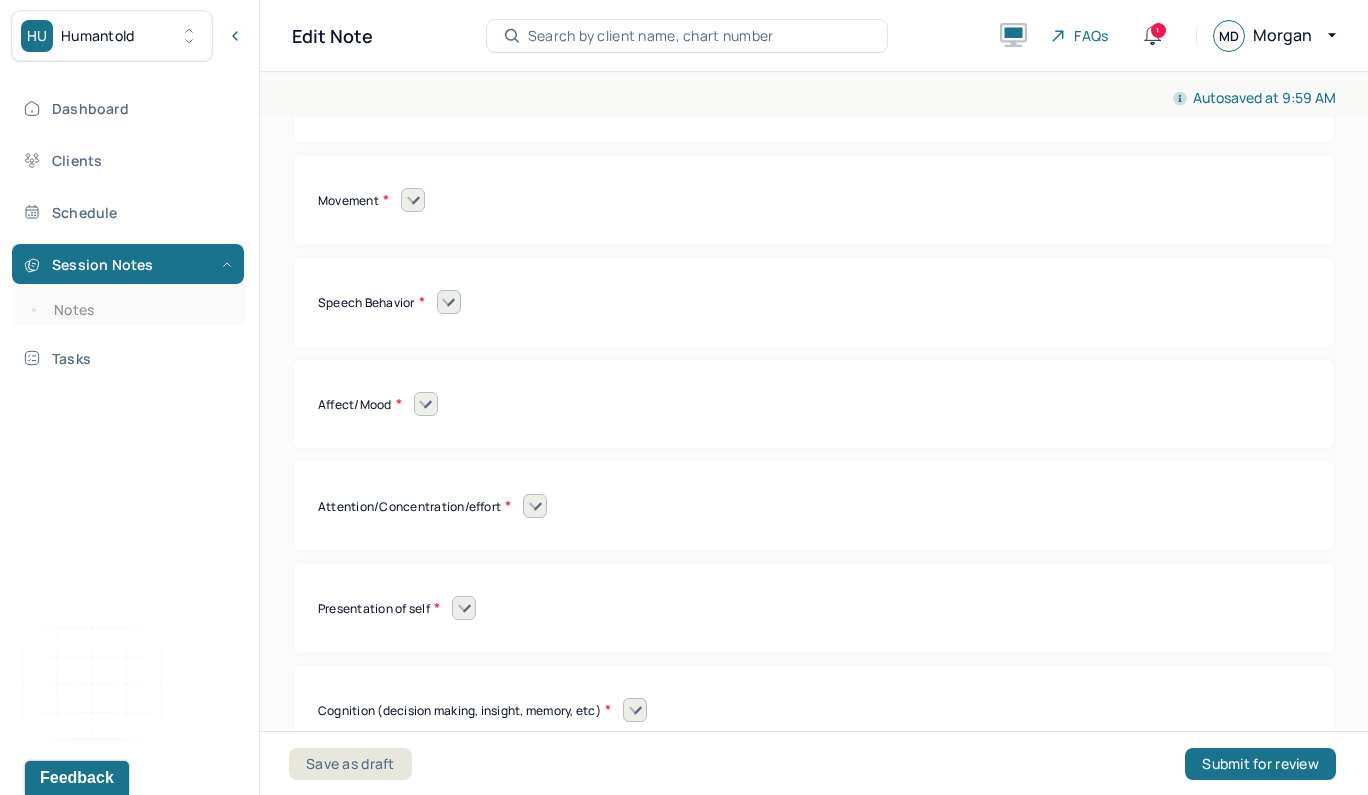 click 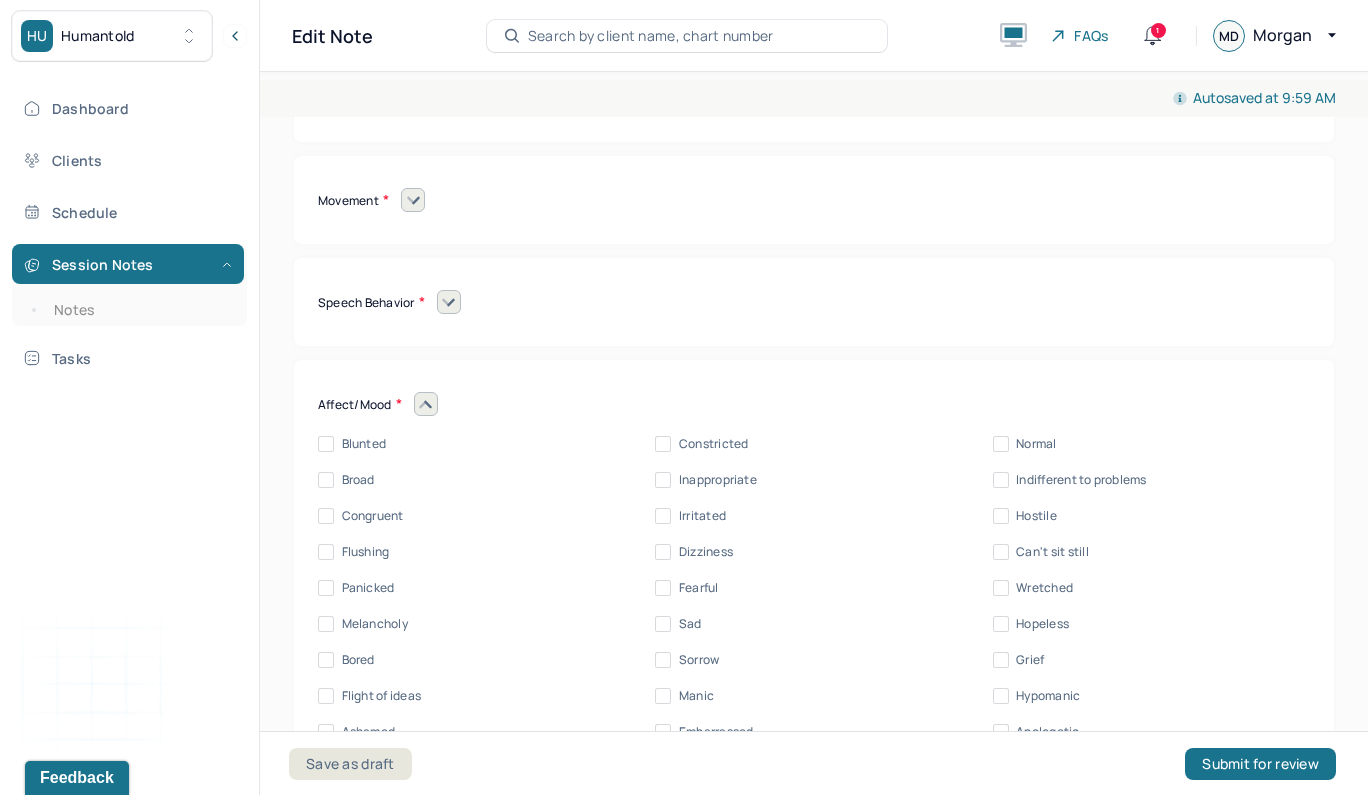 click on "Normal" at bounding box center (1001, 444) 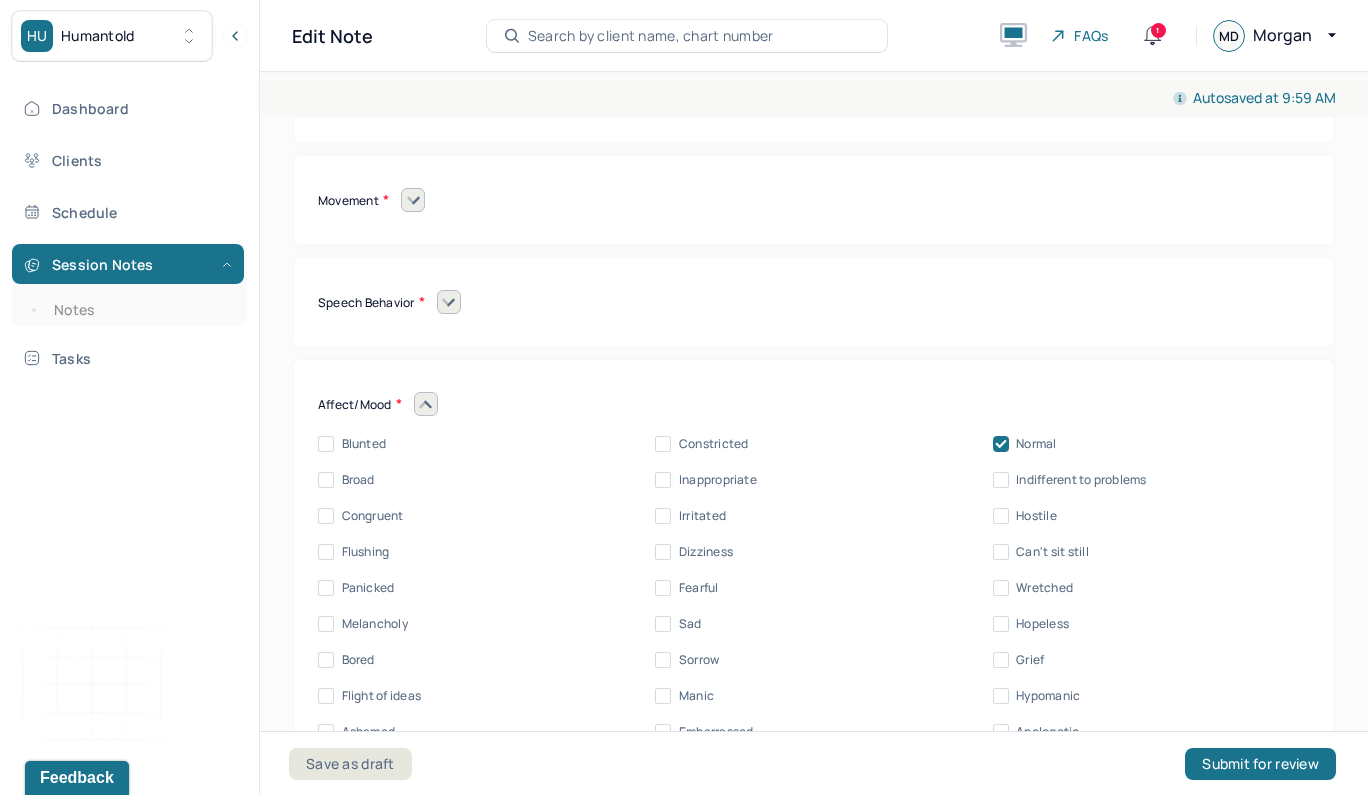 click on "Affect/Mood" at bounding box center (814, 404) 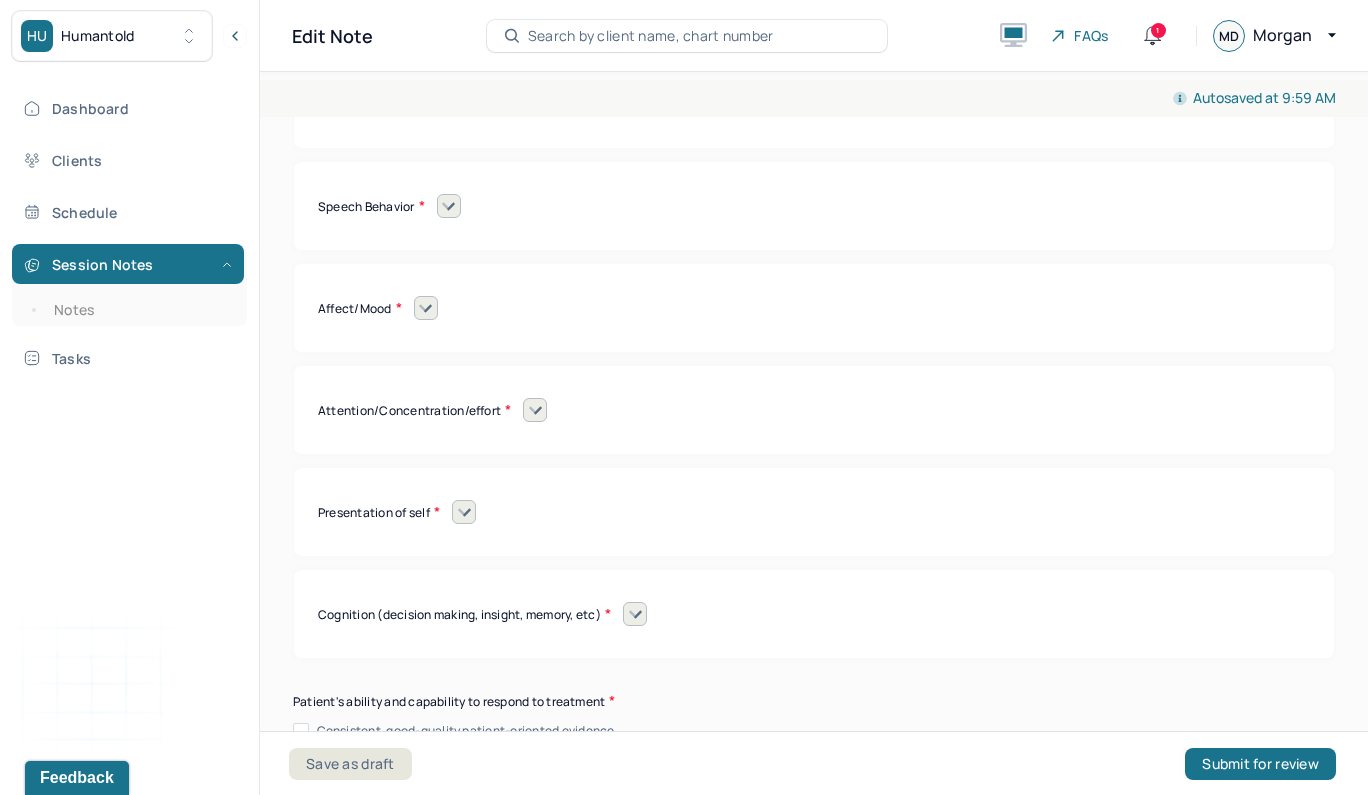 scroll, scrollTop: 8837, scrollLeft: 0, axis: vertical 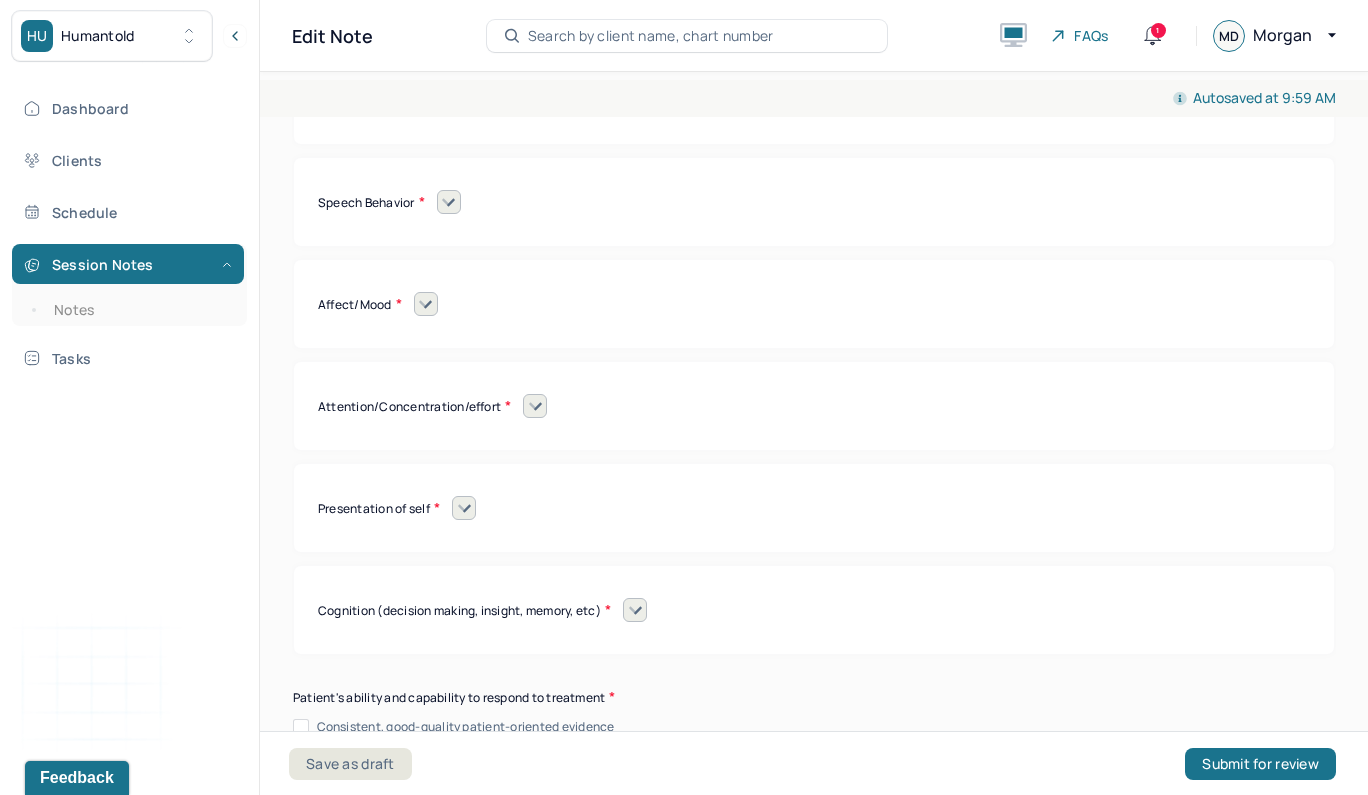 click 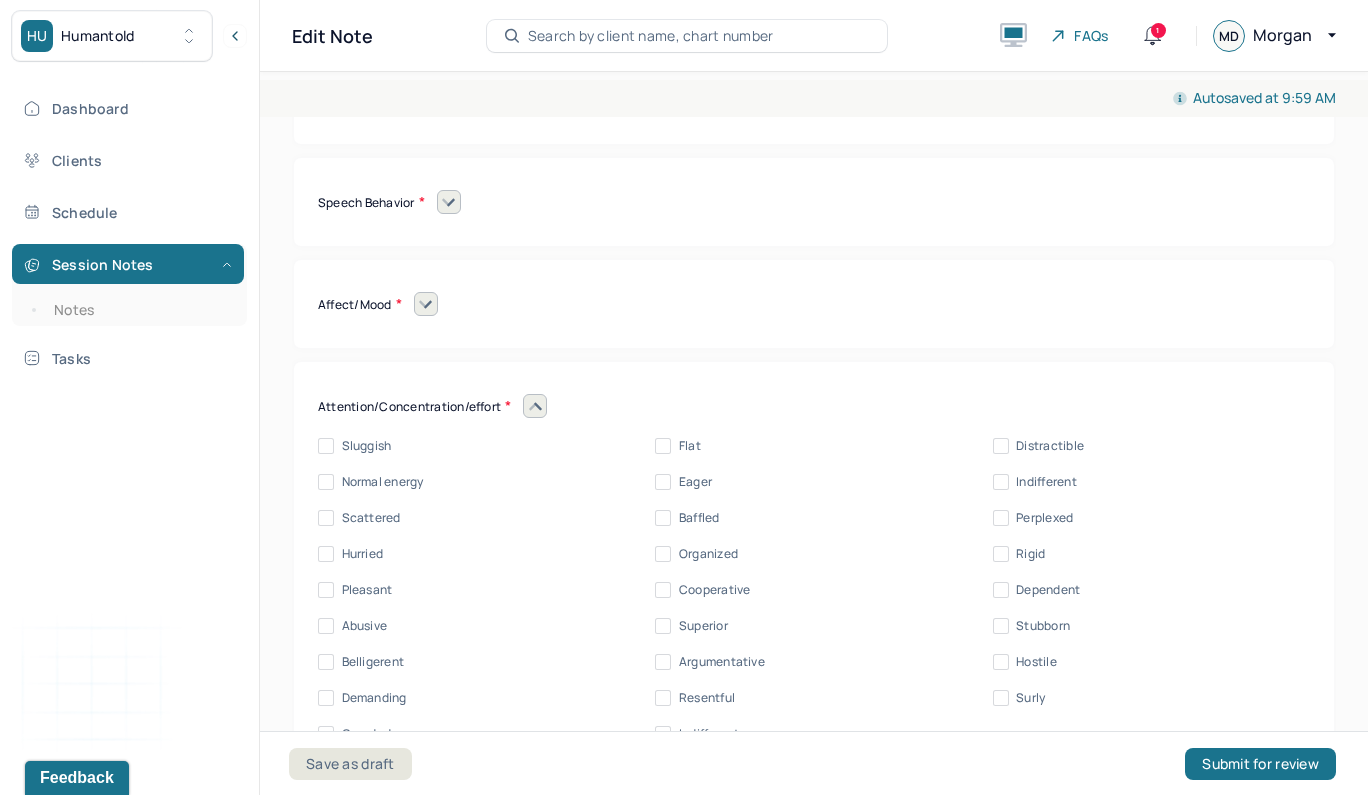 click on "Normal energy" at bounding box center [326, 482] 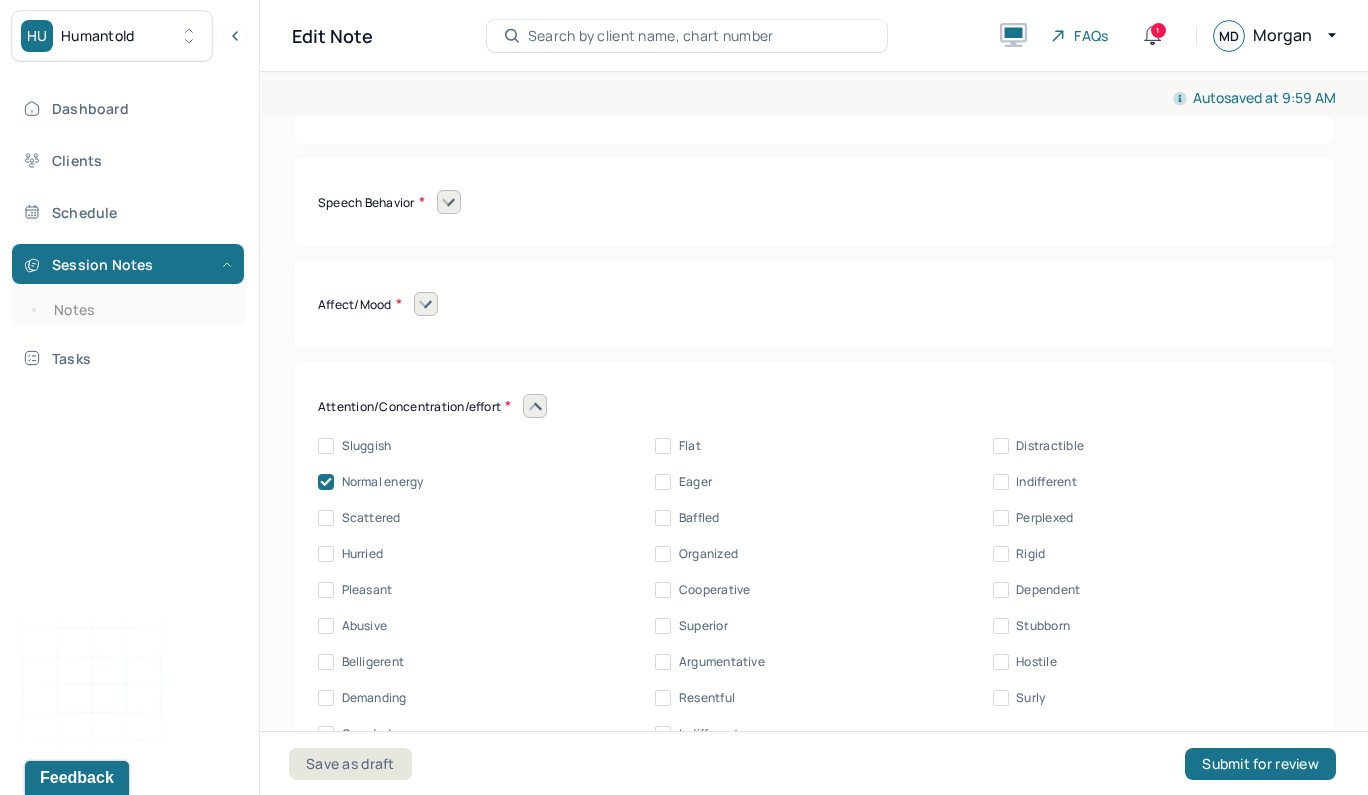 click 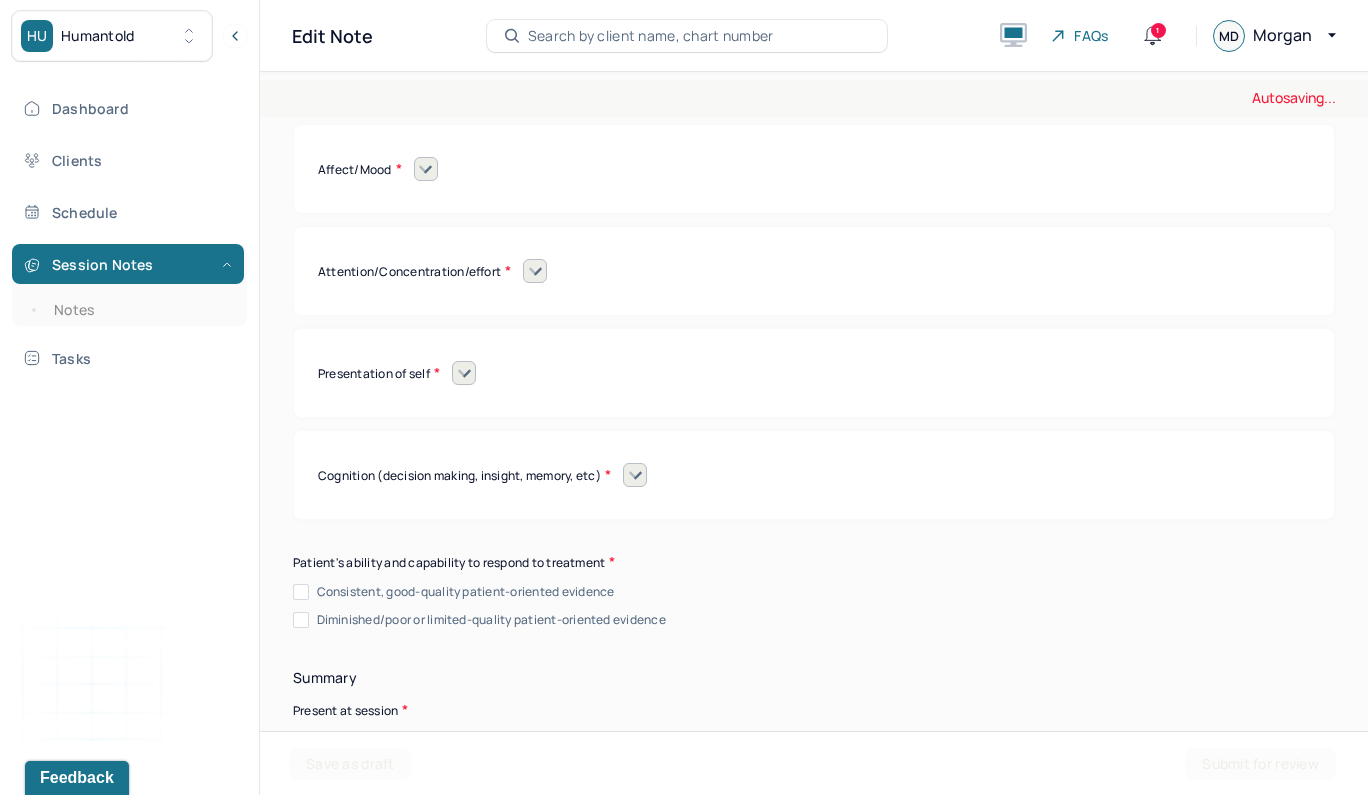 scroll, scrollTop: 9002, scrollLeft: 0, axis: vertical 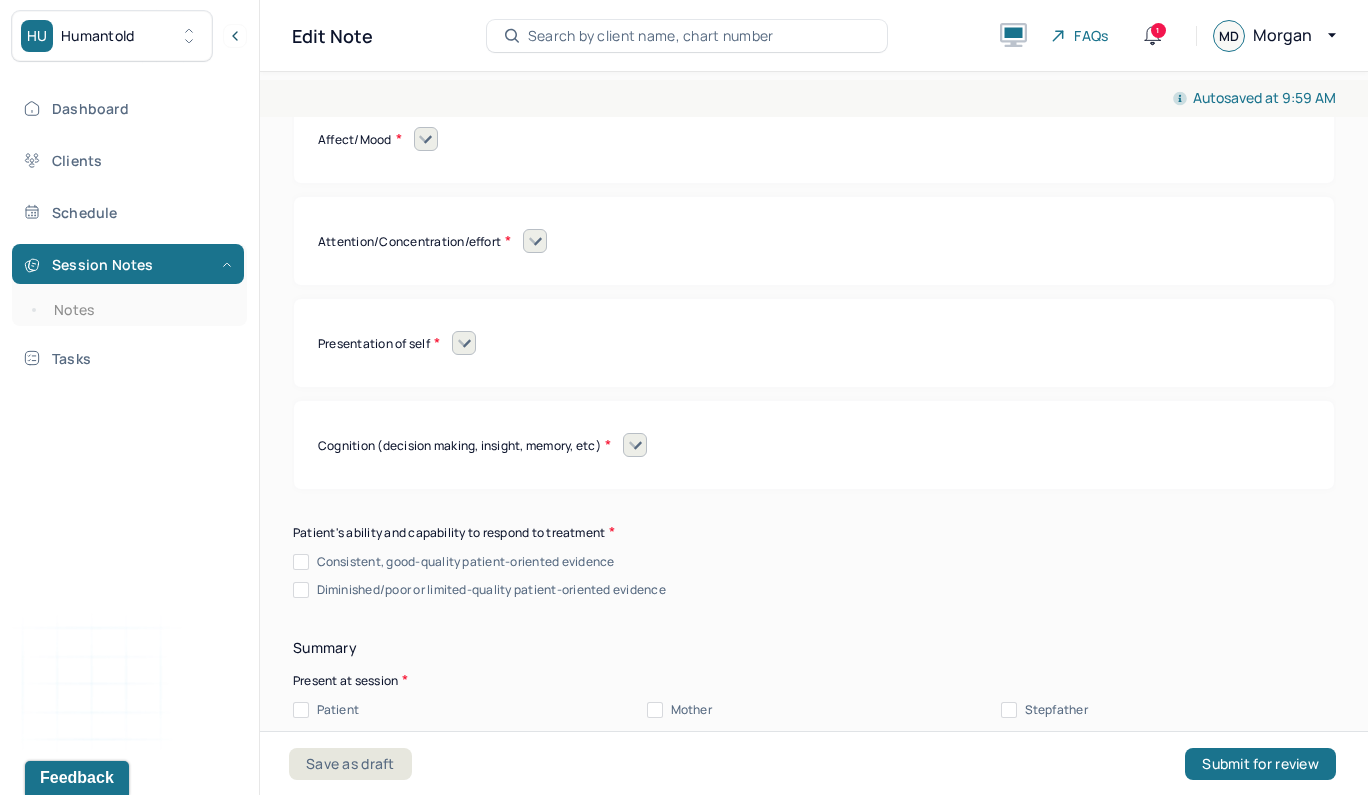 click on "Consistent, good-quality patient-oriented evidence" at bounding box center (301, 562) 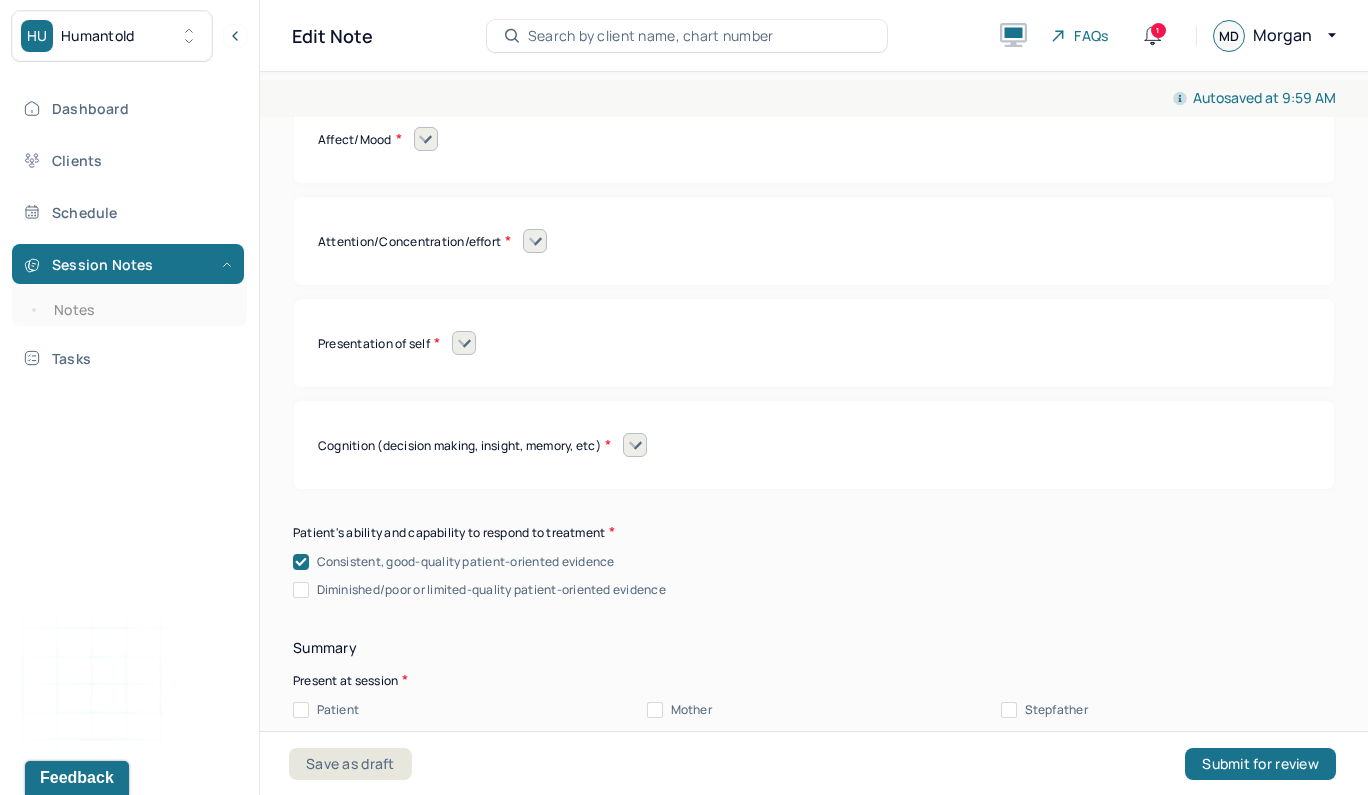 click 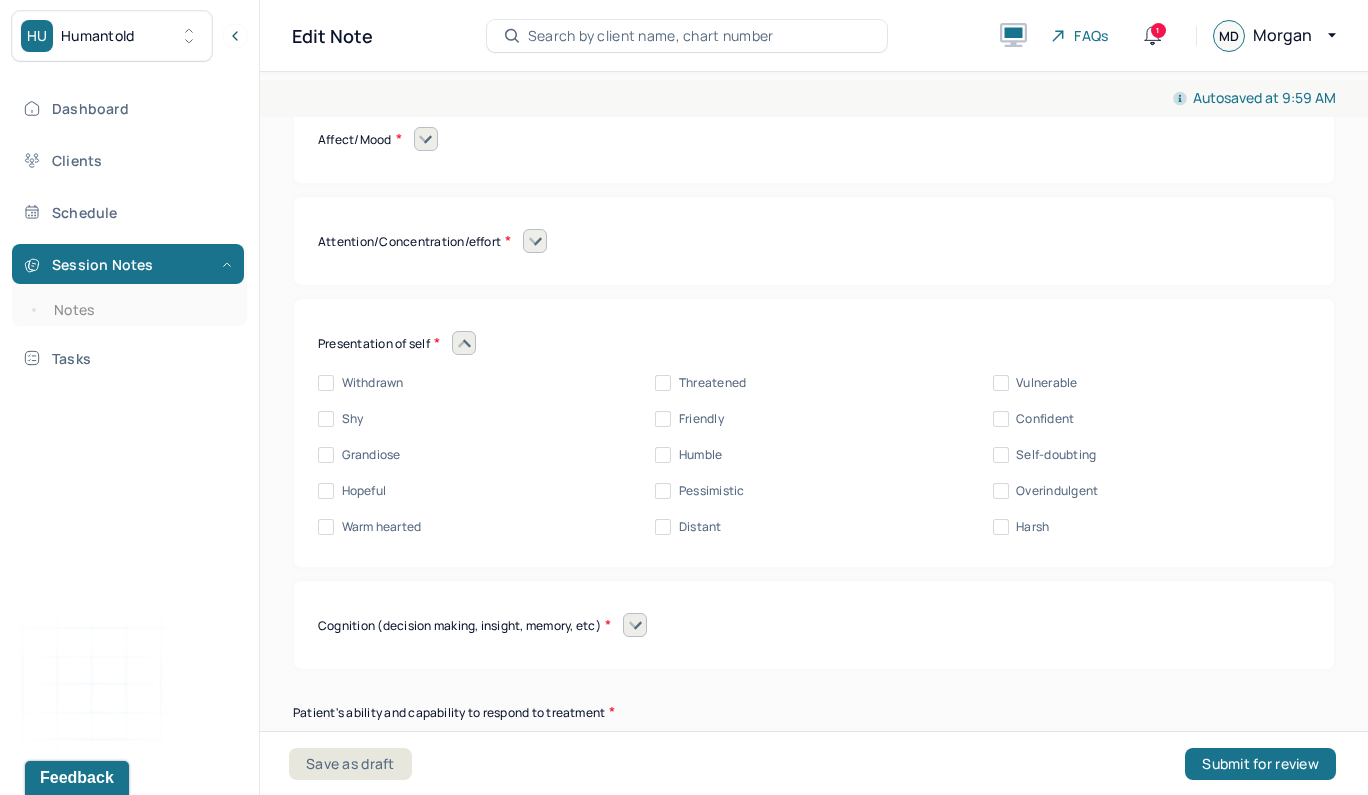 click on "Vulnerable" at bounding box center (1001, 383) 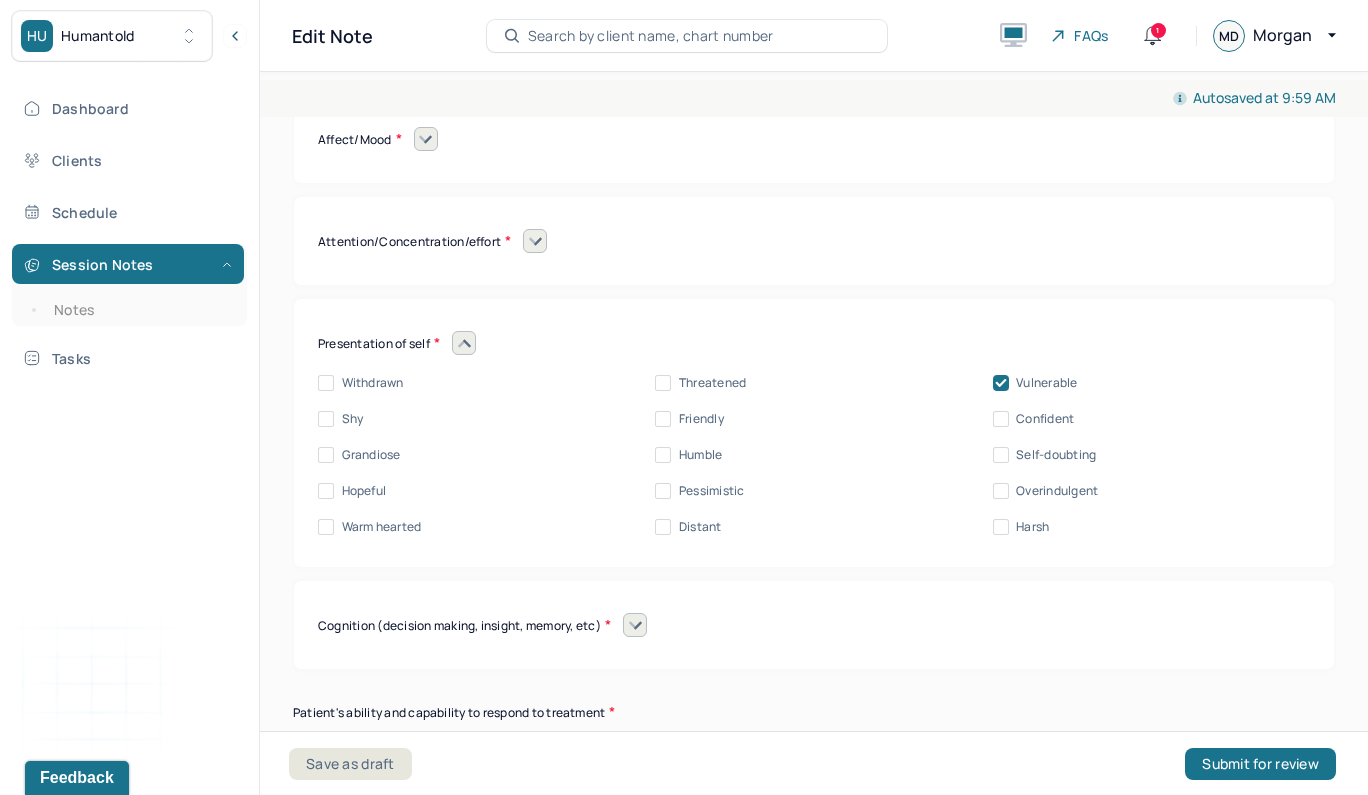 click 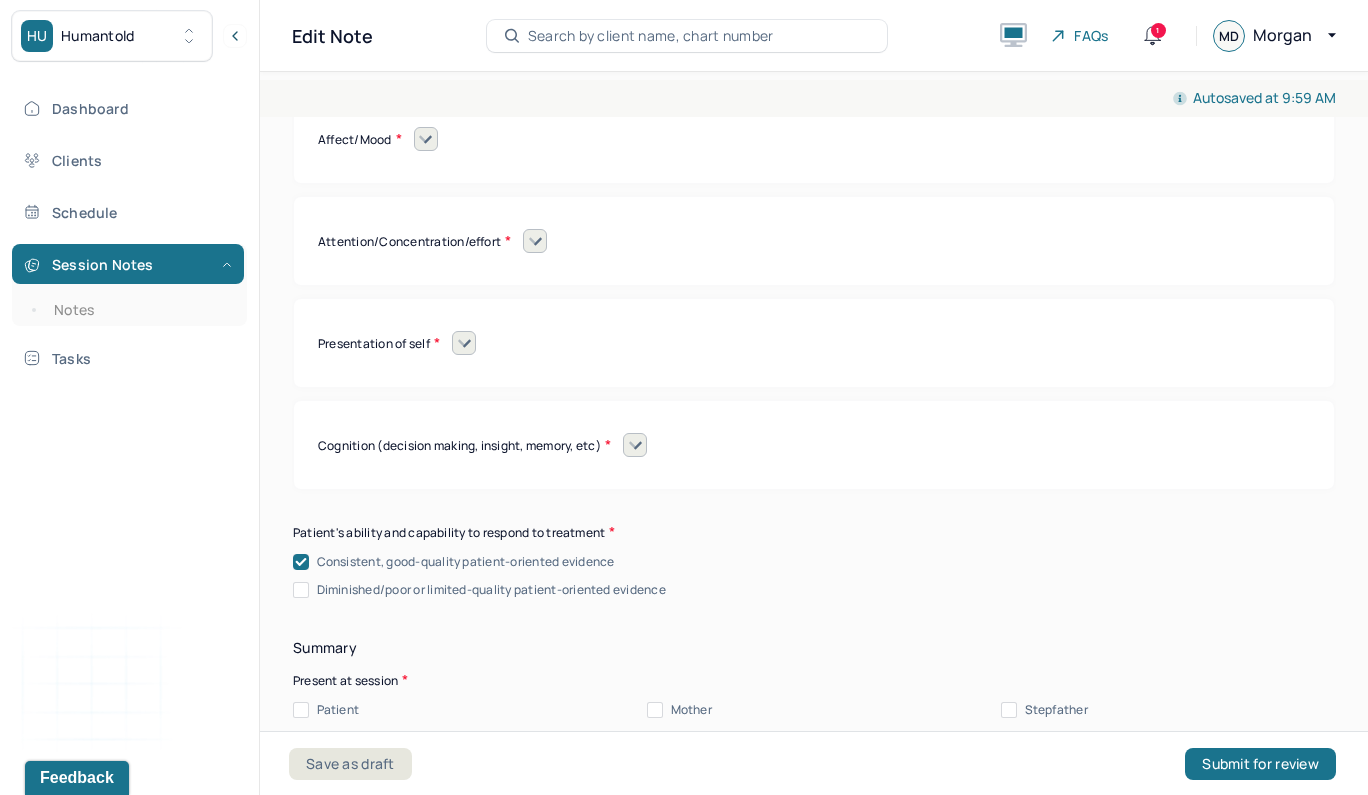 click at bounding box center (635, 445) 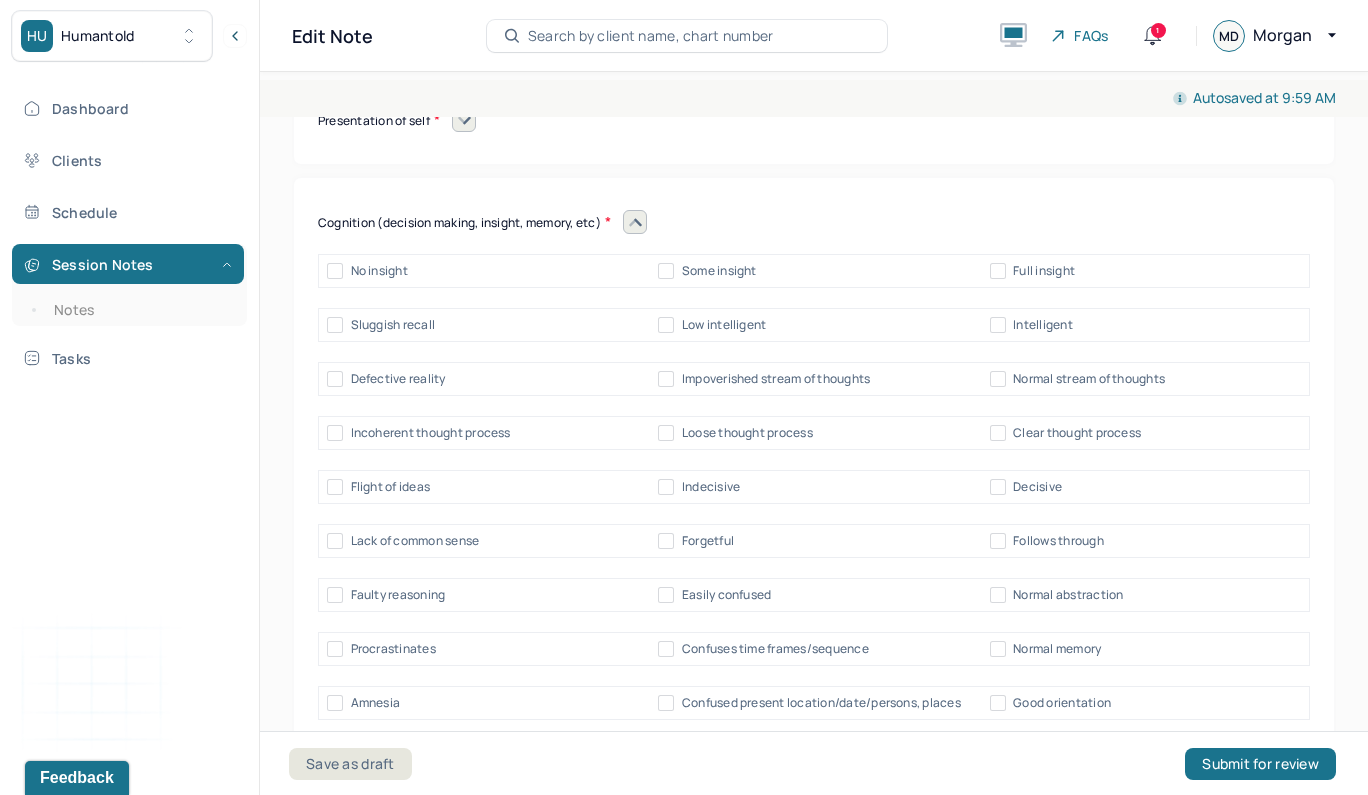 scroll, scrollTop: 9254, scrollLeft: 0, axis: vertical 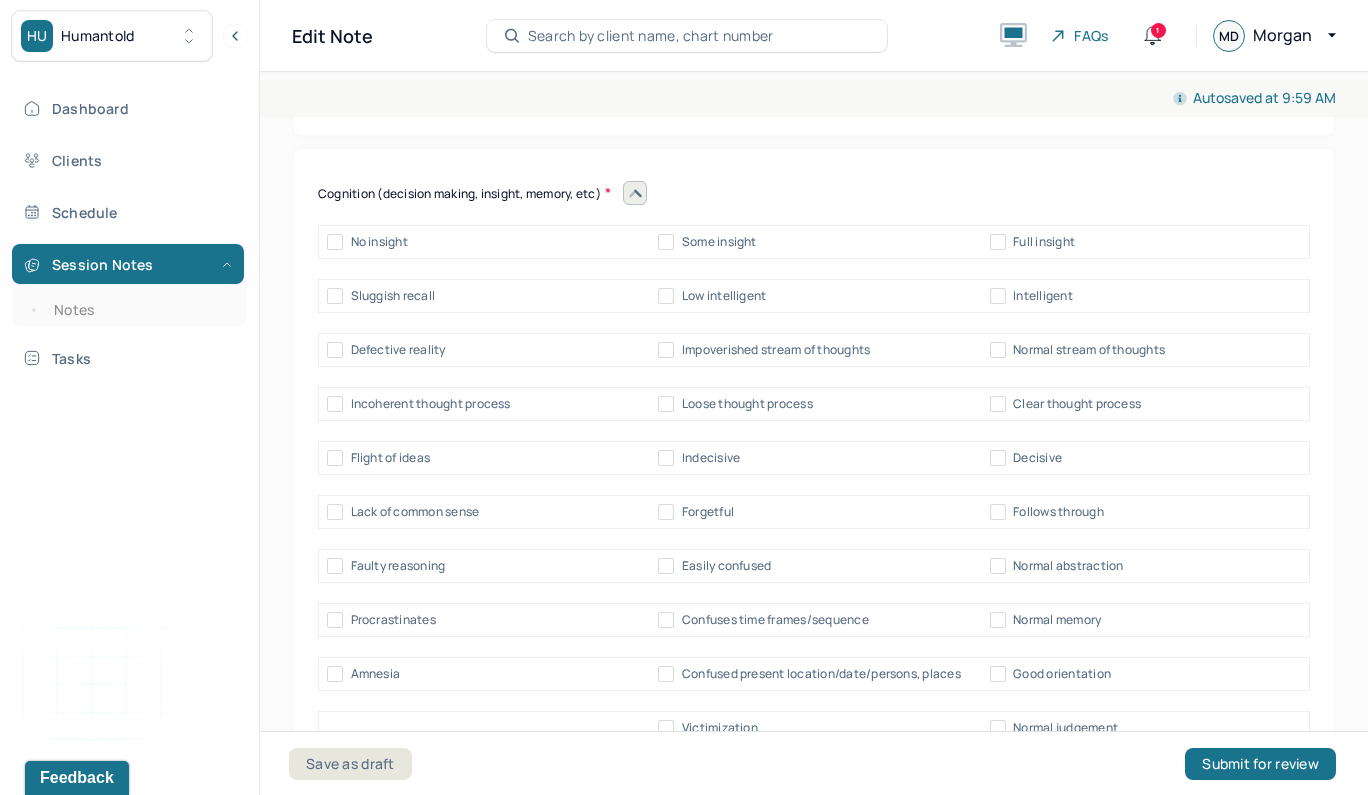 click on "Normal abstraction" at bounding box center [998, 566] 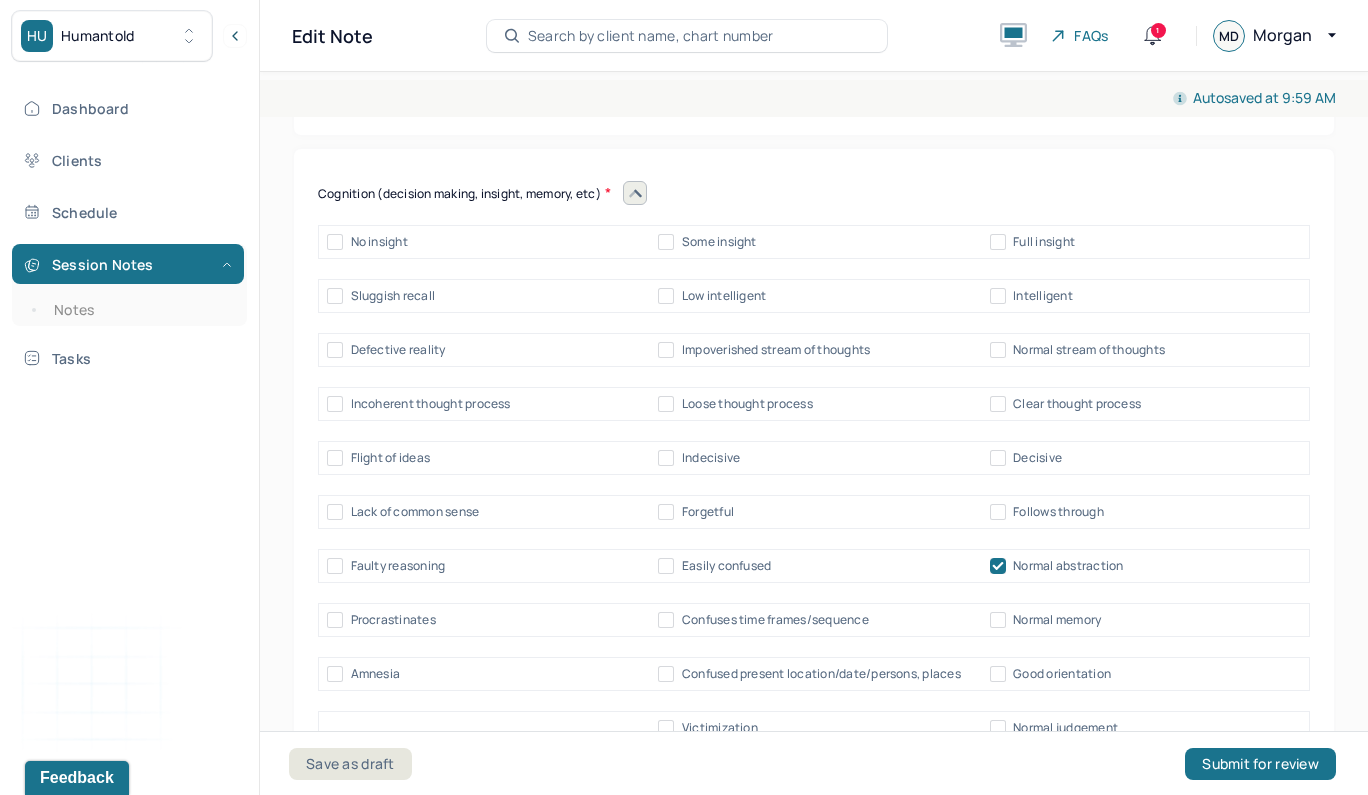 click on "Normal memory" at bounding box center (998, 620) 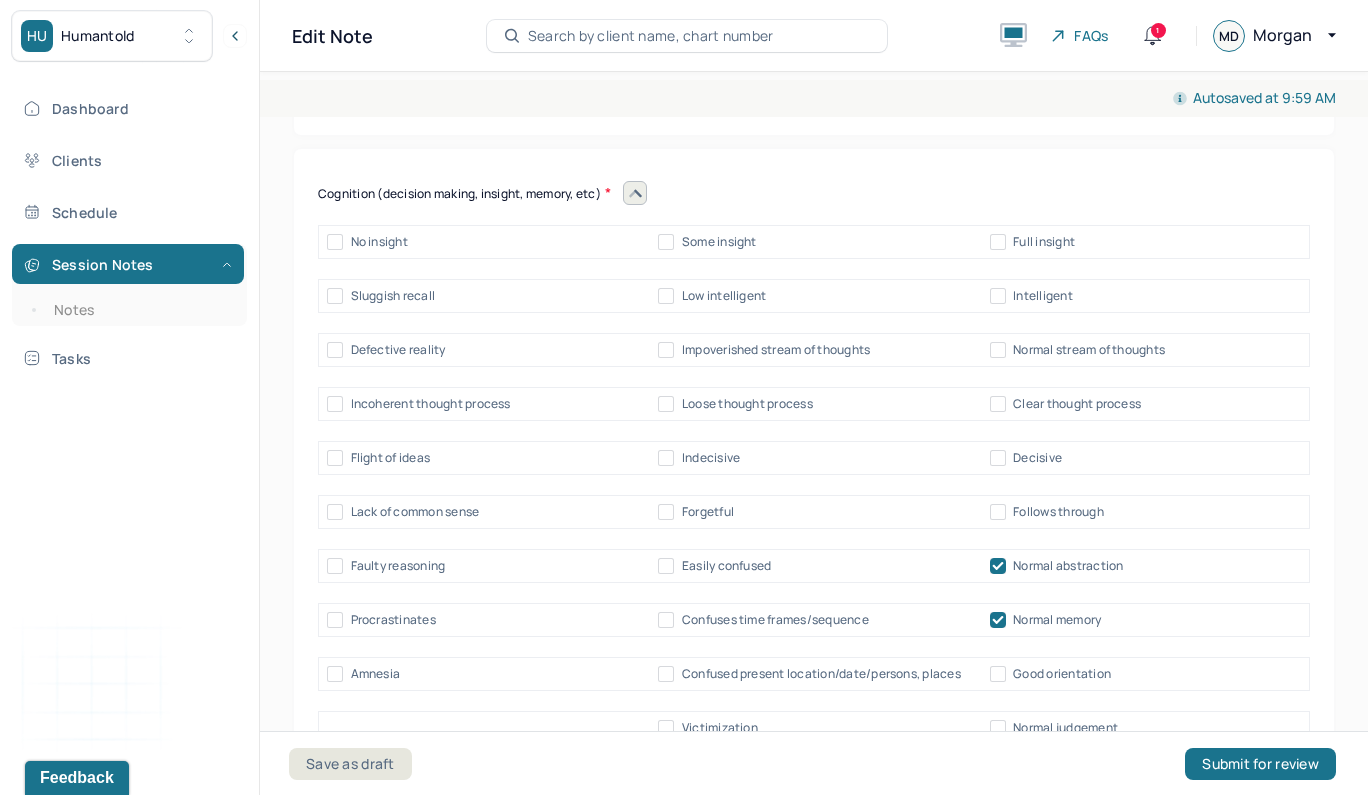 click on "Good orientation" at bounding box center [998, 674] 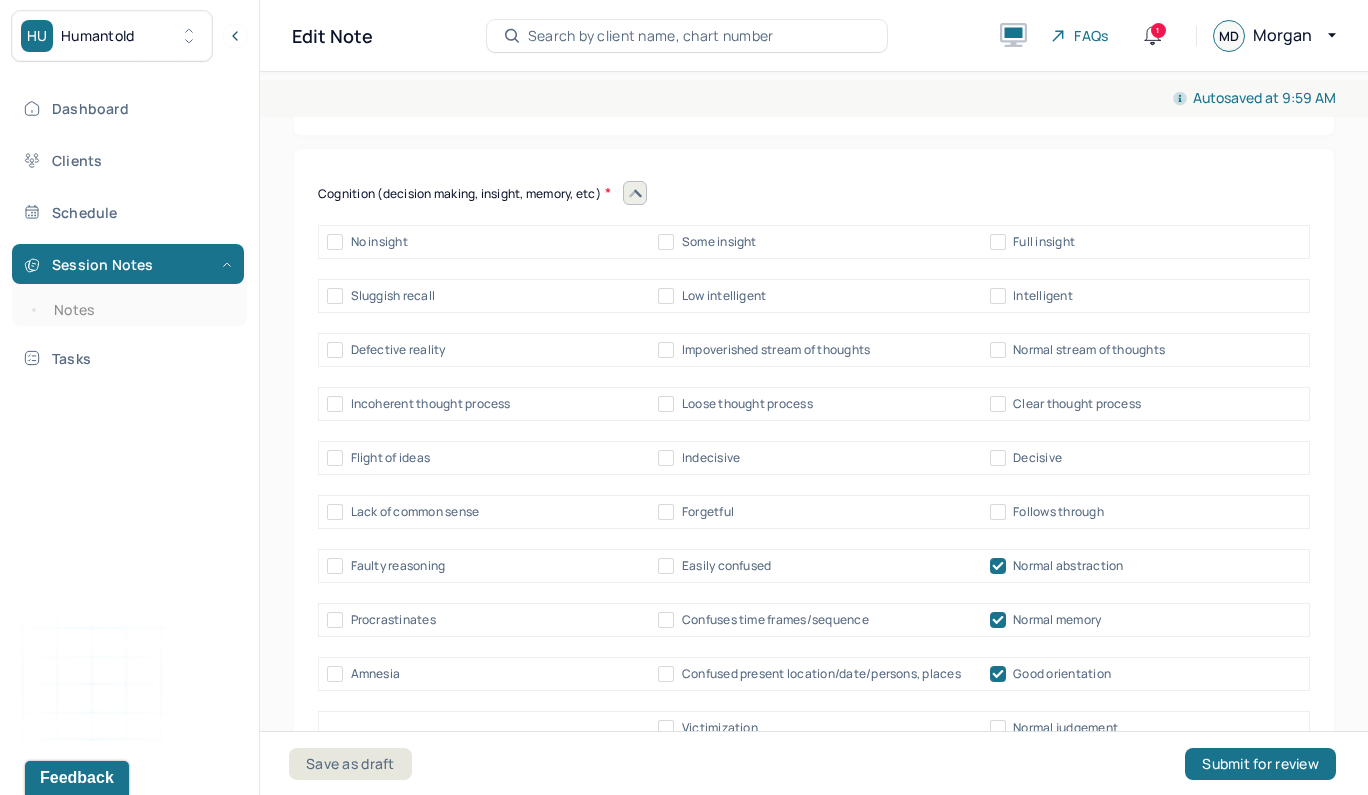click on "Normal judgement" at bounding box center (998, 728) 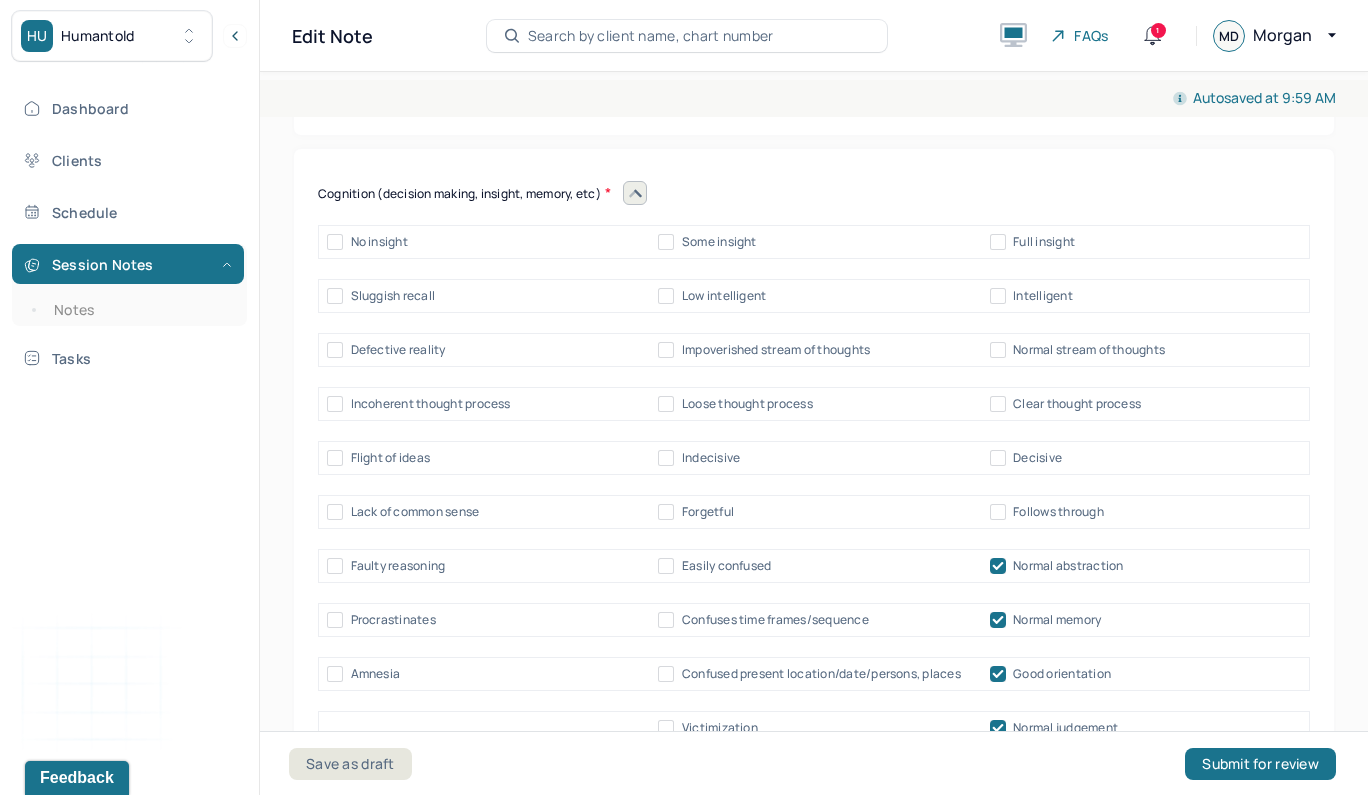 scroll, scrollTop: 9368, scrollLeft: 0, axis: vertical 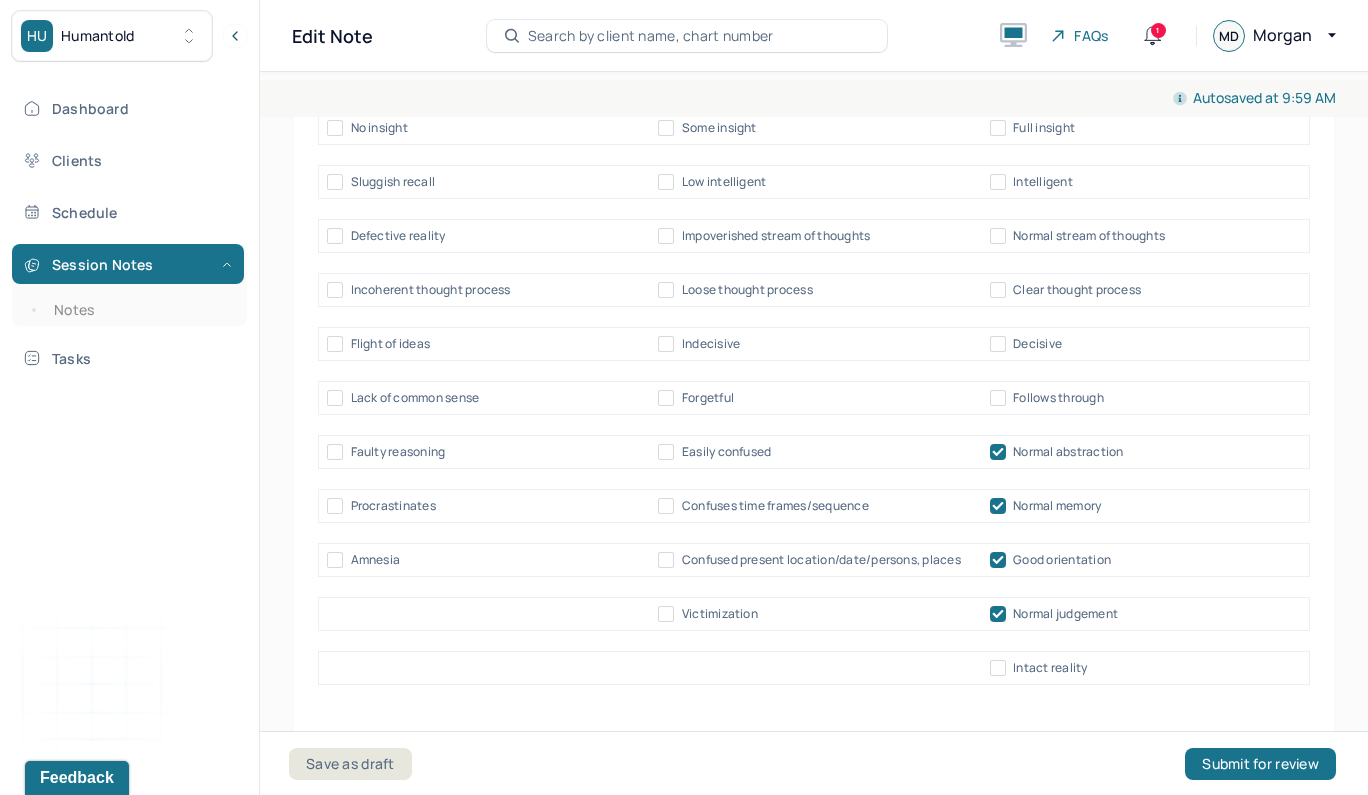 click on "Intact reality" at bounding box center [998, 668] 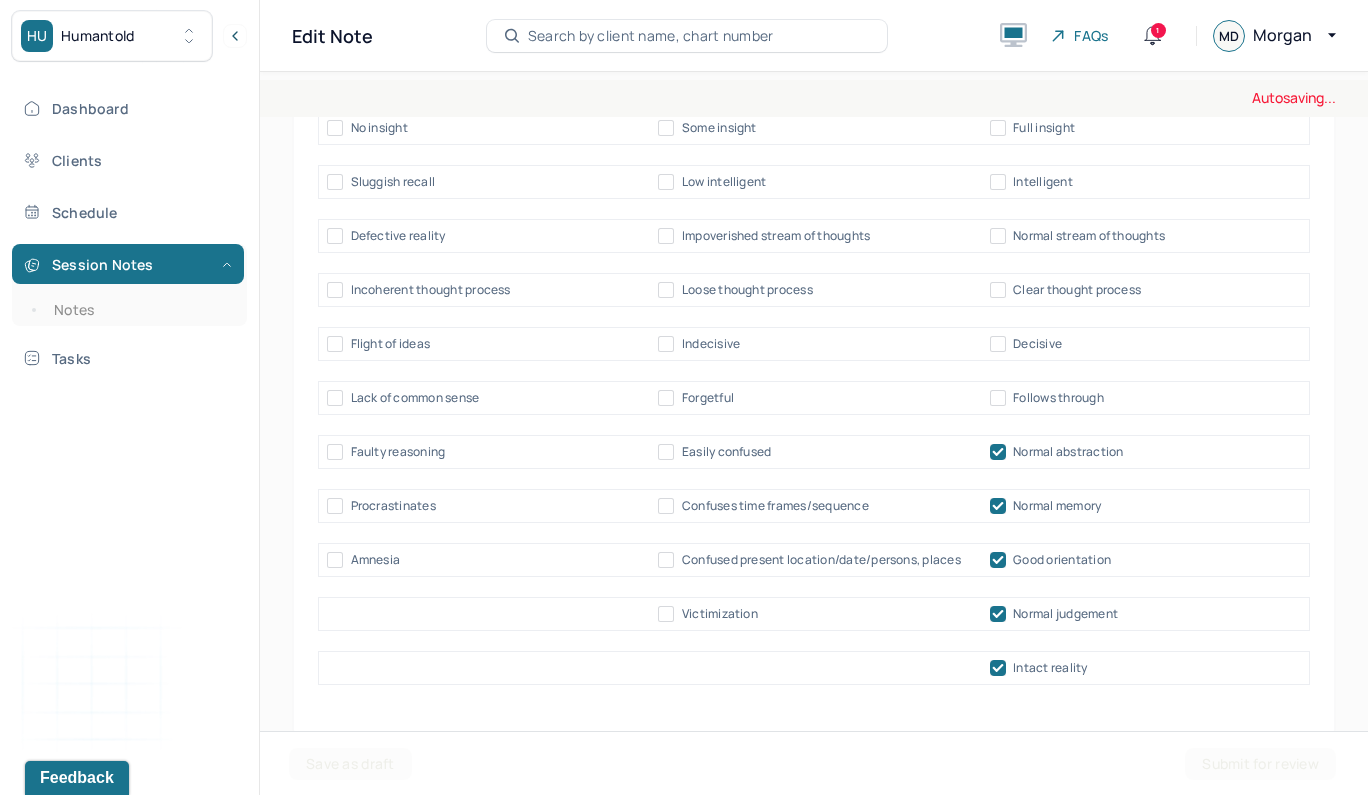 scroll, scrollTop: 9291, scrollLeft: 0, axis: vertical 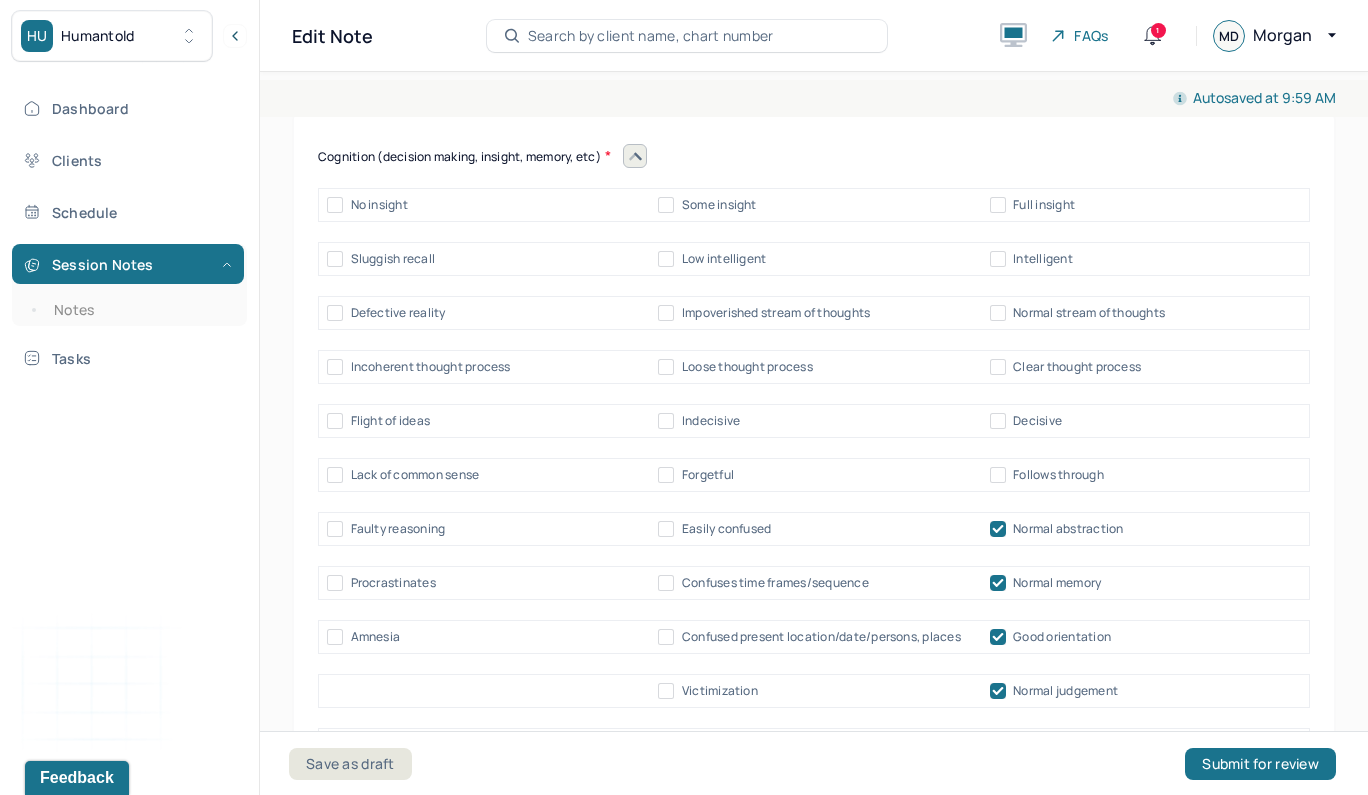 click on "Some insight" at bounding box center (666, 205) 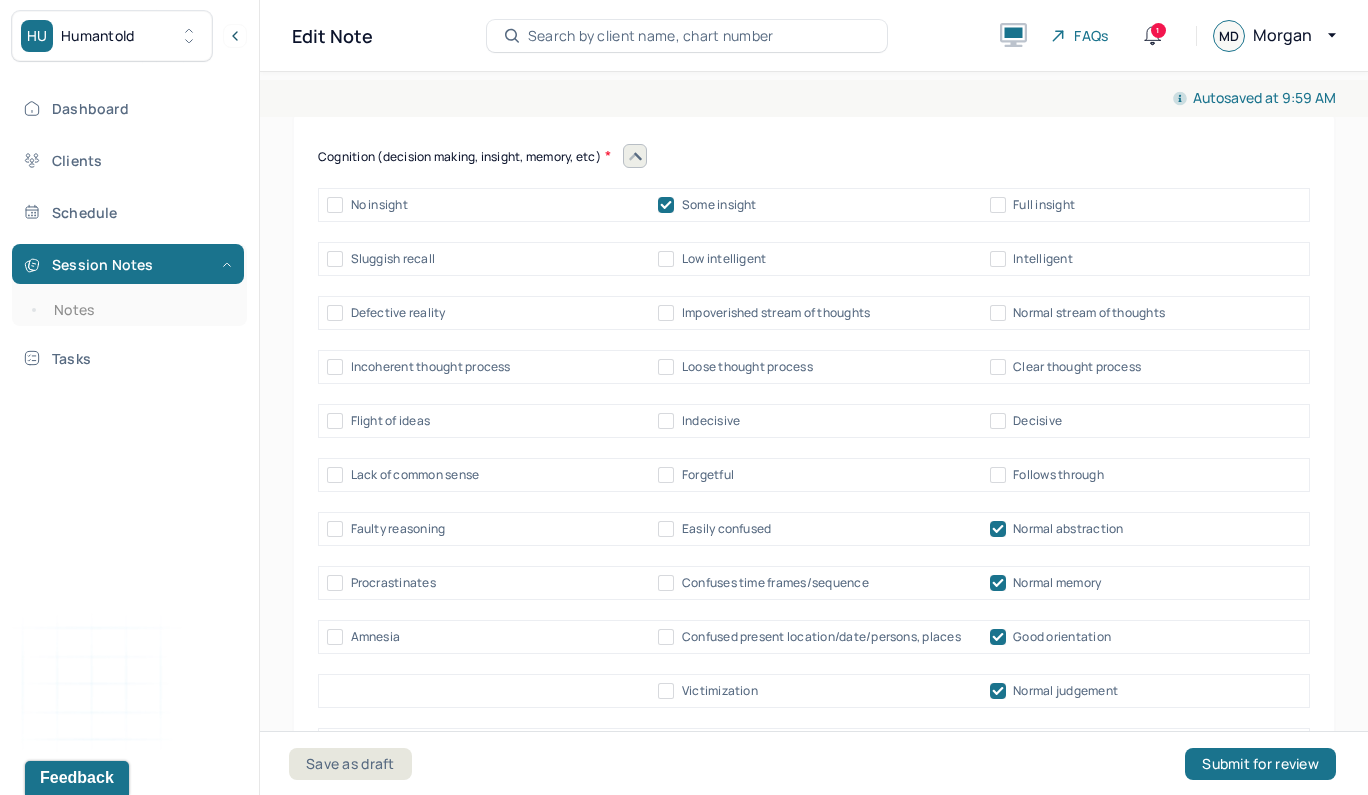 click 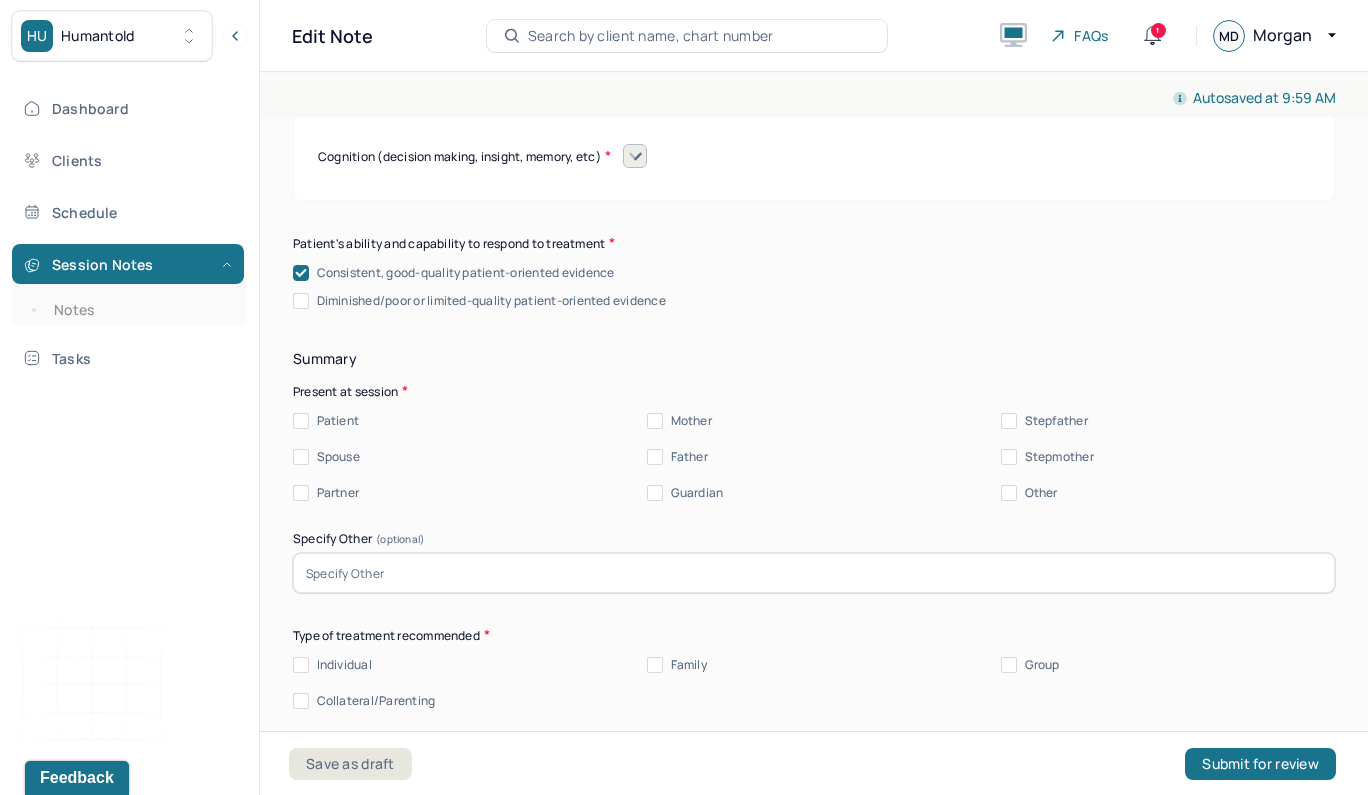 scroll, scrollTop: 9383, scrollLeft: 0, axis: vertical 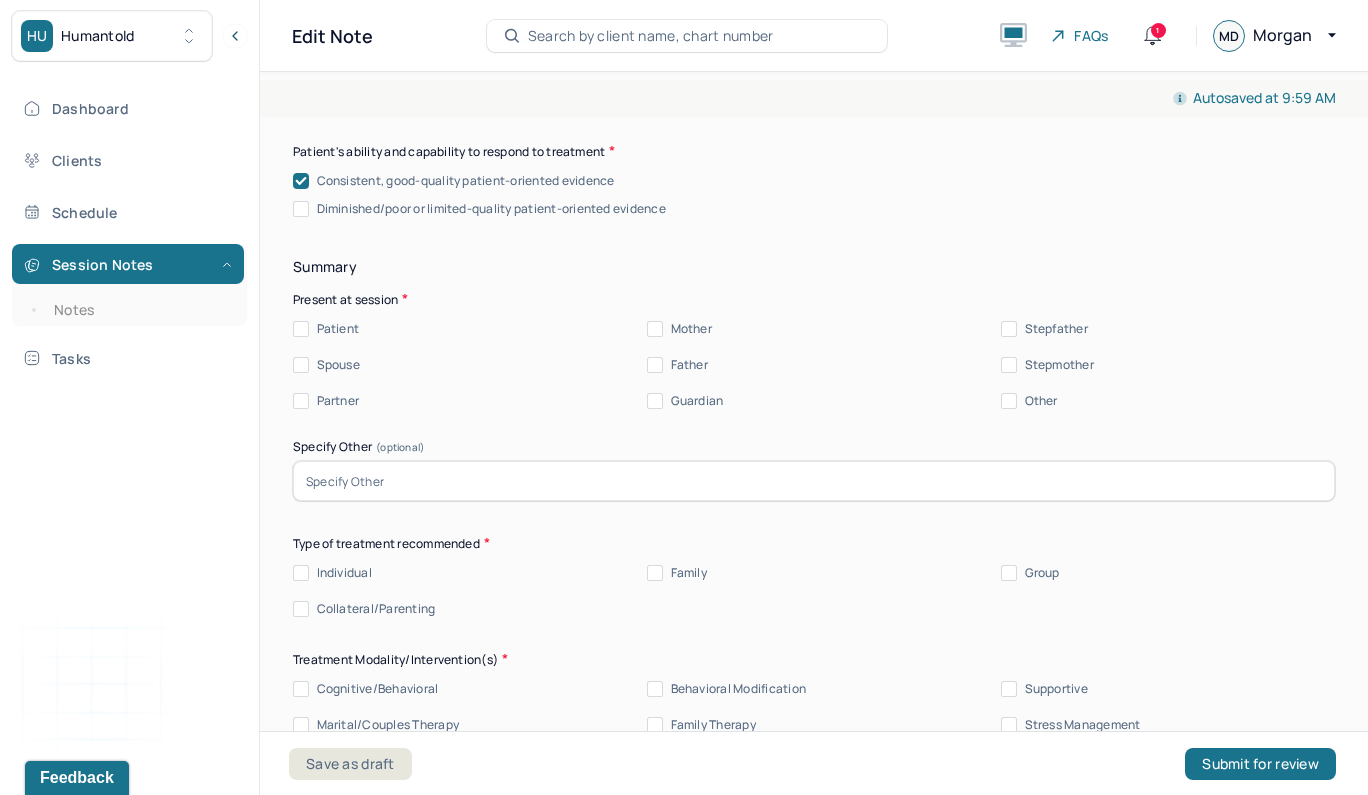 click on "Patient" at bounding box center [301, 329] 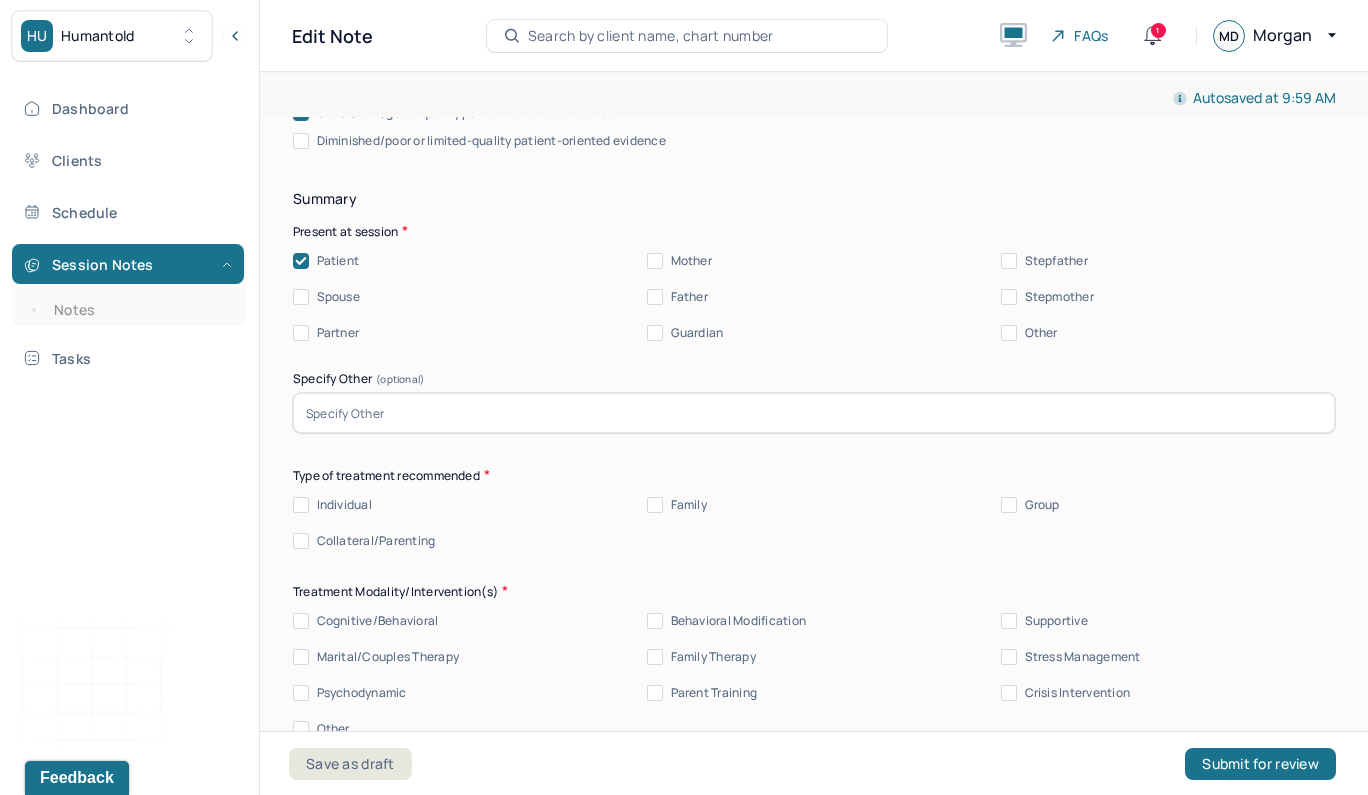 scroll, scrollTop: 9467, scrollLeft: 0, axis: vertical 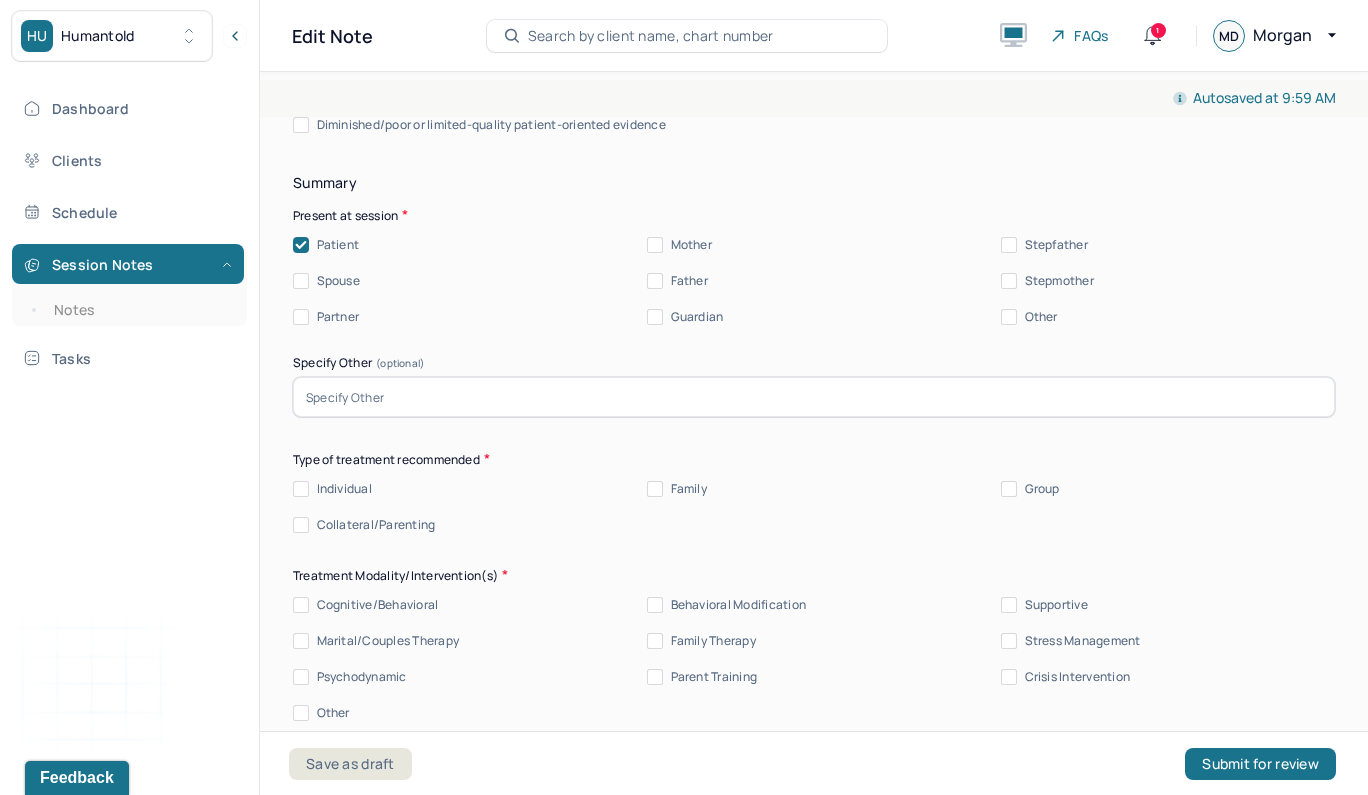 click on "Individual" at bounding box center [301, 489] 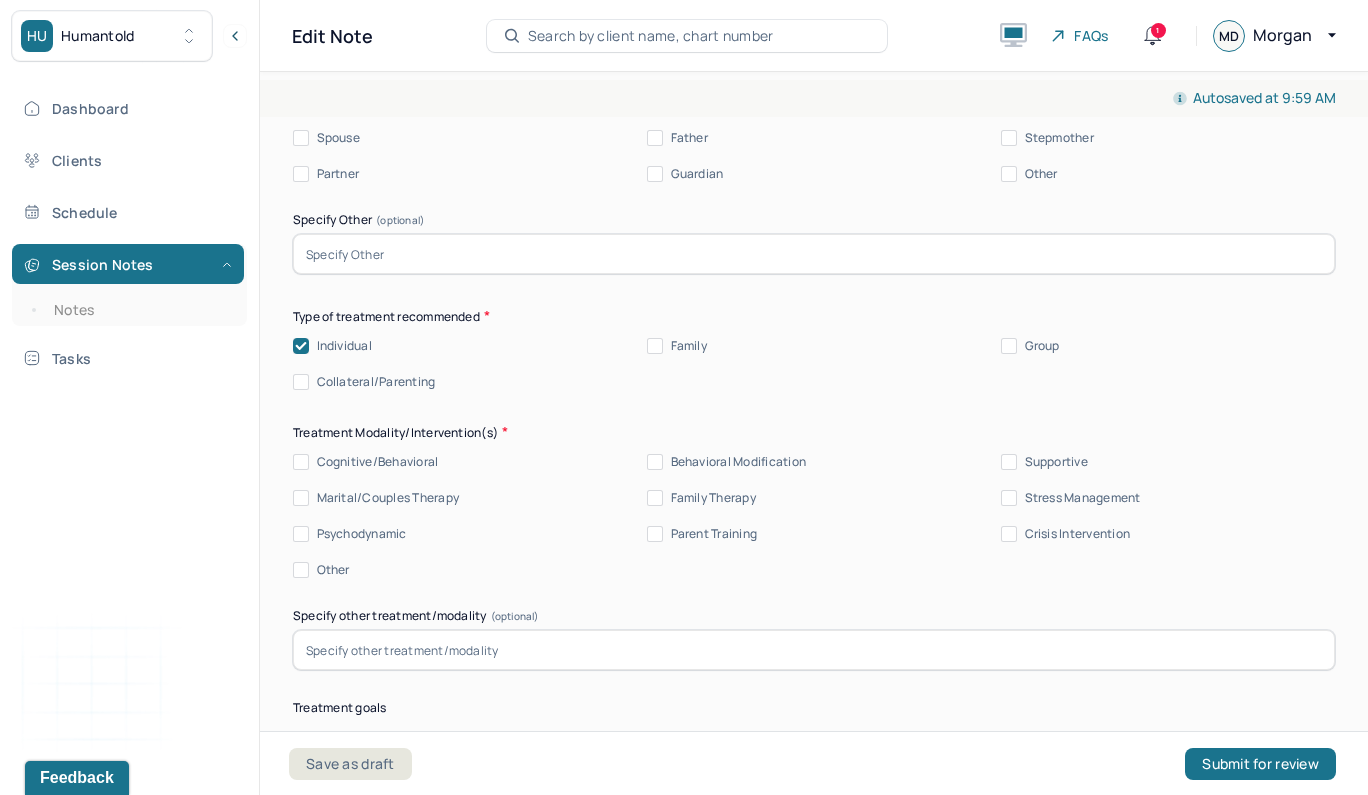 scroll, scrollTop: 9614, scrollLeft: 0, axis: vertical 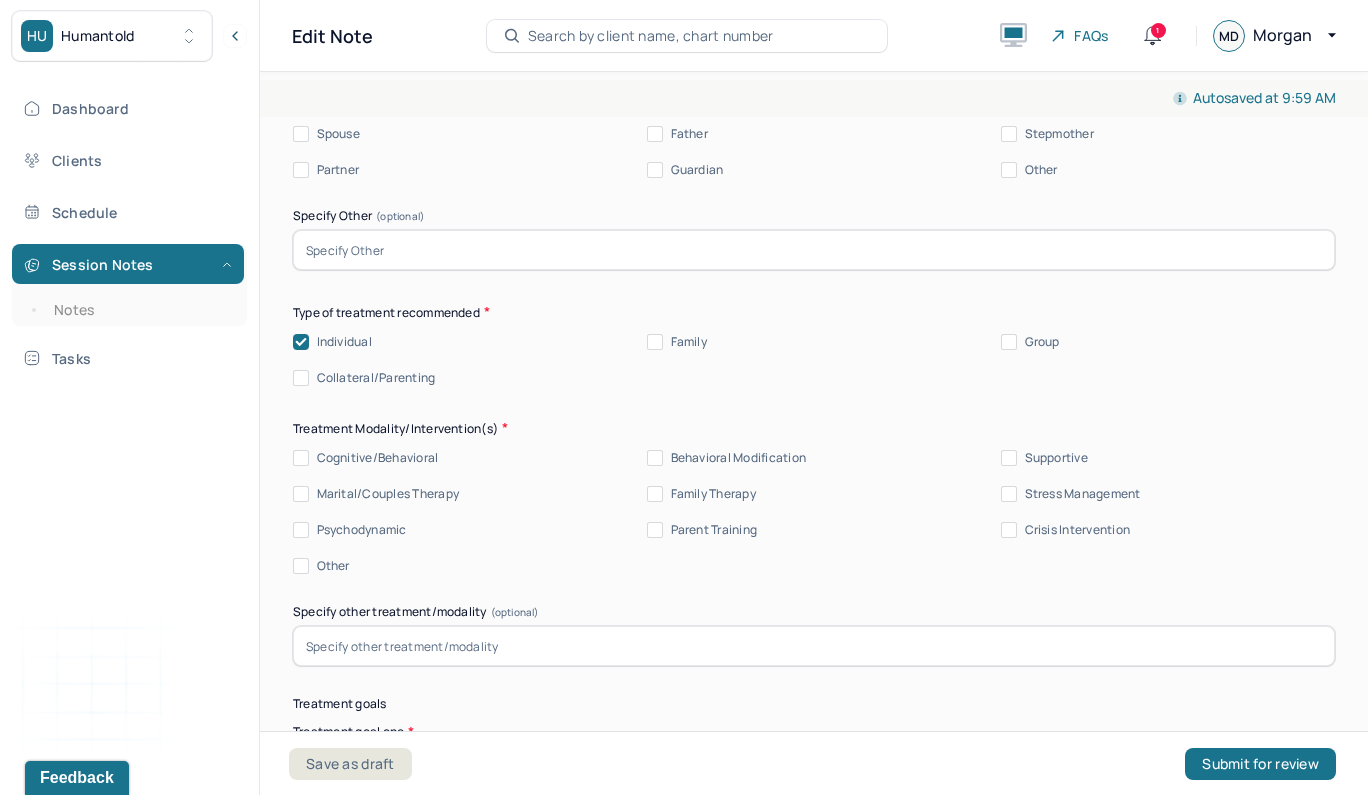 click on "Cognitive/Behavioral" at bounding box center [301, 458] 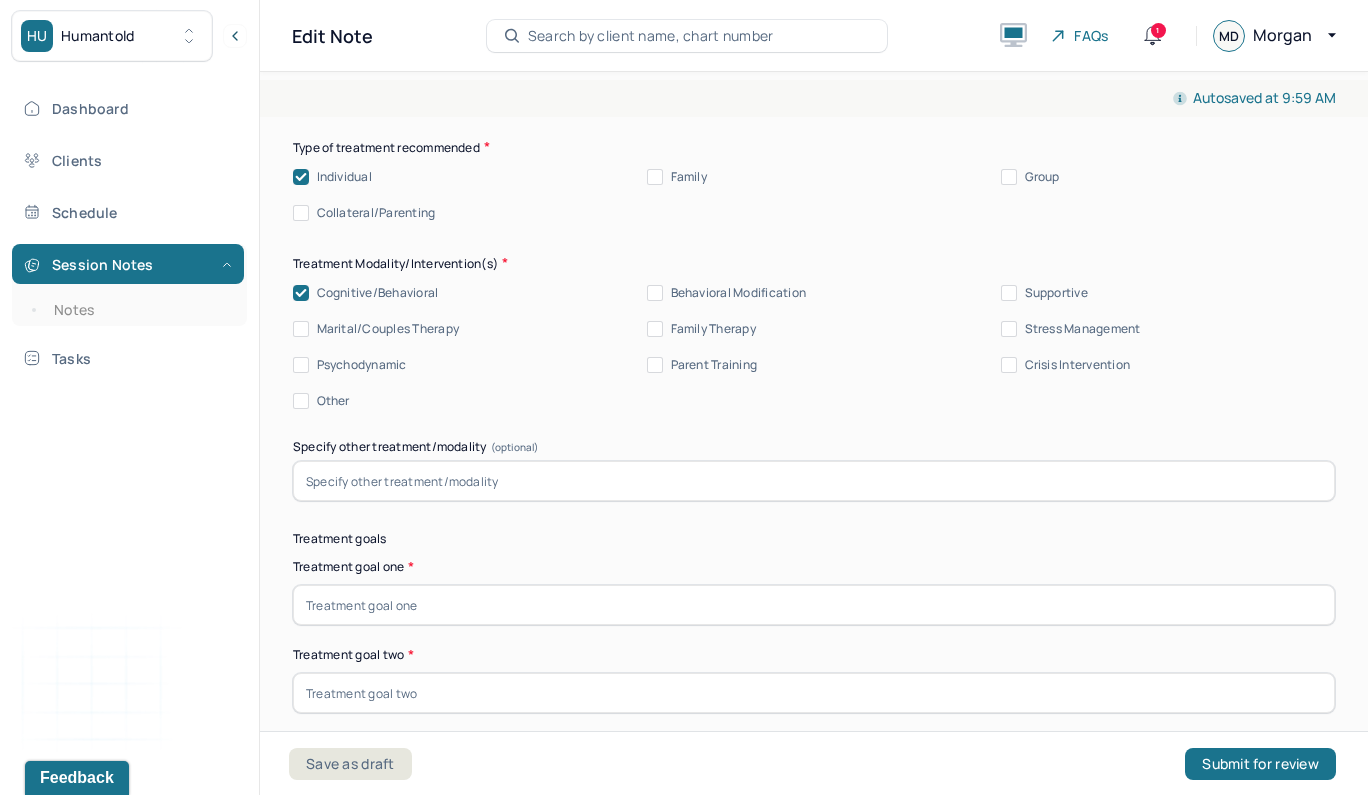 scroll, scrollTop: 9787, scrollLeft: 0, axis: vertical 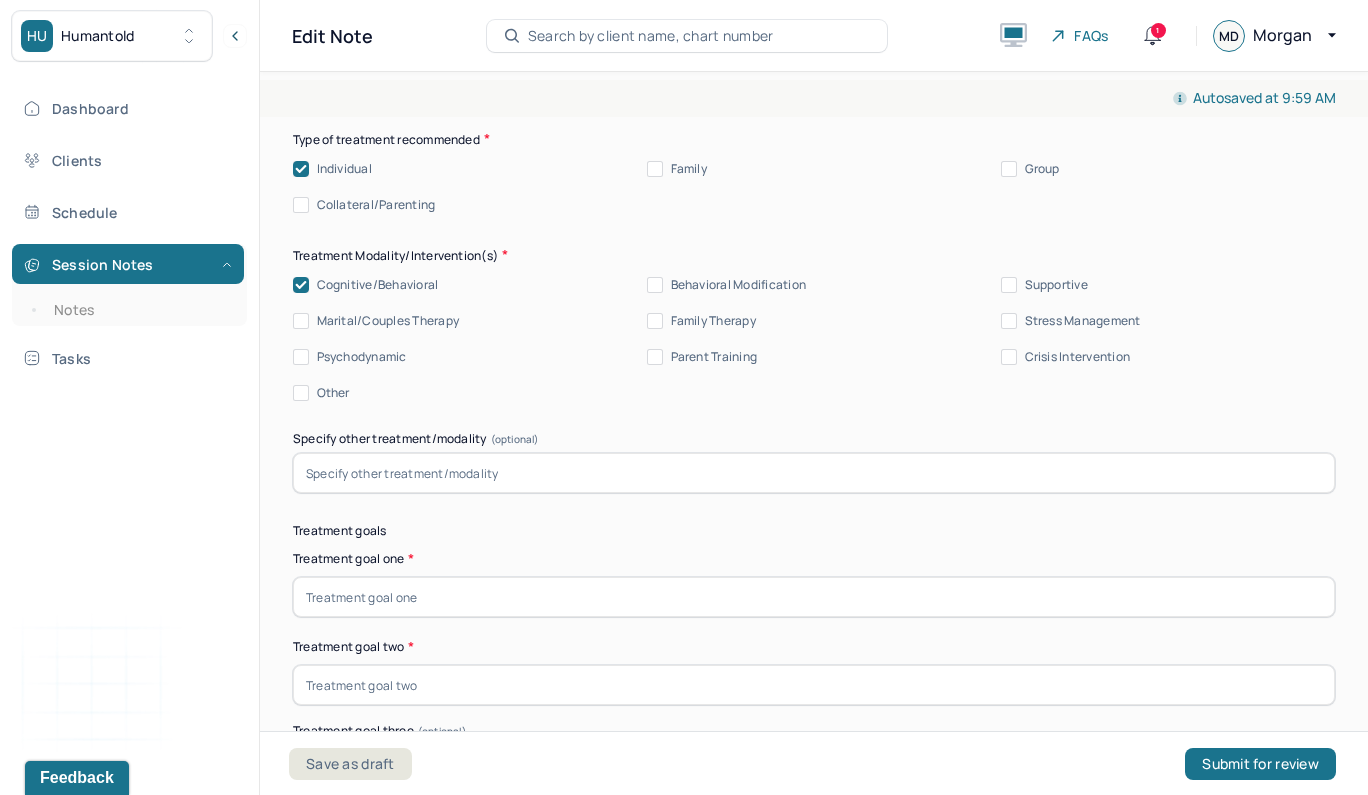 click on "Supportive" at bounding box center [1009, 285] 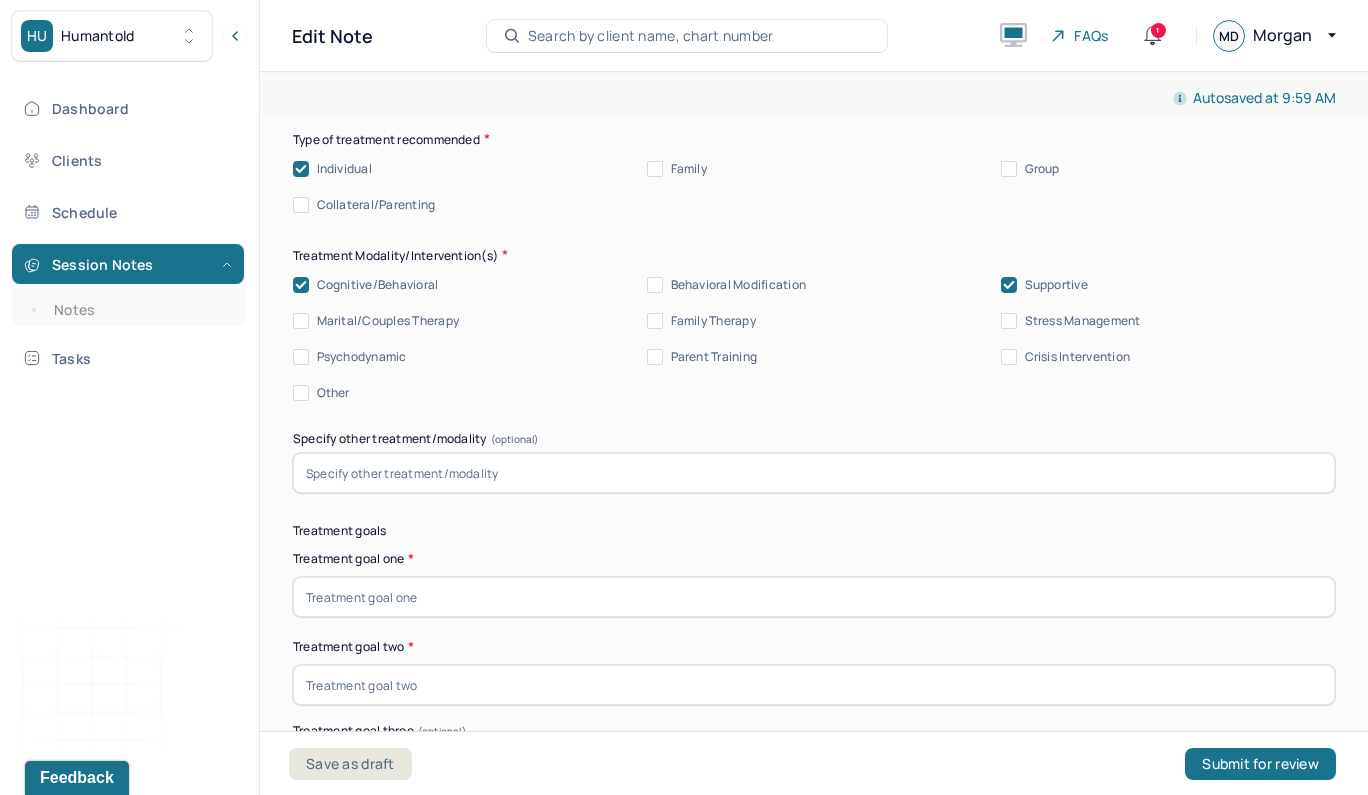 scroll, scrollTop: 9872, scrollLeft: 0, axis: vertical 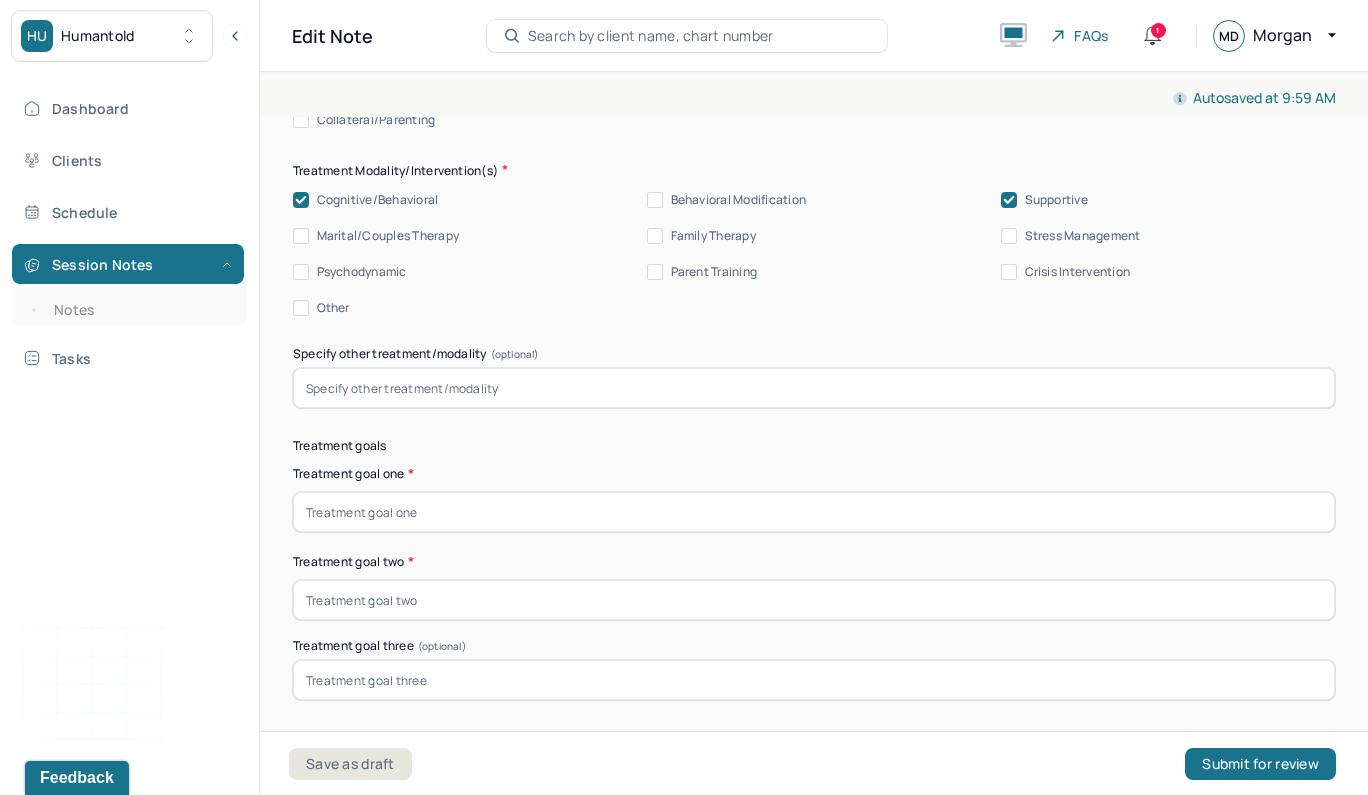 click at bounding box center (814, 512) 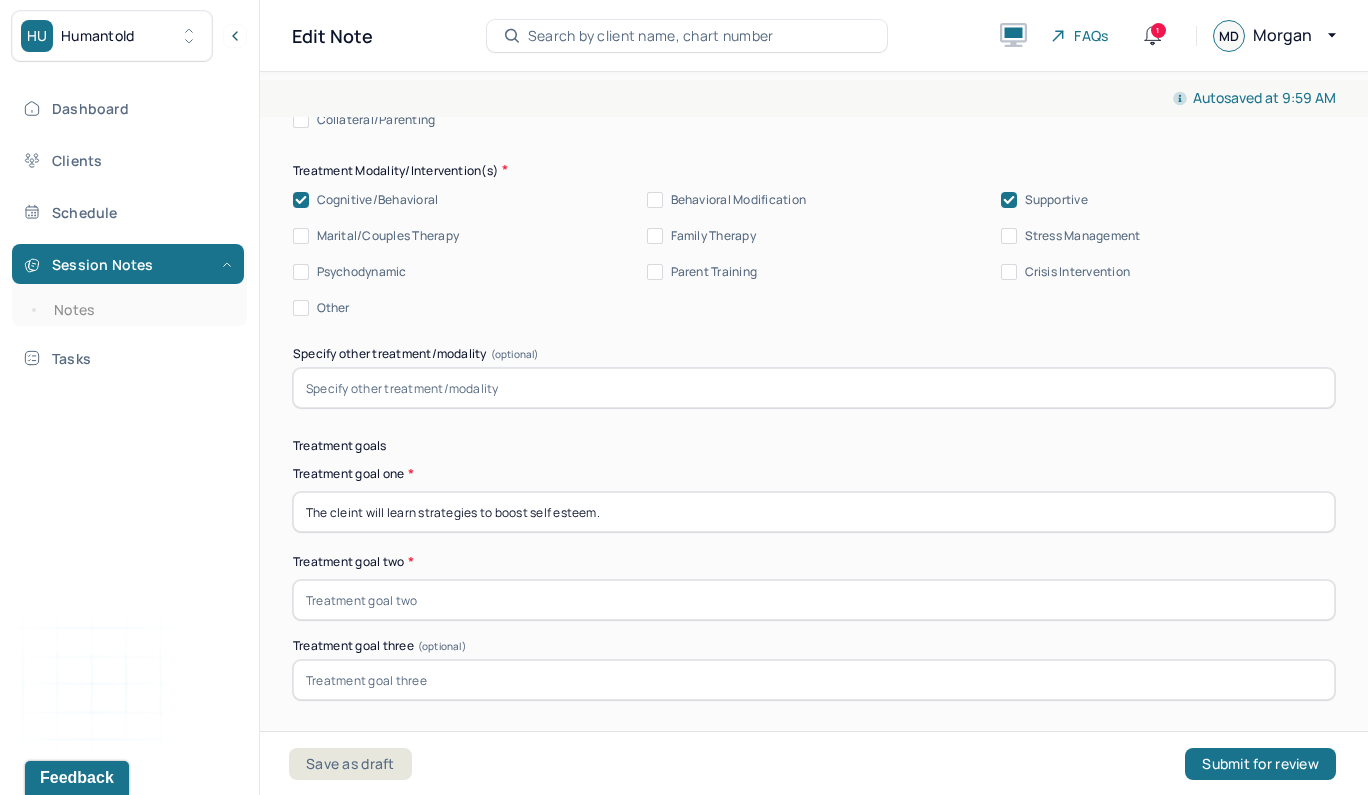 type on "The cleint will learn strategies to boost self esteem." 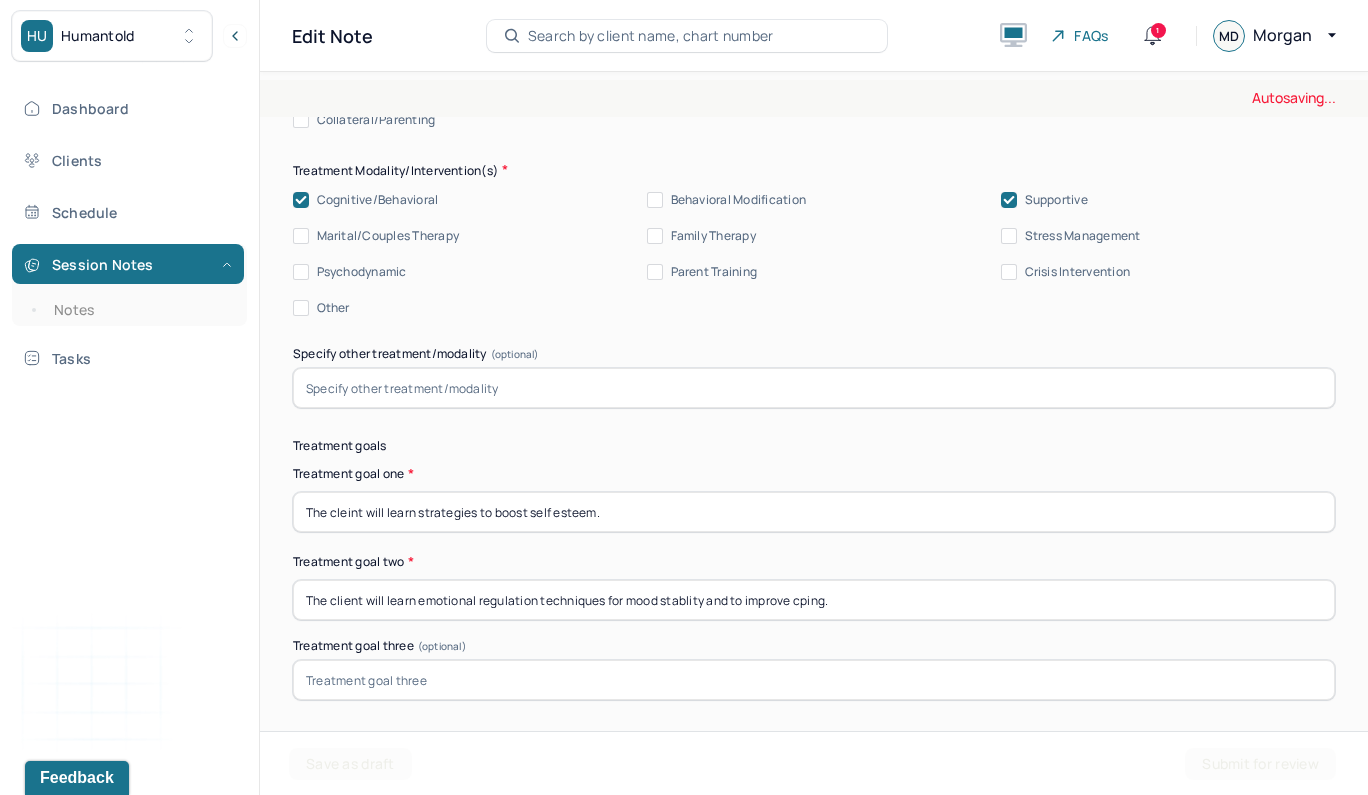 click at bounding box center [814, 680] 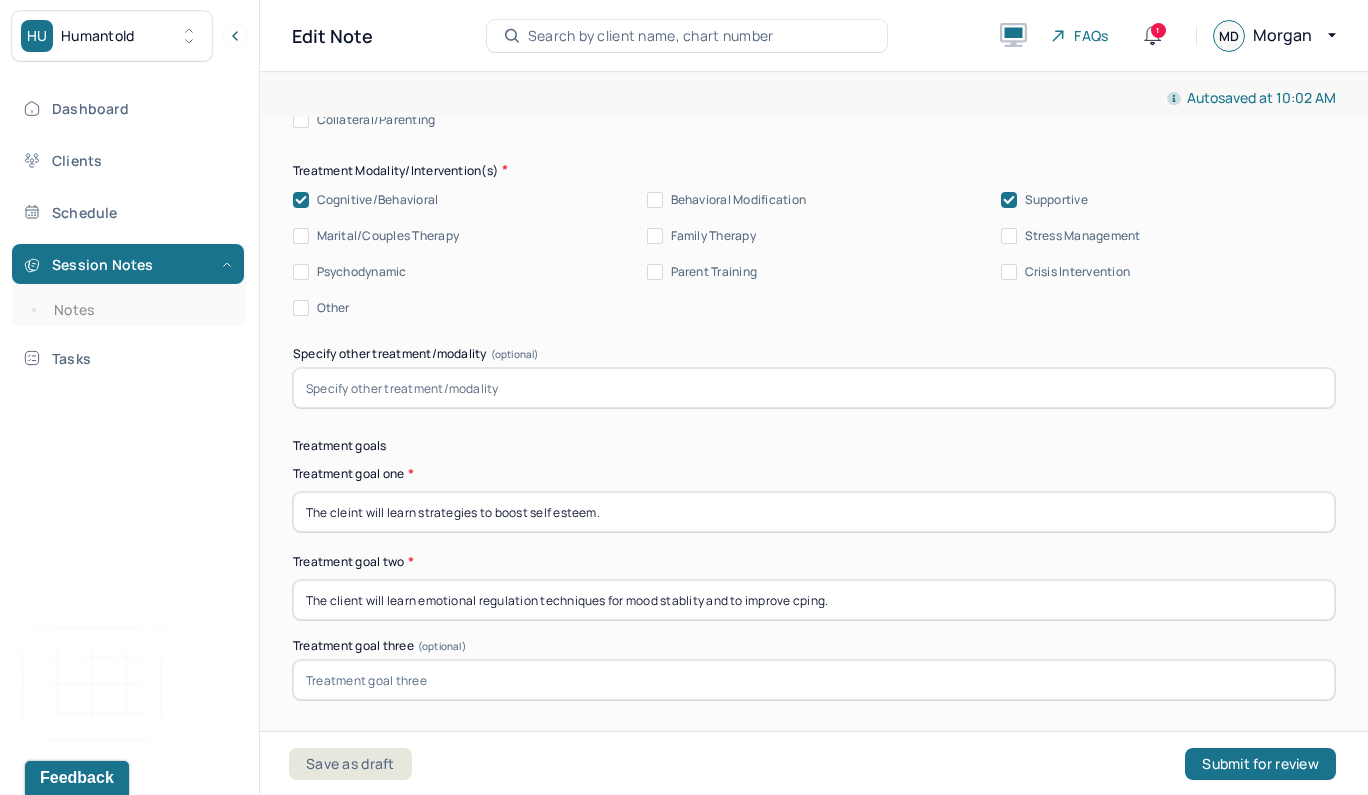 click on "The client will learn emotional regulation techniques for mood stablity and to improve cping." at bounding box center (814, 600) 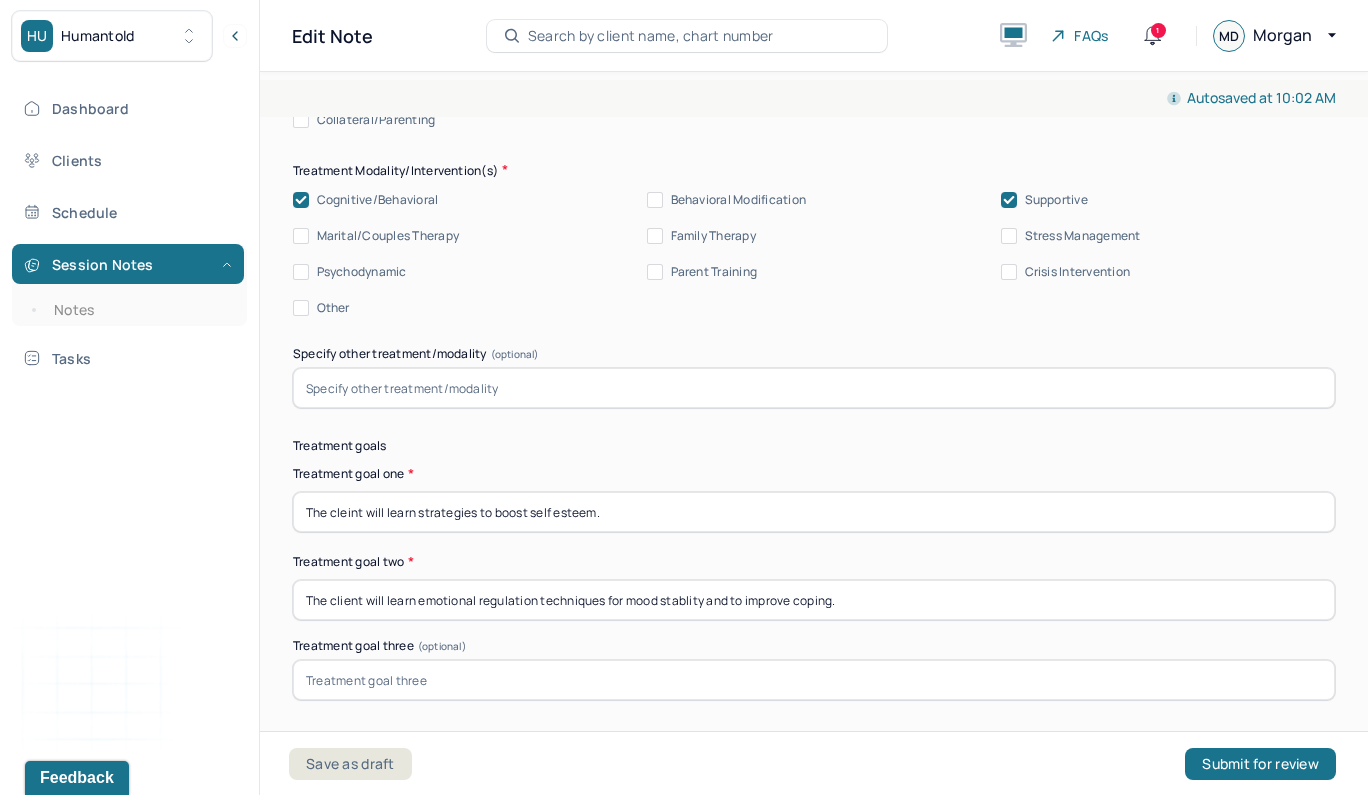 type on "The client will learn emotional regulation techniques for mood stablity and to improve coping." 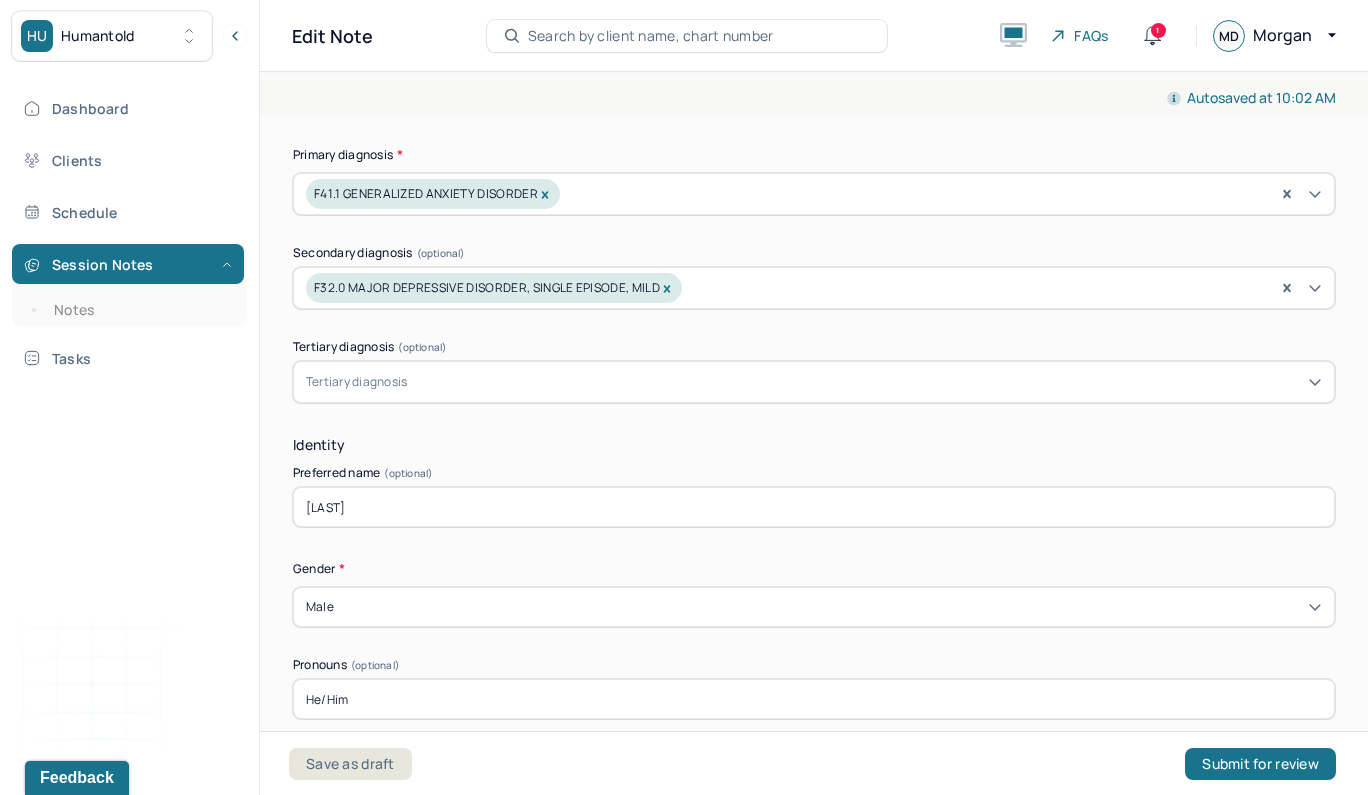 scroll, scrollTop: 652, scrollLeft: 0, axis: vertical 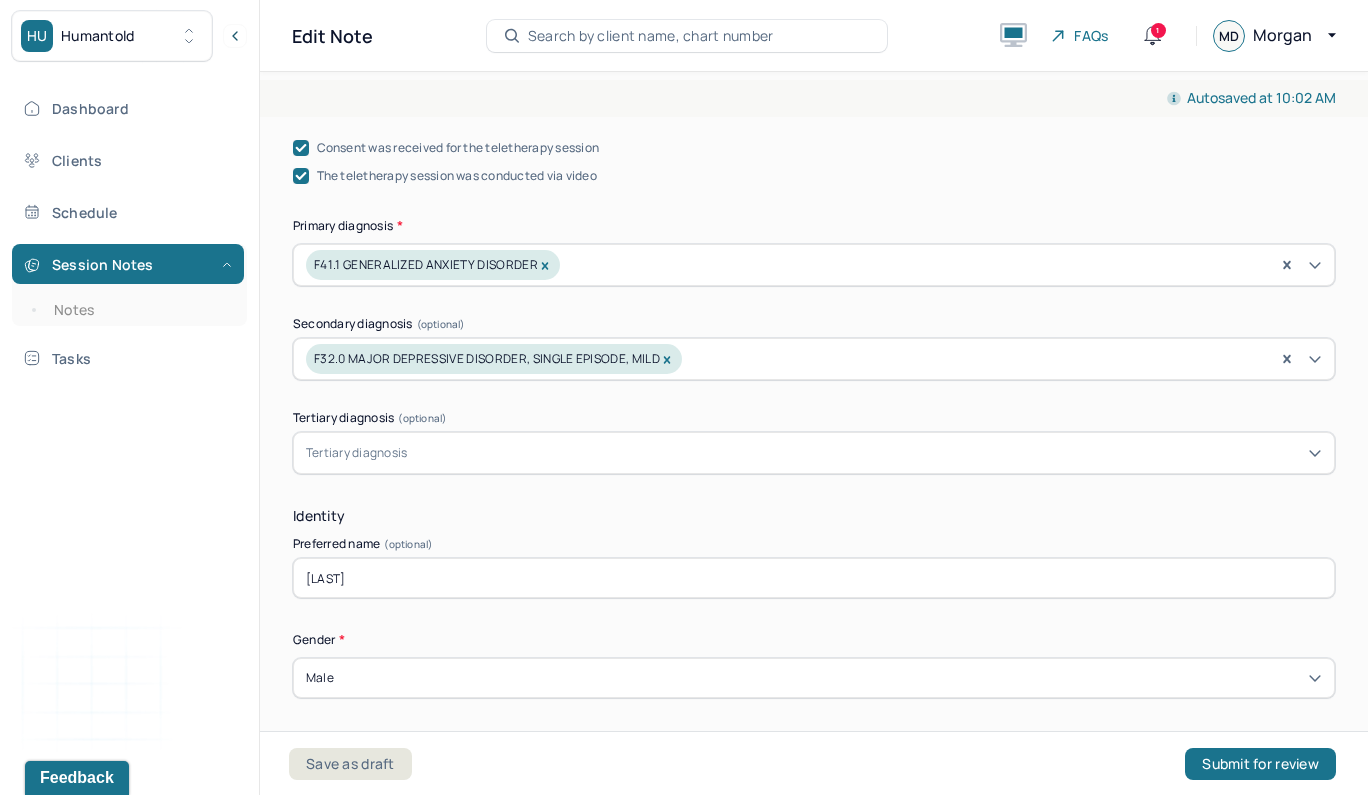 click 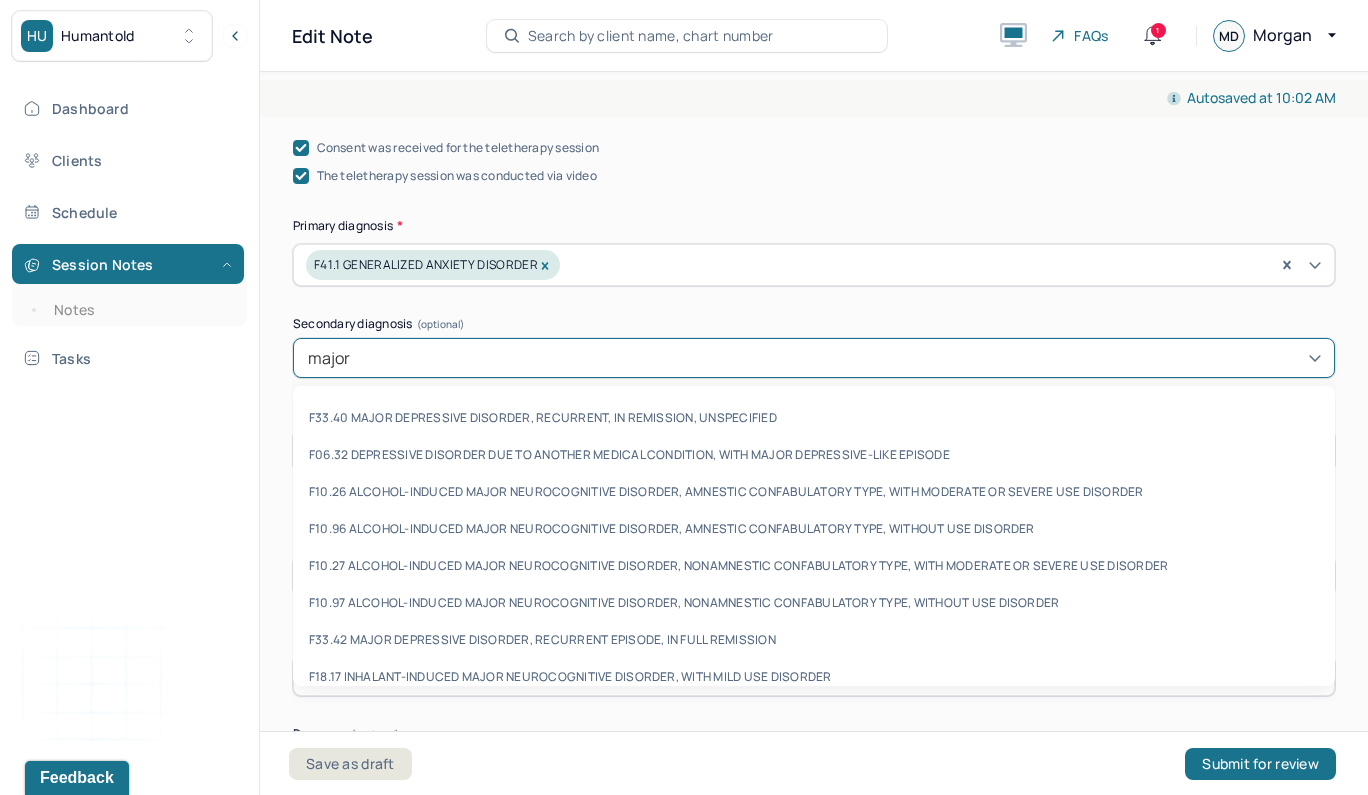 type on "major d" 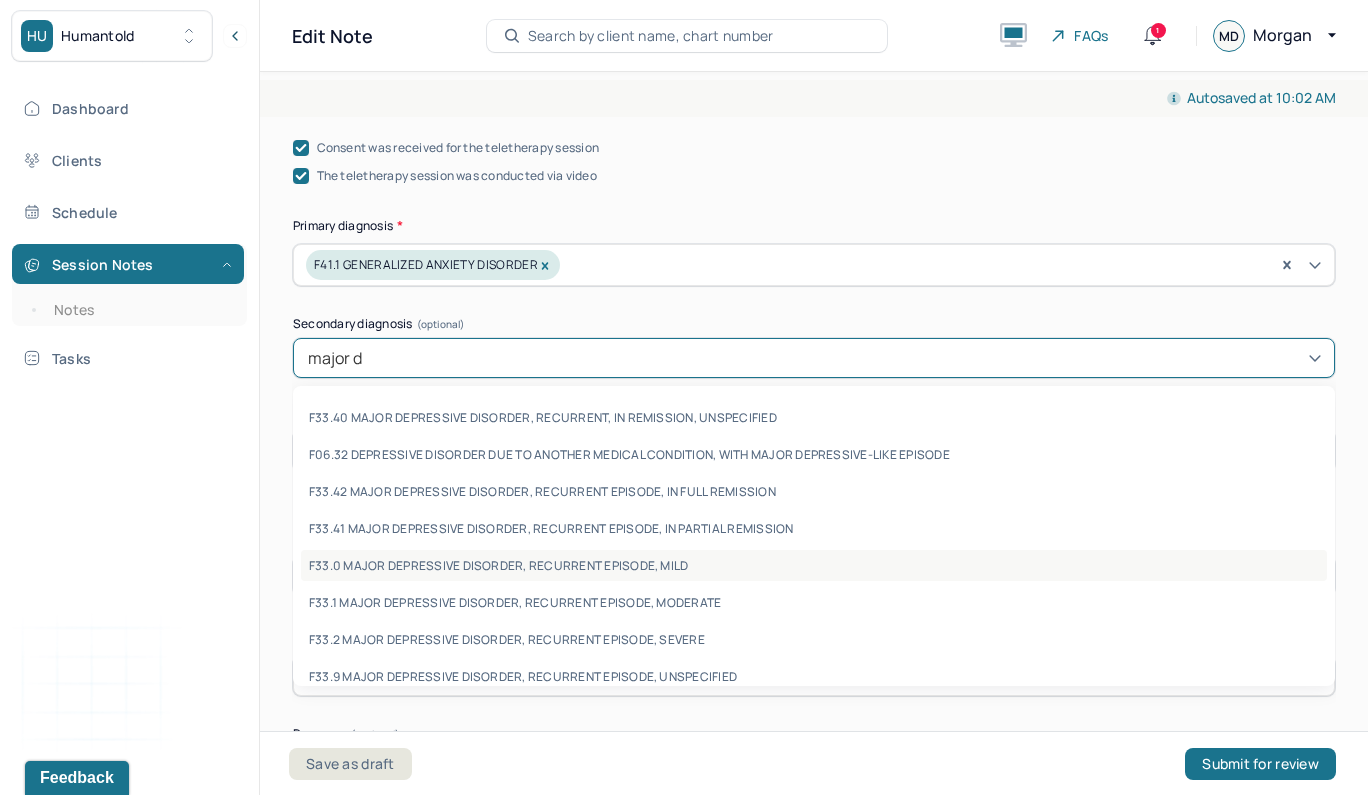 click on "F33.0 MAJOR DEPRESSIVE DISORDER, RECURRENT EPISODE, MILD" at bounding box center [814, 565] 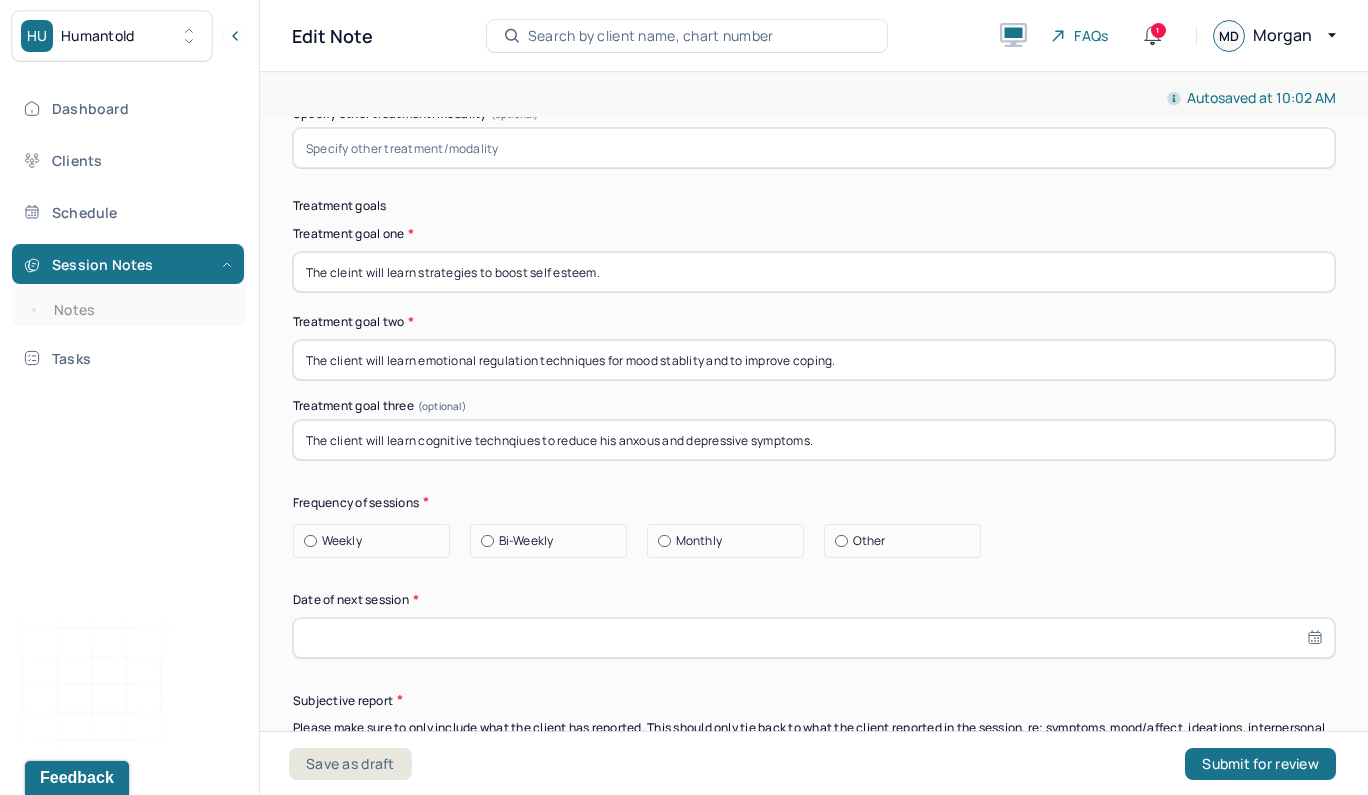 scroll, scrollTop: 10157, scrollLeft: 0, axis: vertical 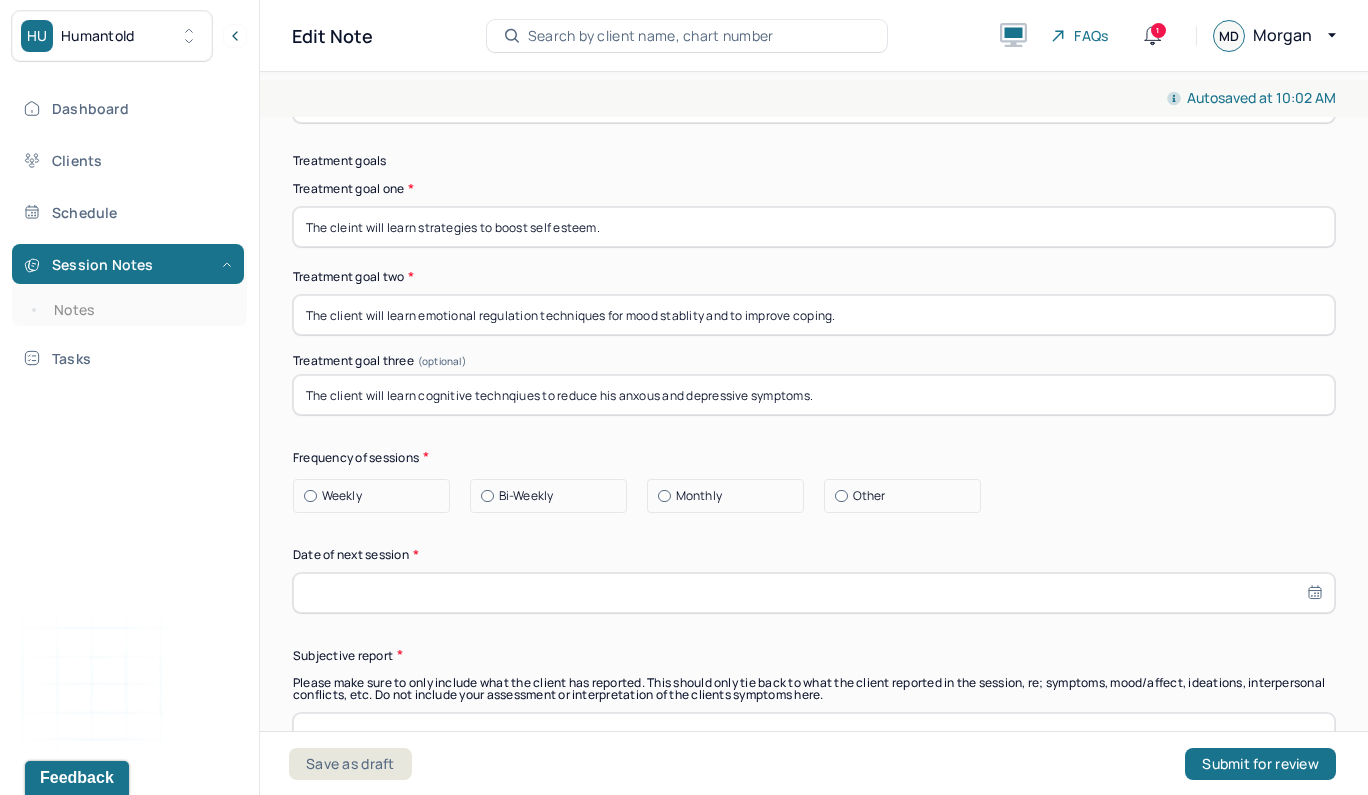 click on "Weekly" at bounding box center [342, 496] 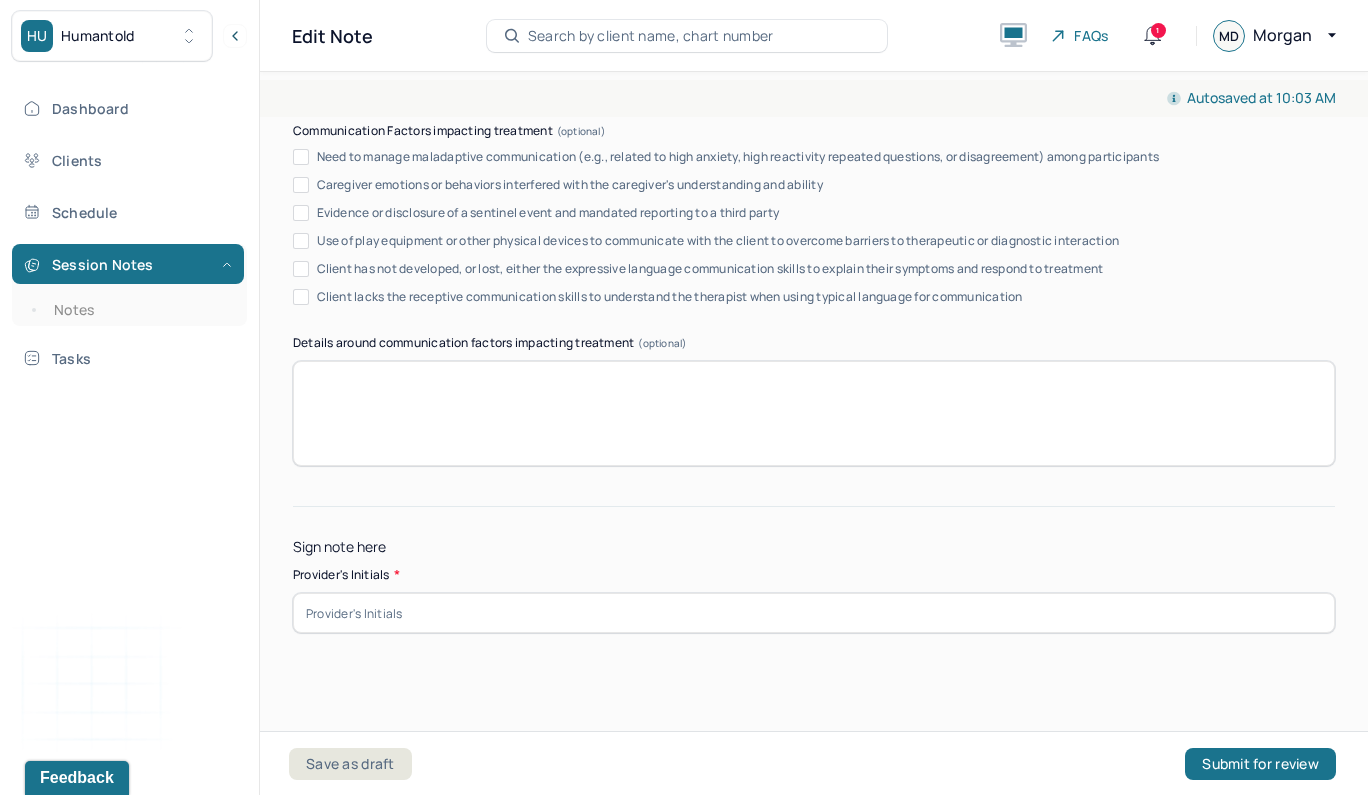 scroll, scrollTop: 11243, scrollLeft: 0, axis: vertical 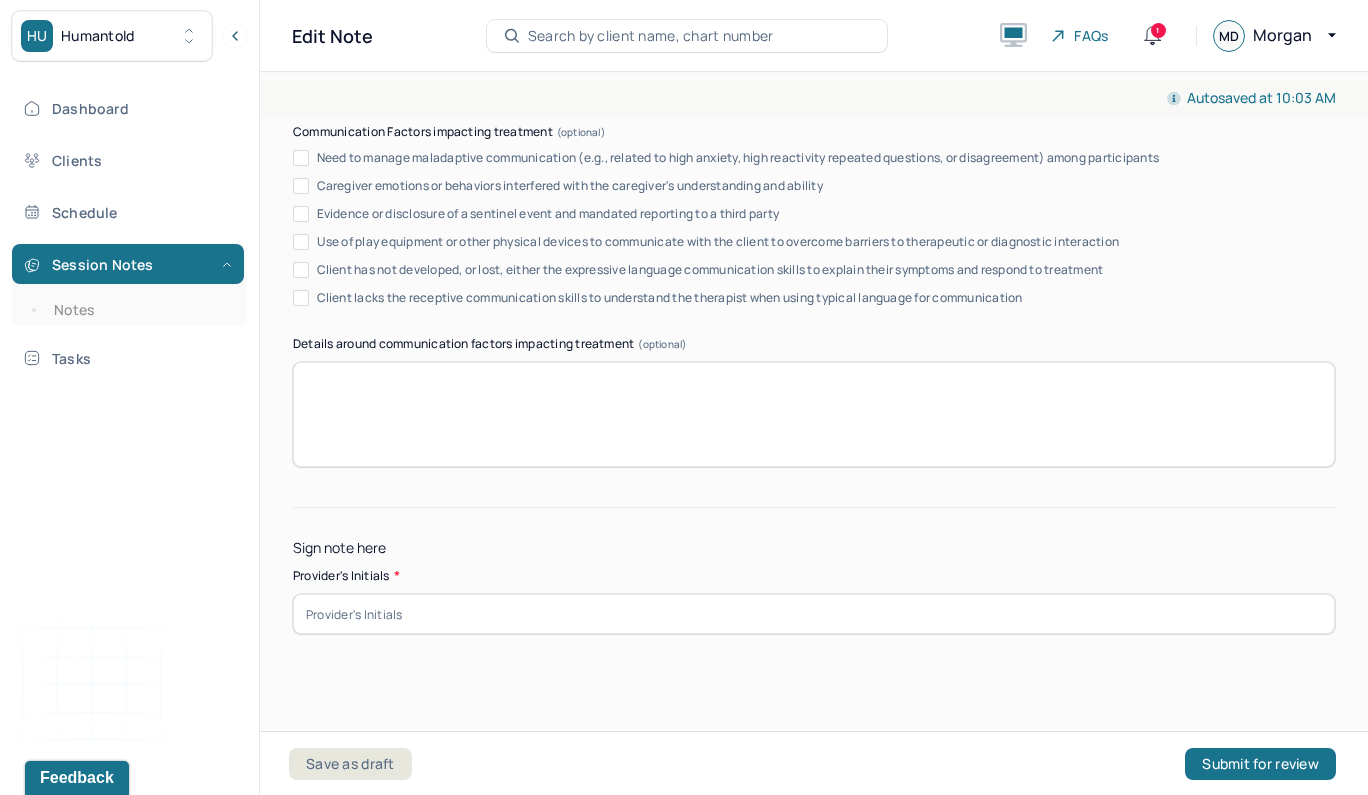 click at bounding box center (814, 614) 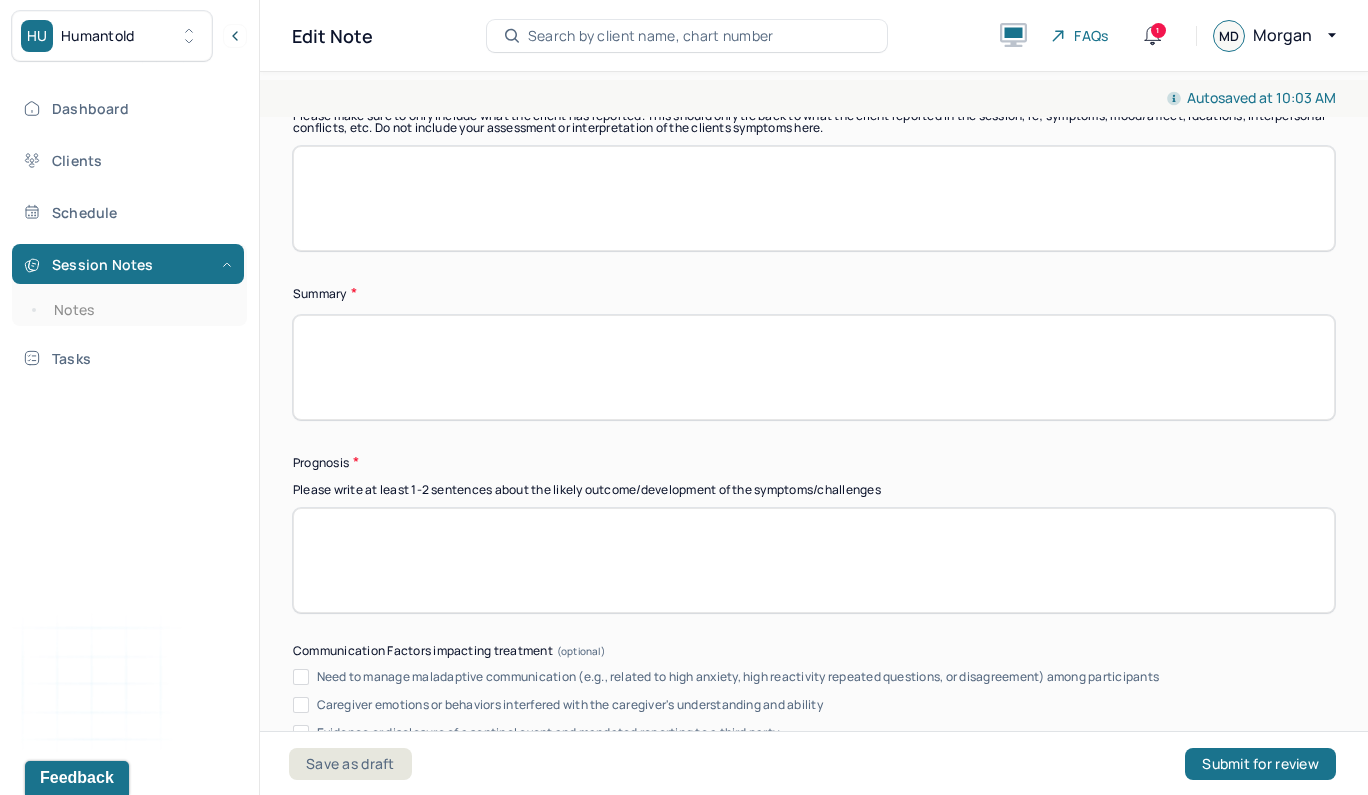 scroll, scrollTop: 10705, scrollLeft: 0, axis: vertical 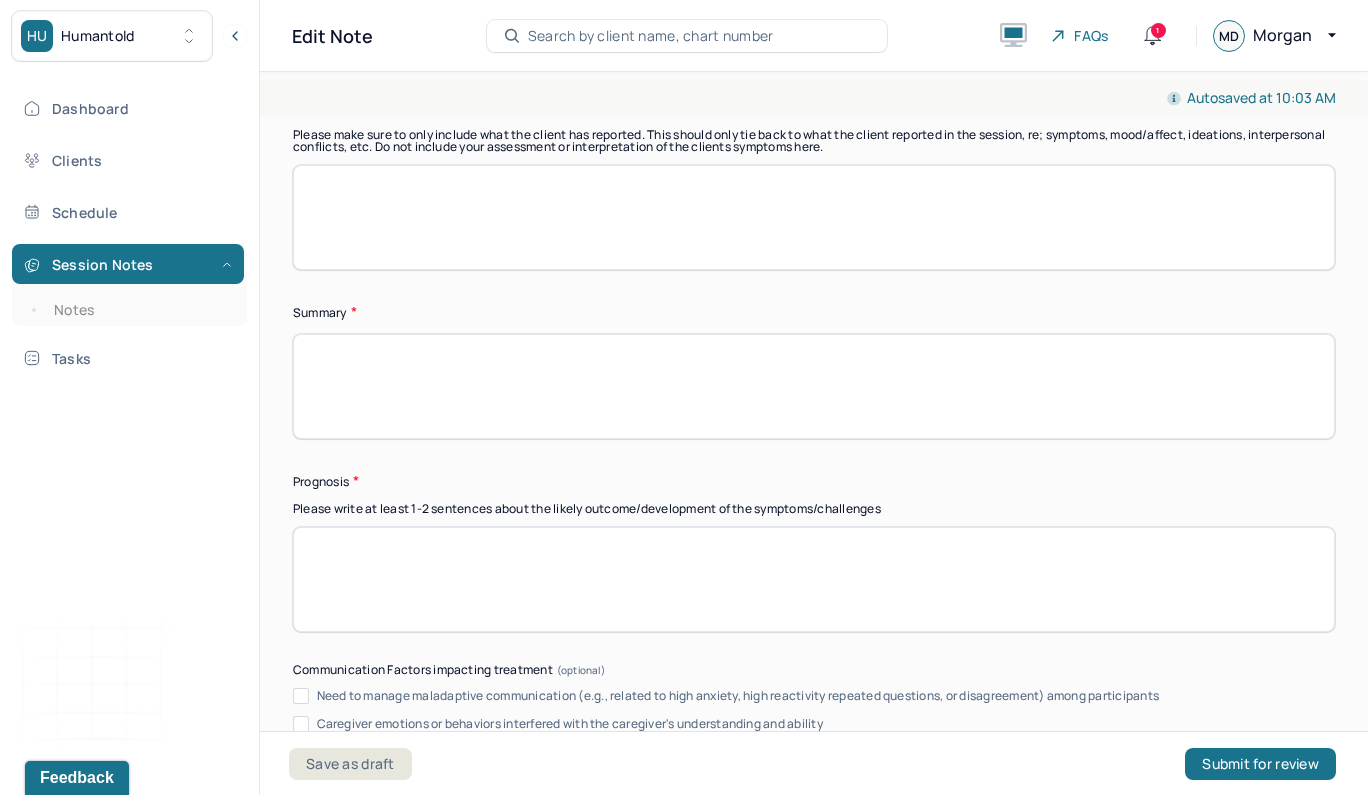 type on "MTD" 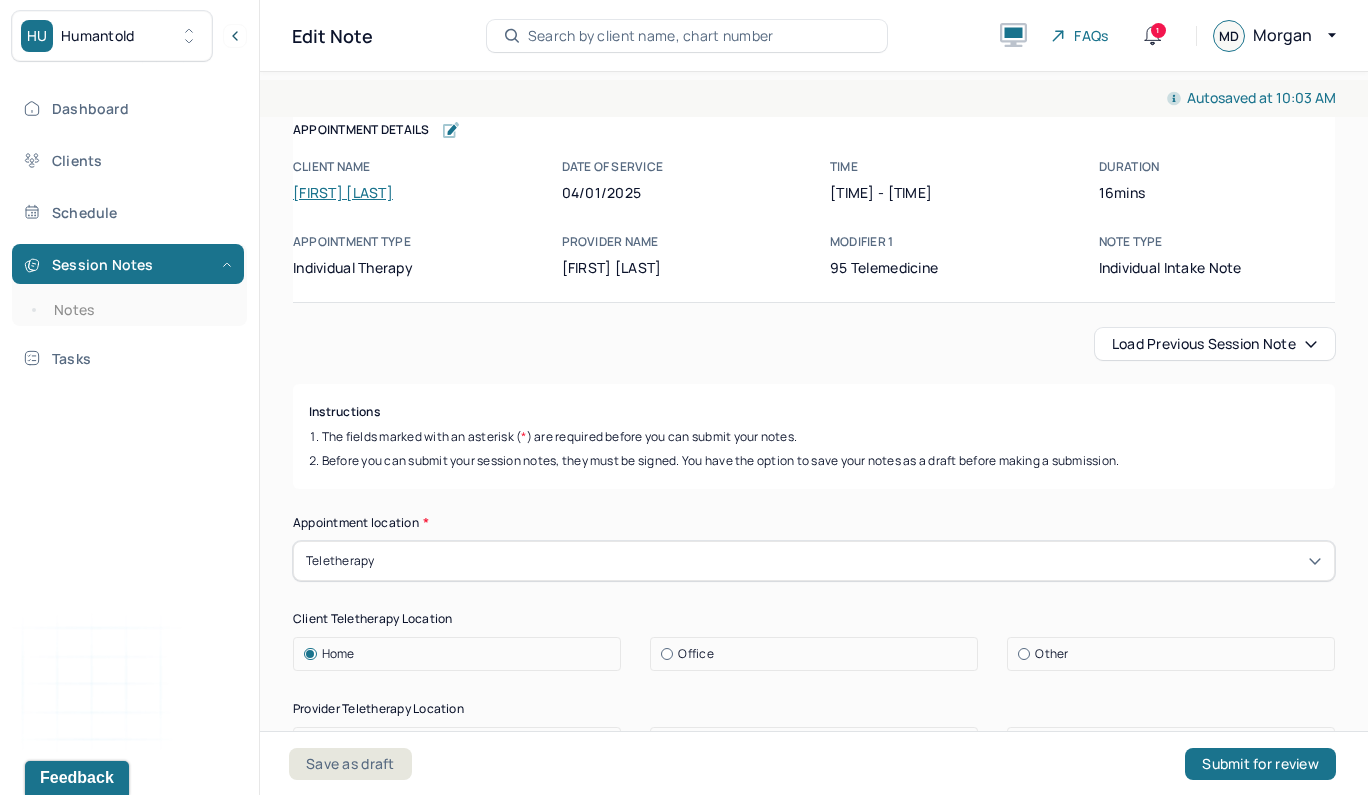 scroll, scrollTop: 0, scrollLeft: 0, axis: both 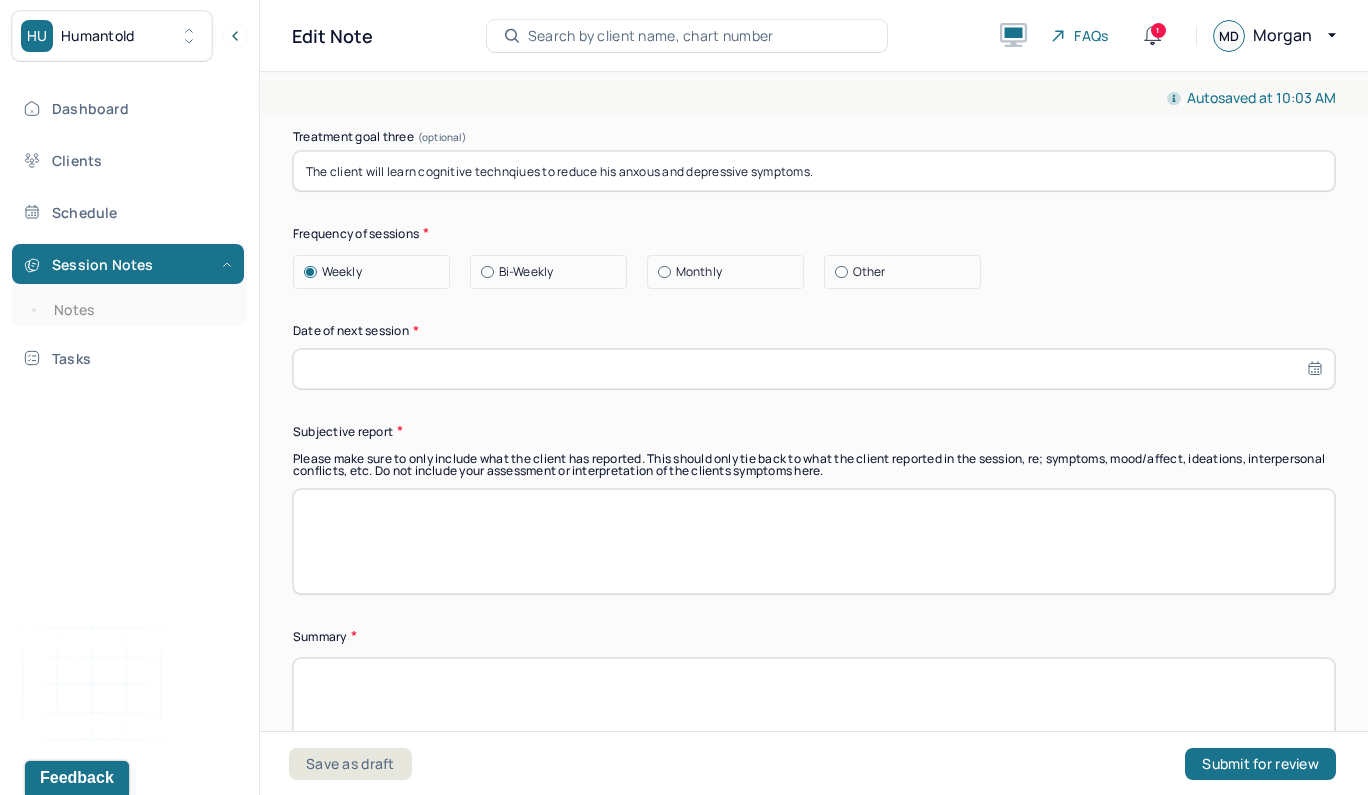 type on "The client appeared to have a good prognosis indicated by his understanding of GAD and MDD symptoms. The client will benefit from CBT sessions with mindfulness to improve coping and facilitate mood stability." 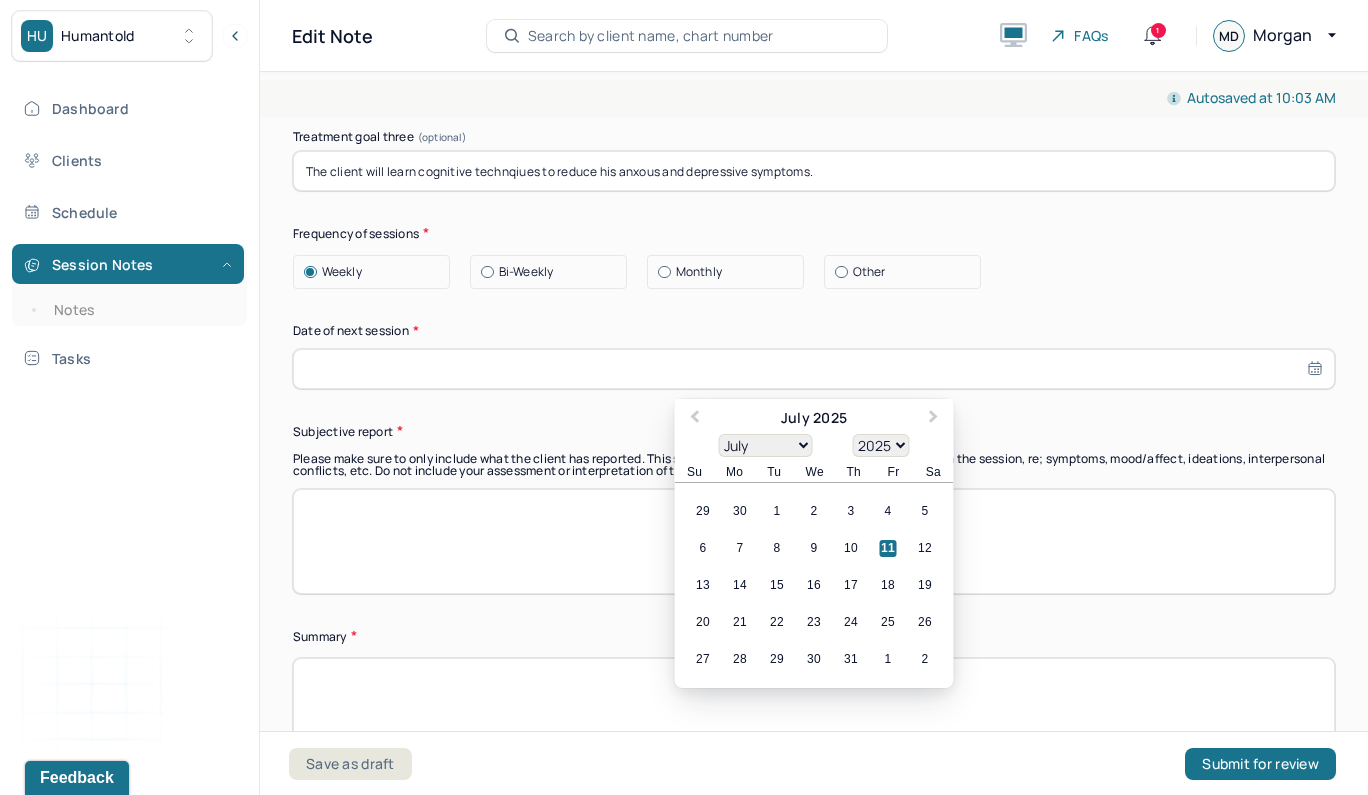 select on "3" 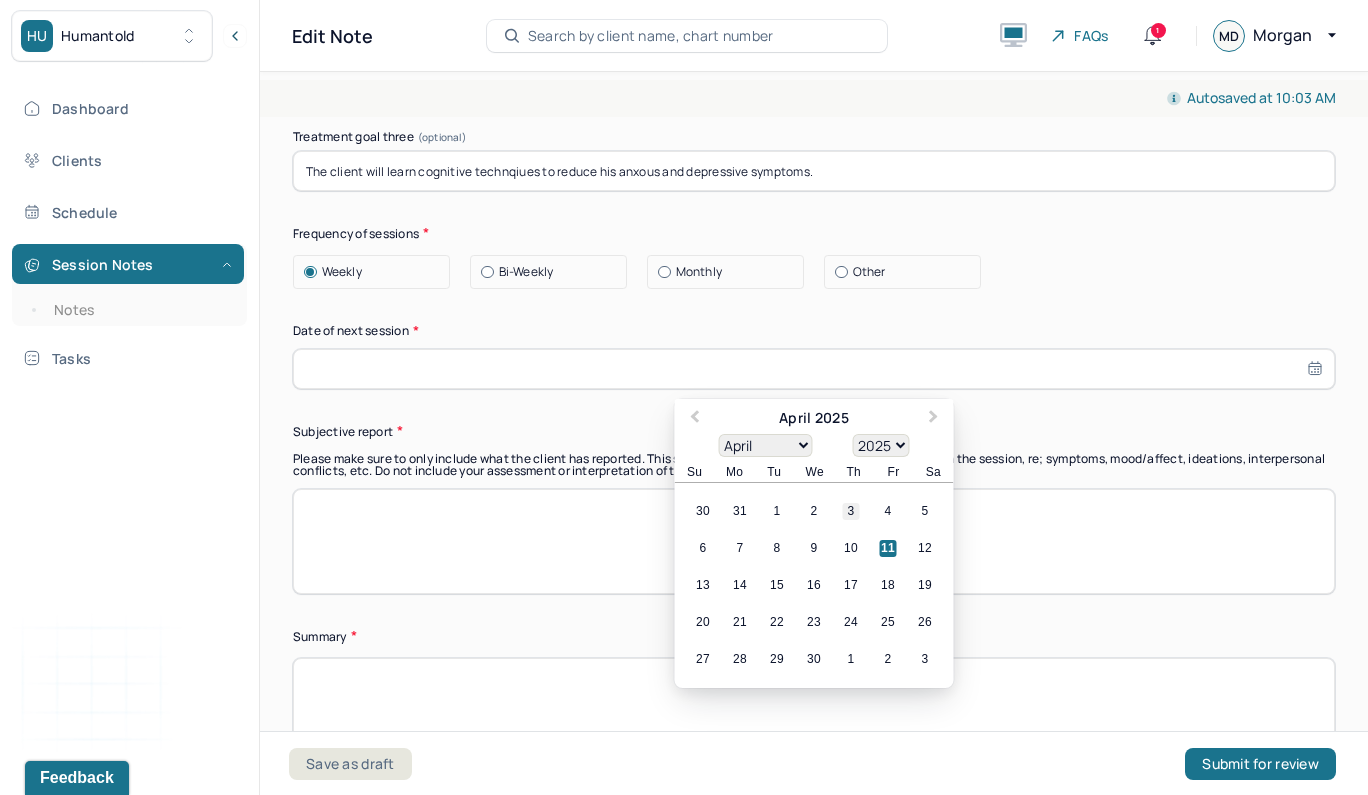 click on "3" at bounding box center [851, 511] 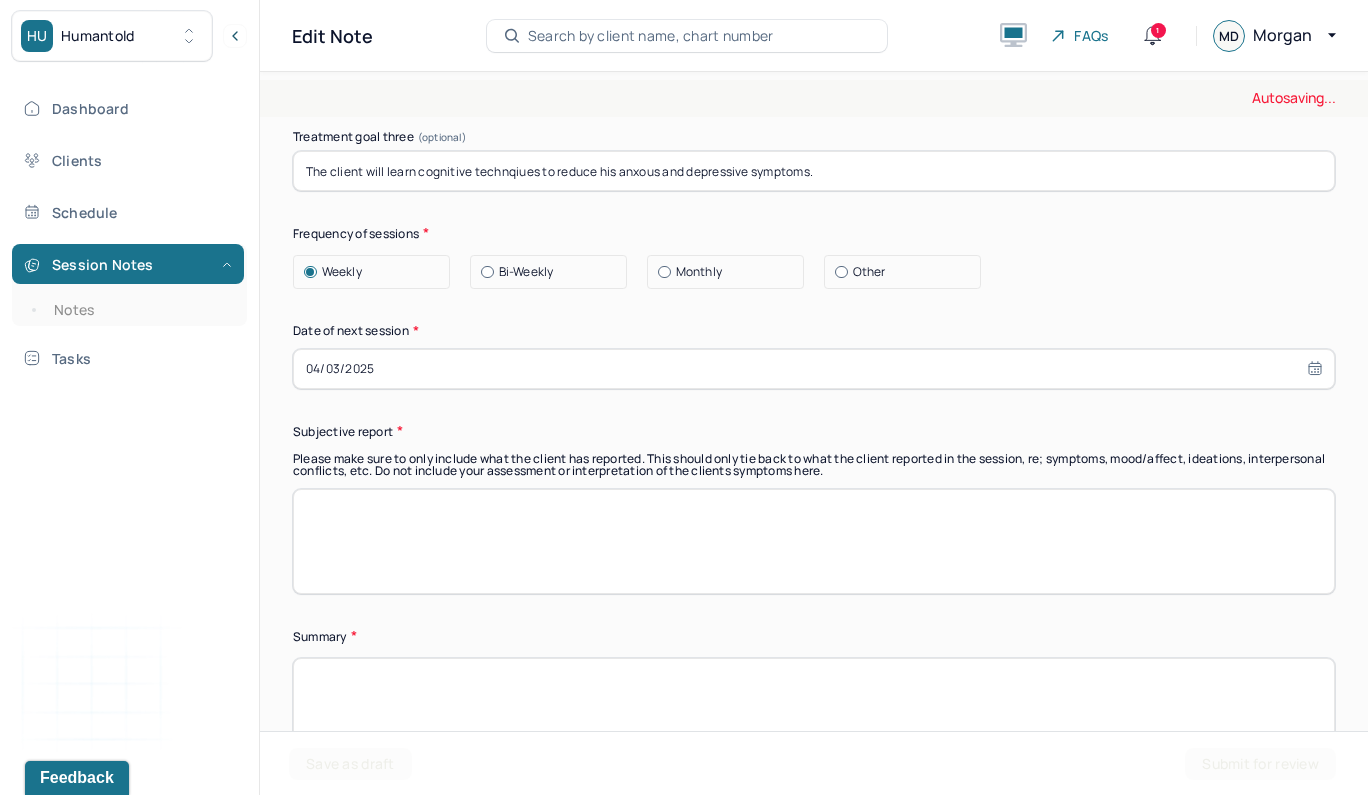 scroll, scrollTop: 10457, scrollLeft: 0, axis: vertical 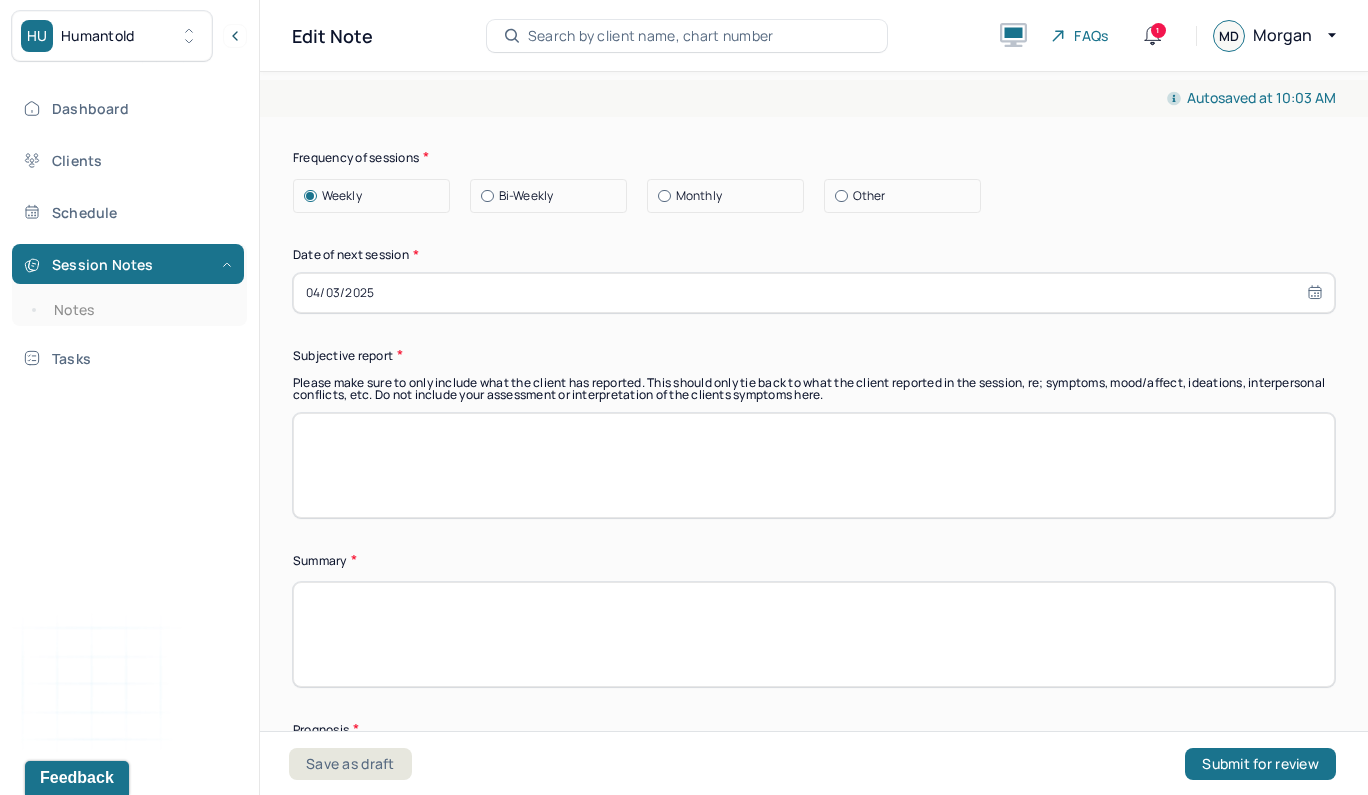 click at bounding box center (814, 465) 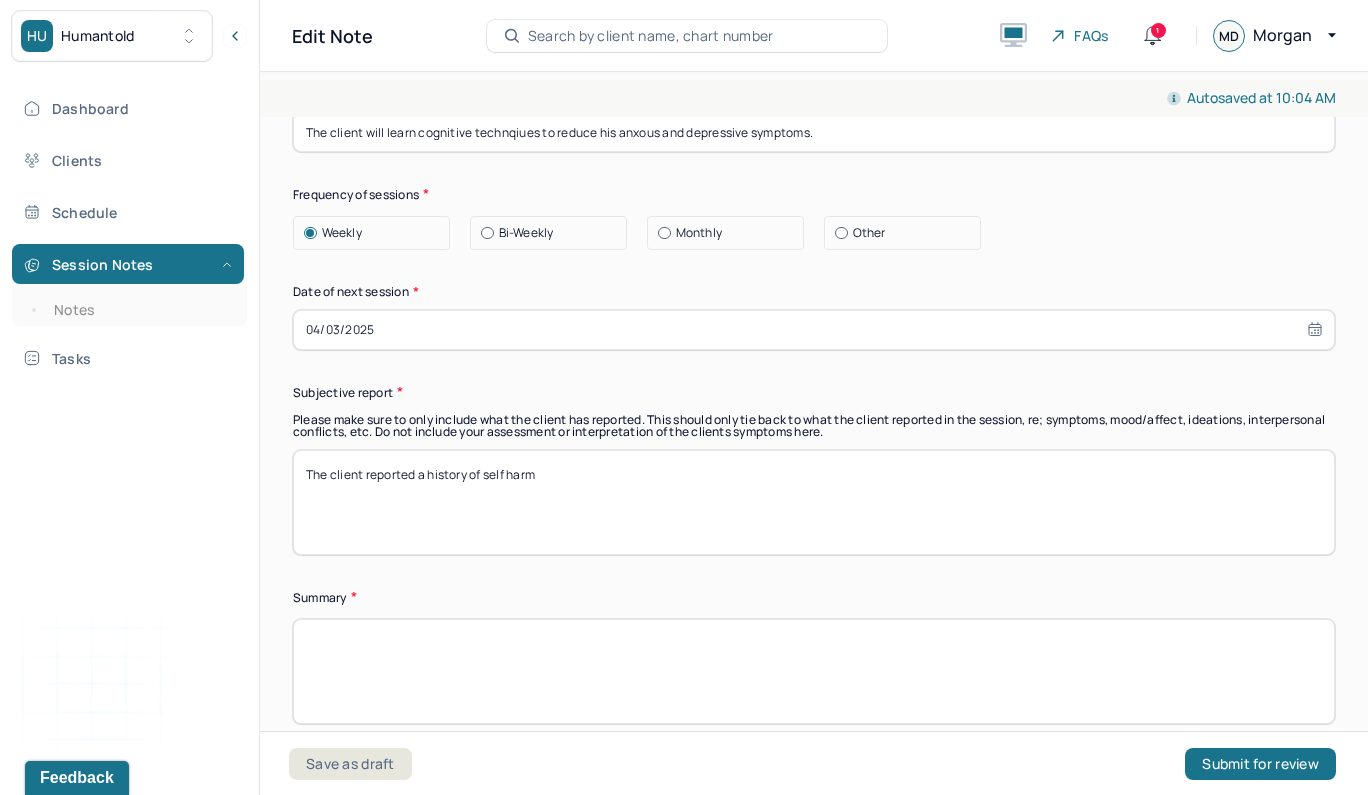 scroll, scrollTop: 10423, scrollLeft: 0, axis: vertical 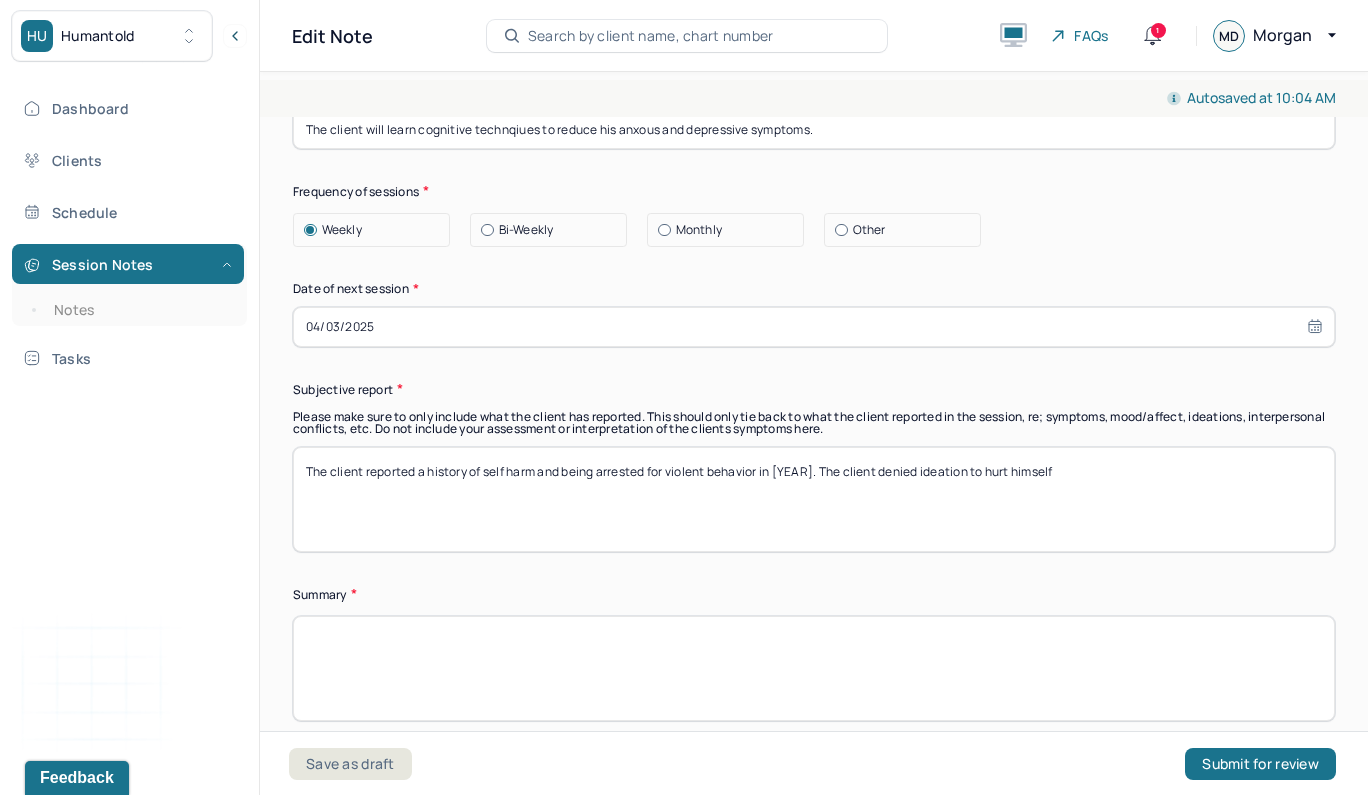click on "The client reported a history of self harm and being arrested for violent behavior in 2016. The client denied ideation to hurt himself" at bounding box center (814, 499) 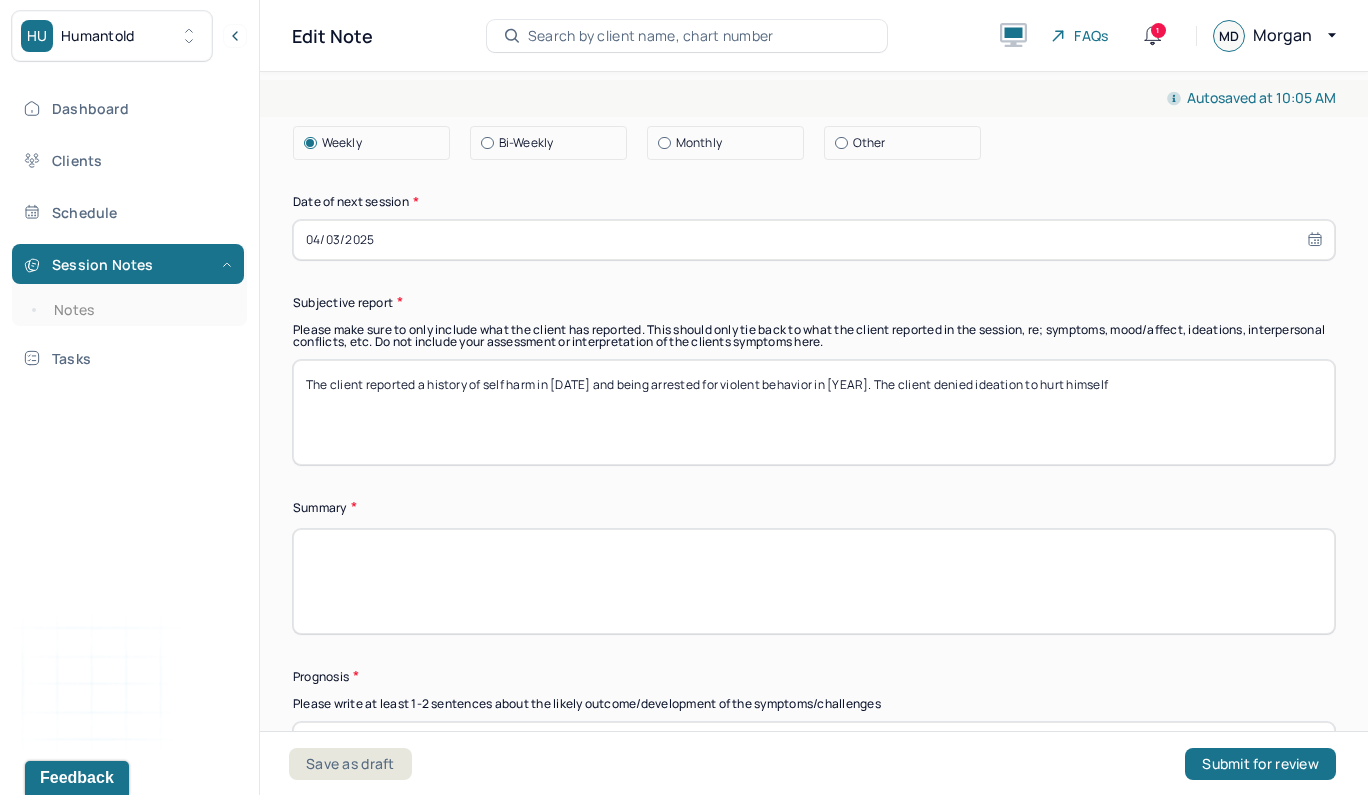scroll, scrollTop: 10512, scrollLeft: 0, axis: vertical 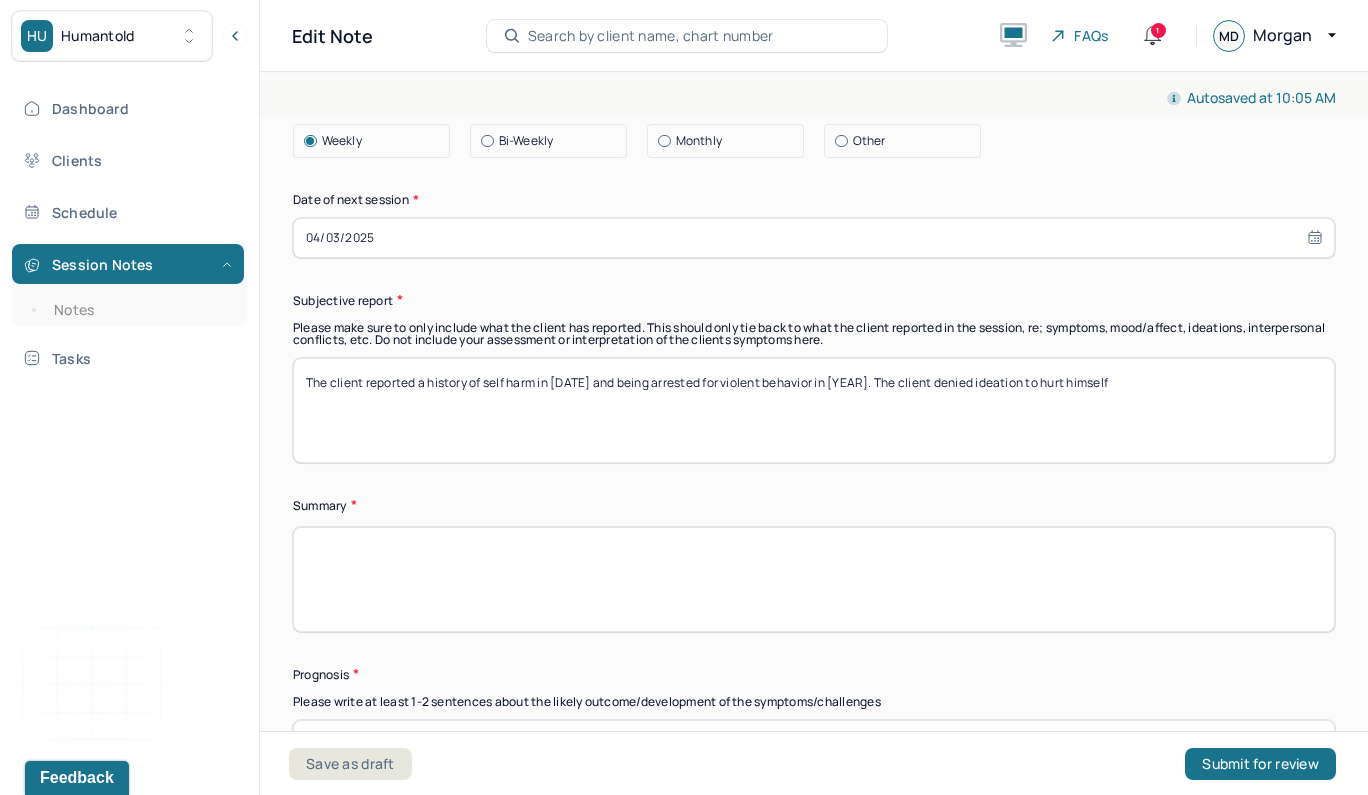 click on "The client reported a history of self harm in December 2024and being arrested for violent behavior in 2016. The client denied ideation to hurt himself" at bounding box center [814, 410] 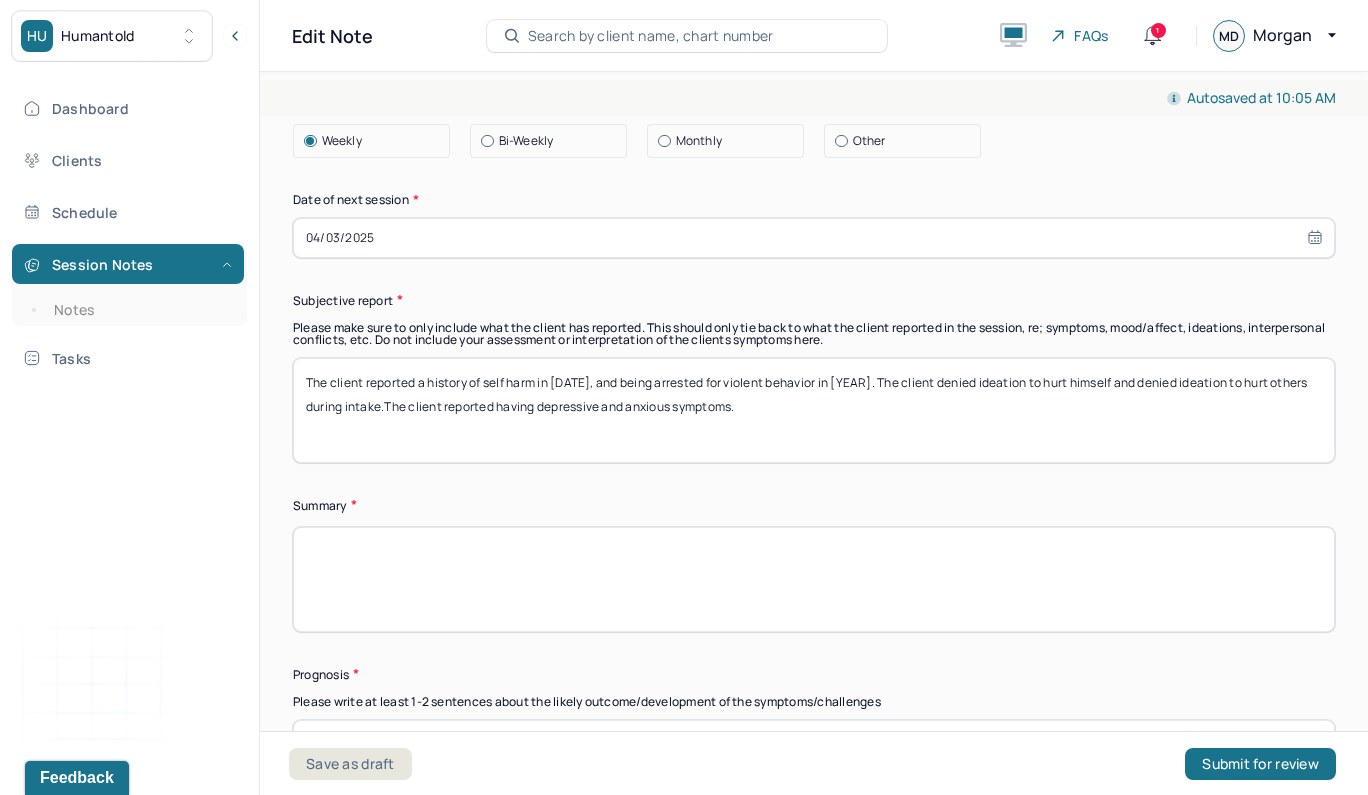 type on "The client reported a history of self harm in December 2024, and being arrested for violent behavior in 2016. The client denied ideation to hurt himself and denied ideation to hurt others during intake.The client reported having depressive and anxious symptoms." 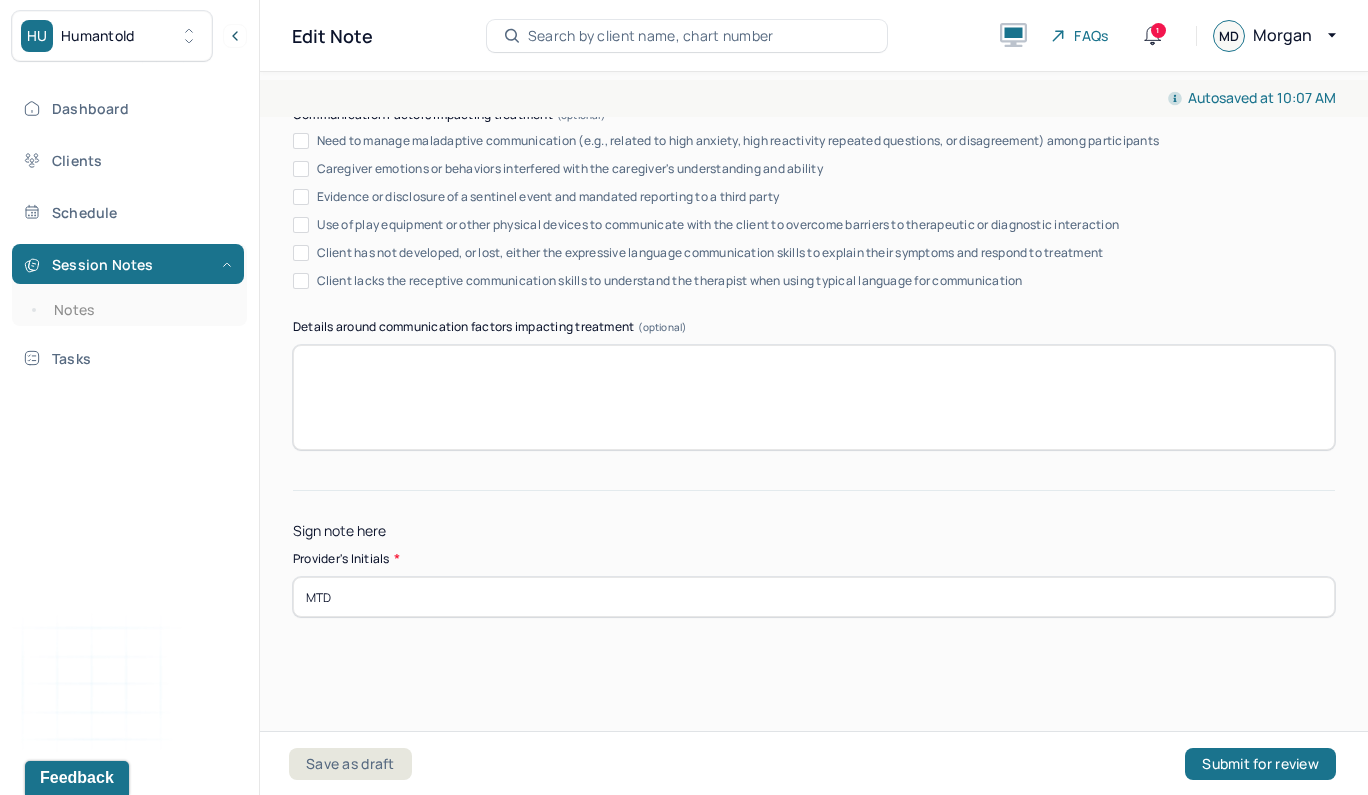 scroll, scrollTop: 11243, scrollLeft: 0, axis: vertical 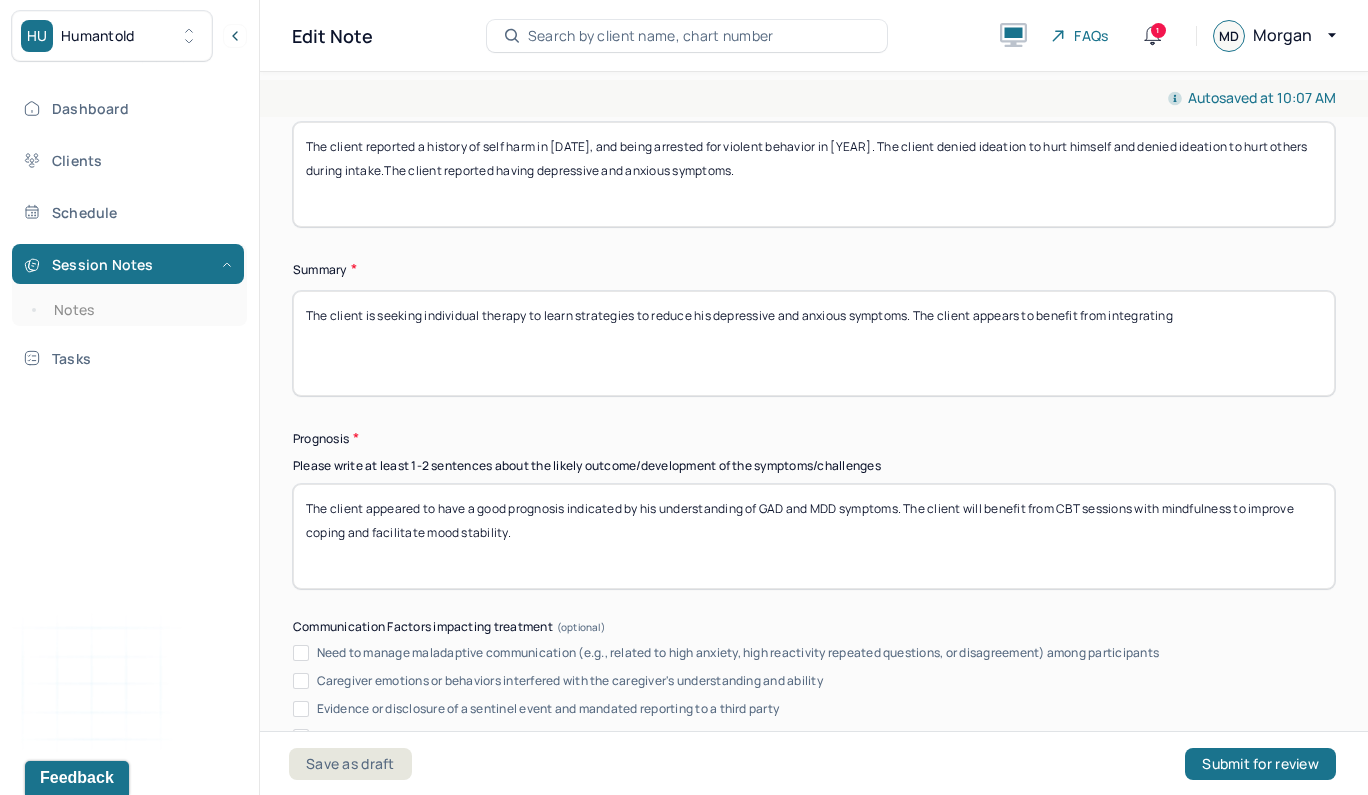 drag, startPoint x: 1213, startPoint y: 294, endPoint x: 980, endPoint y: 288, distance: 233.07724 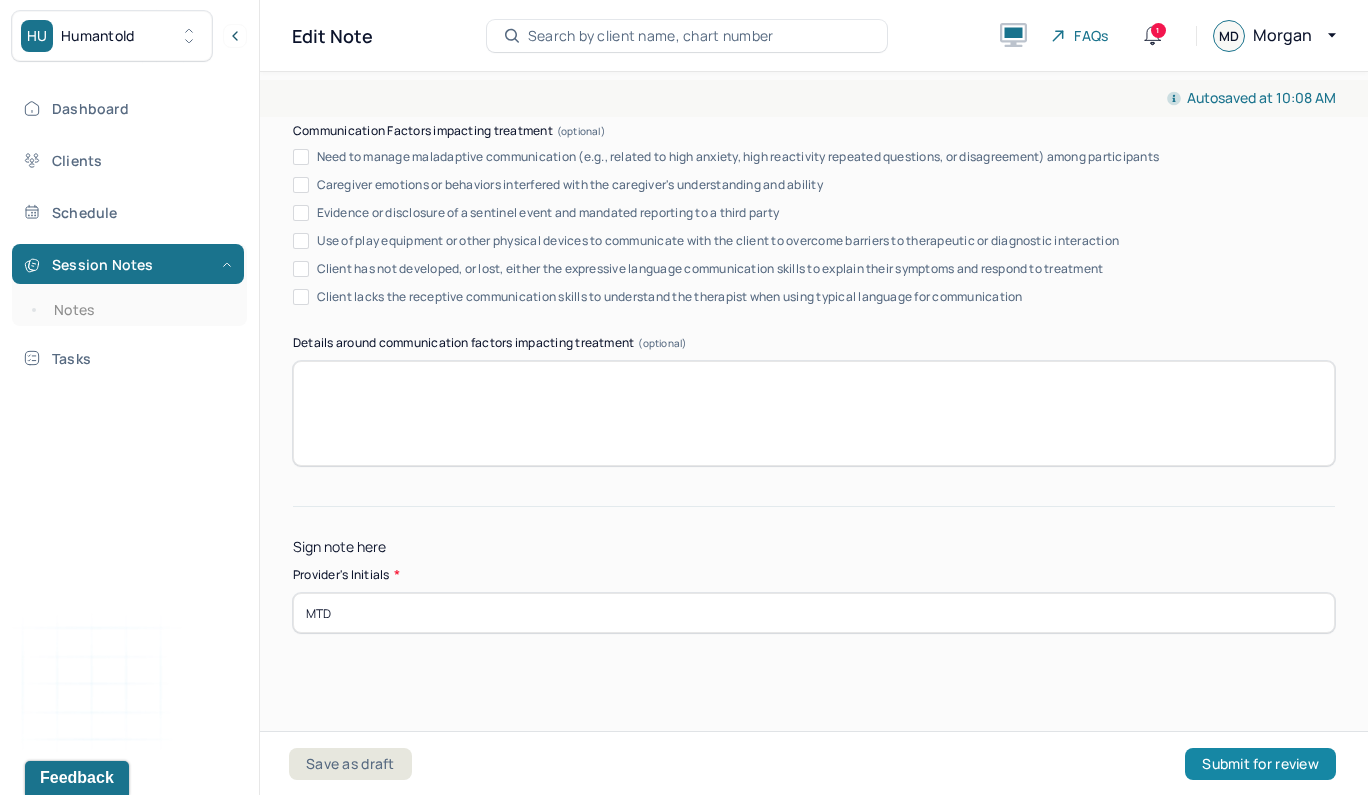 scroll, scrollTop: 11243, scrollLeft: 0, axis: vertical 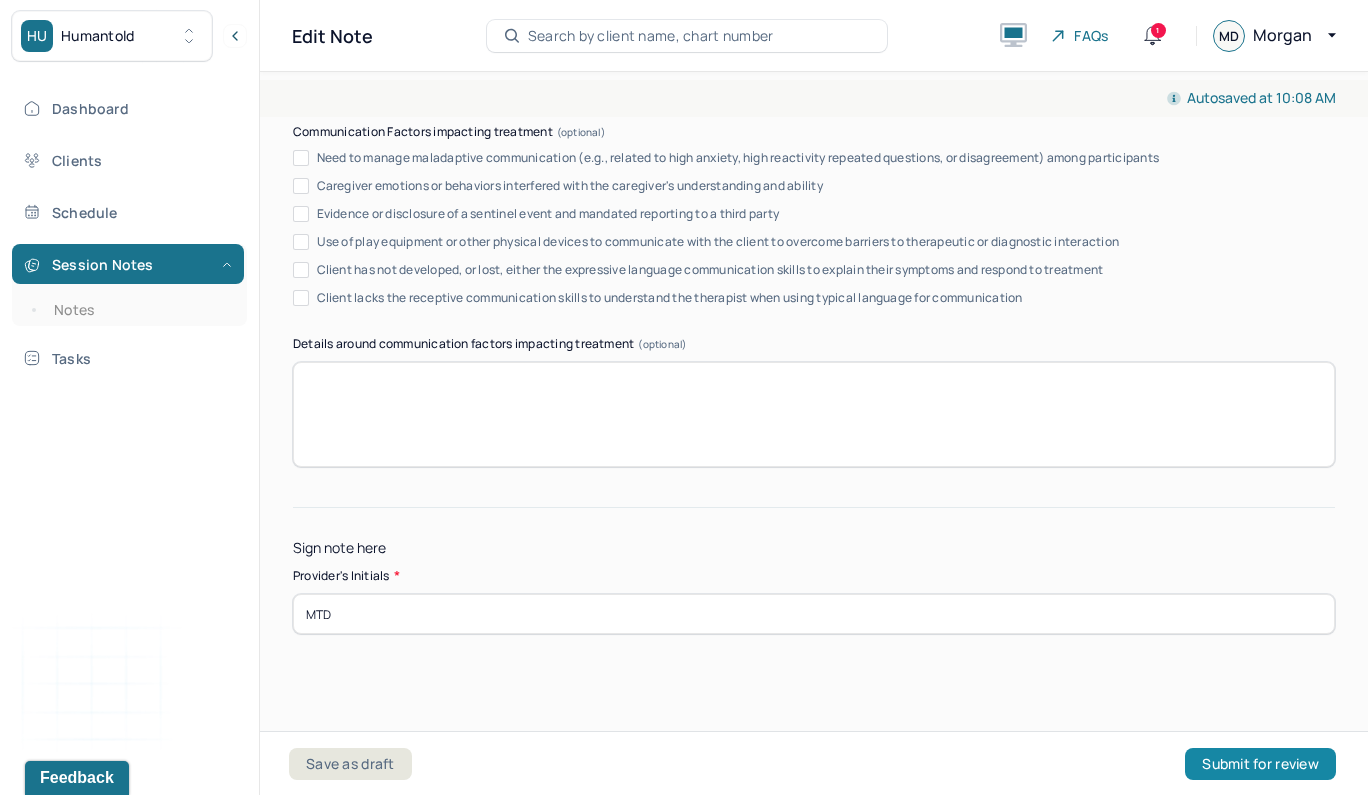 type on "The client is seeking individual therapy to learn strategies to reduce his depressive and anxious symptoms. The client reported a history of self harm, but denied self harm ideation during the time of intake. The client reported past history of suicidal ideation, but denied current ideation. The client reported being arrested for violent behavior in 2016, but denied any ideation to hurt others." 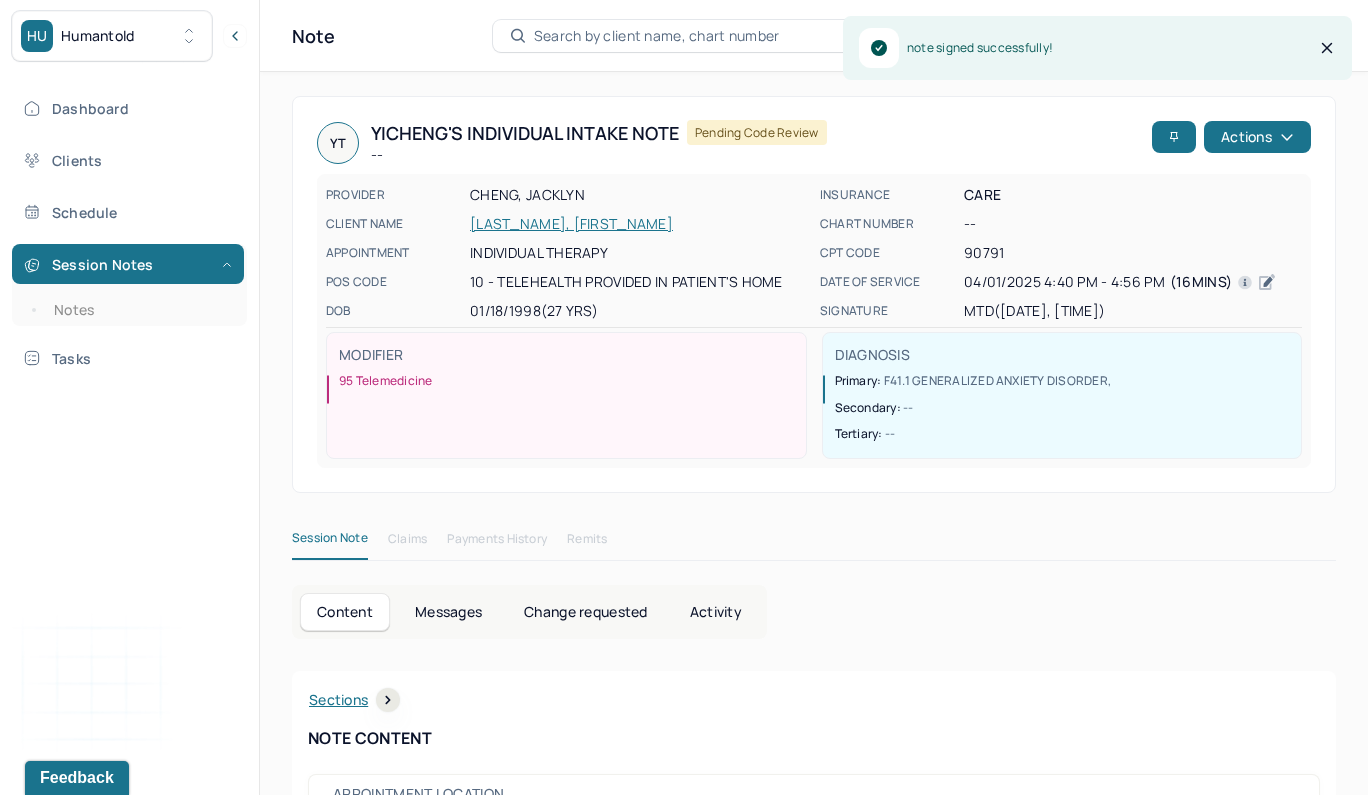 click on "Sections   NOTE CONTENT Appointment location teletherapy Client Teletherapy Location Home Provider Teletherapy Location Home Consent was received for the teletherapy session Consent was received for the teletherapy session The teletherapy session was conducted via video The teletherapy session was conducted via video Primary diagnosis F41.1 GENERALIZED ANXIETY DISORDER Secondary diagnosis F33.0 MAJOR DEPRESSIVE DISORDER, RECURRENT EPISODE, MILD  Tertiary diagnosis -- Identity Preferred name Bradley  Gender male Other gender -- Pronouns He/Him Religion none Education masters Race asian Ethnicity Chinese  Sexual orientation heterosexual Other sexual orientation -- Current employment -- Current employment details Works in Psychiatry Research Center Relationship status single Name of partner -- Emergency contact information Ex Girlfriend - Jie Lu (917)340-8141 Legal problems The client denied.  Presenting Concerns What are the problem(s) you are seeking help for? Symptoms Anxiety Anxiety Anxiety frequency daily" at bounding box center [814, 5363] 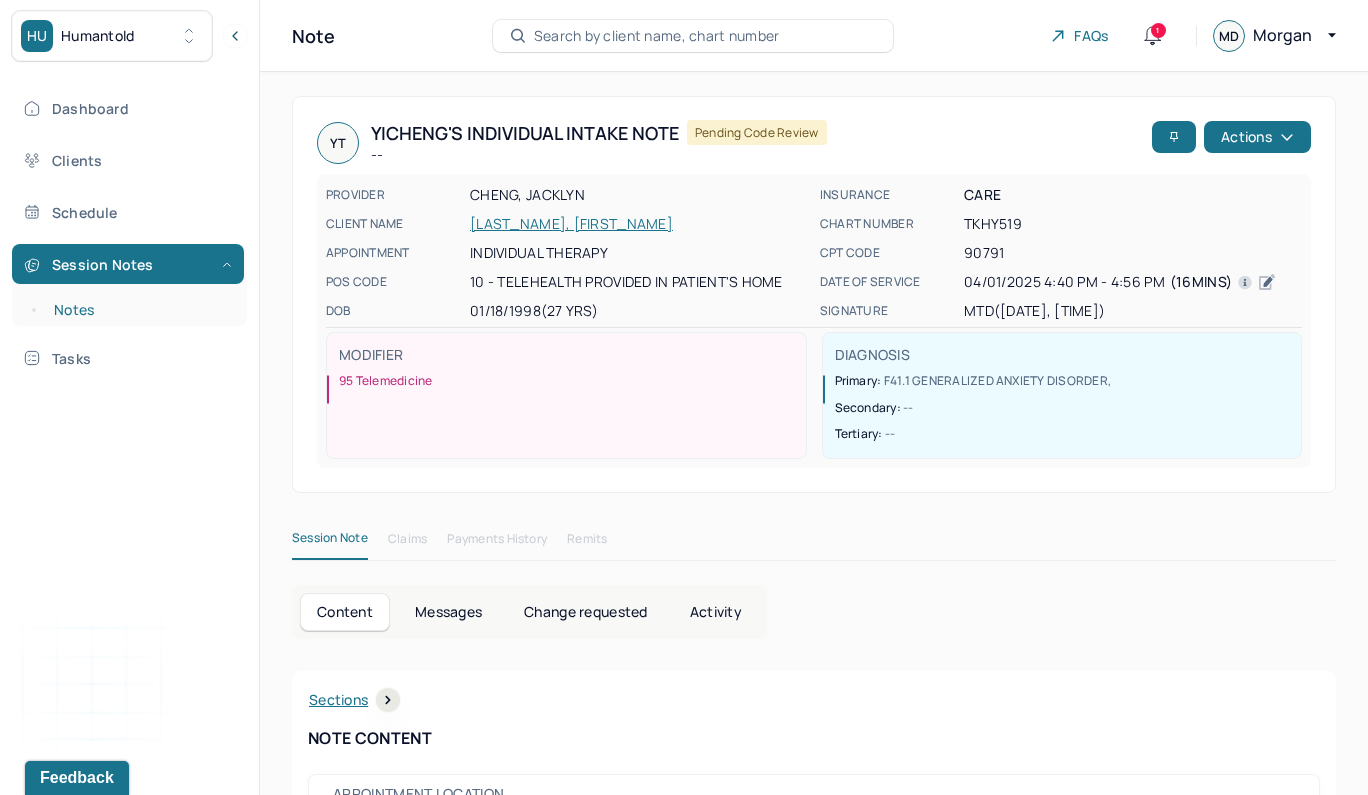 click on "Notes" at bounding box center (139, 310) 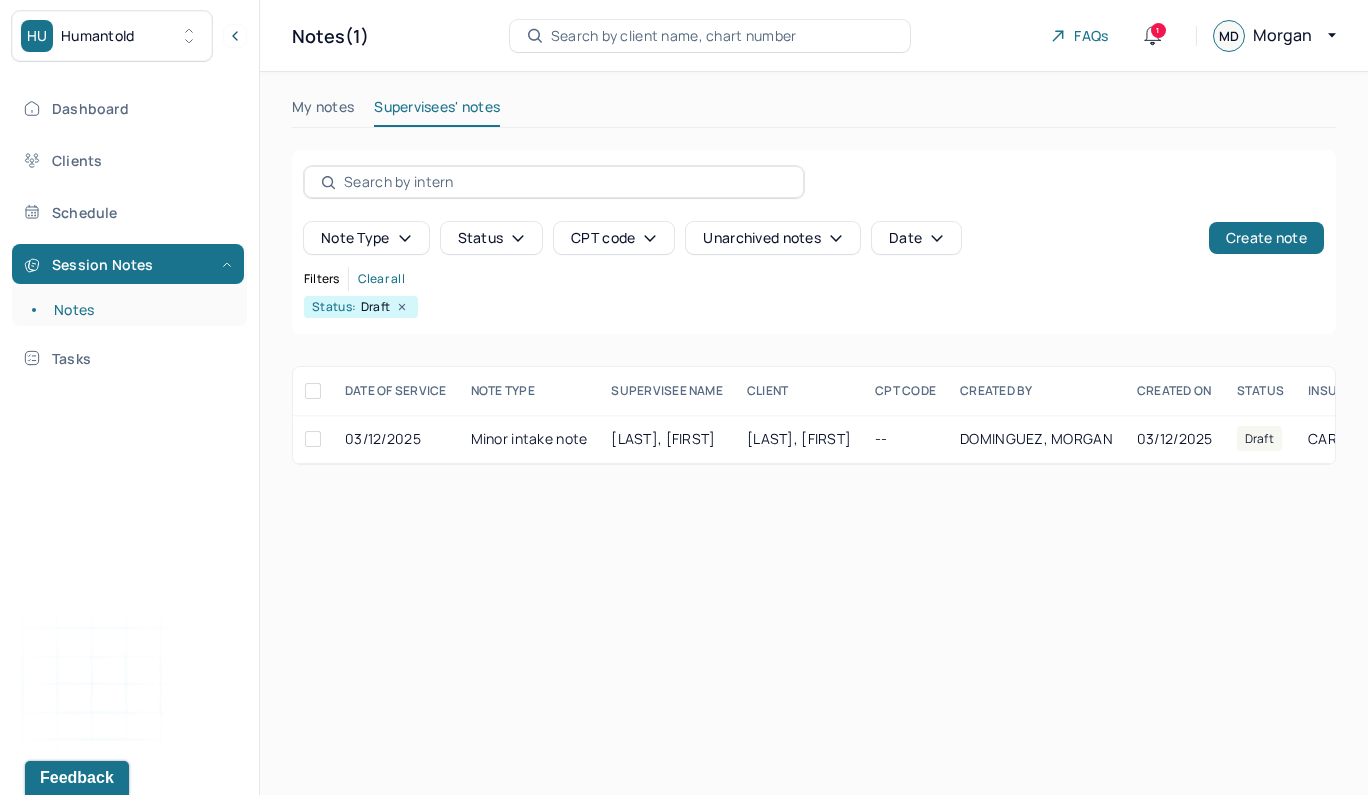 click at bounding box center [565, 182] 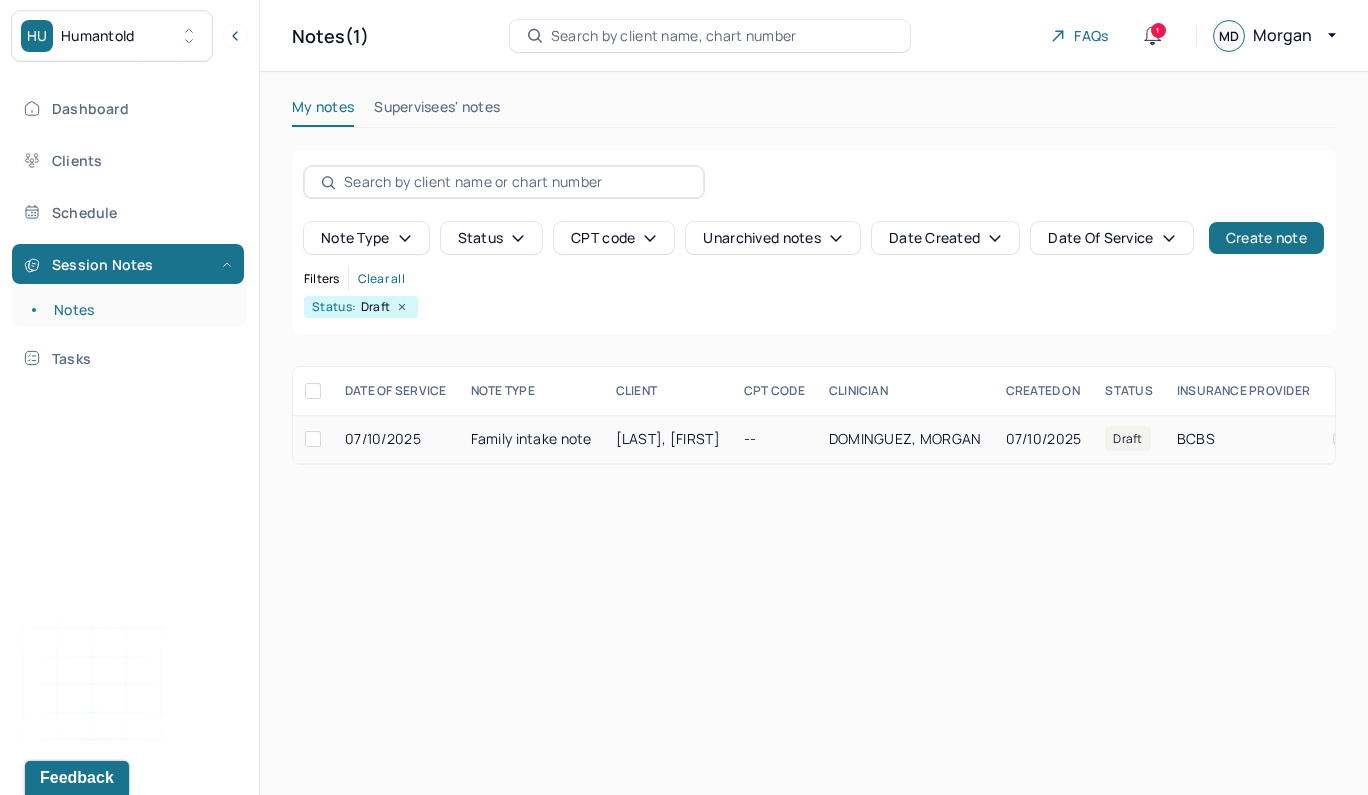 click on "Family intake note" at bounding box center (531, 439) 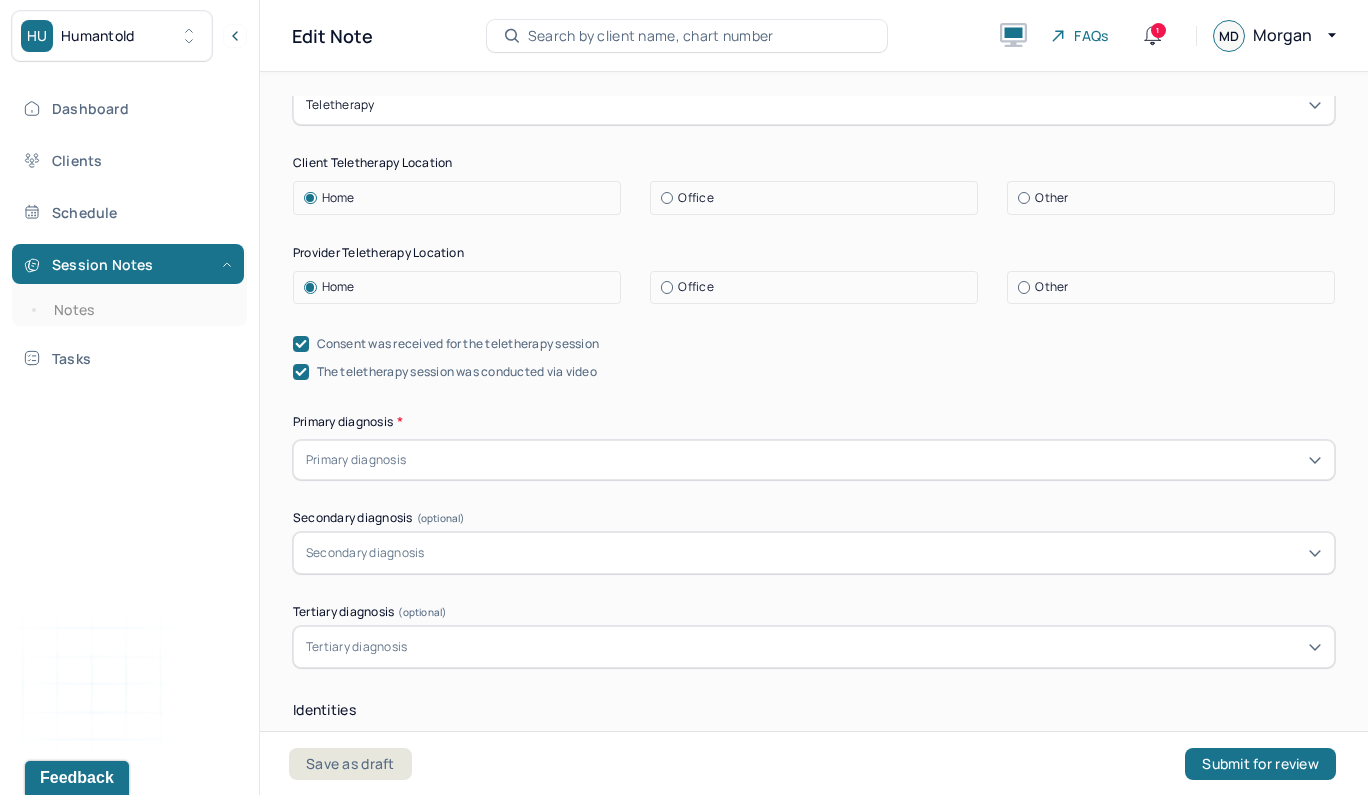 scroll, scrollTop: 486, scrollLeft: 0, axis: vertical 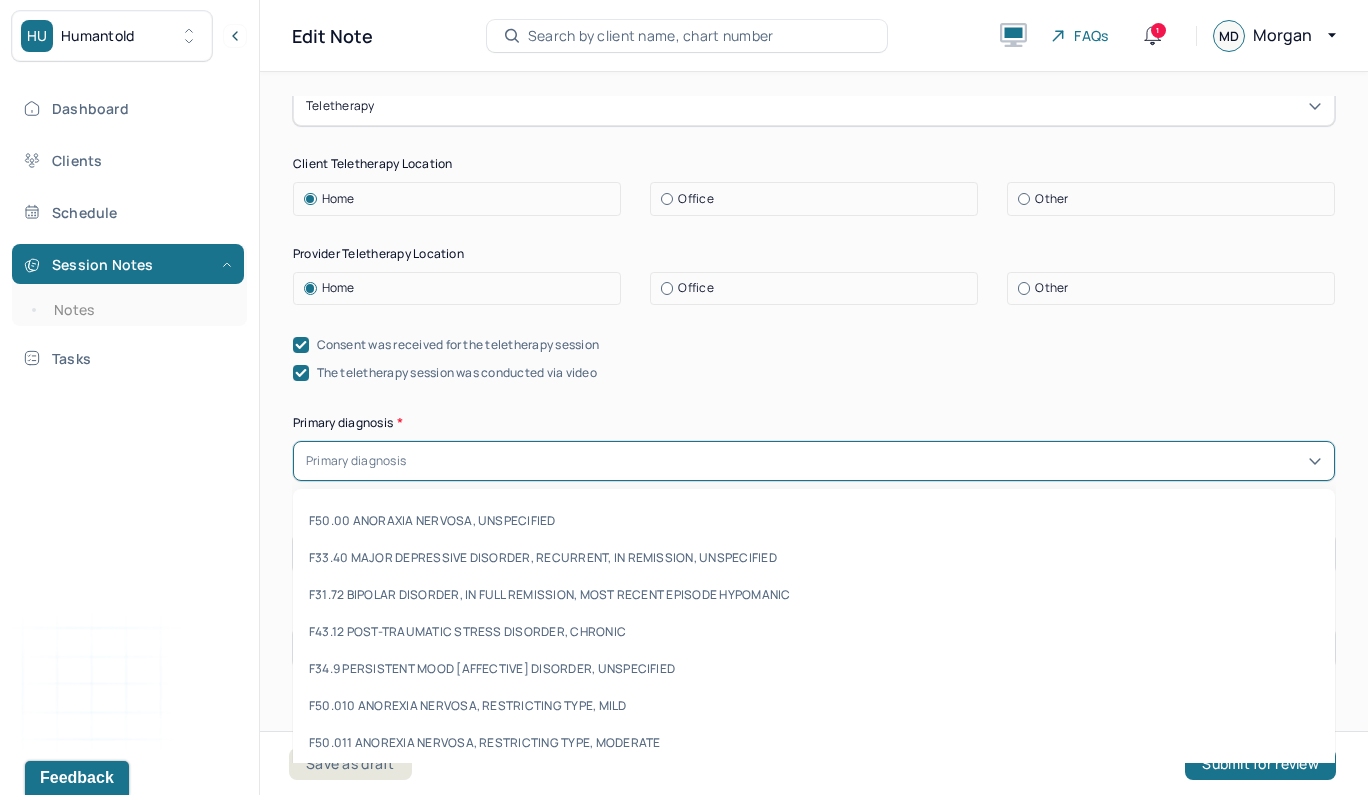 click at bounding box center (866, 461) 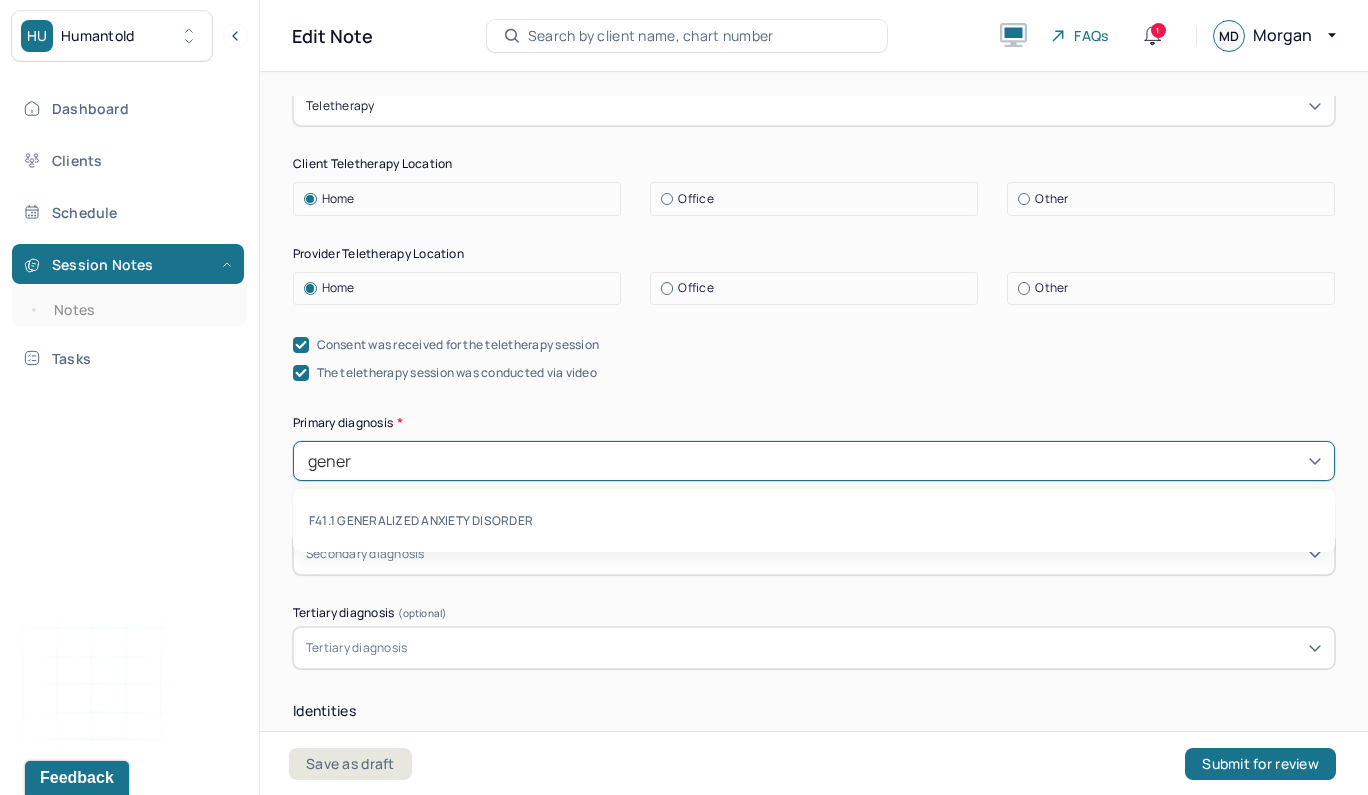 type on "genera" 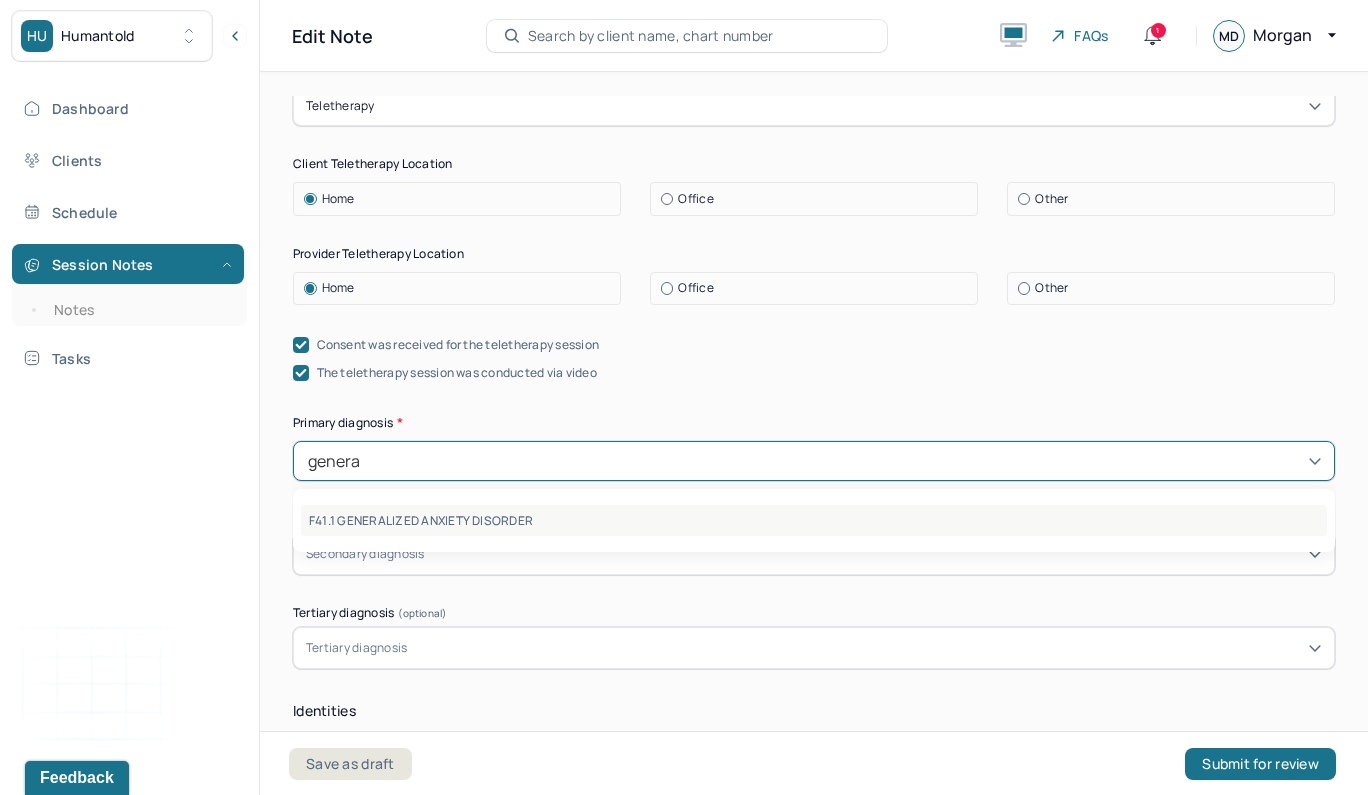 click on "F41.1 GENERALIZED ANXIETY DISORDER" at bounding box center (814, 520) 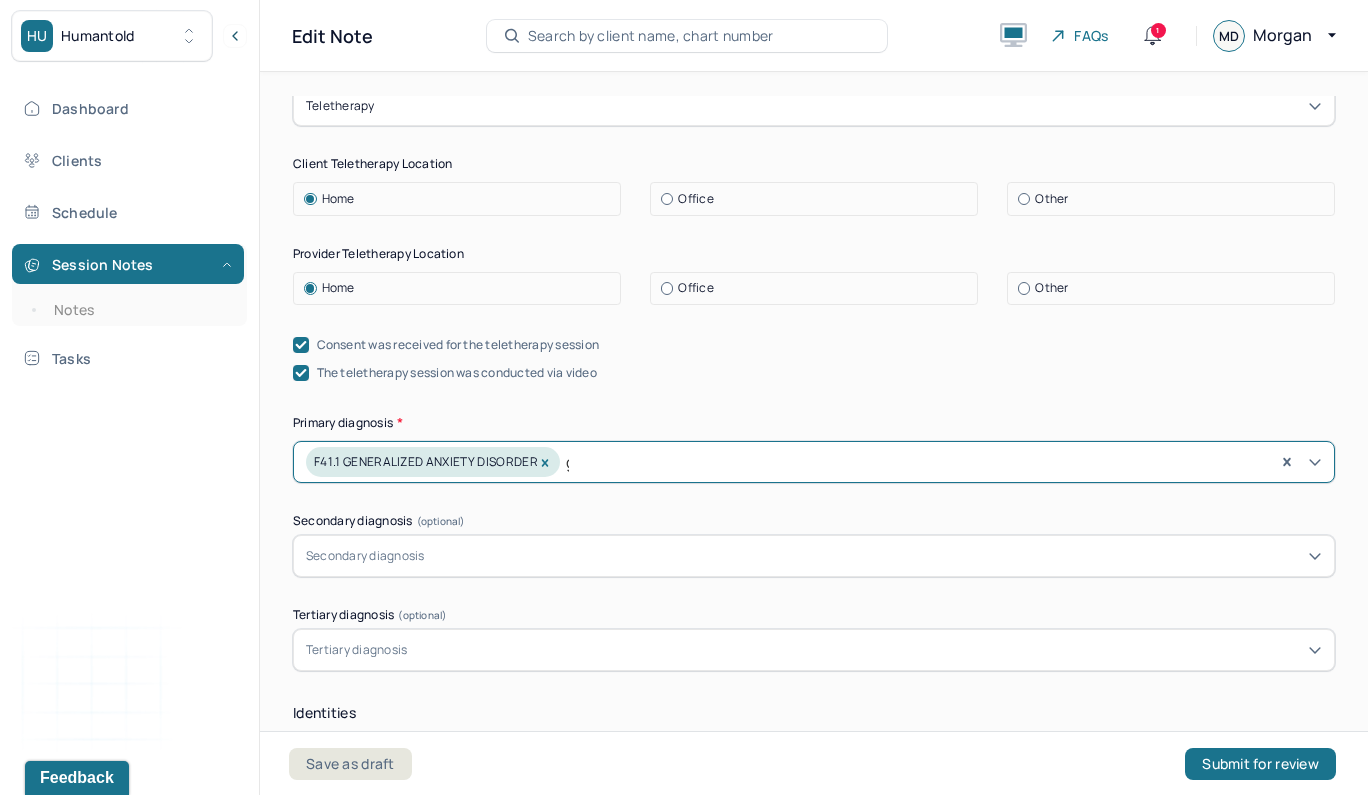 type 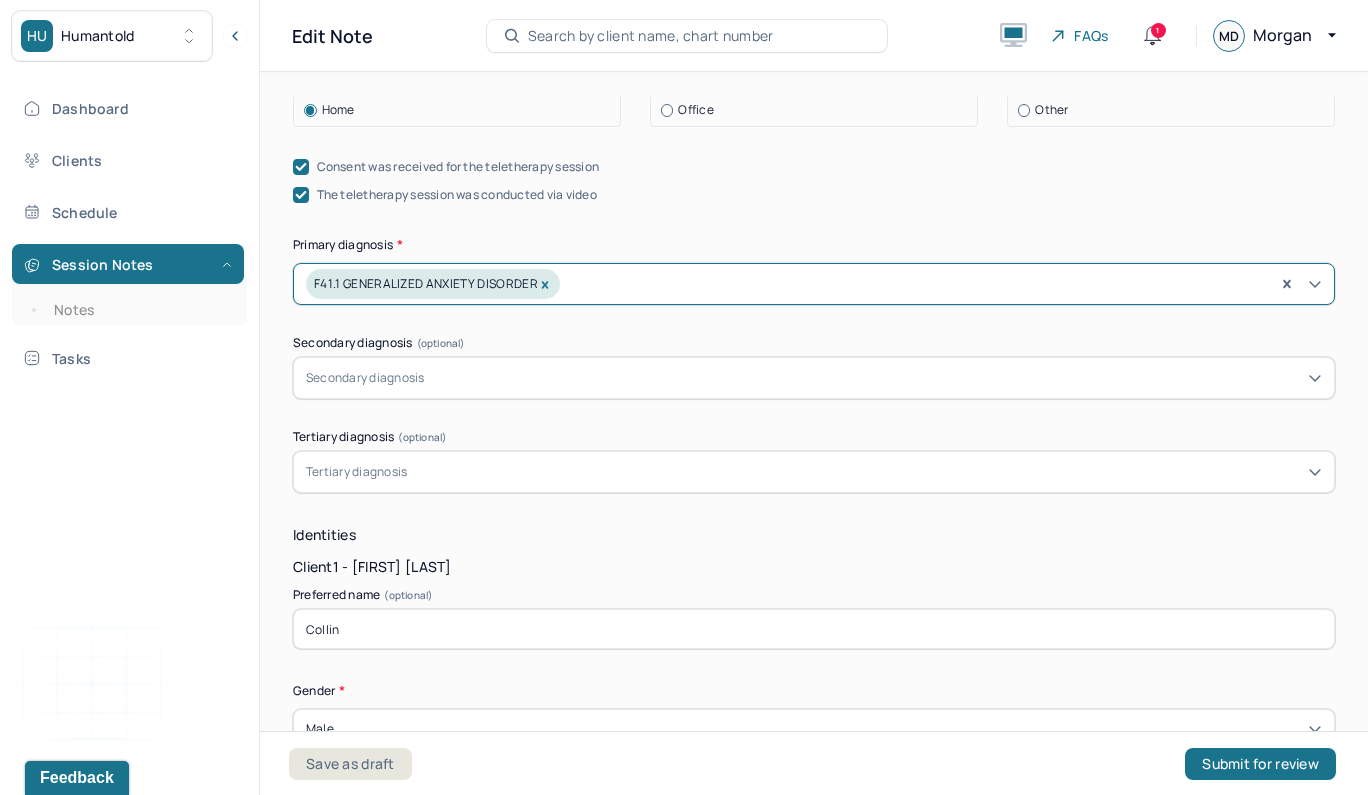 scroll, scrollTop: 751, scrollLeft: 0, axis: vertical 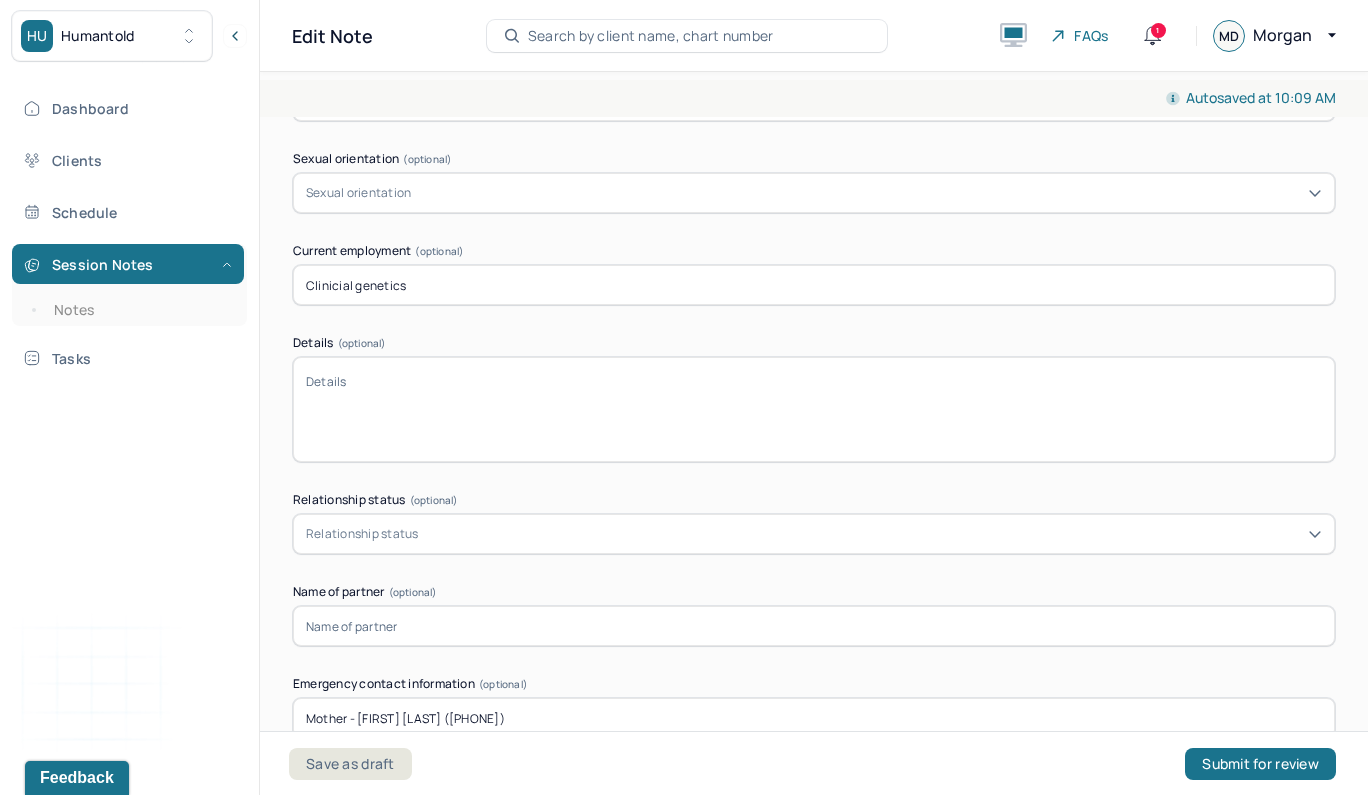 click on "Relationship status" at bounding box center [814, 534] 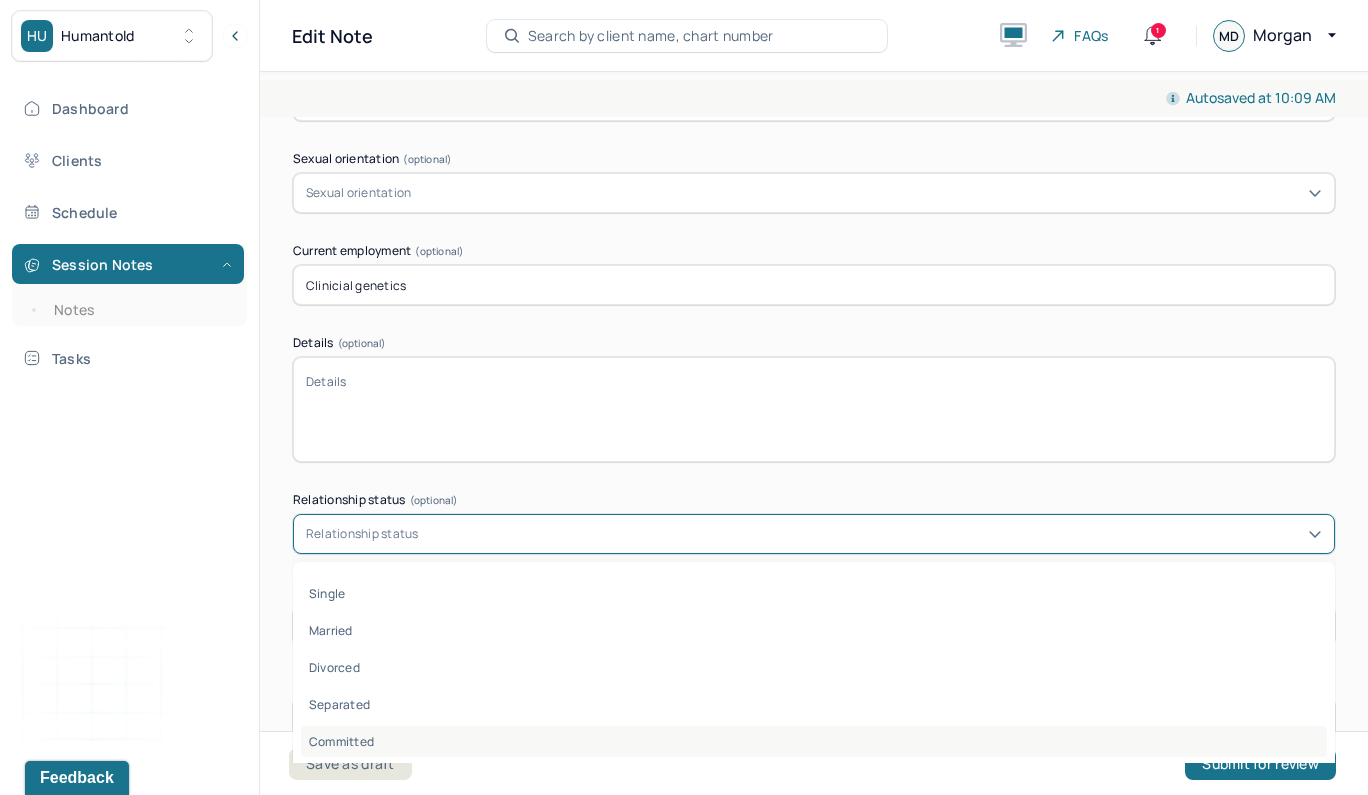 click on "Committed" at bounding box center (814, 741) 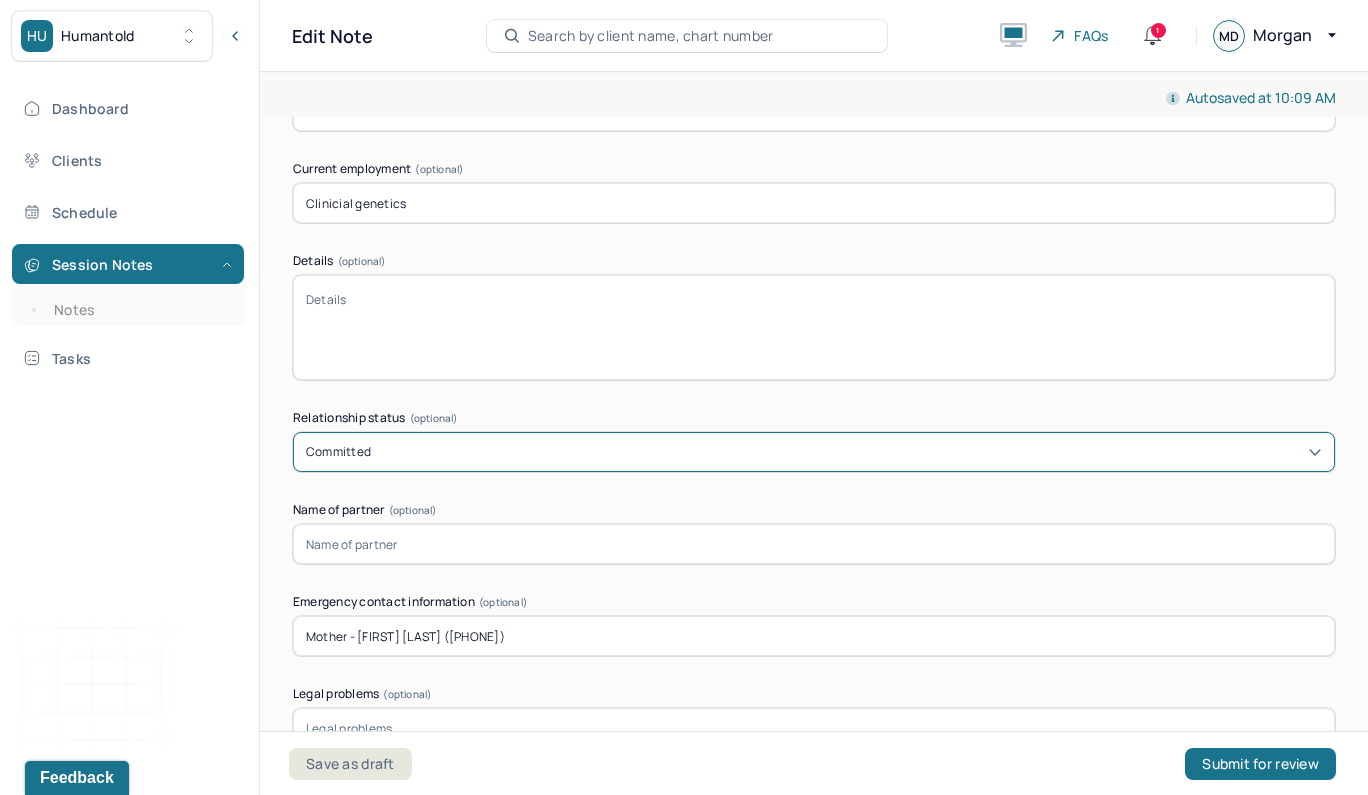 scroll, scrollTop: 3348, scrollLeft: 0, axis: vertical 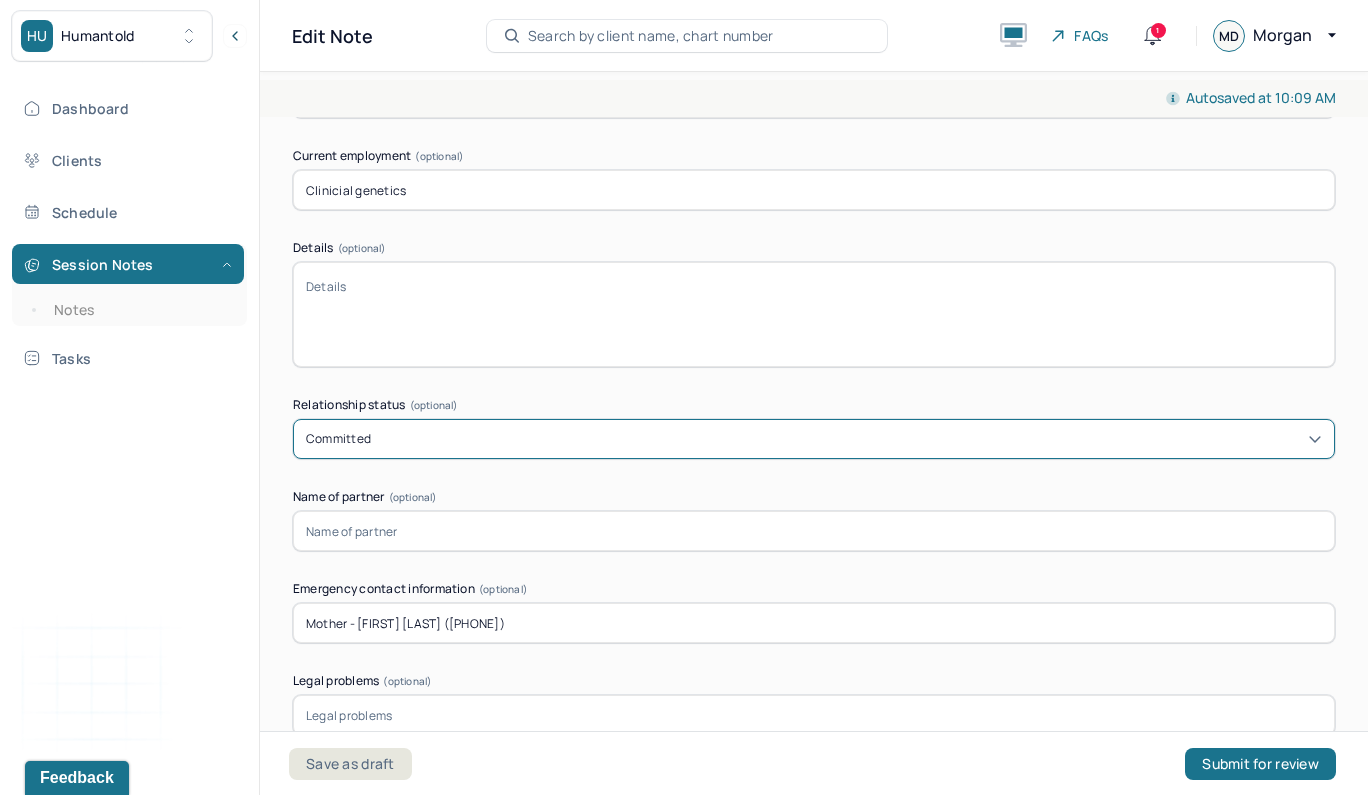 click at bounding box center [814, -878] 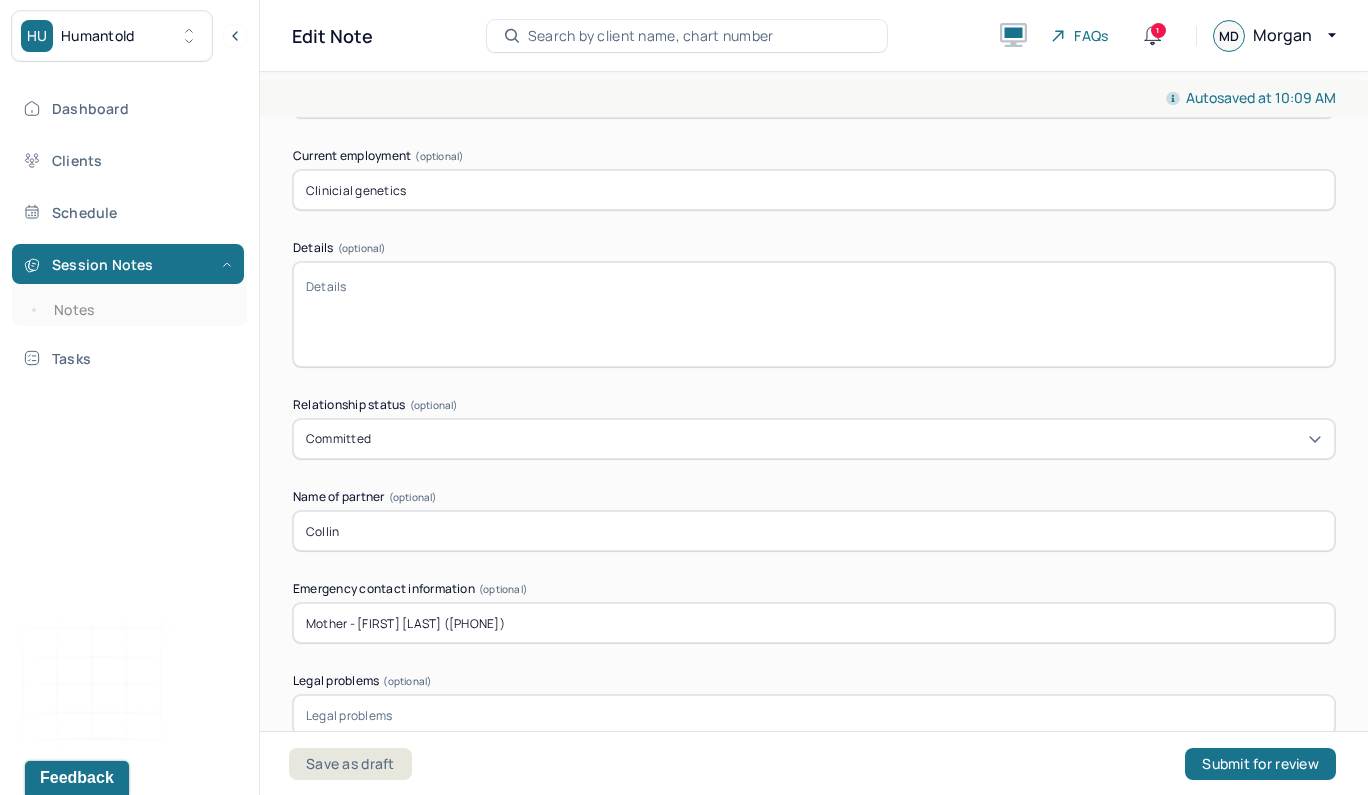 type on "[FIRST]" 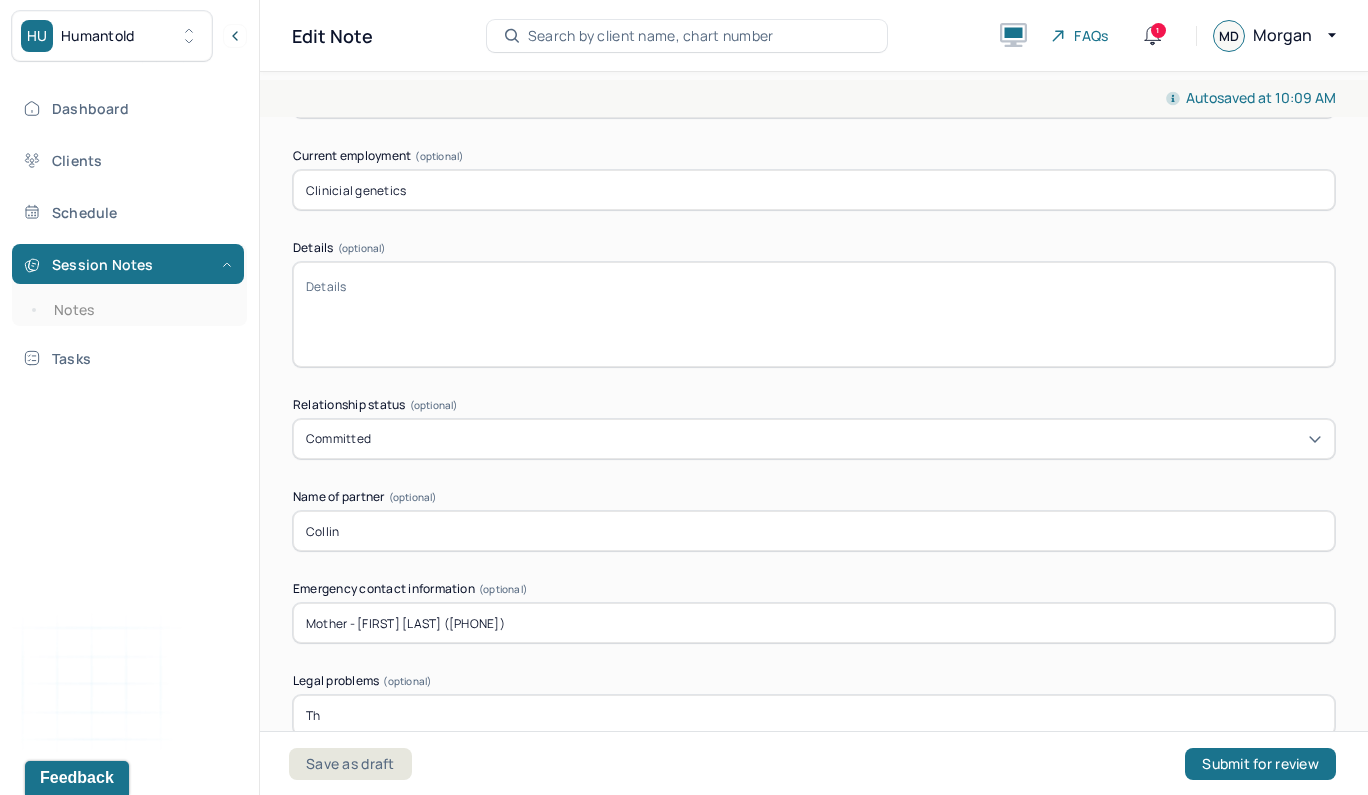 type on "T" 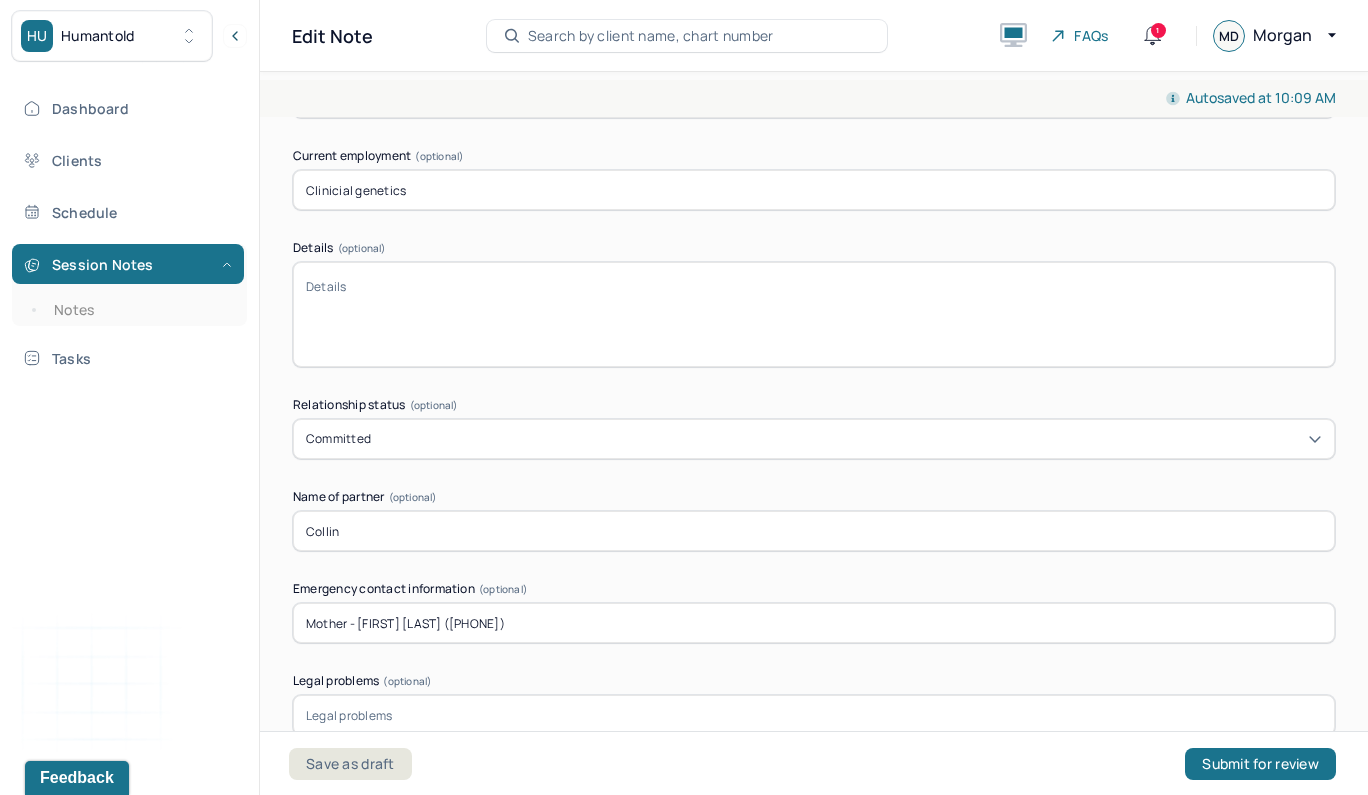 scroll, scrollTop: 3559, scrollLeft: 0, axis: vertical 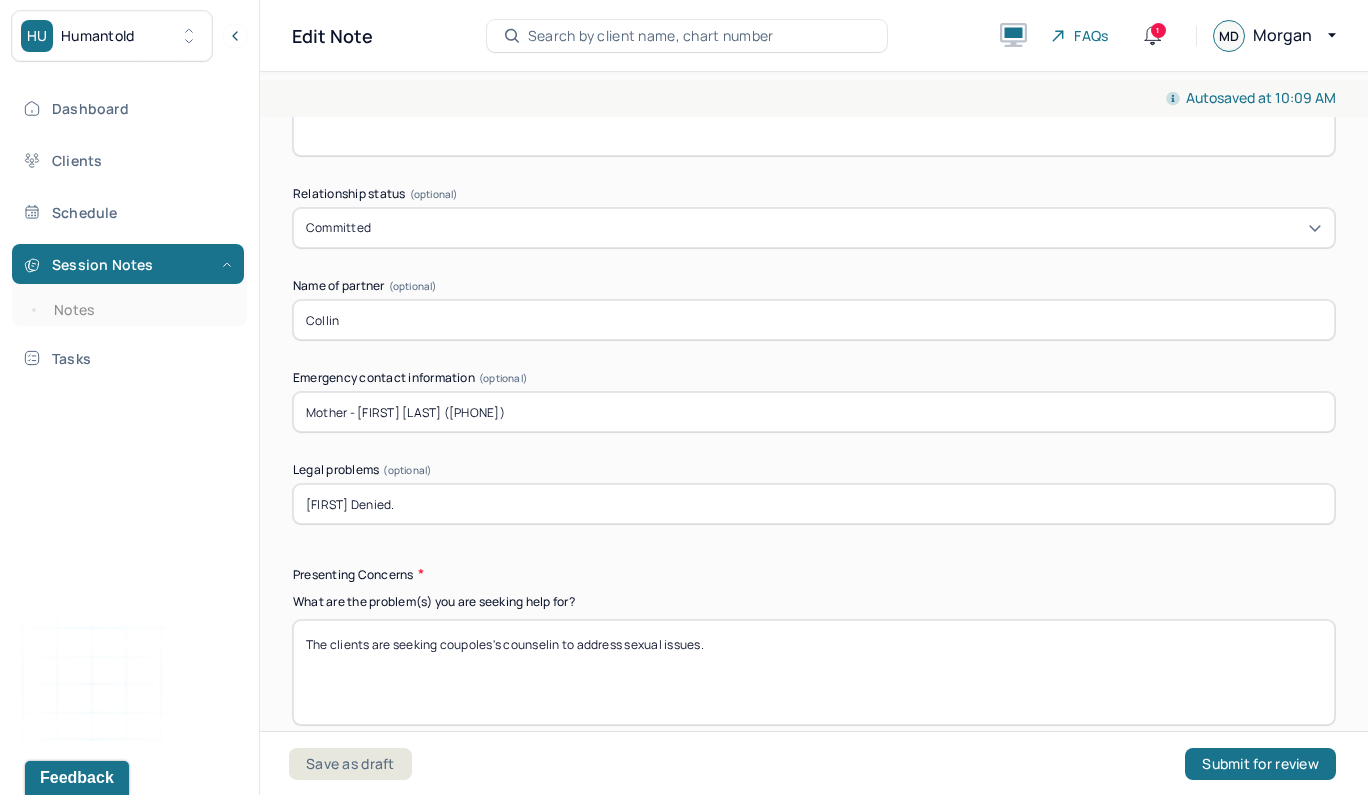type on "Jasmine Denied." 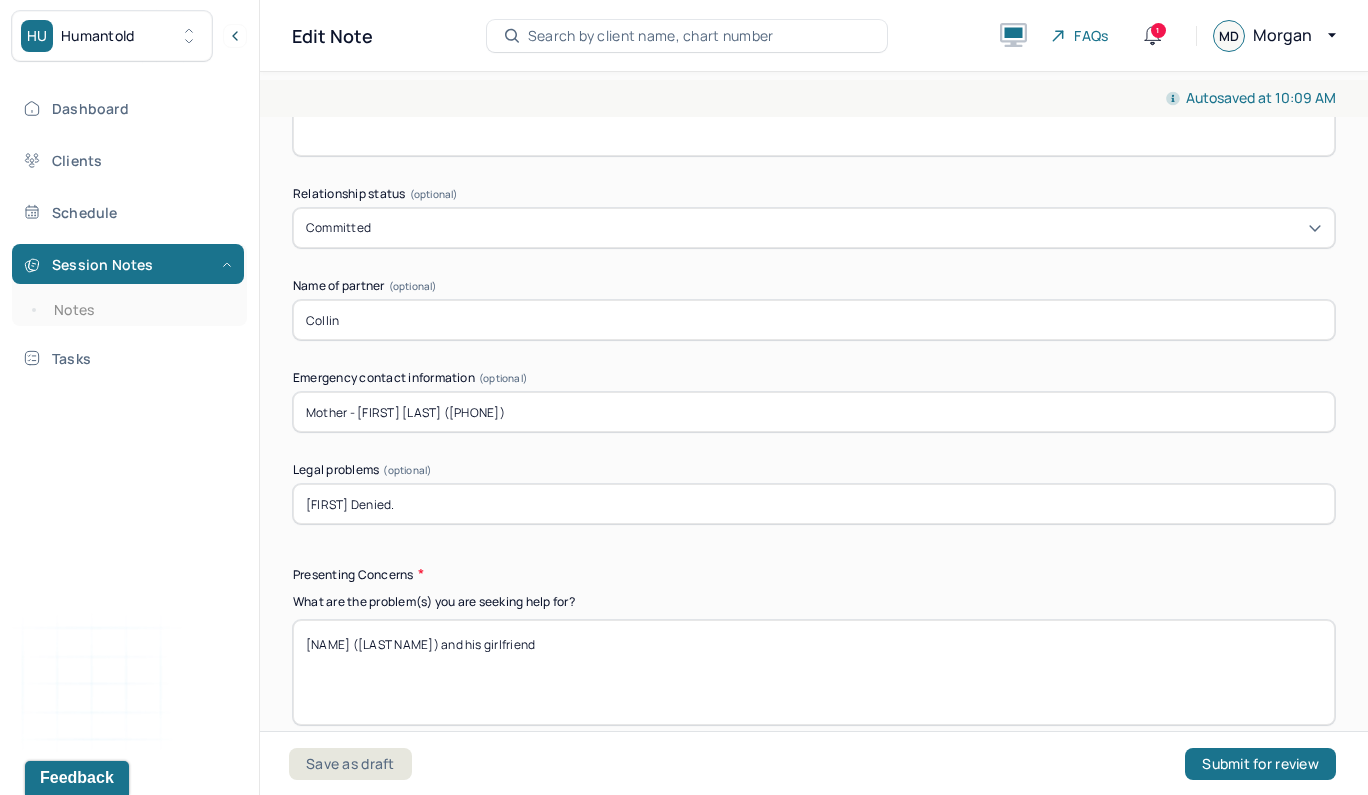 scroll, scrollTop: 3701, scrollLeft: 0, axis: vertical 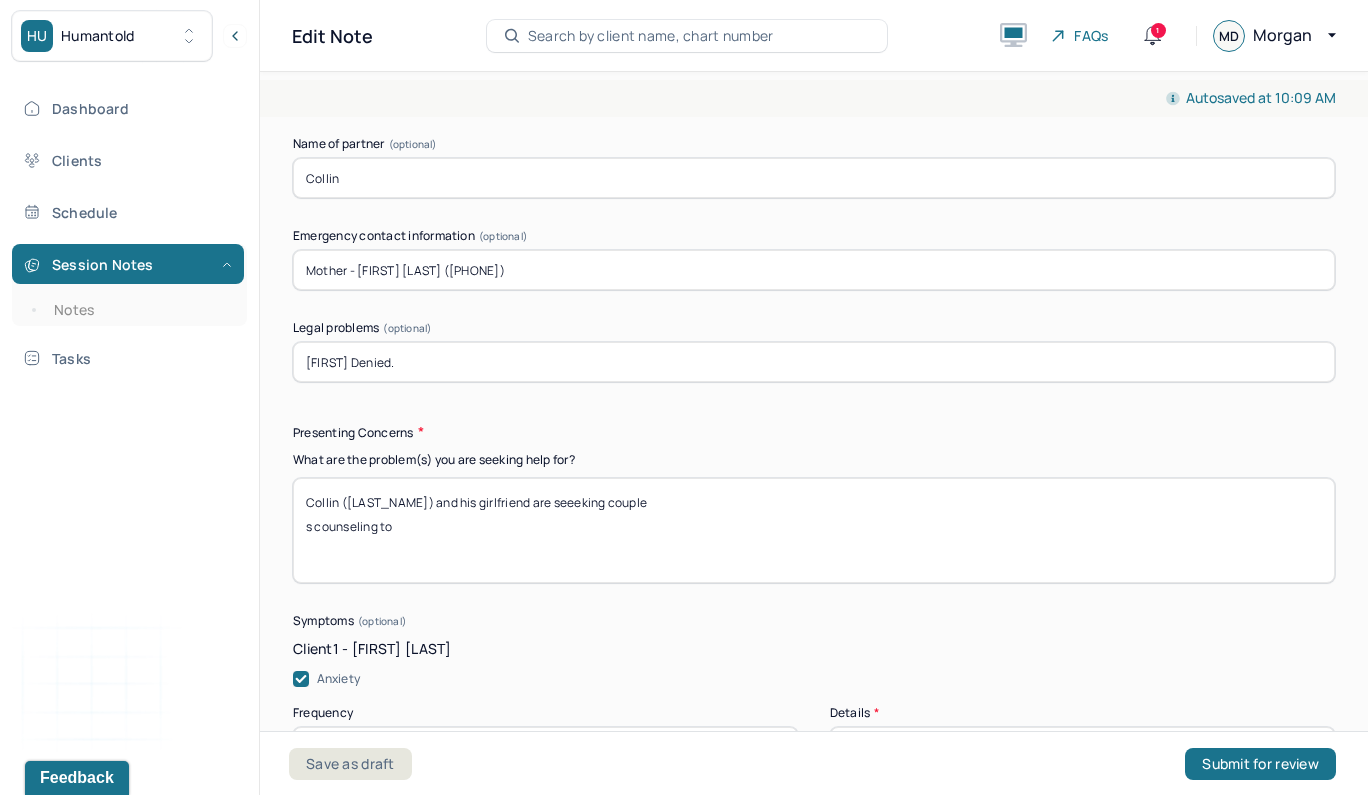 type on "Collin (Ross) and his girlfriend are seeeking couple
s counseling to" 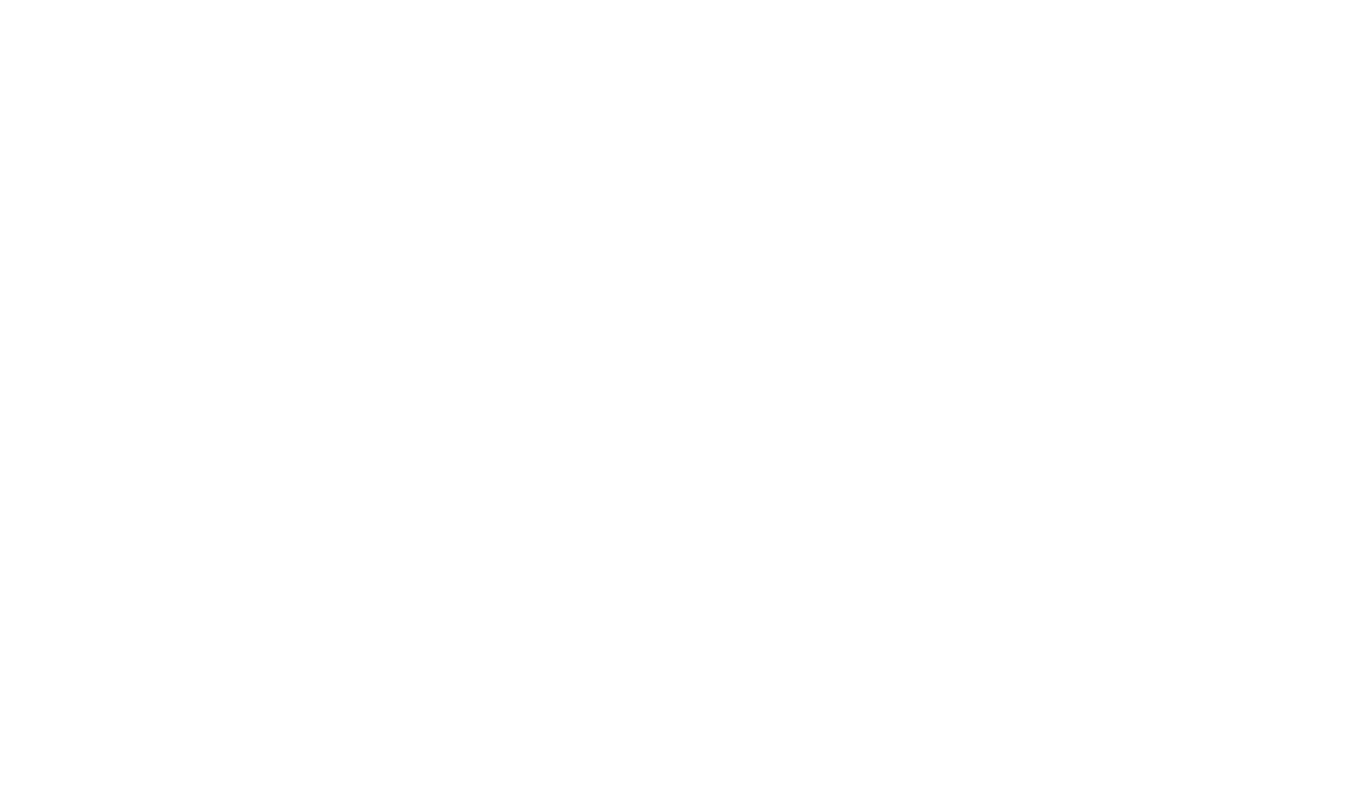 scroll, scrollTop: 0, scrollLeft: 0, axis: both 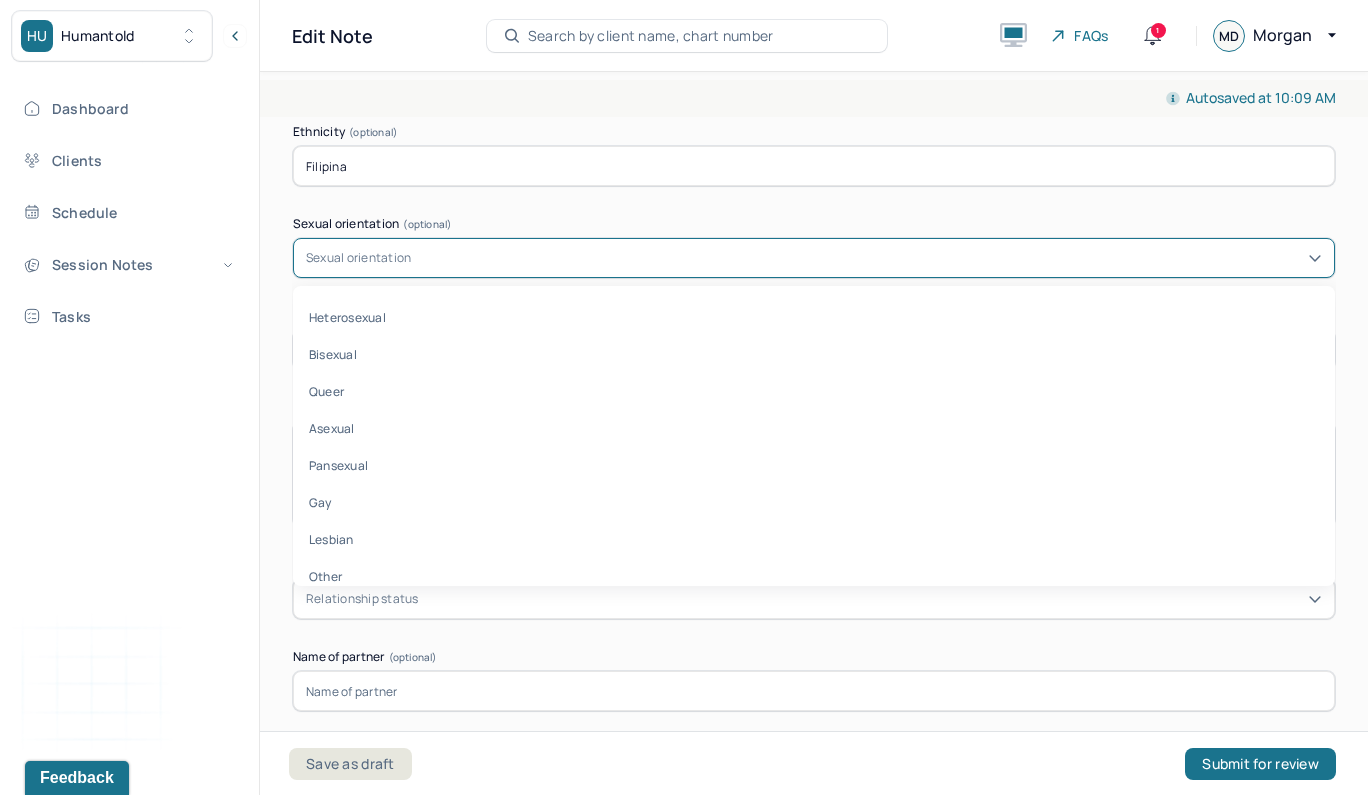 click on "Sexual orientation" at bounding box center (358, 258) 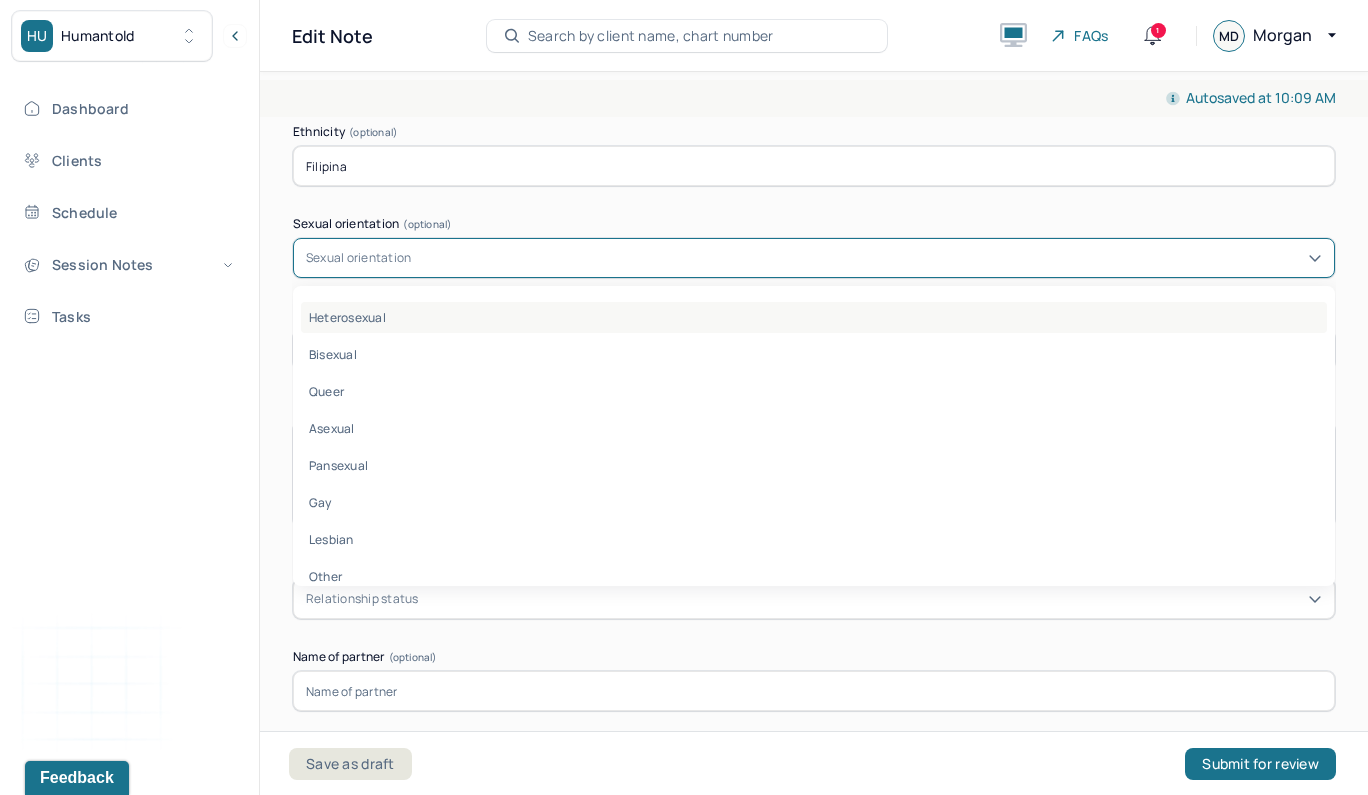 click on "Heterosexual" at bounding box center [814, 317] 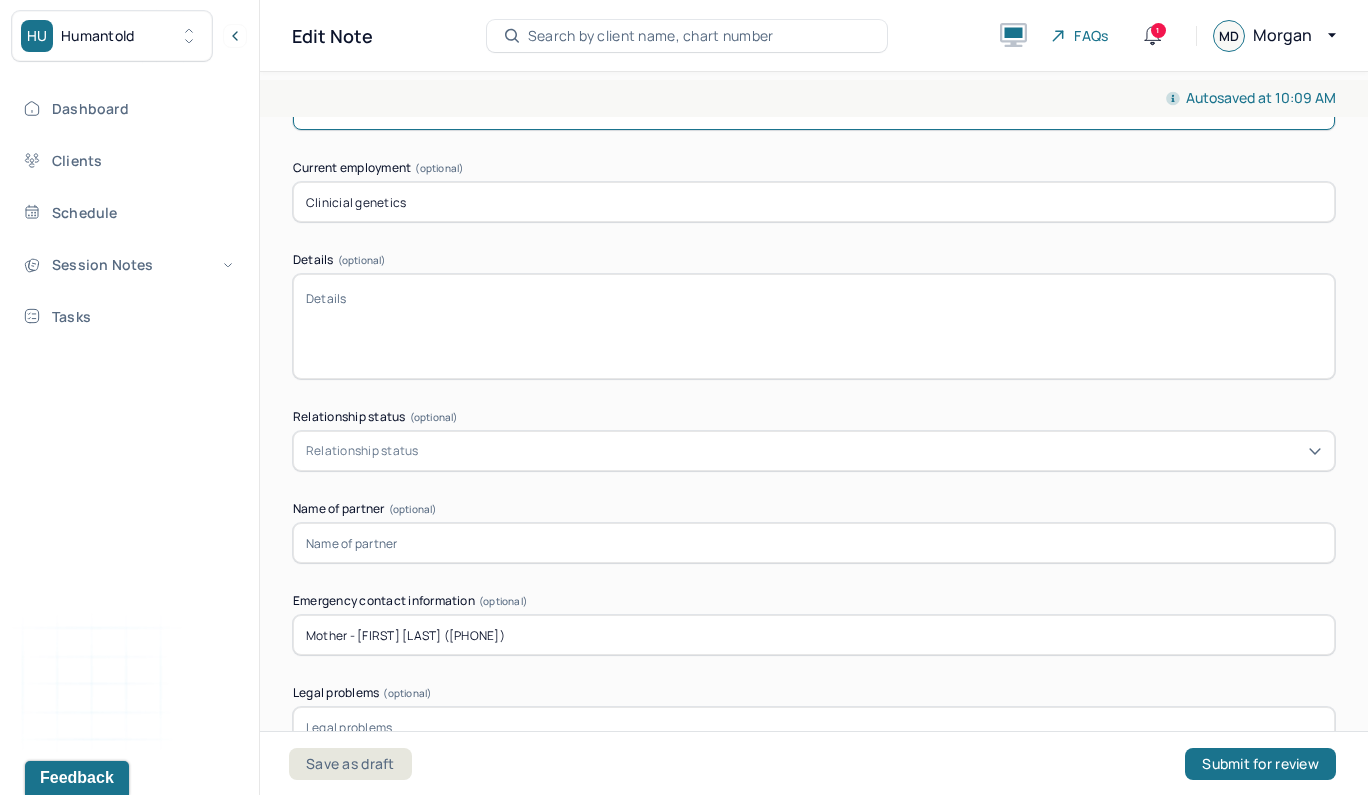 scroll, scrollTop: 3366, scrollLeft: 0, axis: vertical 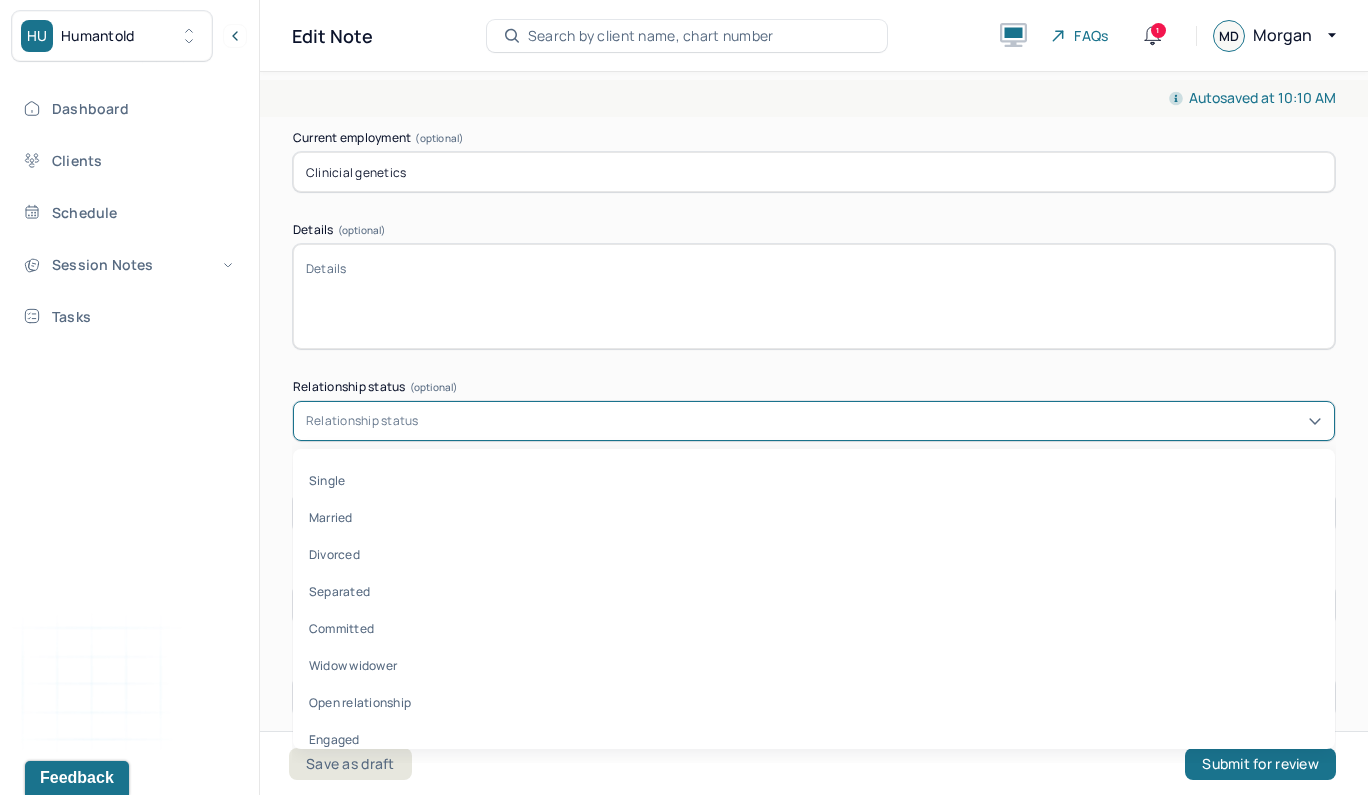 click on "Relationship status" at bounding box center (362, 421) 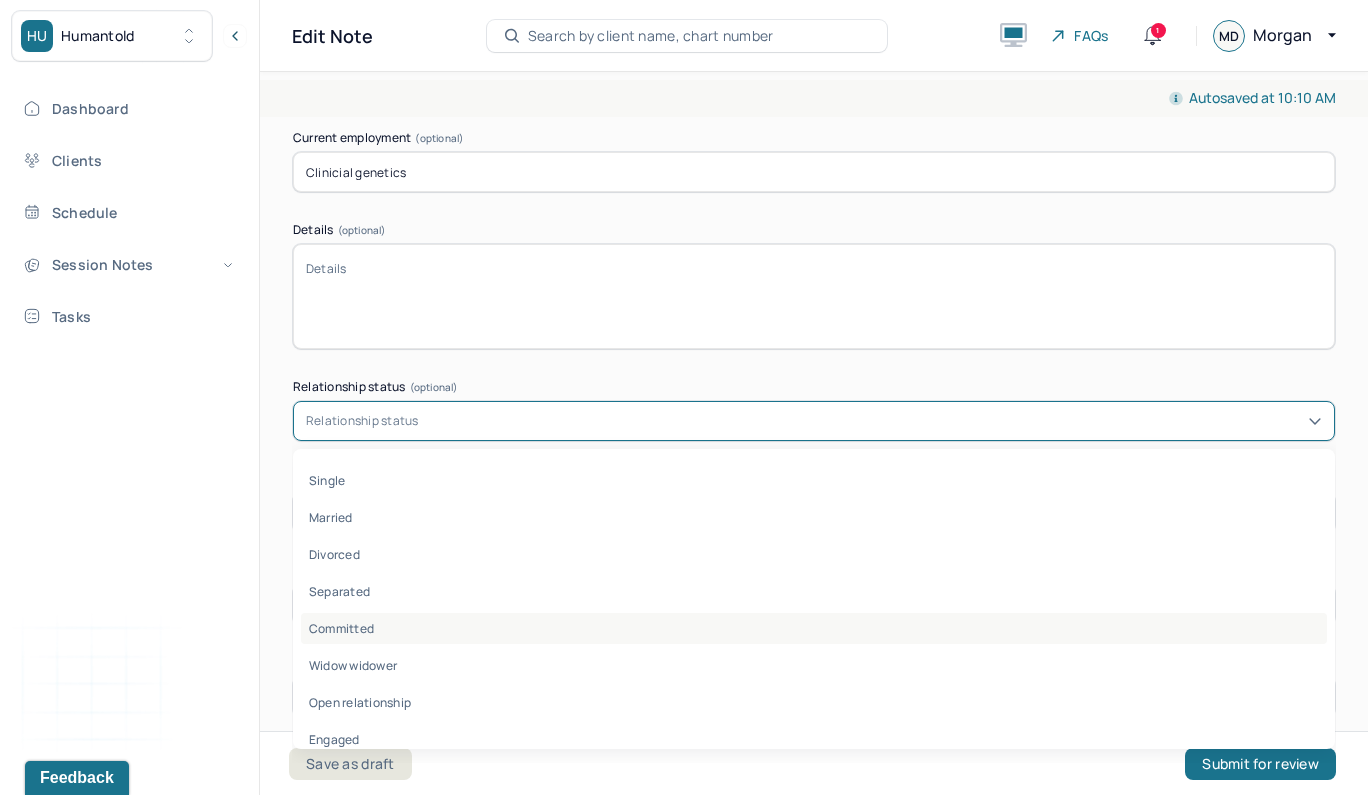 click on "Committed" at bounding box center [814, 628] 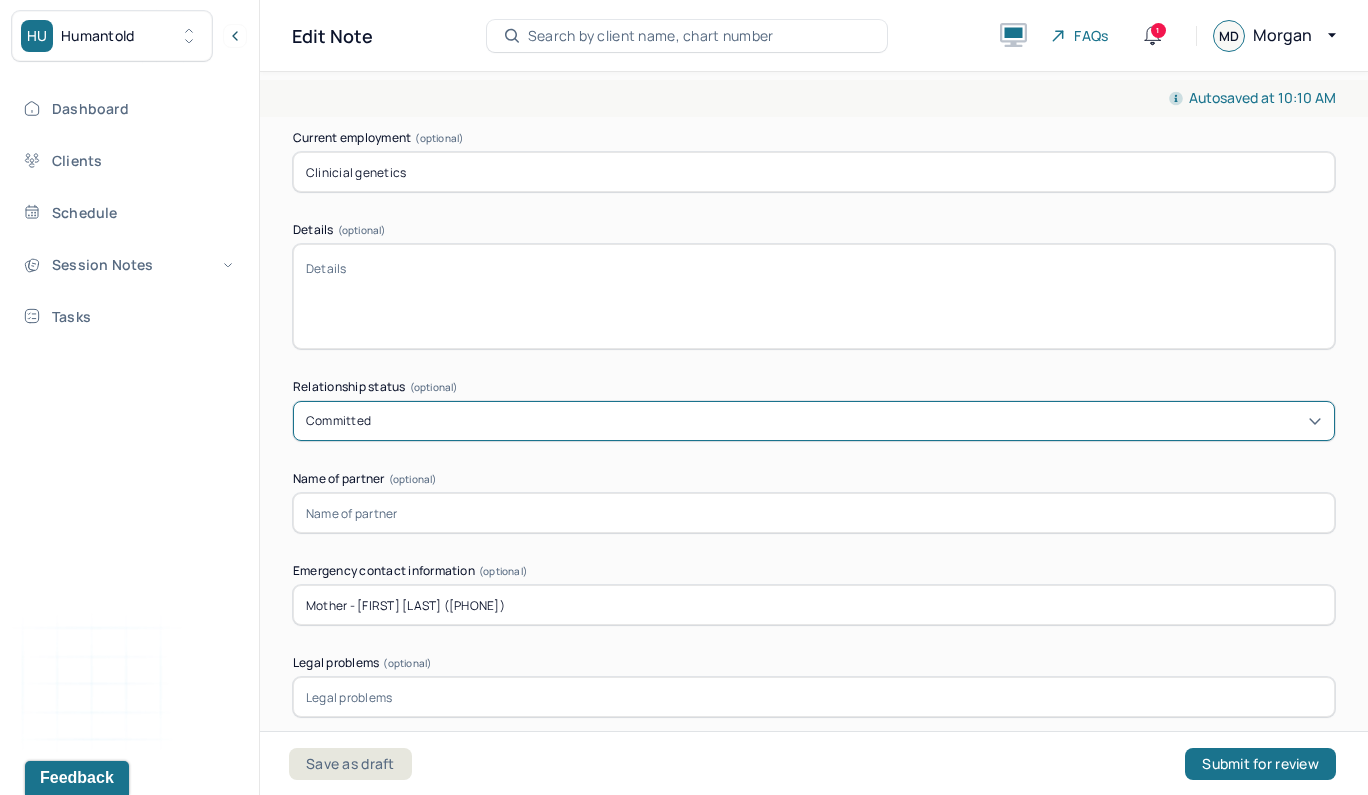 click at bounding box center (814, -896) 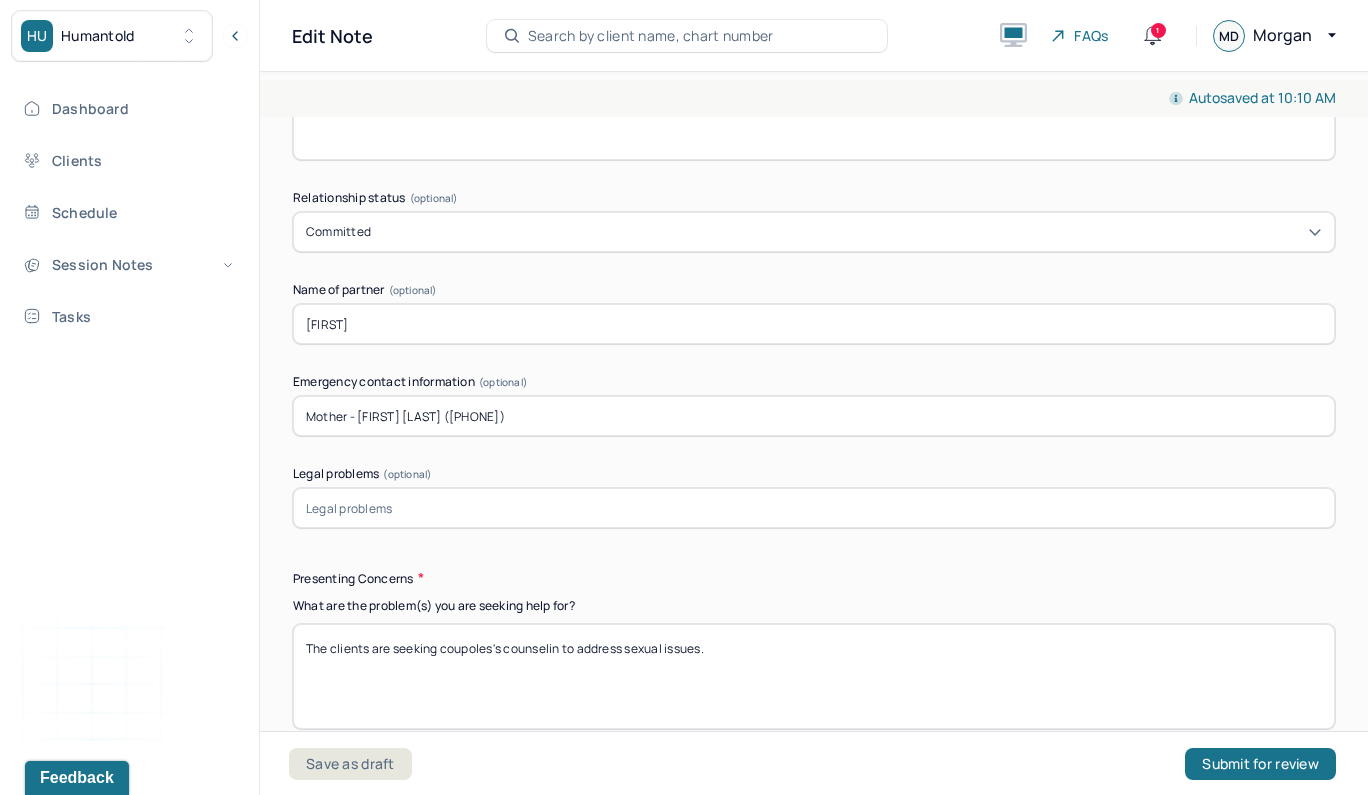 scroll, scrollTop: 3678, scrollLeft: 0, axis: vertical 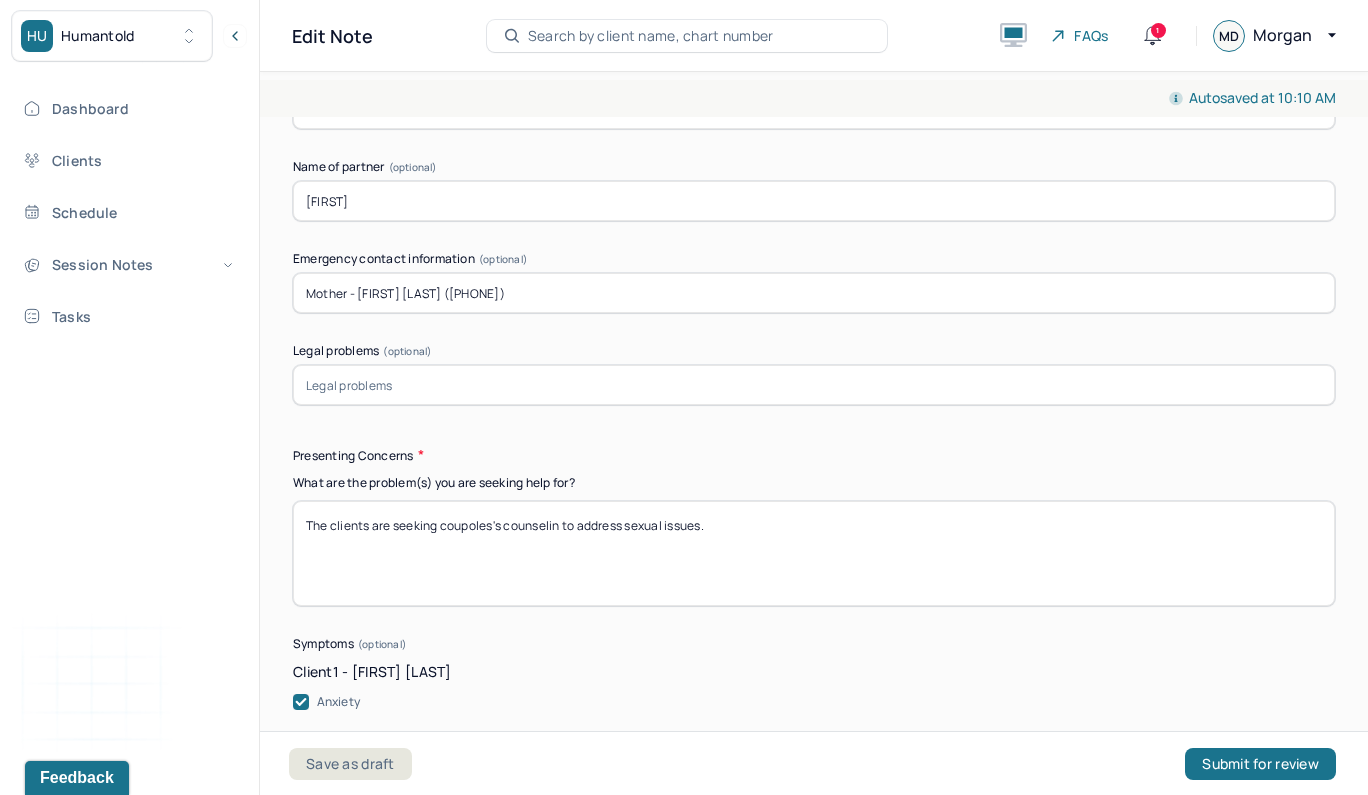 type on "[FIRST]" 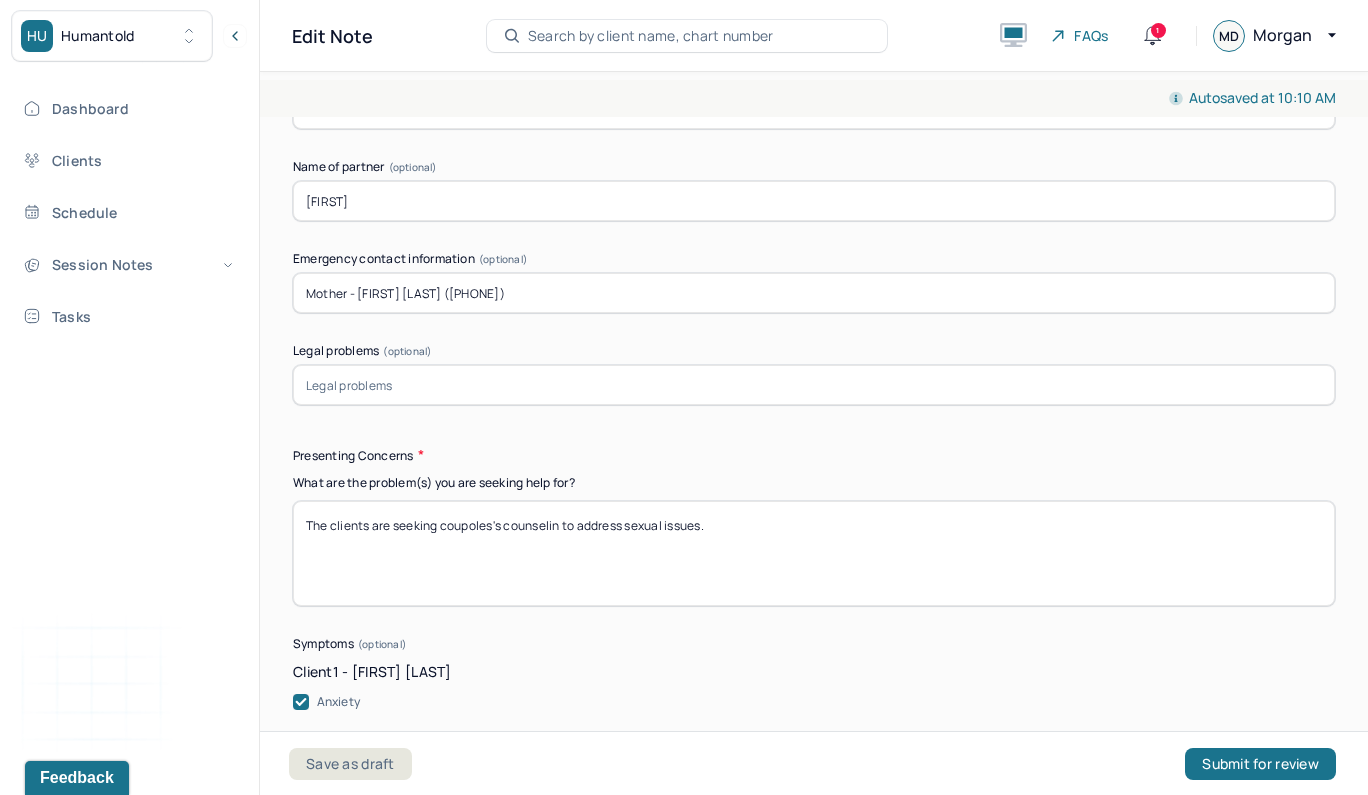 drag, startPoint x: 720, startPoint y: 520, endPoint x: 334, endPoint y: 518, distance: 386.0052 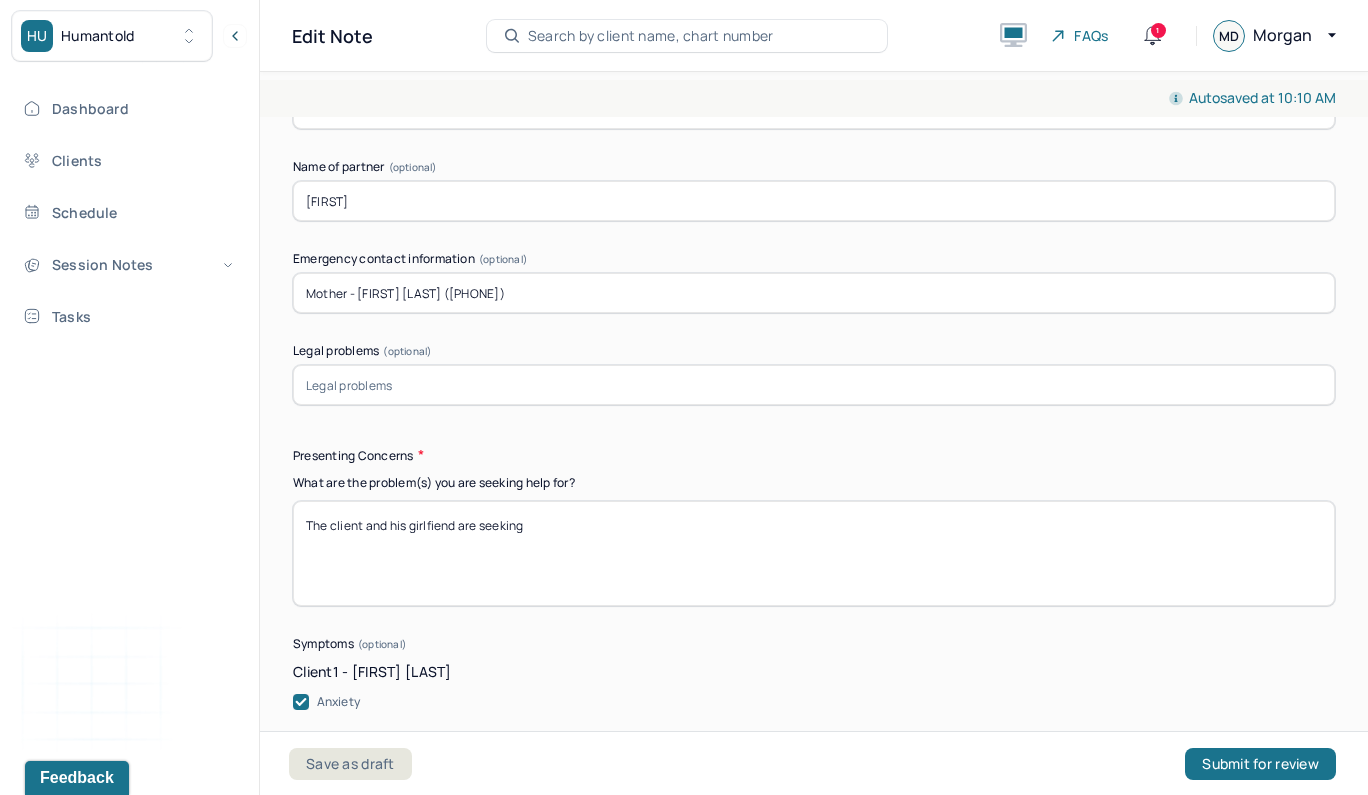 click on "The client and his girlfiend are seeking" at bounding box center [814, 553] 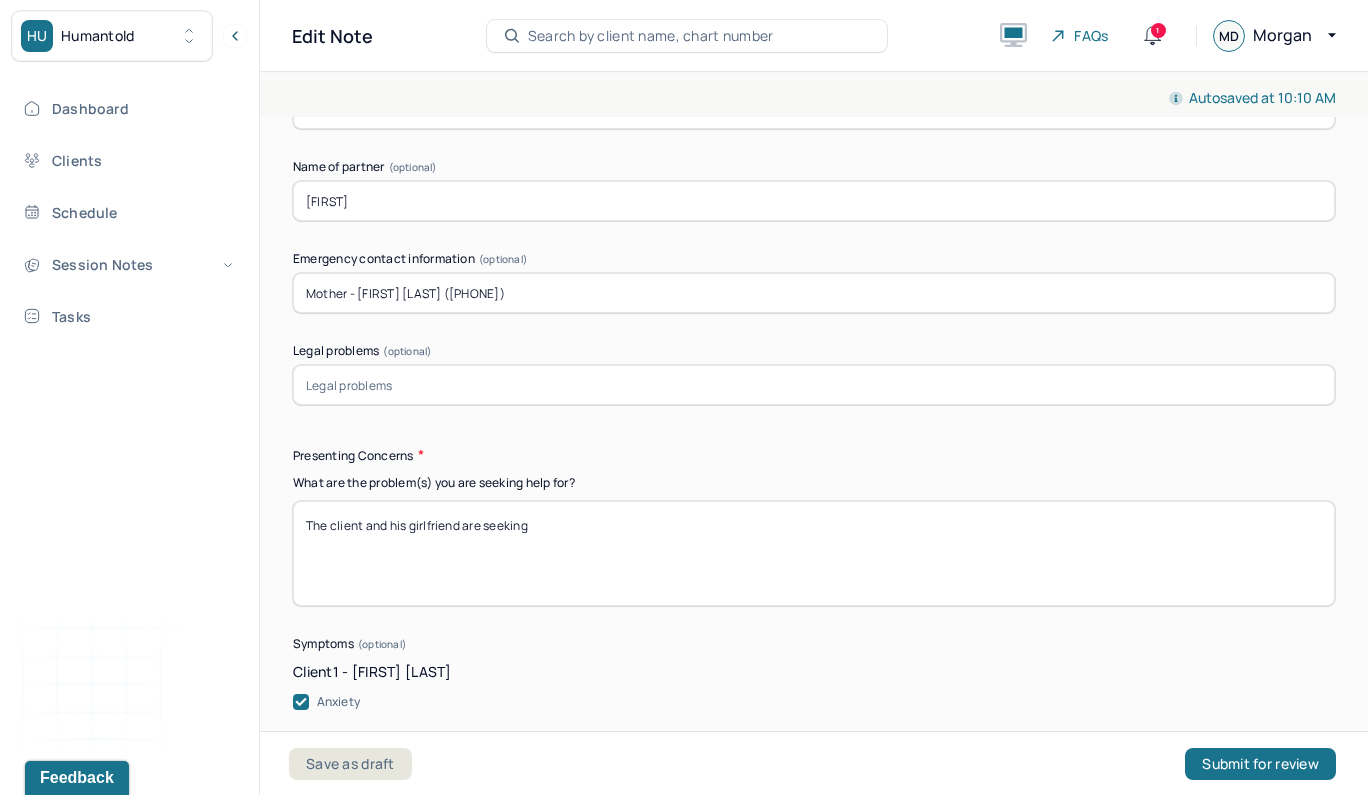click on "The client and his girlfriend are seeking" at bounding box center [814, 553] 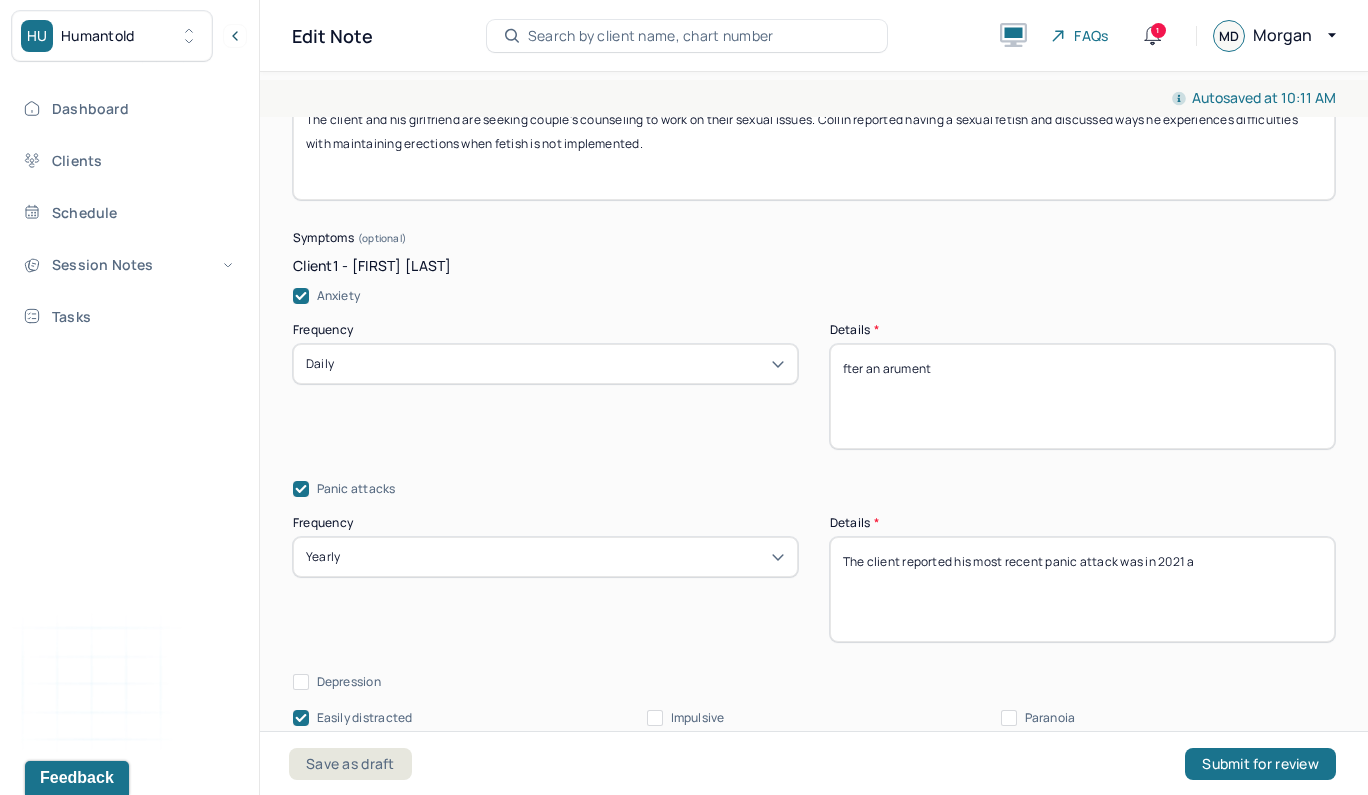scroll, scrollTop: 4088, scrollLeft: 0, axis: vertical 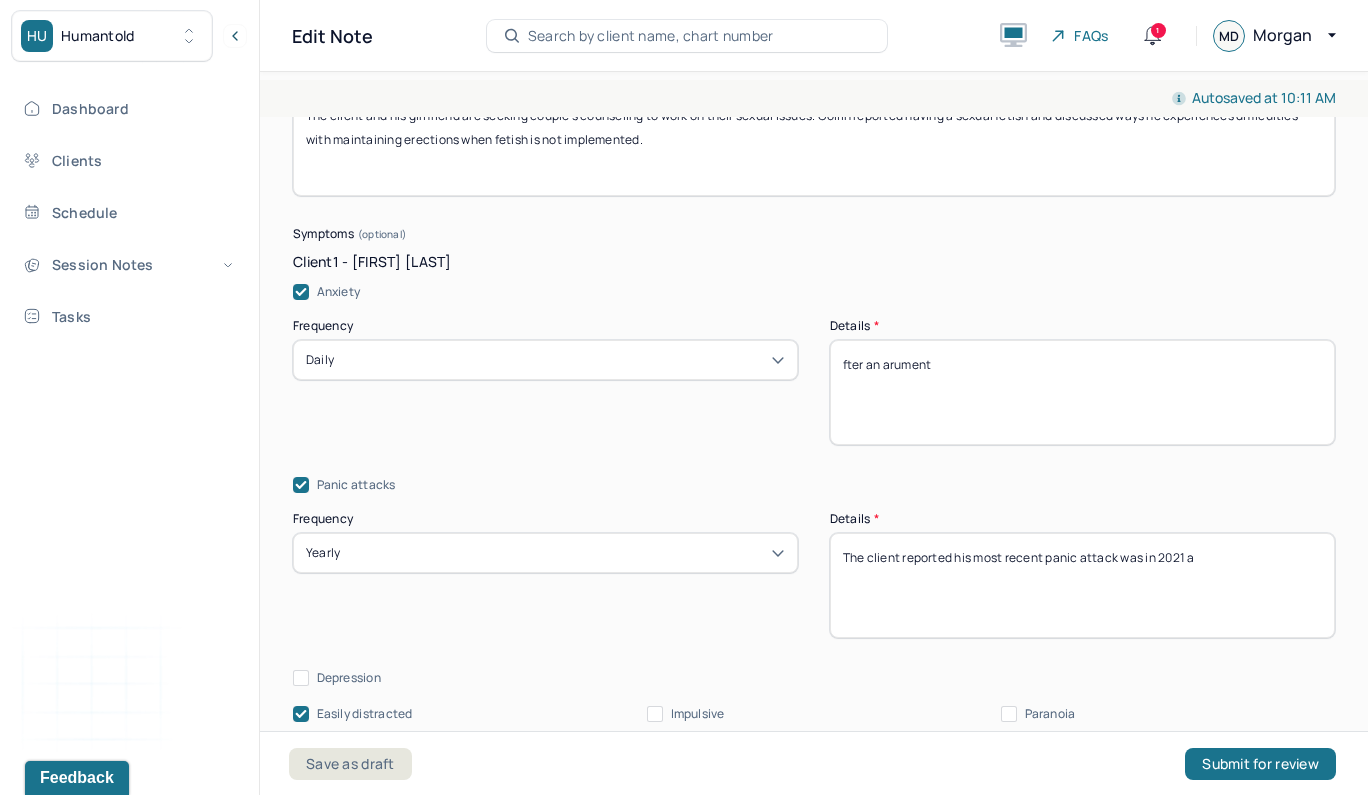 type on "The client and his girlfriend are seeking couple's counseling to work on their sexual issues. Collin reported having a sexual fetish and discussed ways he experiences difficulties with maintaining erections when fetish is not implemented." 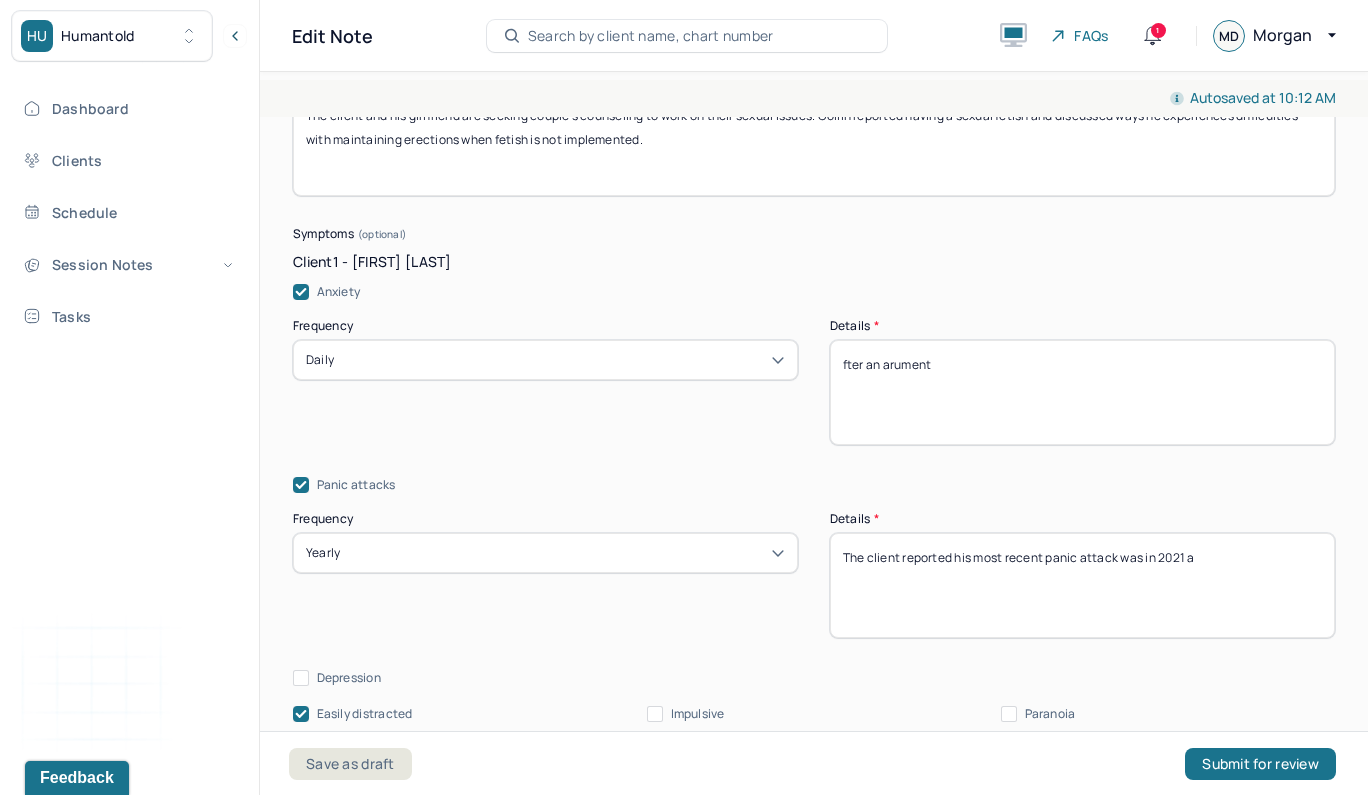 click on "fter an arument" at bounding box center (1082, 392) 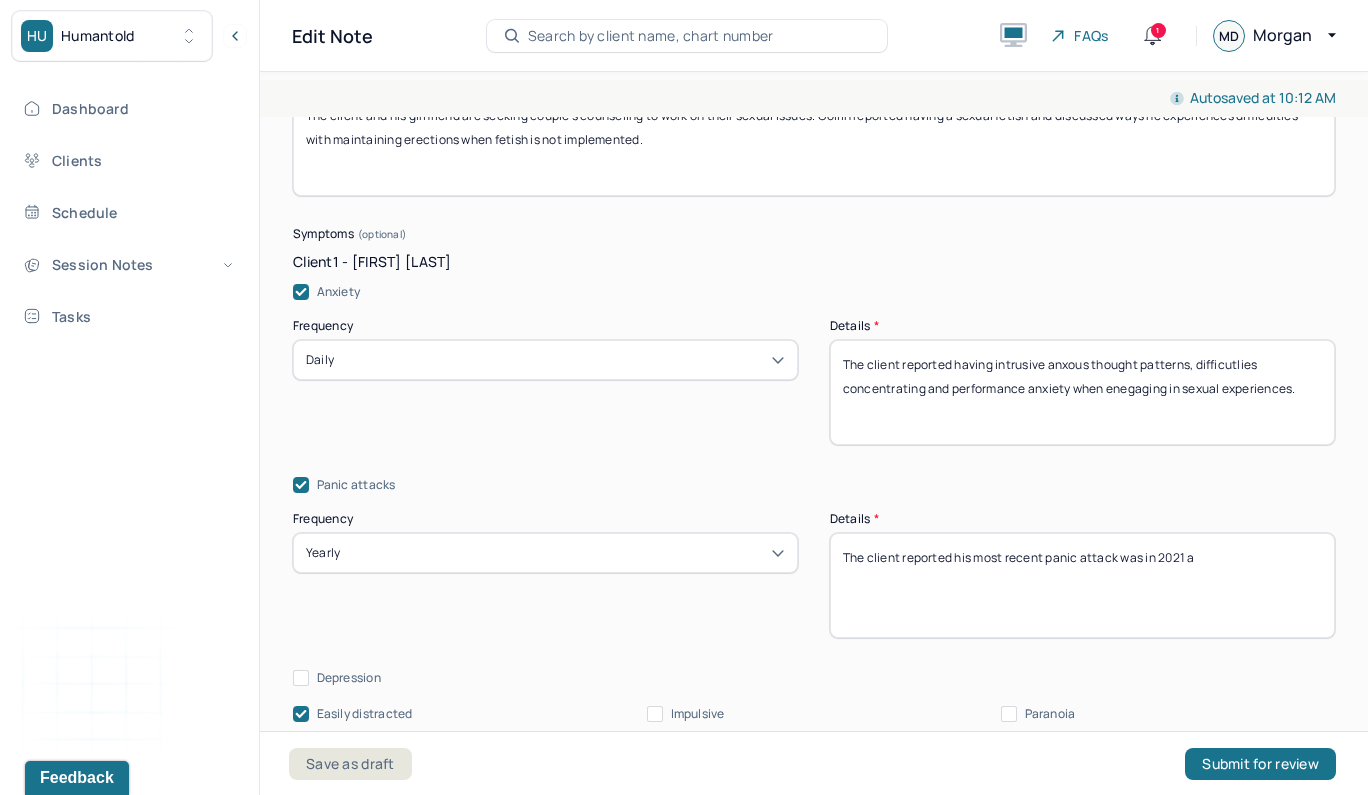 click on "The client reported having intrusive anxous thought patterns, difficutlies concentrating and performance anxiety when enegaging in sexual experiences." at bounding box center [1082, 392] 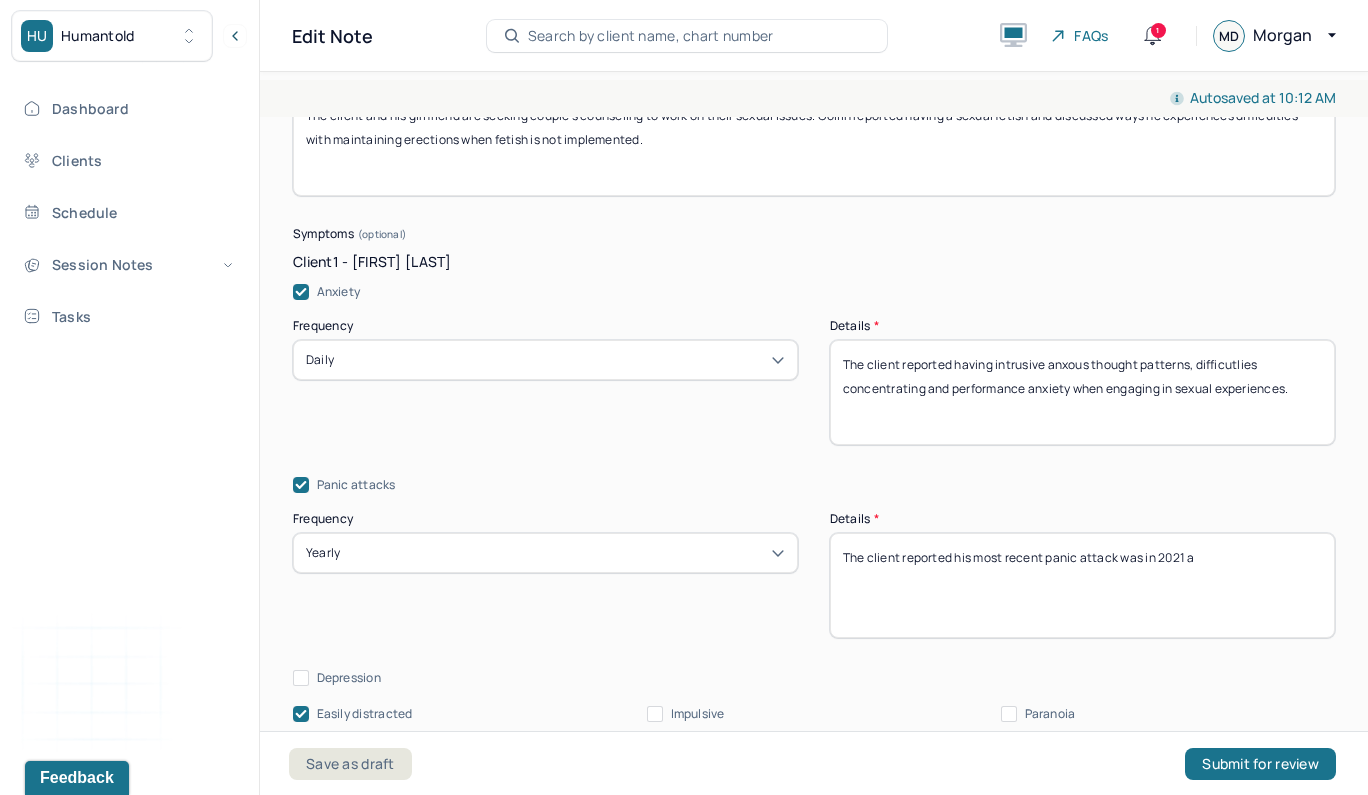 click on "The client reported having intrusive anxous thought patterns, difficutlies concentrating and performance anxiety when engaging in sexual experiences." at bounding box center (1082, 392) 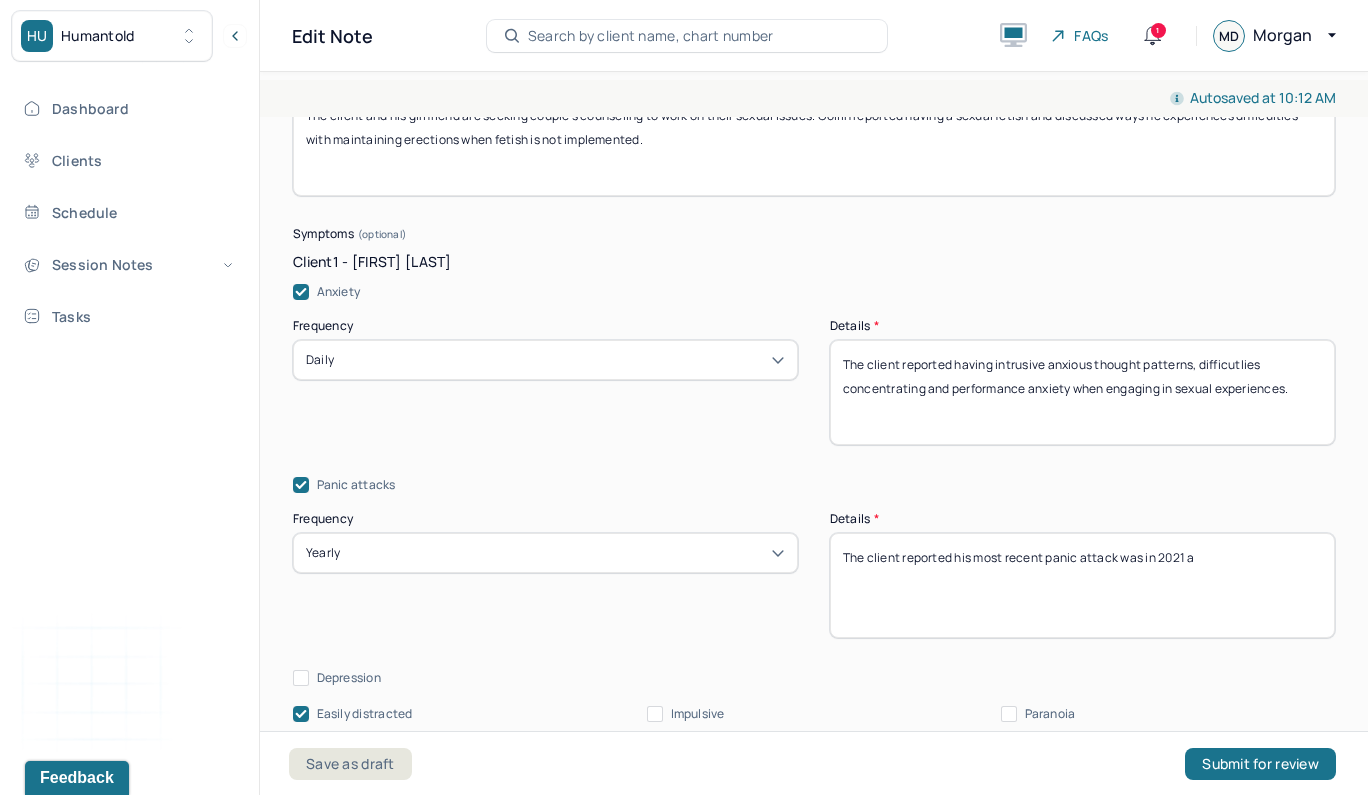 click on "The client reported having intrusive anxious thought patterns, difficutlies concentrating and performance anxiety when engaging in sexual experiences." at bounding box center (1082, 392) 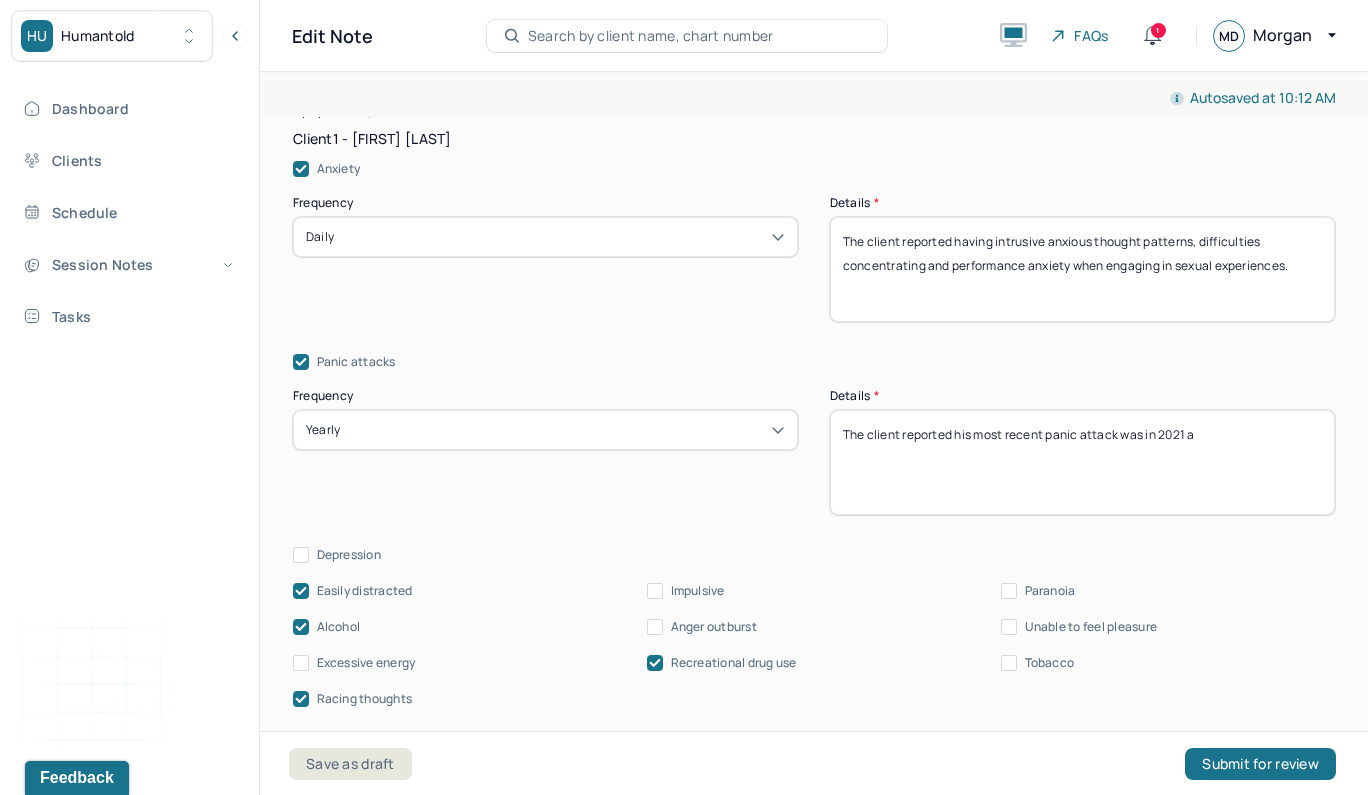 scroll, scrollTop: 4232, scrollLeft: 0, axis: vertical 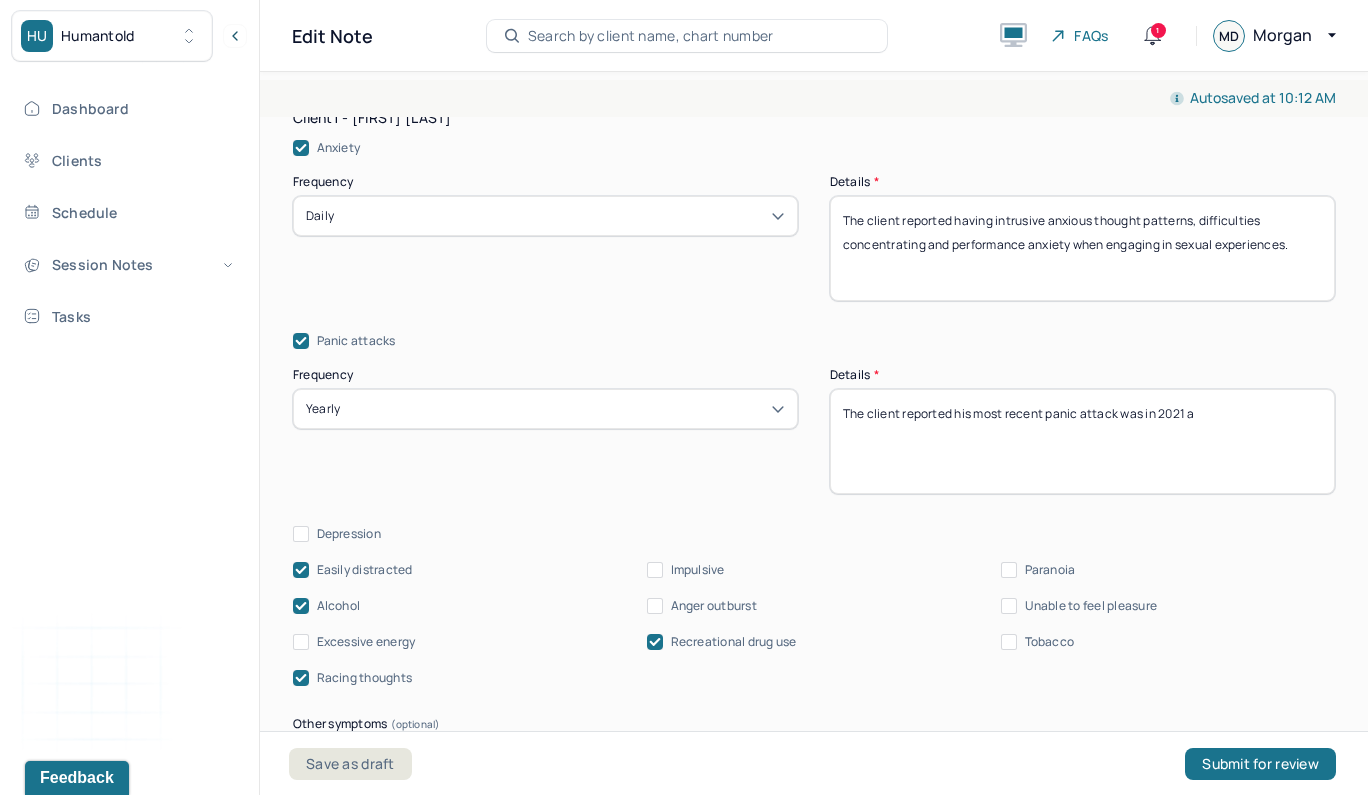 type on "The client reported having intrusive anxious thought patterns, difficulties concentrating and performance anxiety when engaging in sexual experiences." 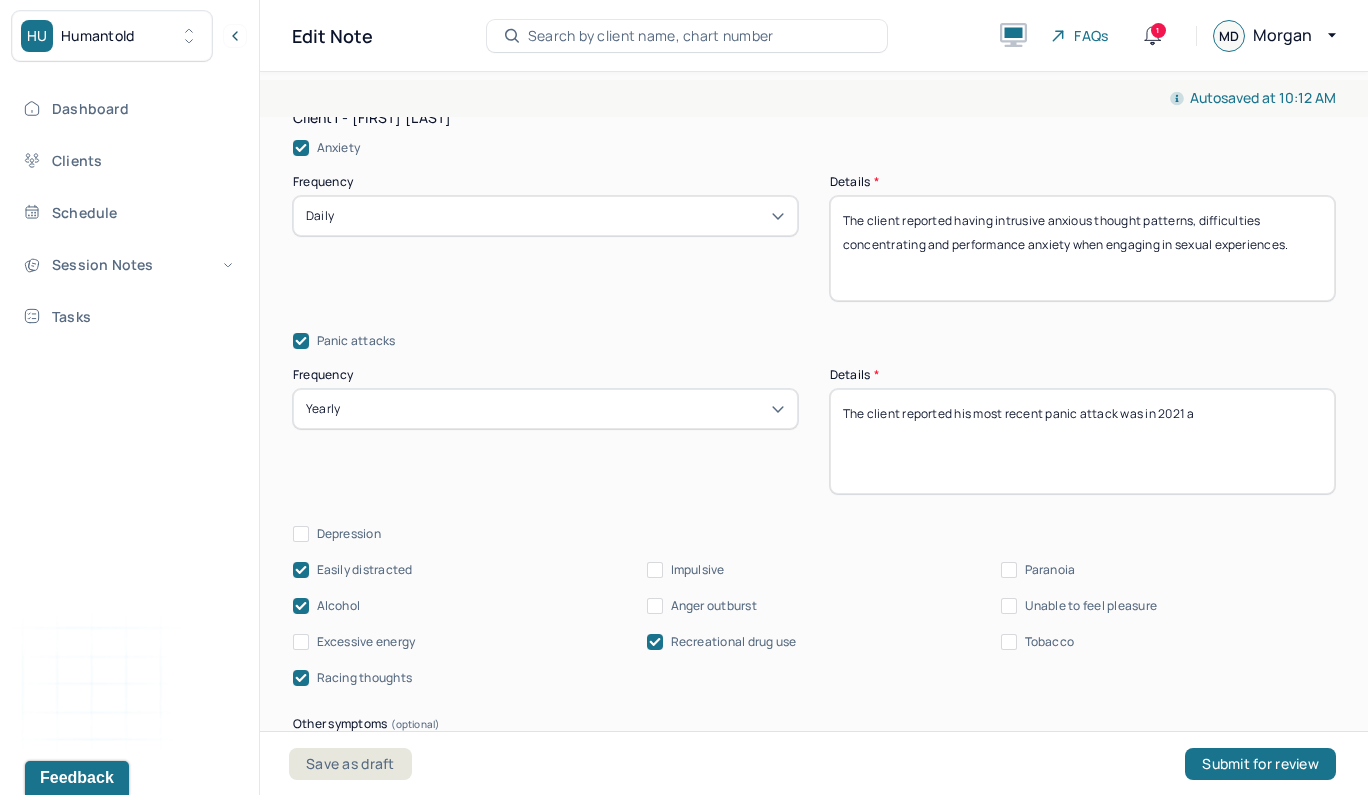 drag, startPoint x: 1217, startPoint y: 409, endPoint x: 810, endPoint y: 403, distance: 407.04422 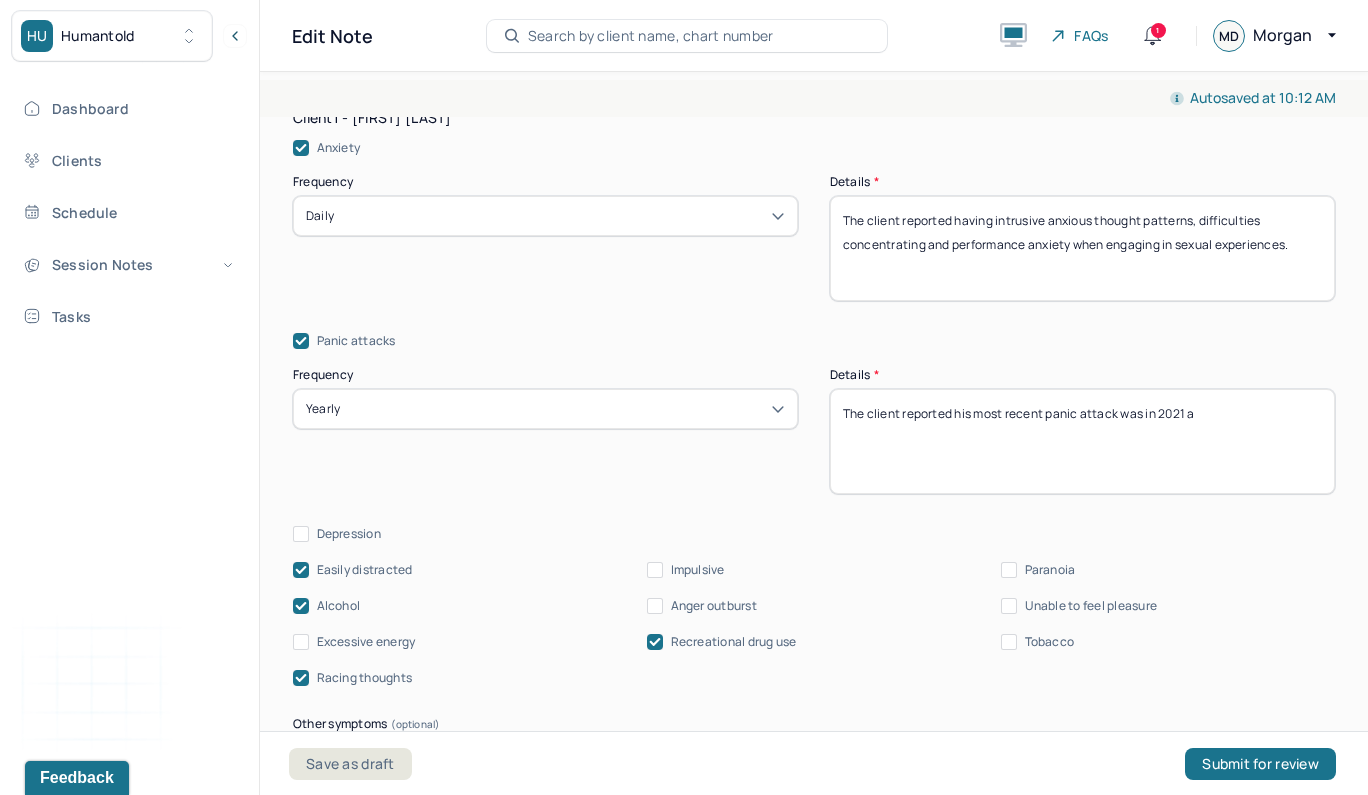 click on "Frequency Yearly Details * The client reported his most recent panic attack was in [YEAR] a" at bounding box center [814, 431] 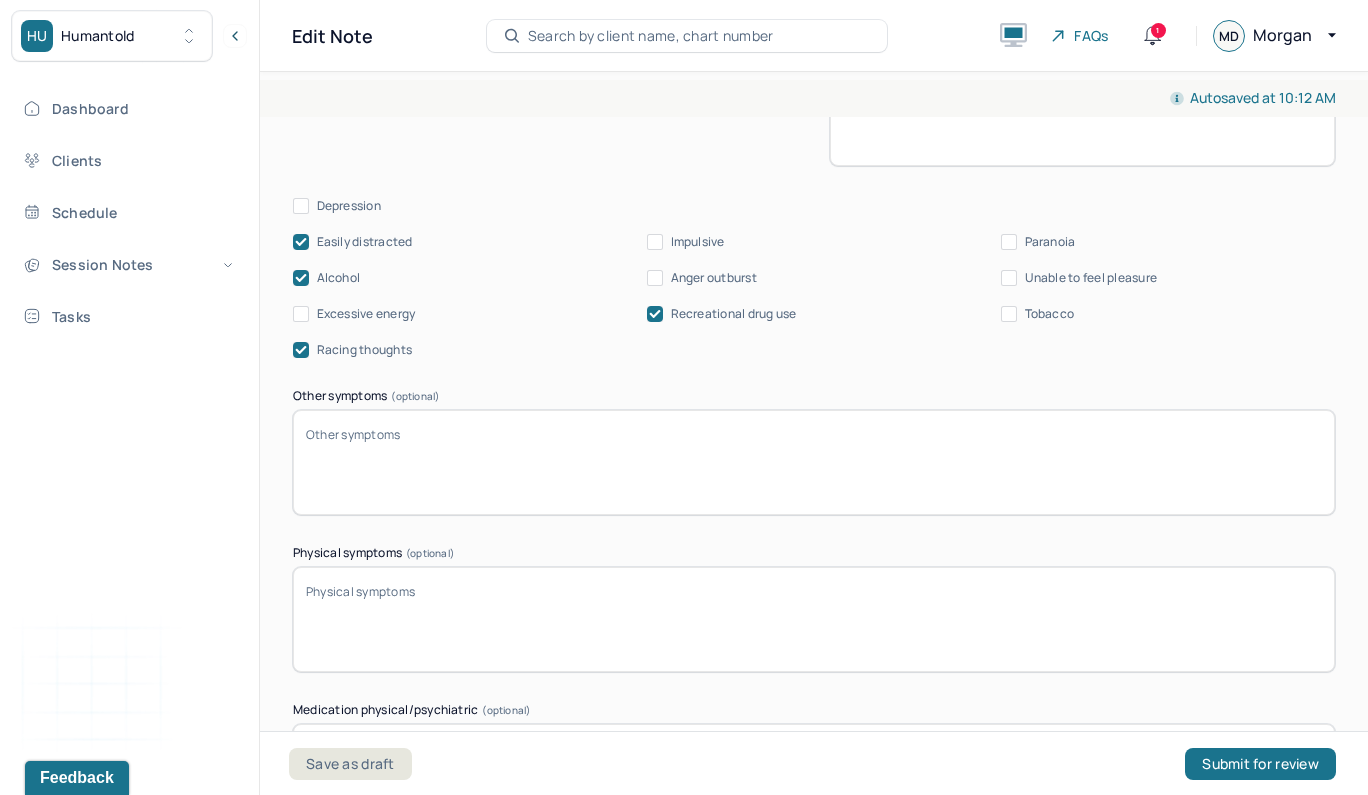 scroll, scrollTop: 4647, scrollLeft: 0, axis: vertical 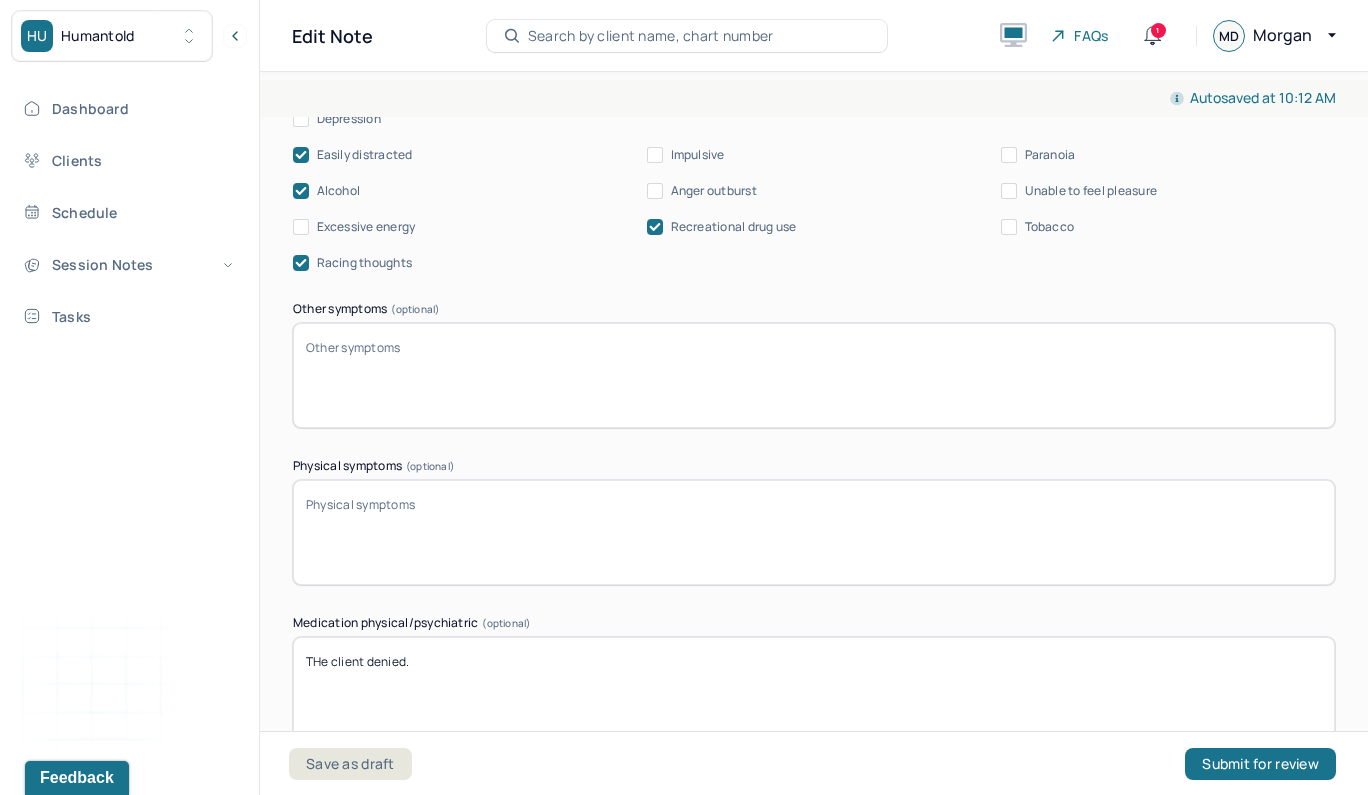 type on "The client reported having a panic attack last year, but denied any recent panic attacks." 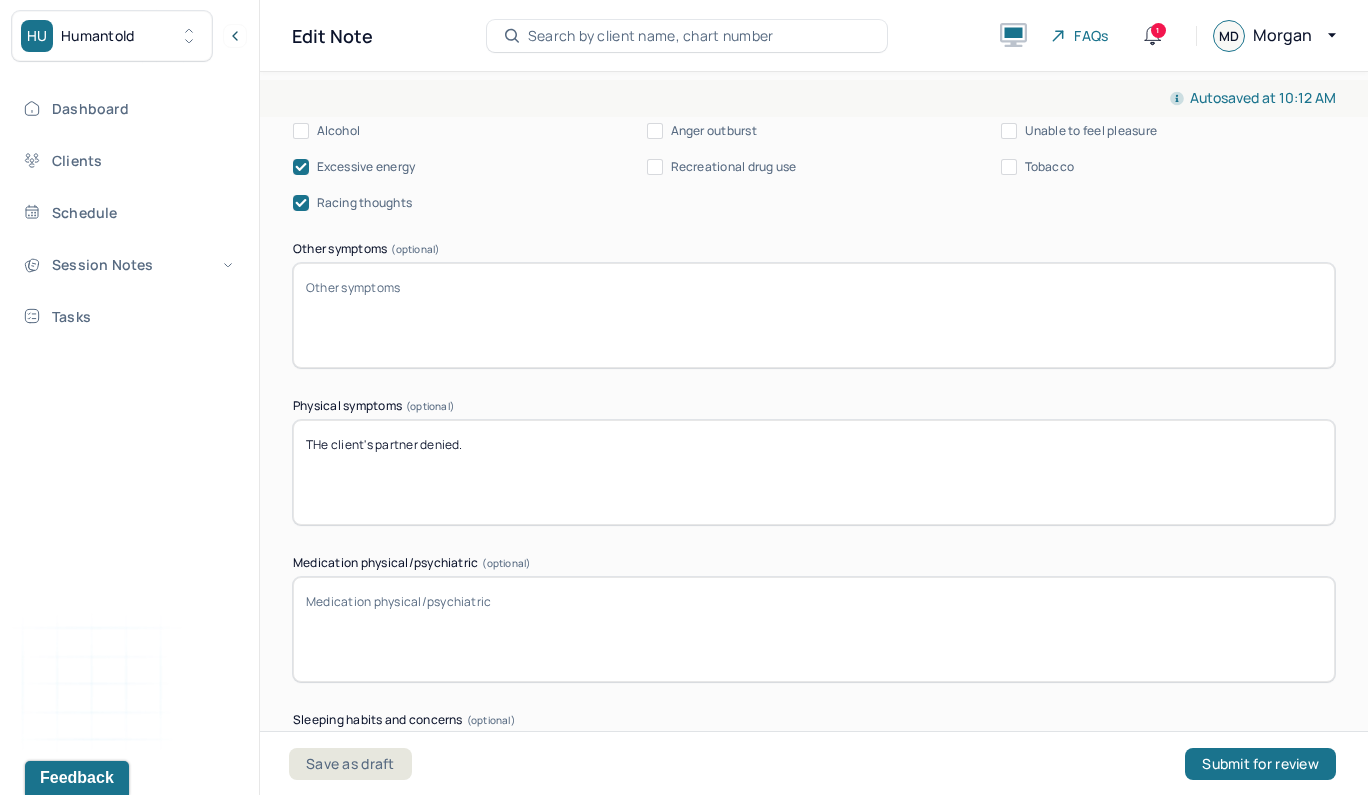 scroll, scrollTop: 6044, scrollLeft: 0, axis: vertical 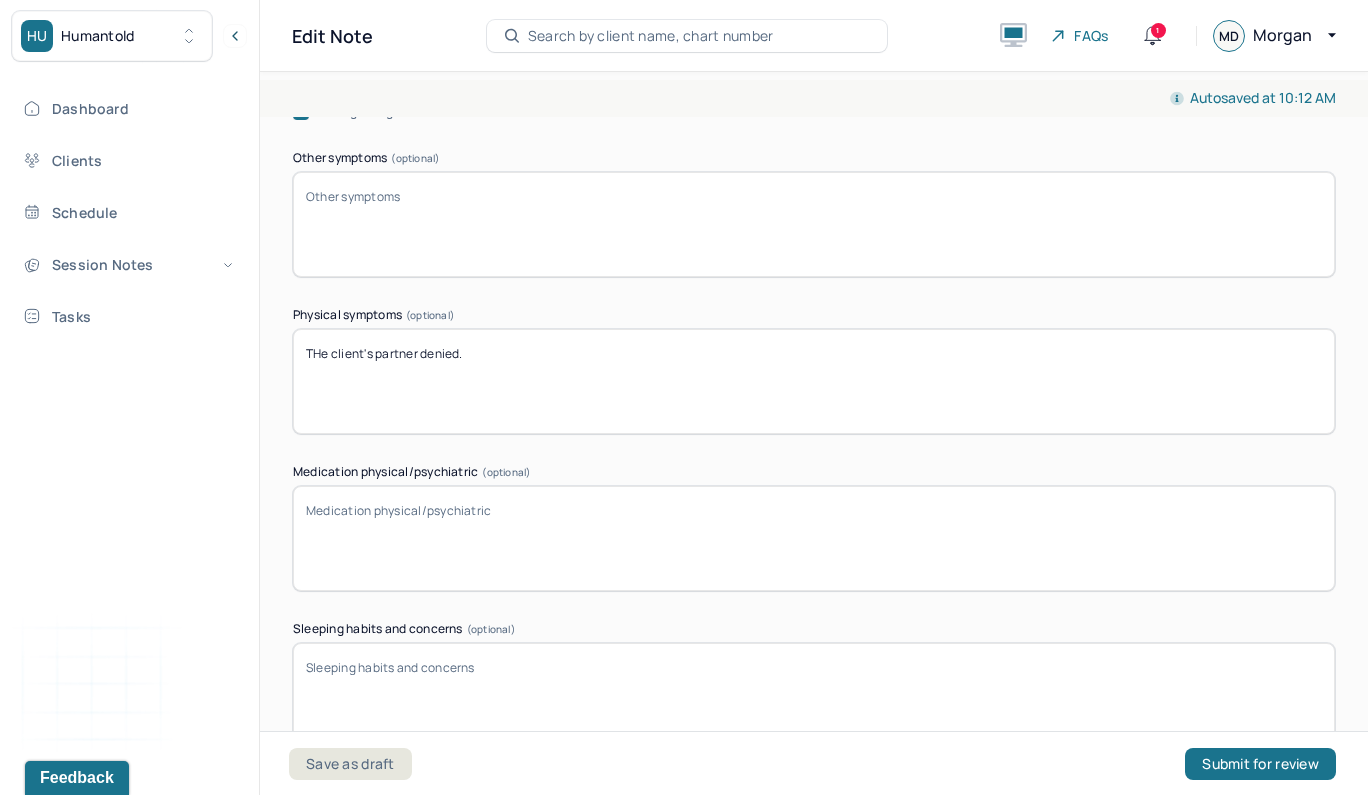 type on "The client reported having difficulties achieving orgasm and maintaining erections in partnered sex." 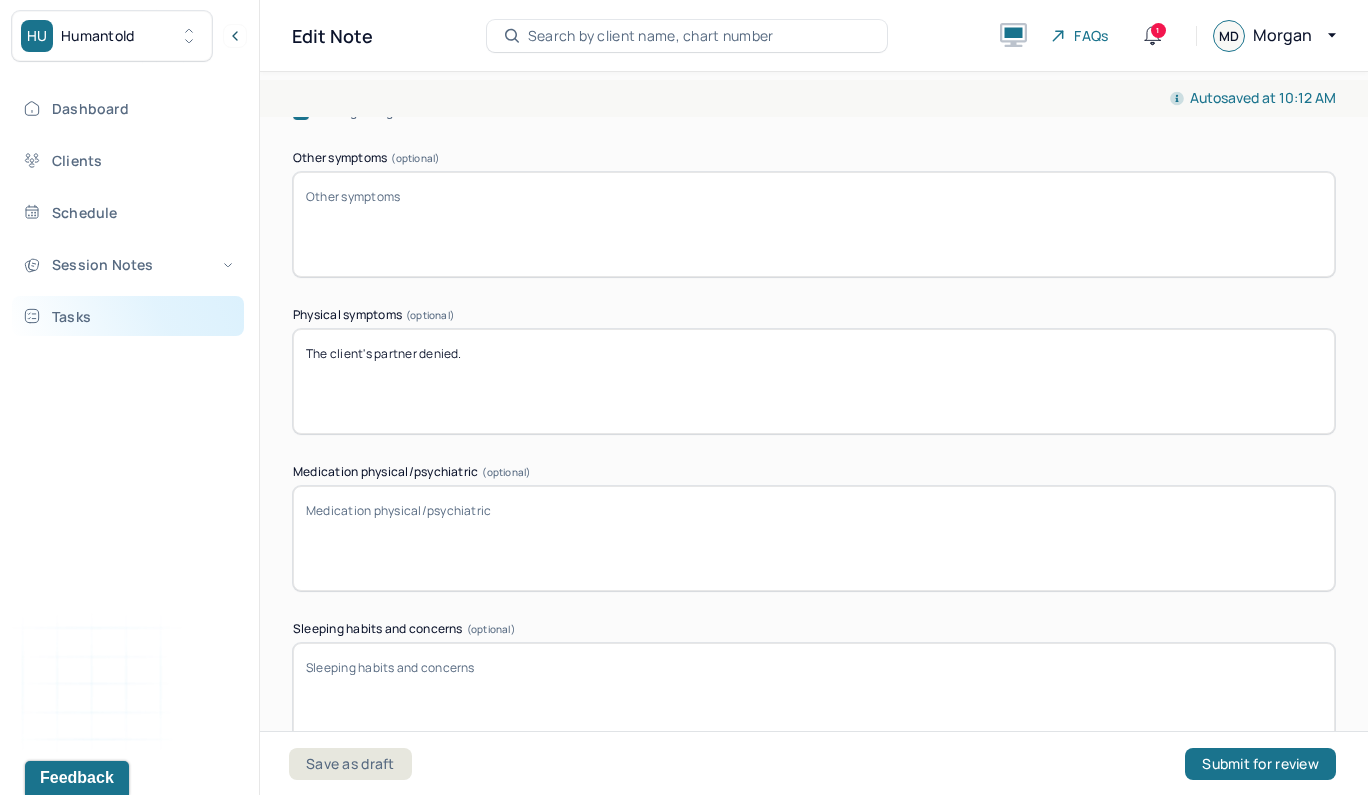 drag, startPoint x: 486, startPoint y: 356, endPoint x: 231, endPoint y: 332, distance: 256.12692 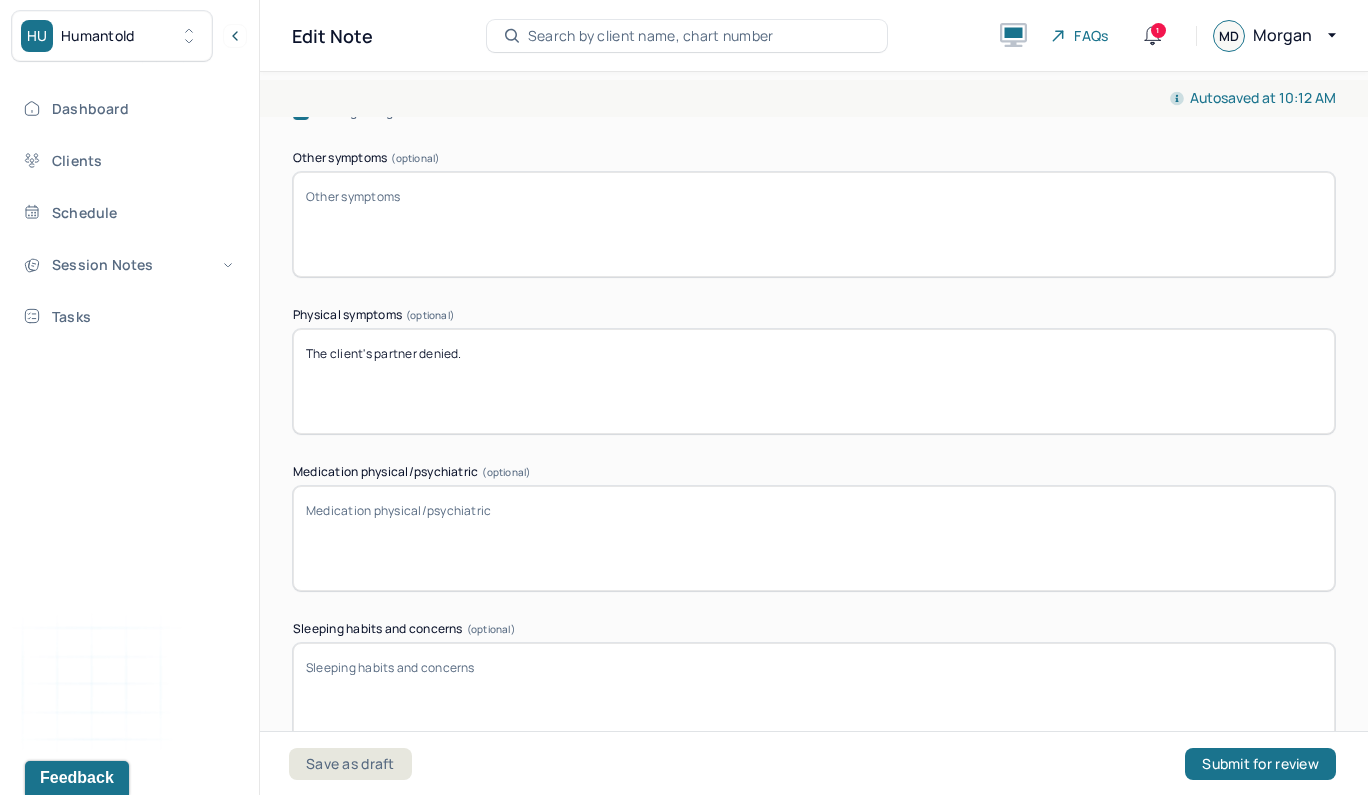 type on "The client's partner denied." 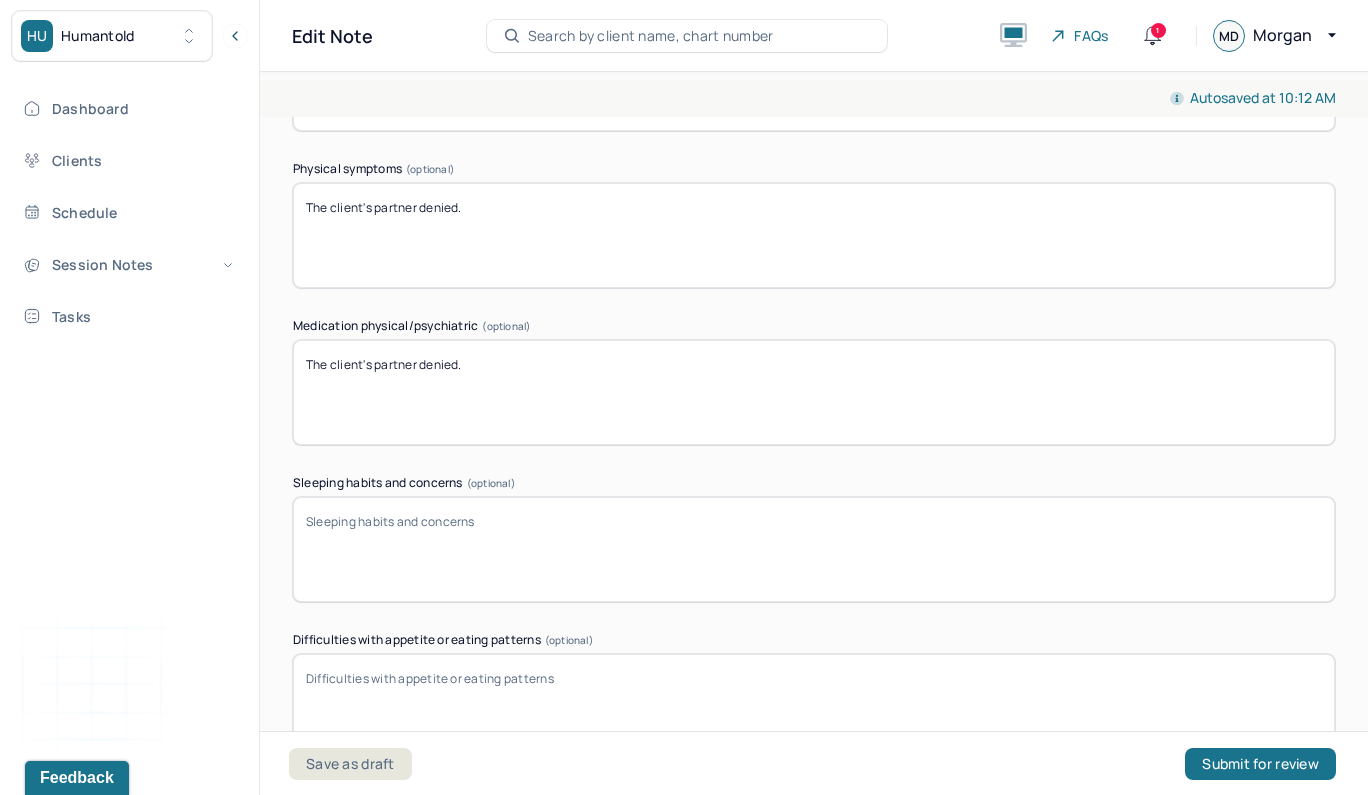 scroll, scrollTop: 6256, scrollLeft: 0, axis: vertical 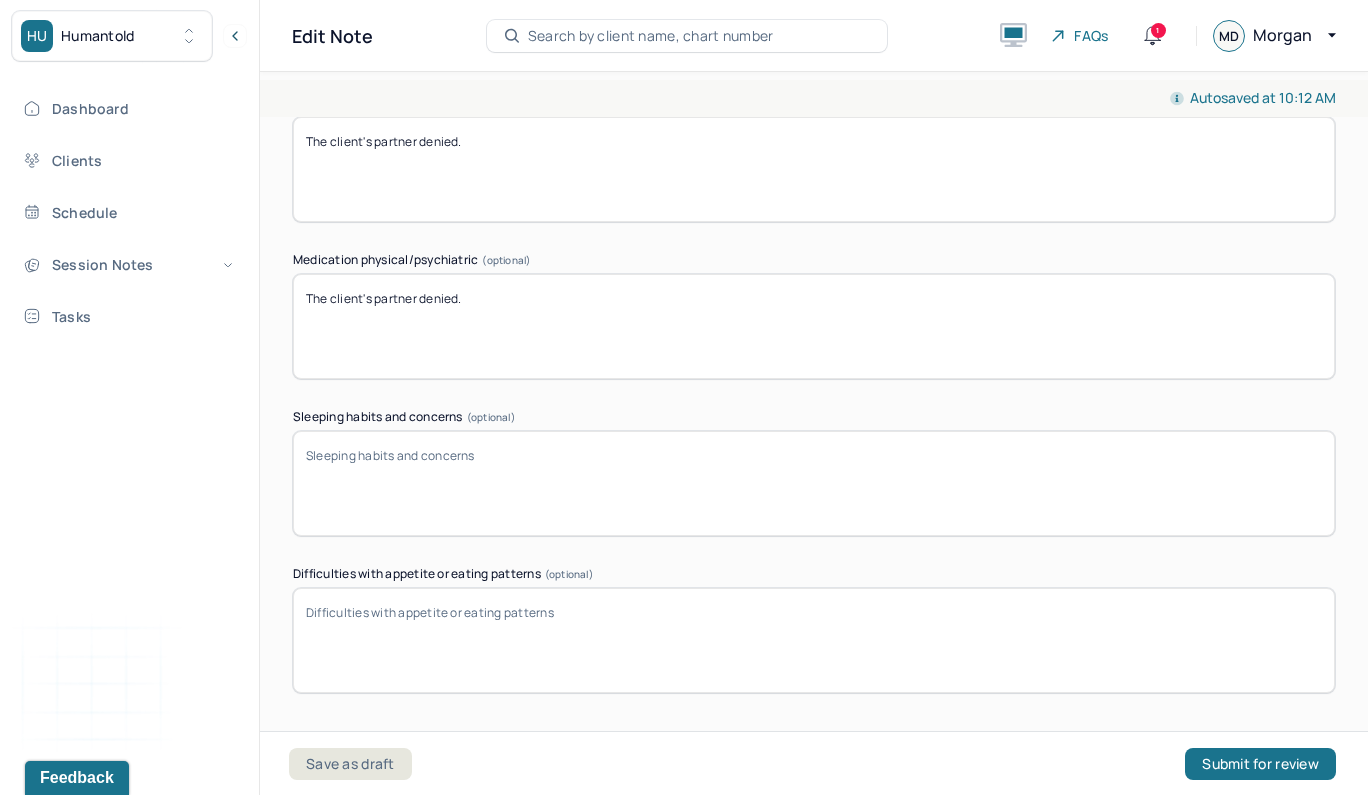 type on "The client's partner denied." 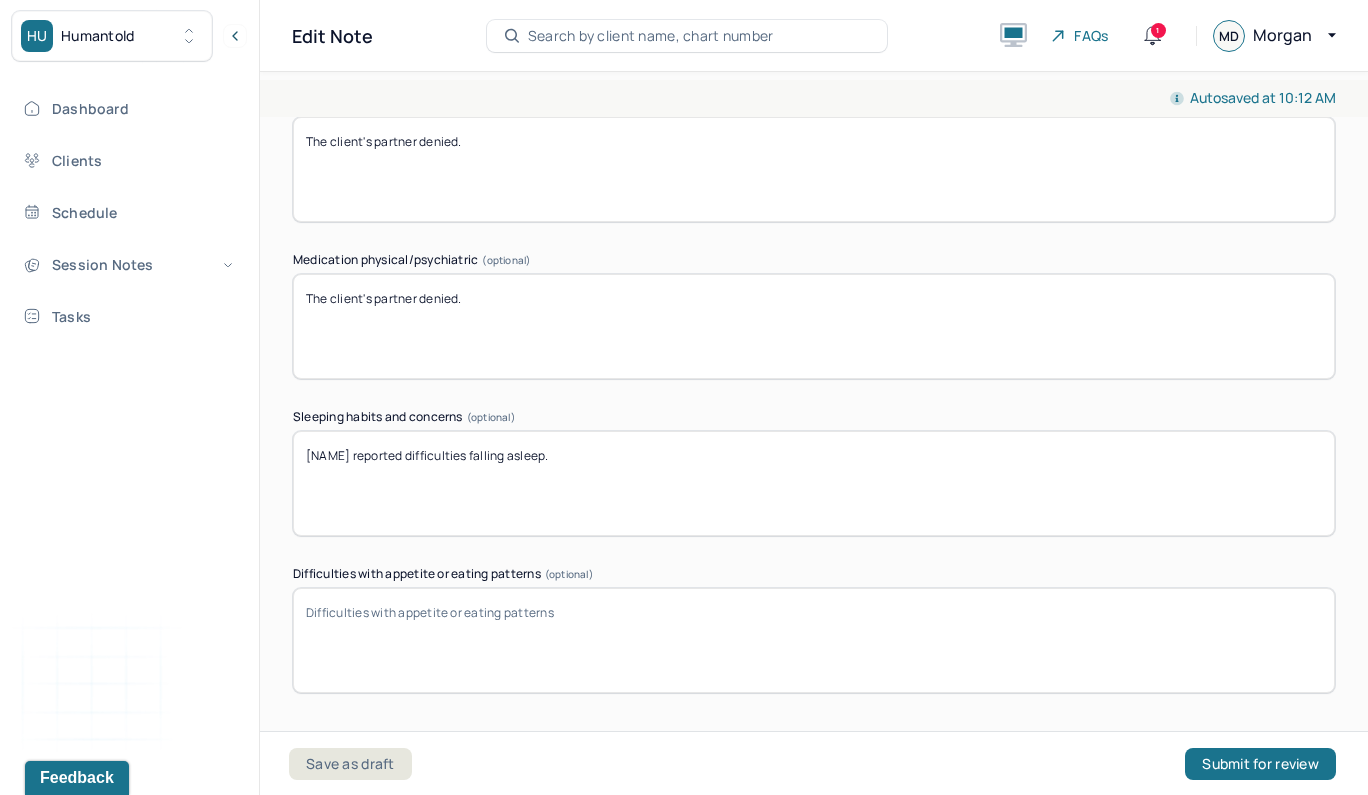type on "[NAME] reported difficulties falling asleep." 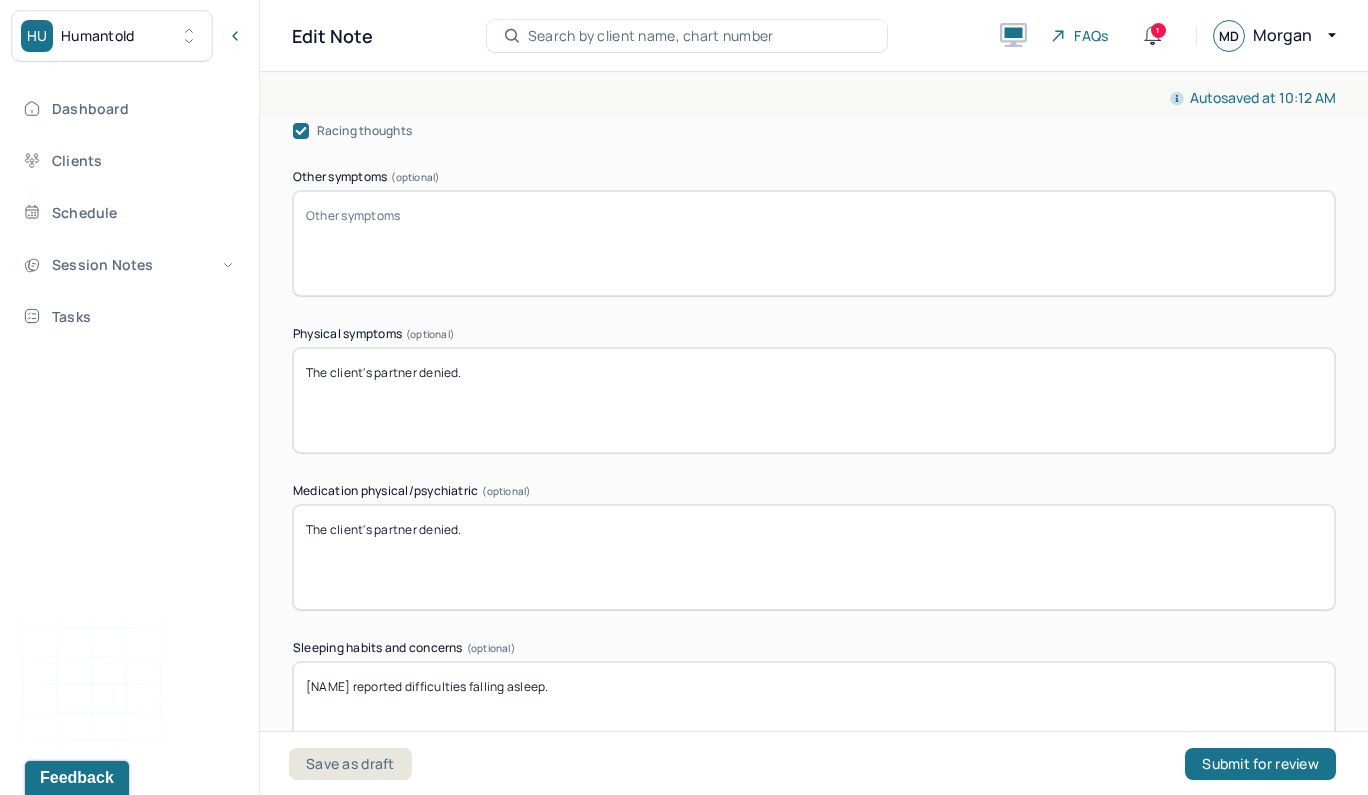 scroll, scrollTop: 5976, scrollLeft: 0, axis: vertical 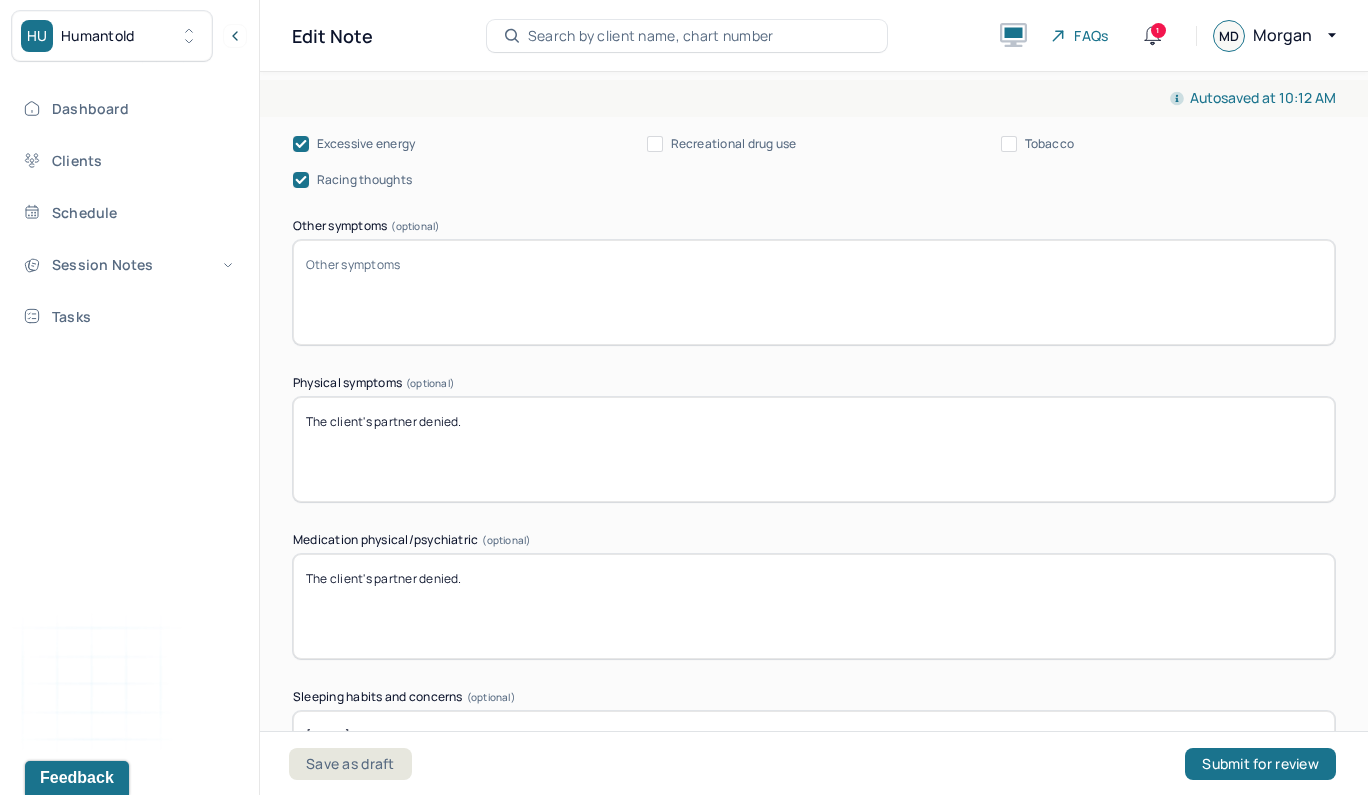 type on "[FIRST] reported having issues with appetite due to her ADHD medication." 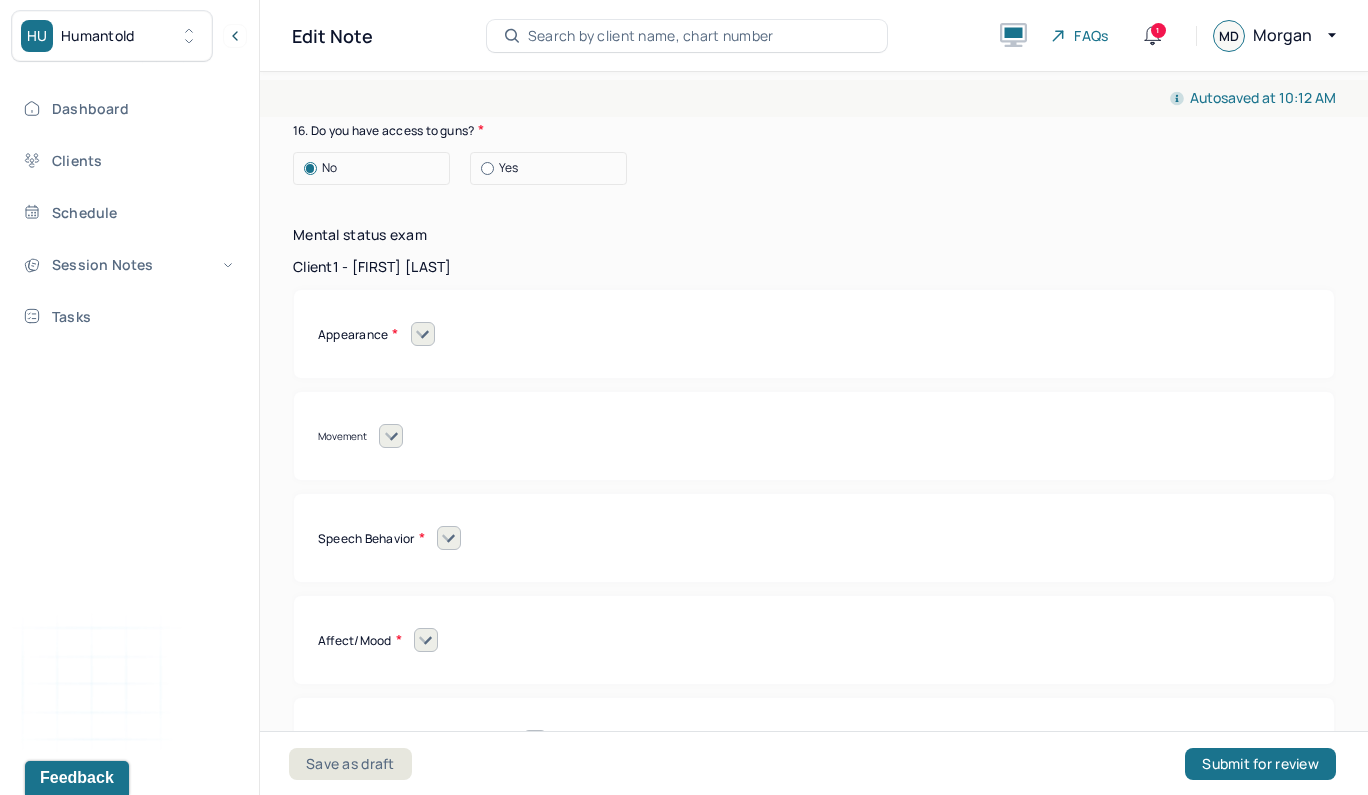 scroll, scrollTop: 16174, scrollLeft: 0, axis: vertical 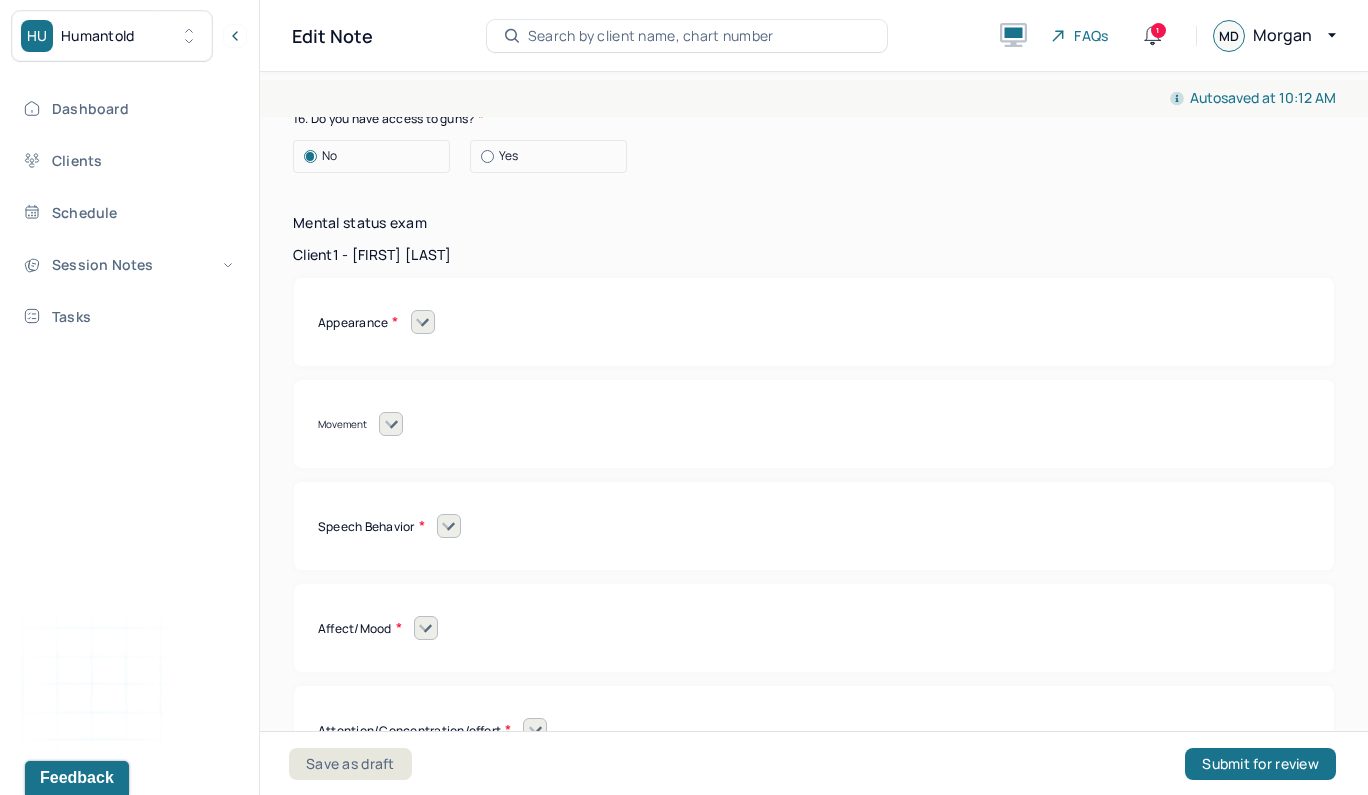 type on "[FIRST] reported being prescribed medication to treat her ADHD." 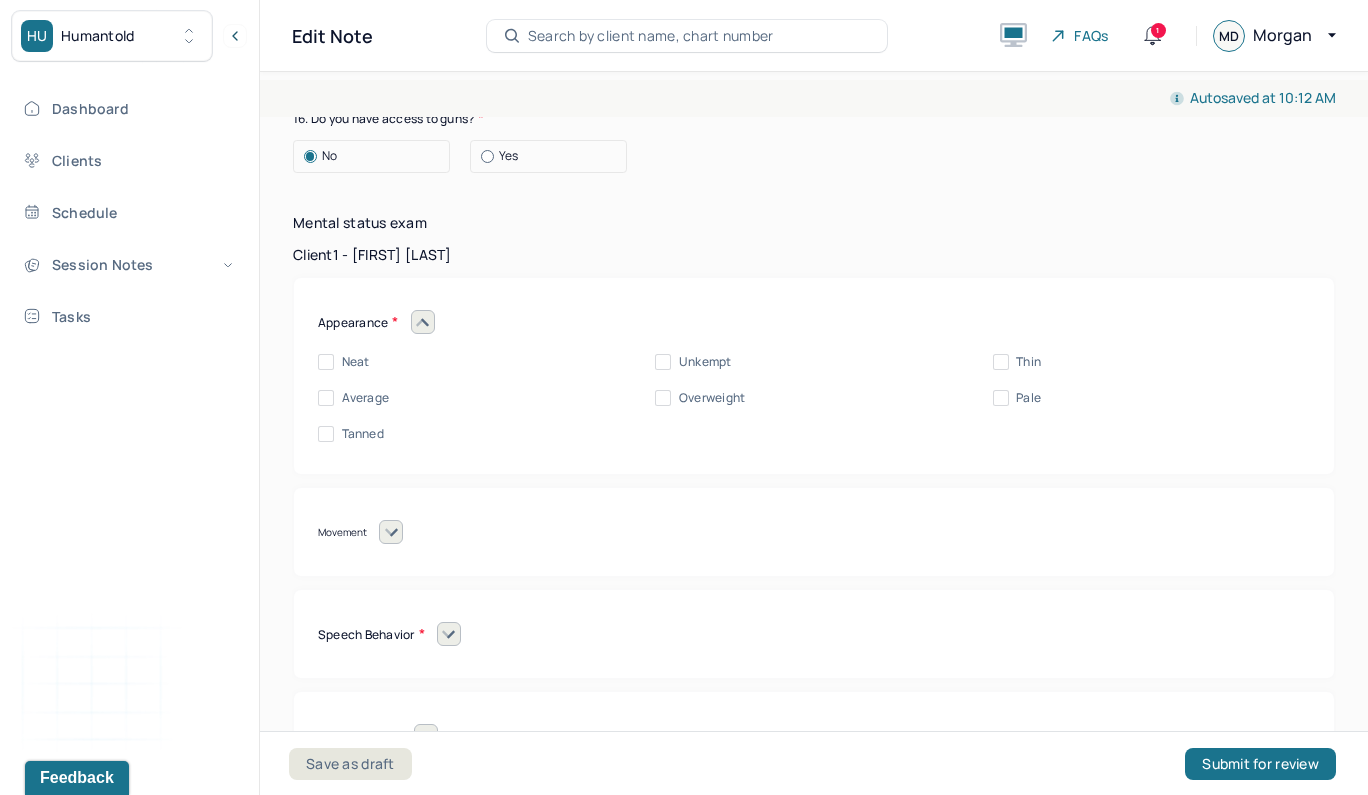 click on "Neat" at bounding box center (326, 362) 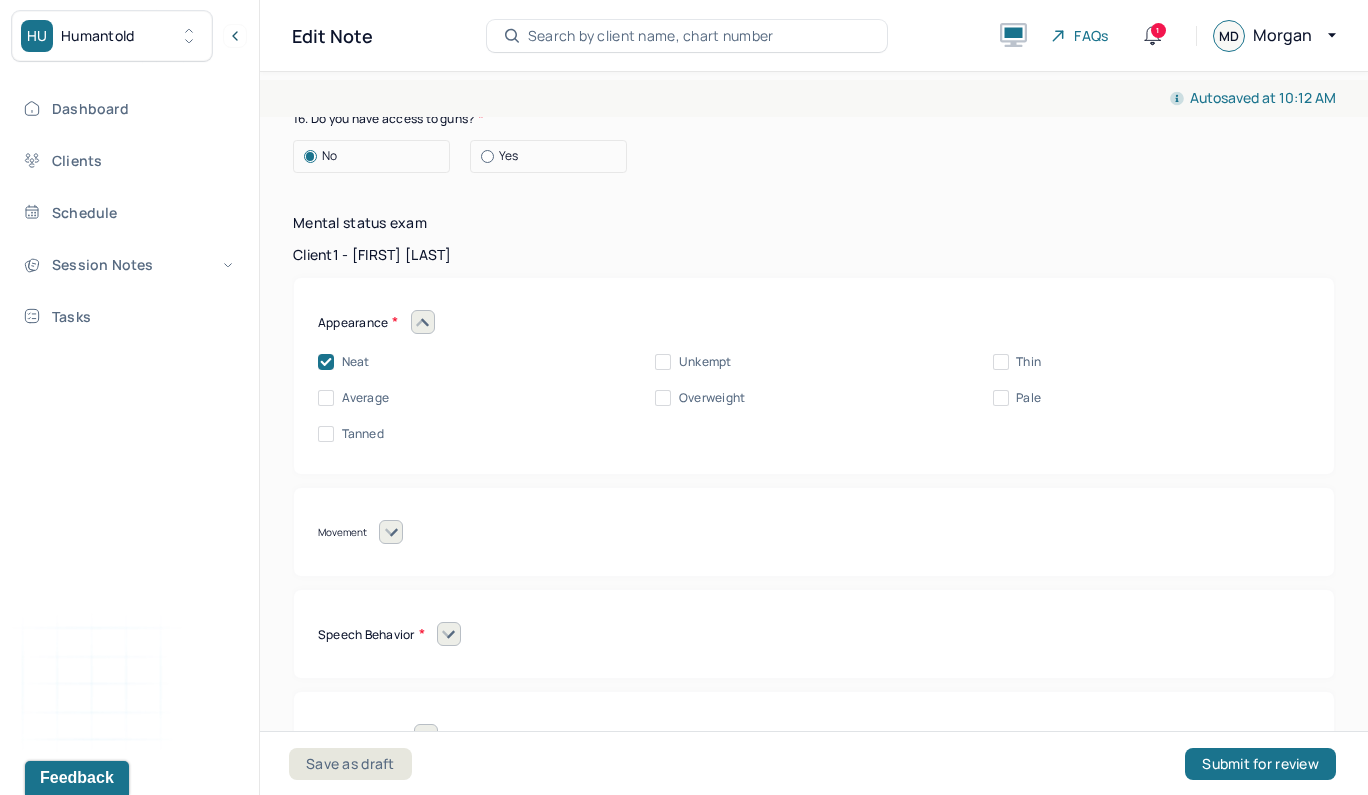 checkbox on "true" 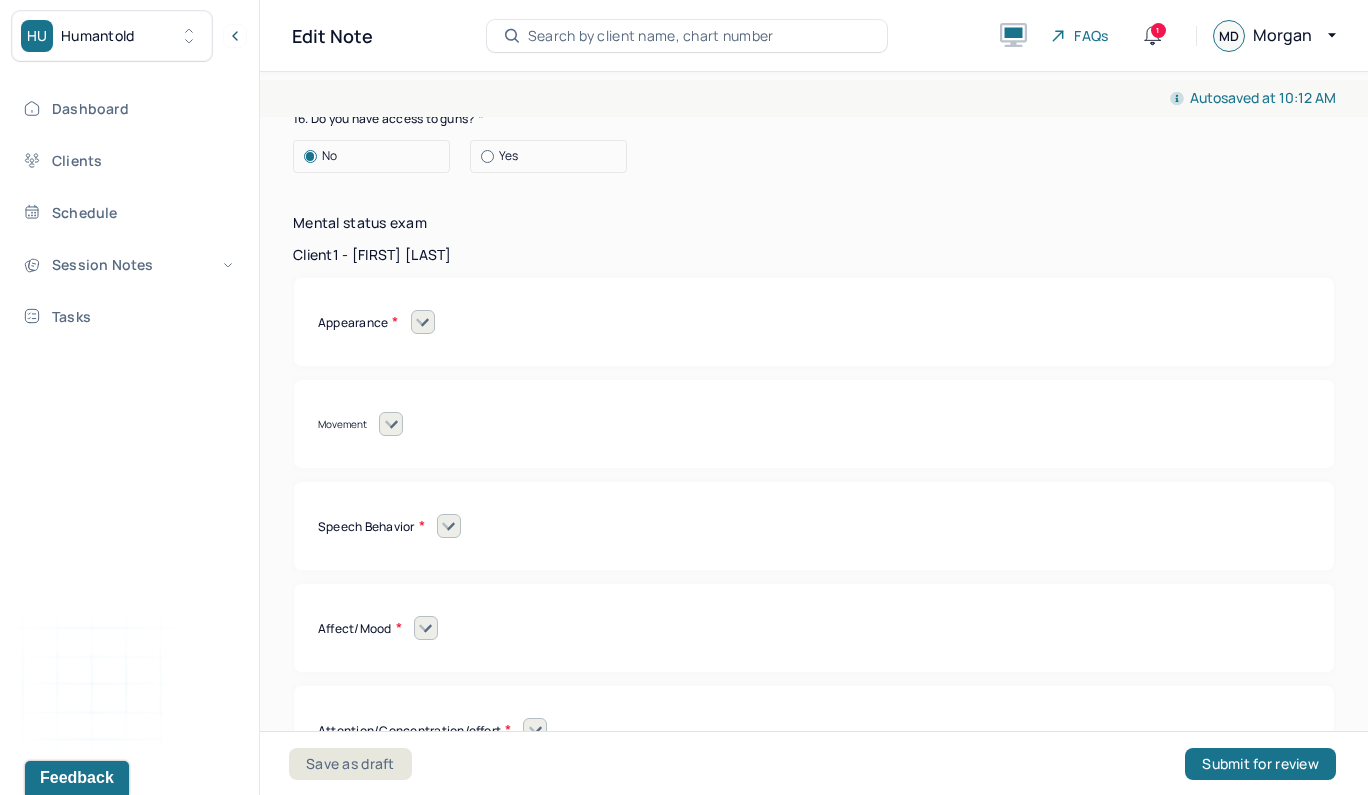 click 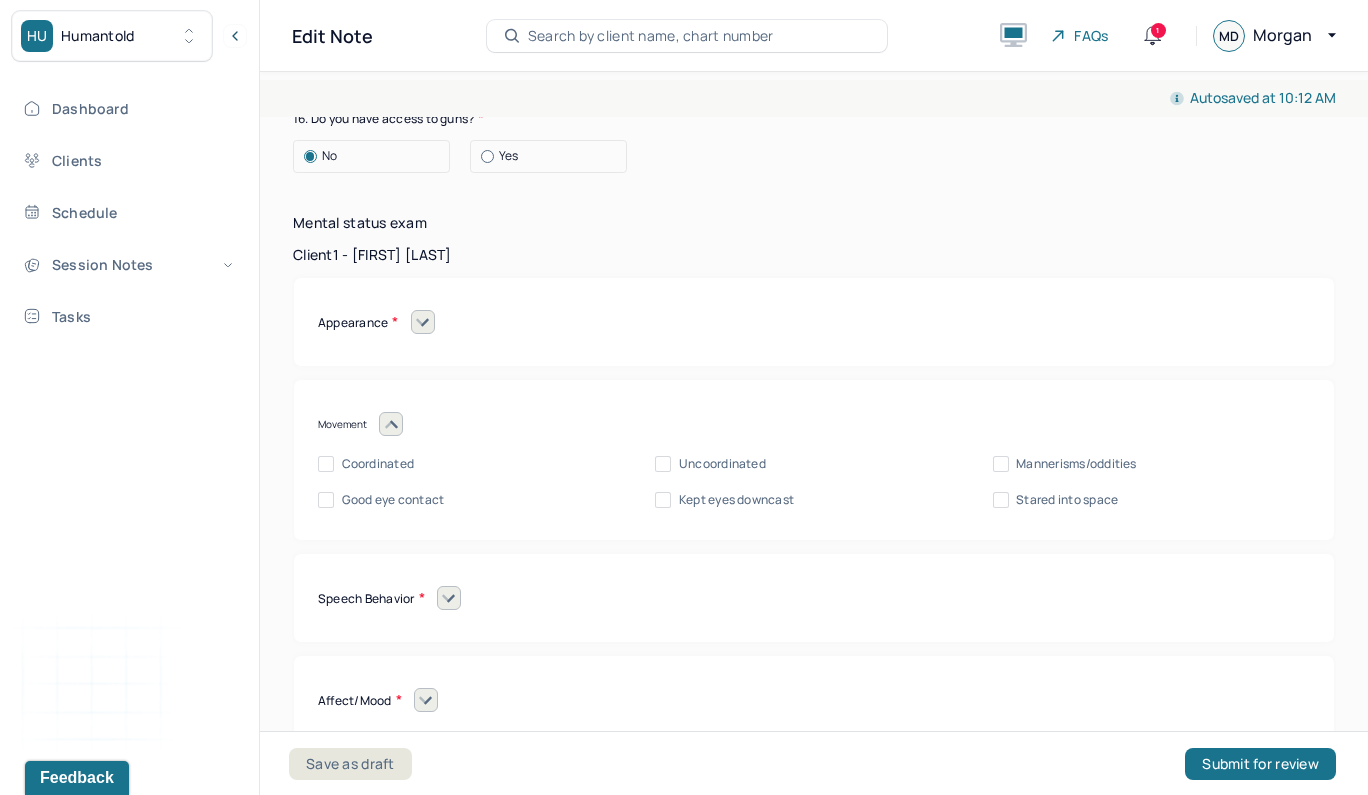 click on "Coordinated" at bounding box center (326, 464) 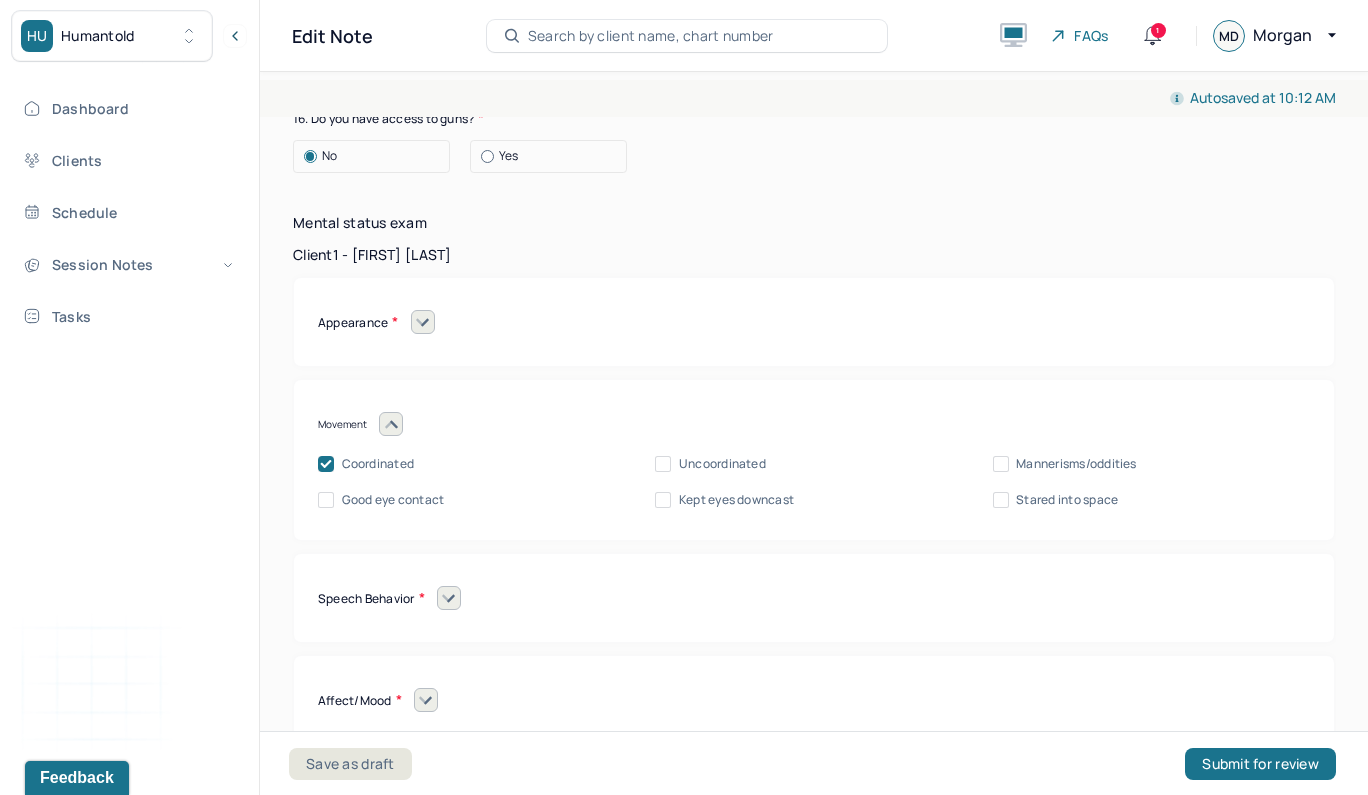 checkbox on "true" 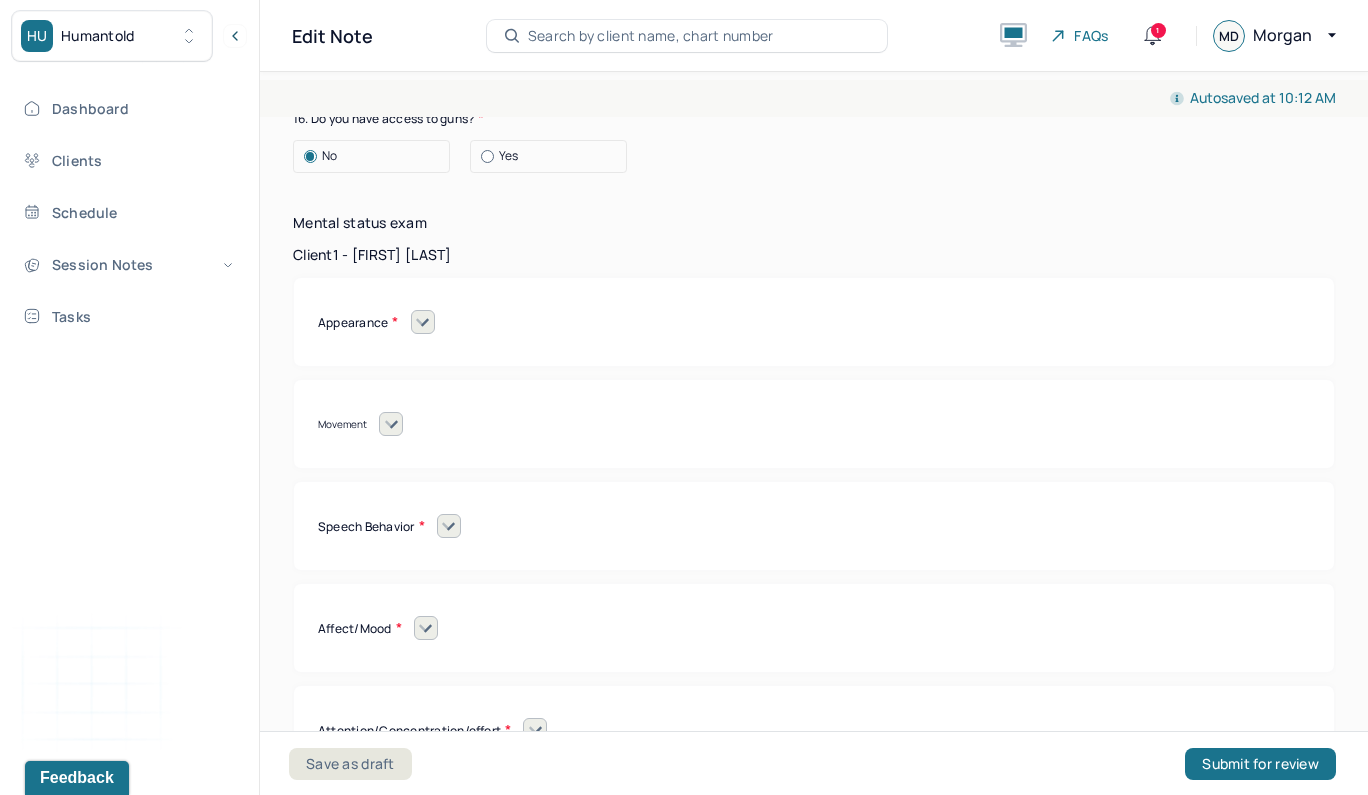 click at bounding box center (449, 526) 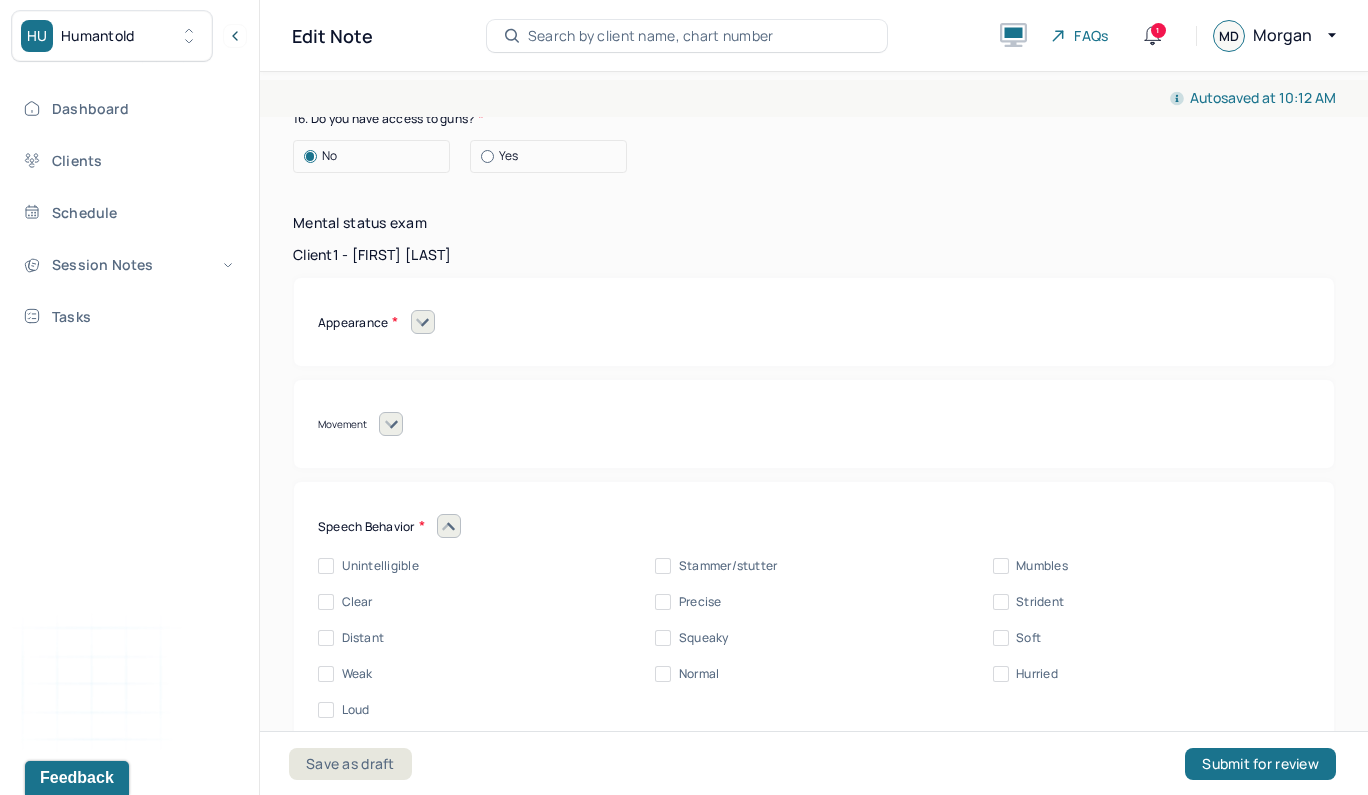 click on "Clear" at bounding box center (326, 602) 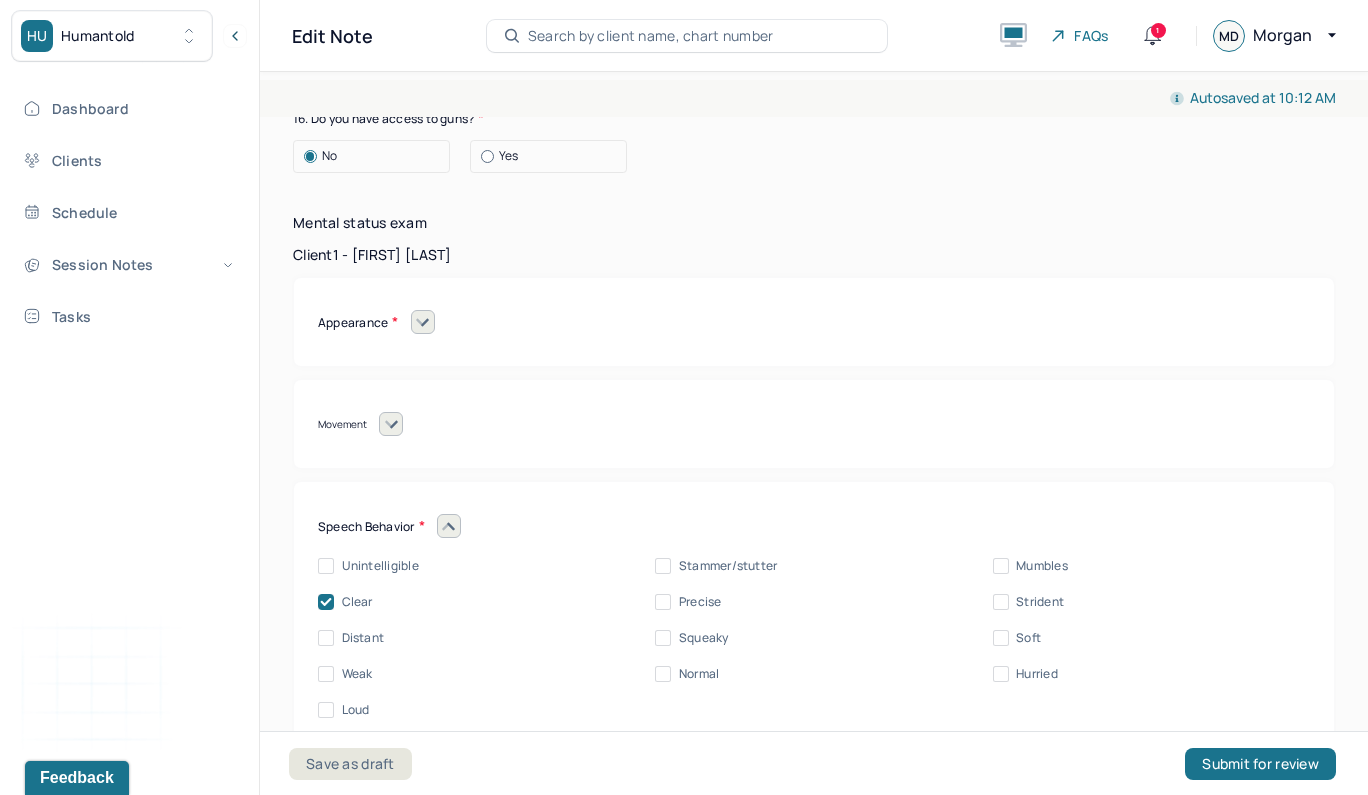 checkbox on "true" 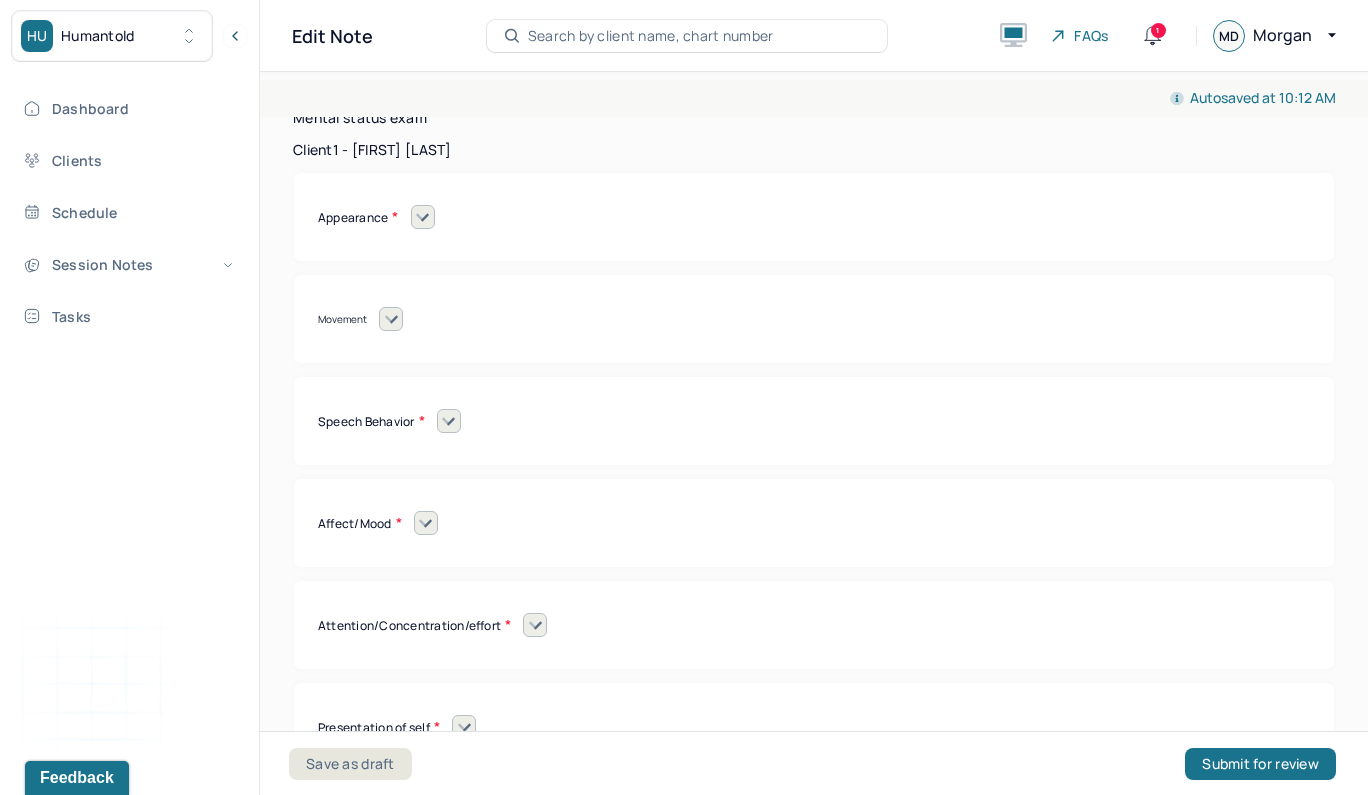scroll, scrollTop: 16318, scrollLeft: 0, axis: vertical 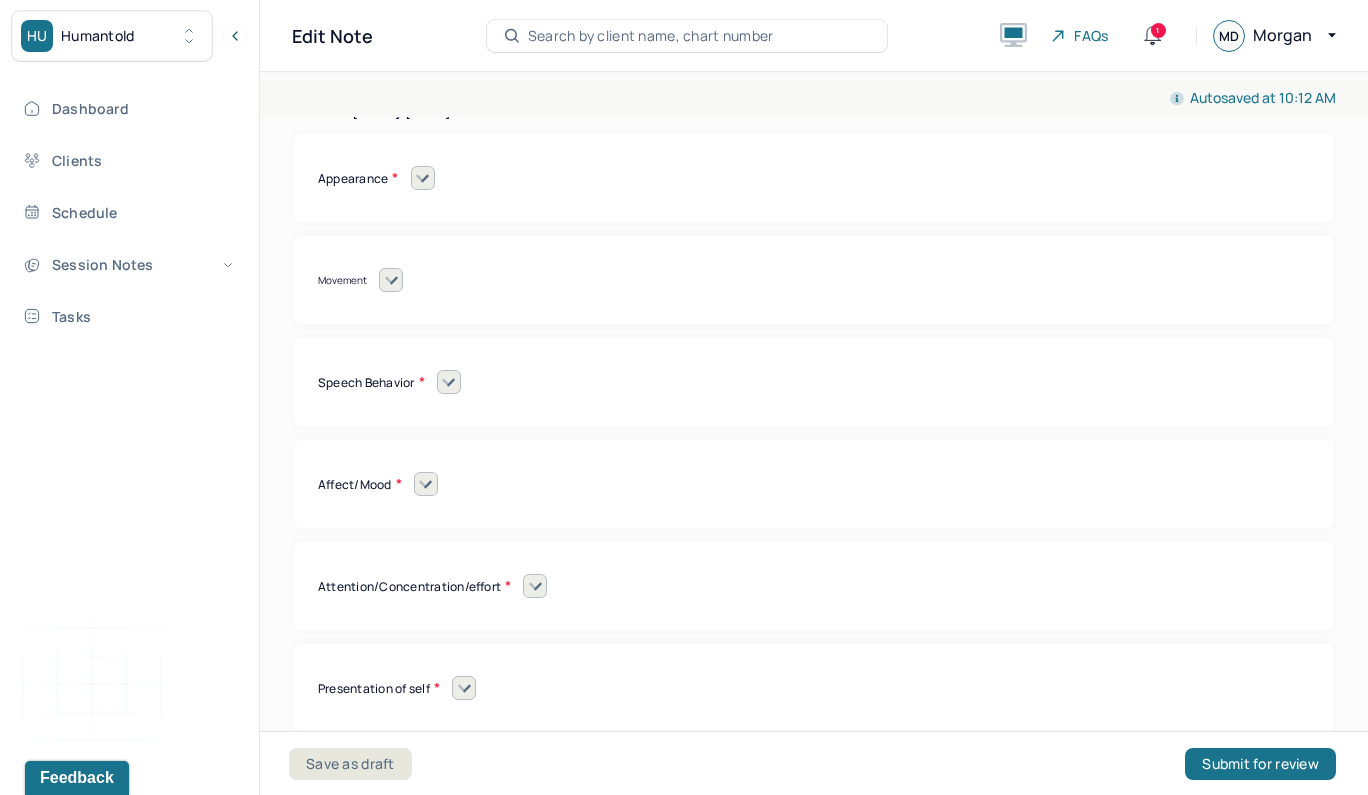 click 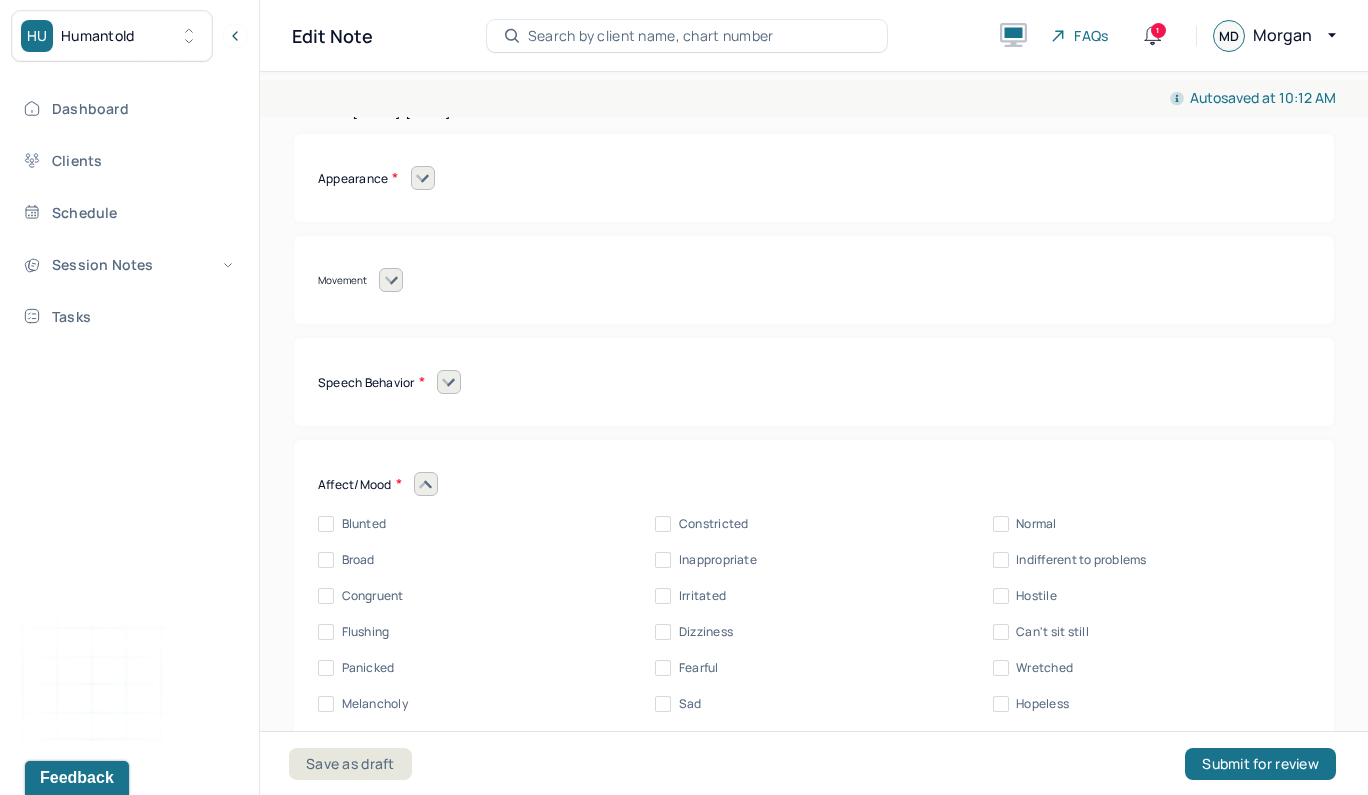click on "Normal" at bounding box center (1001, 524) 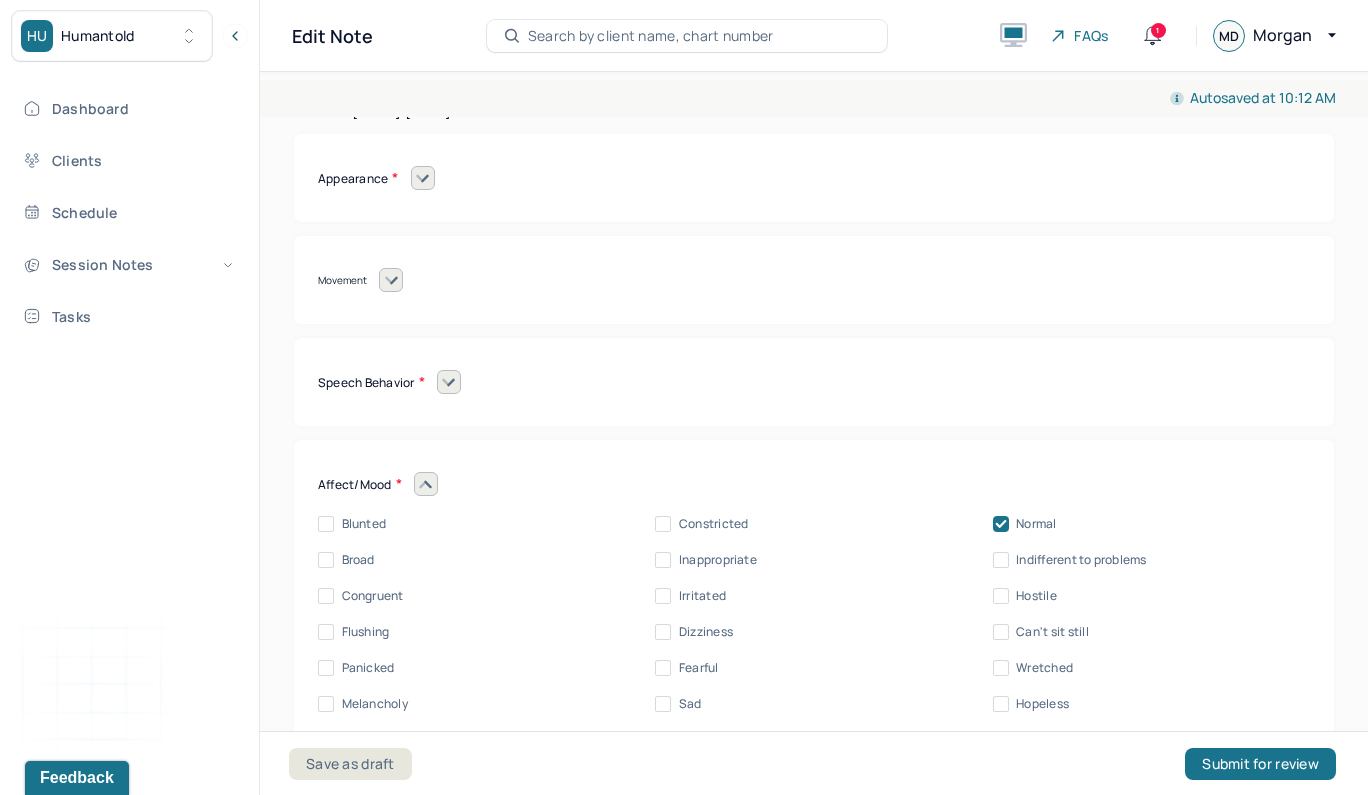 checkbox on "true" 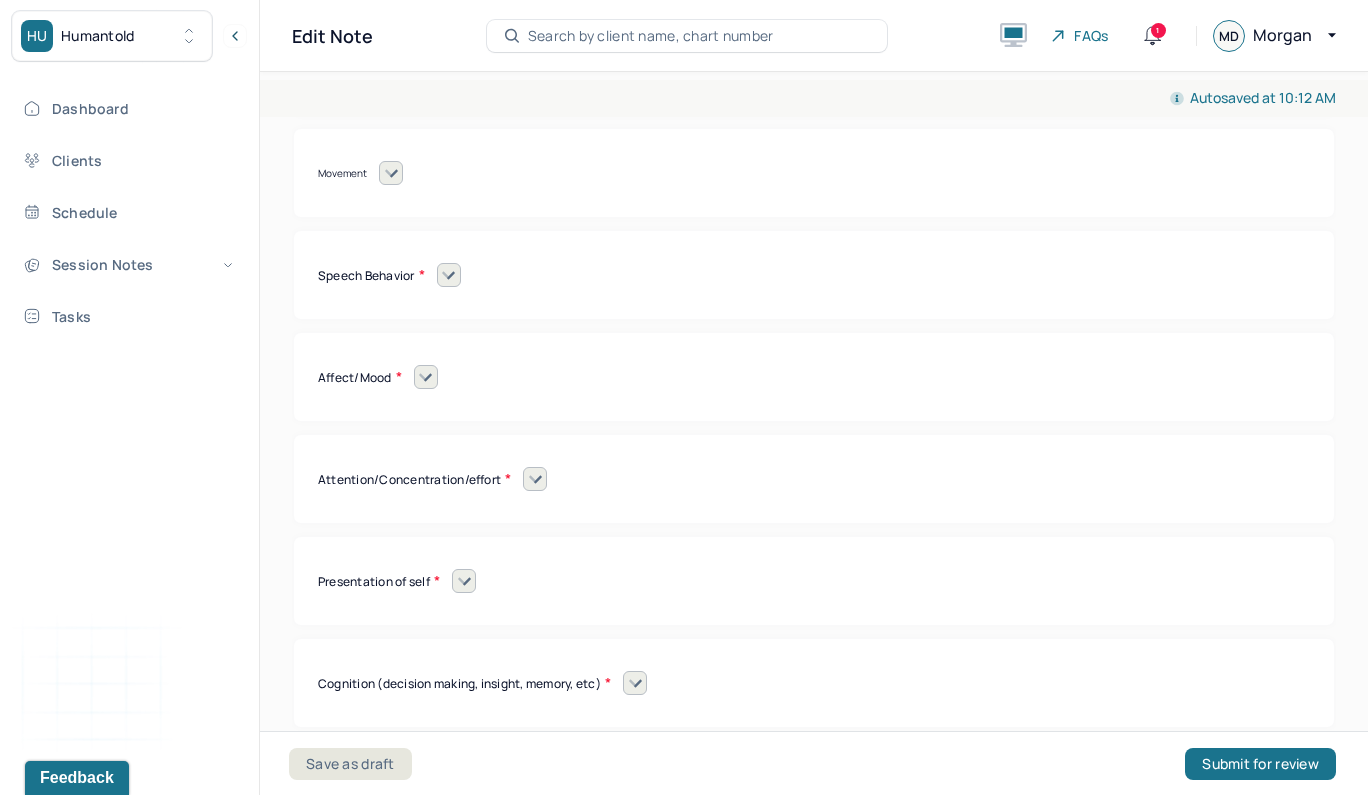 scroll, scrollTop: 16458, scrollLeft: 0, axis: vertical 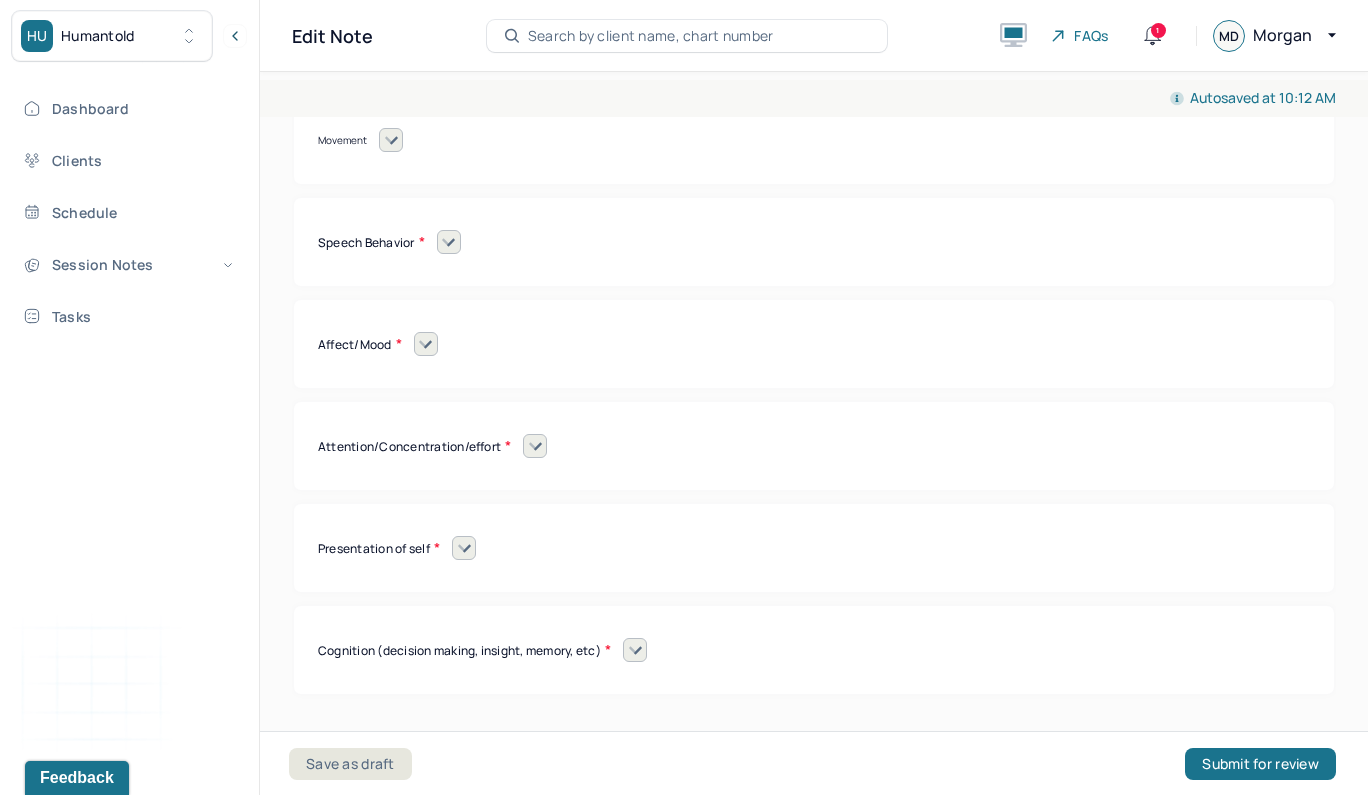 click 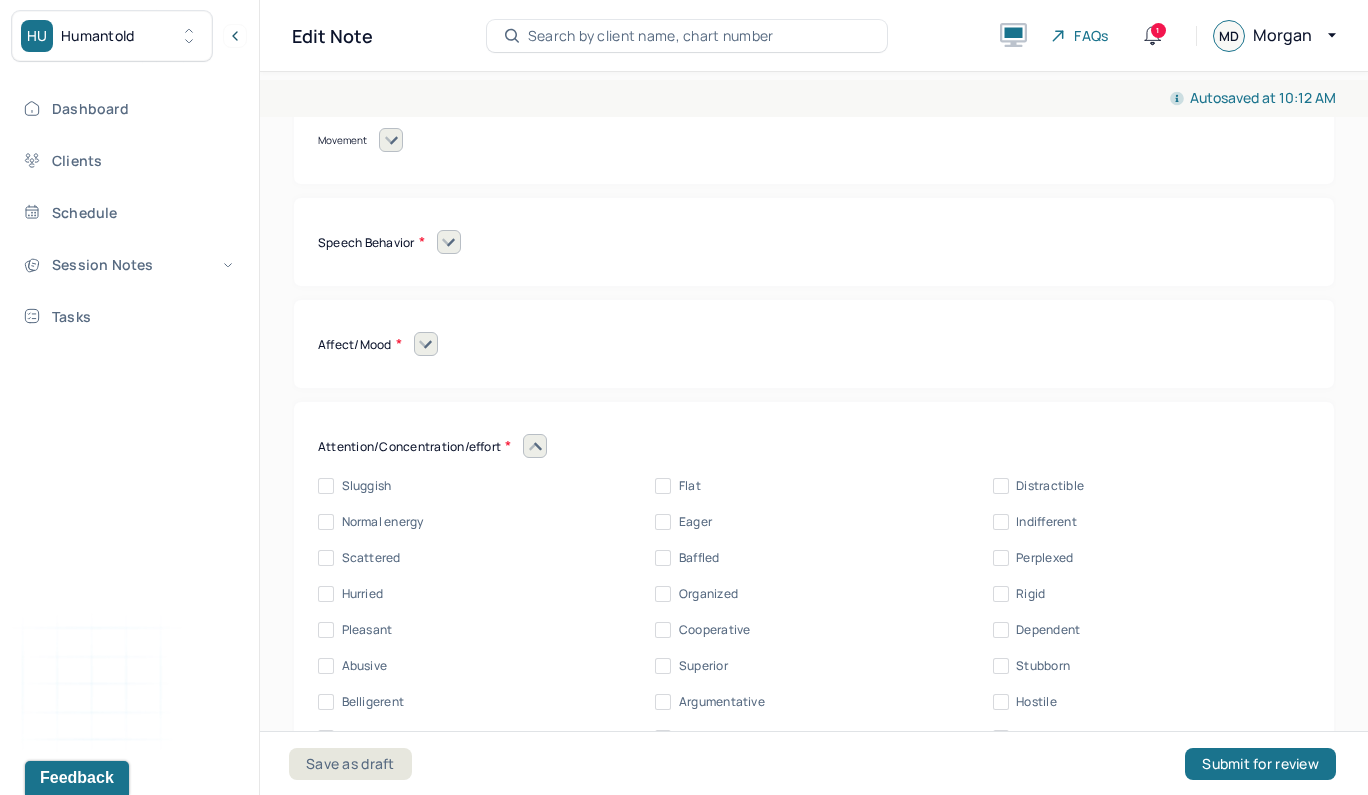 click on "Normal energy" at bounding box center (326, 522) 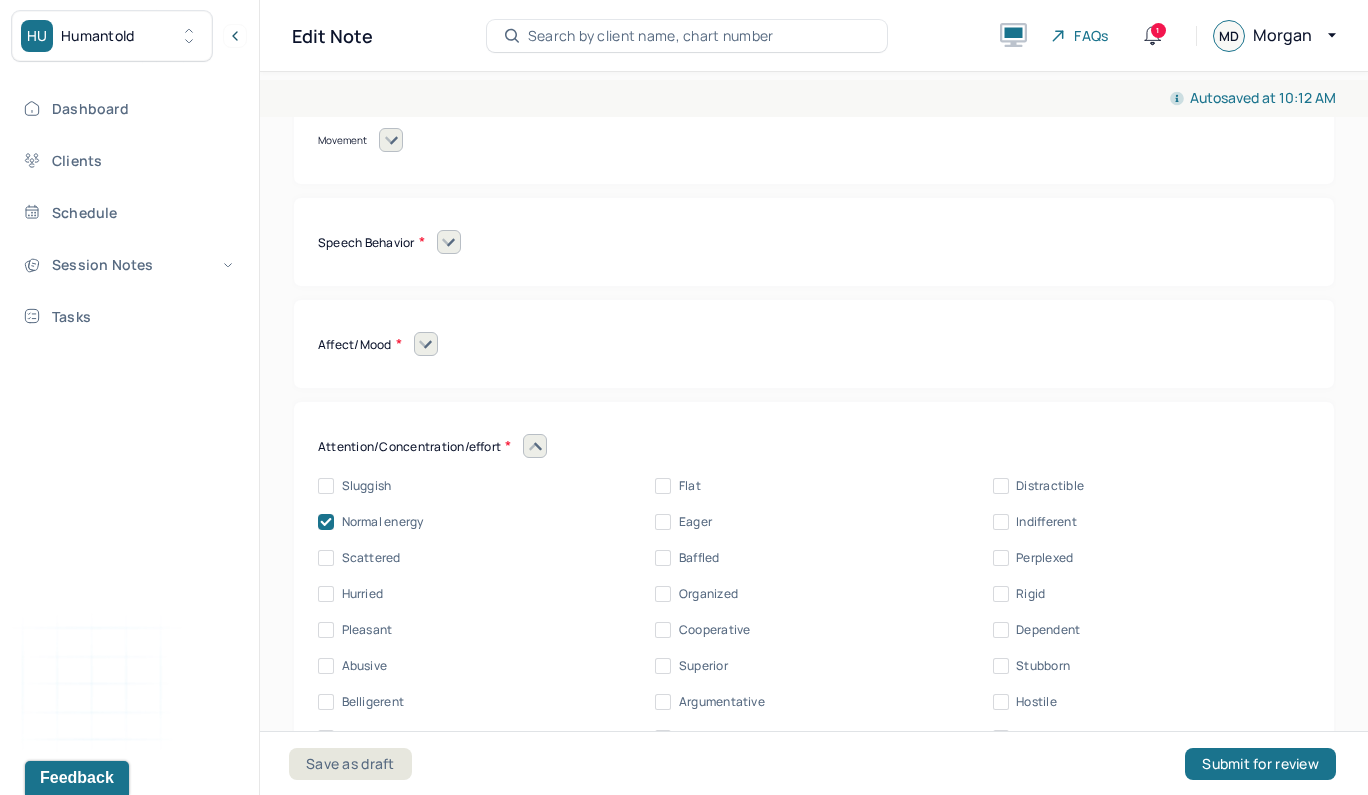 checkbox on "true" 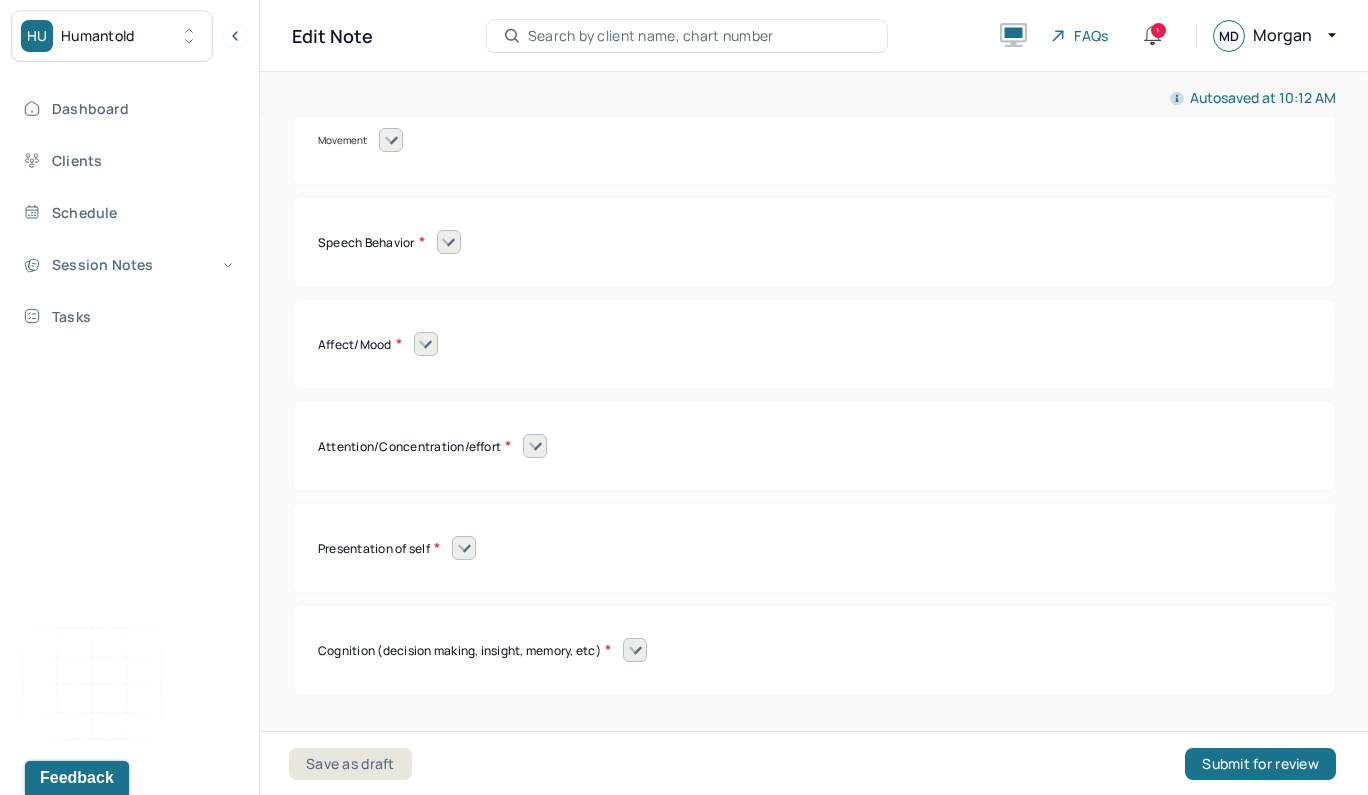 scroll, scrollTop: 16560, scrollLeft: 0, axis: vertical 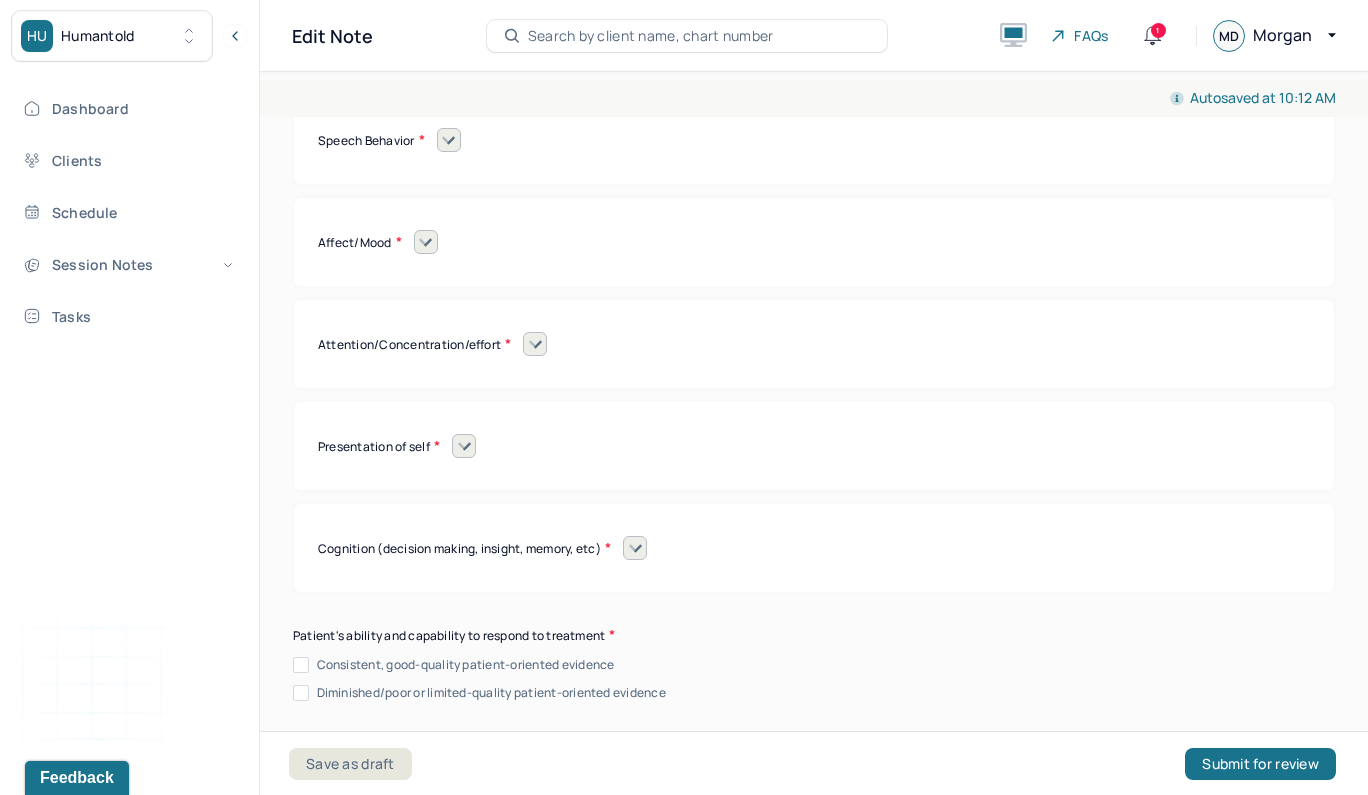 click 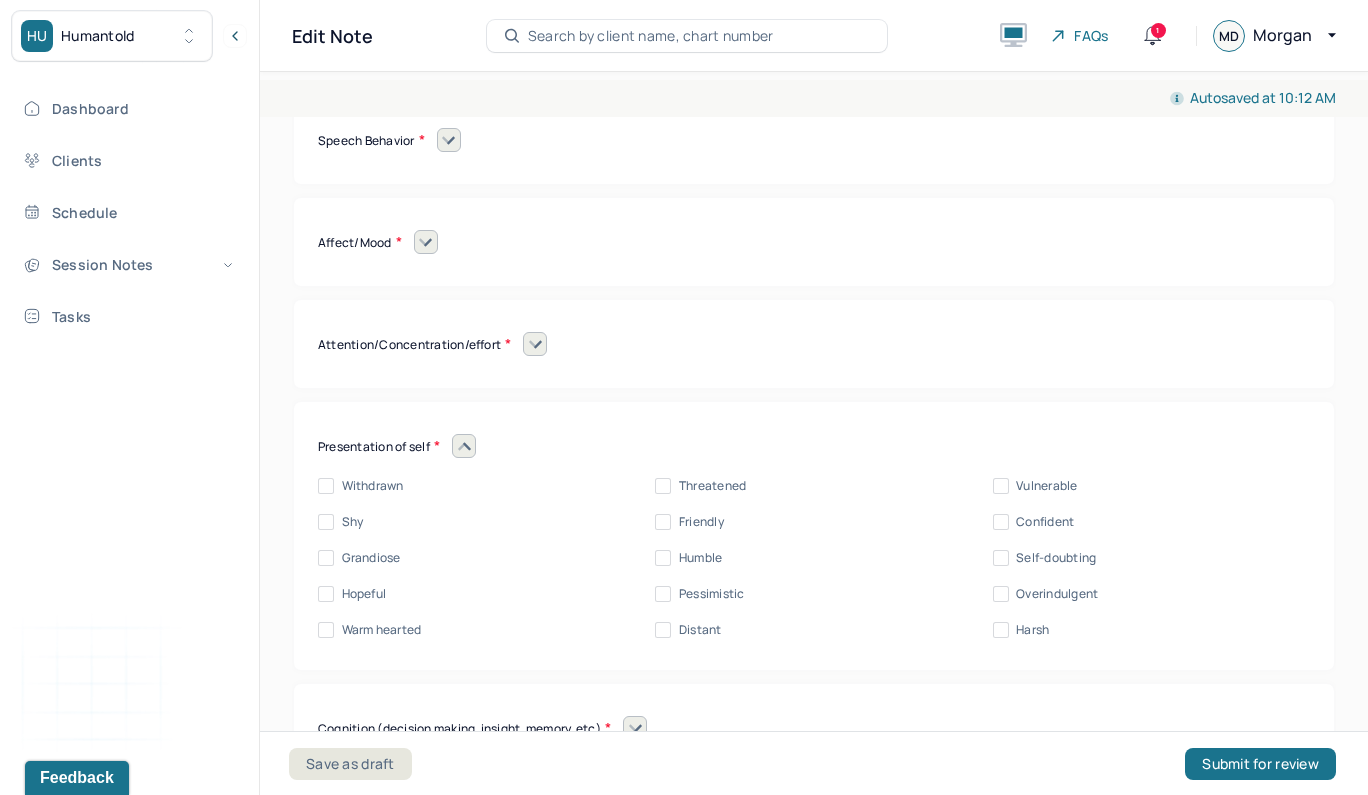 click on "Shy" at bounding box center [326, 522] 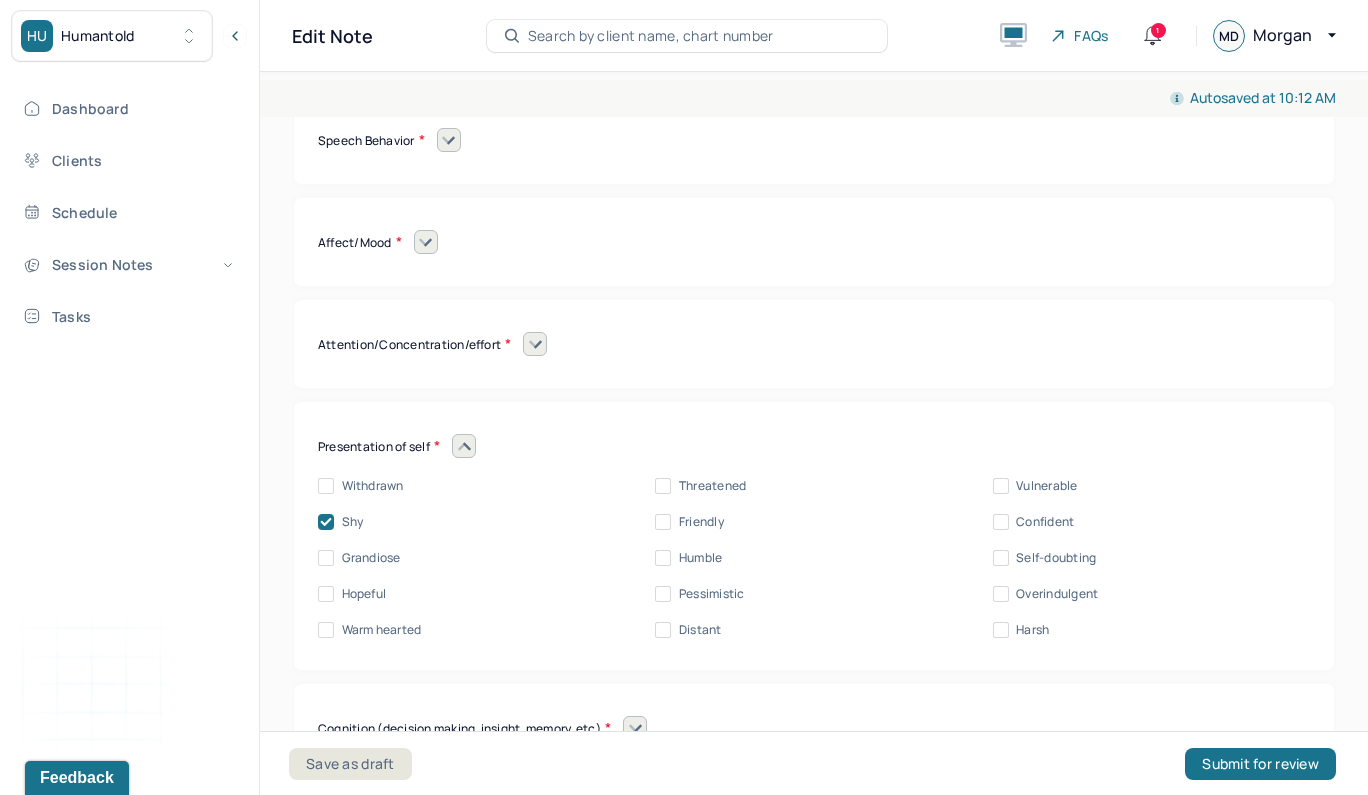 checkbox on "true" 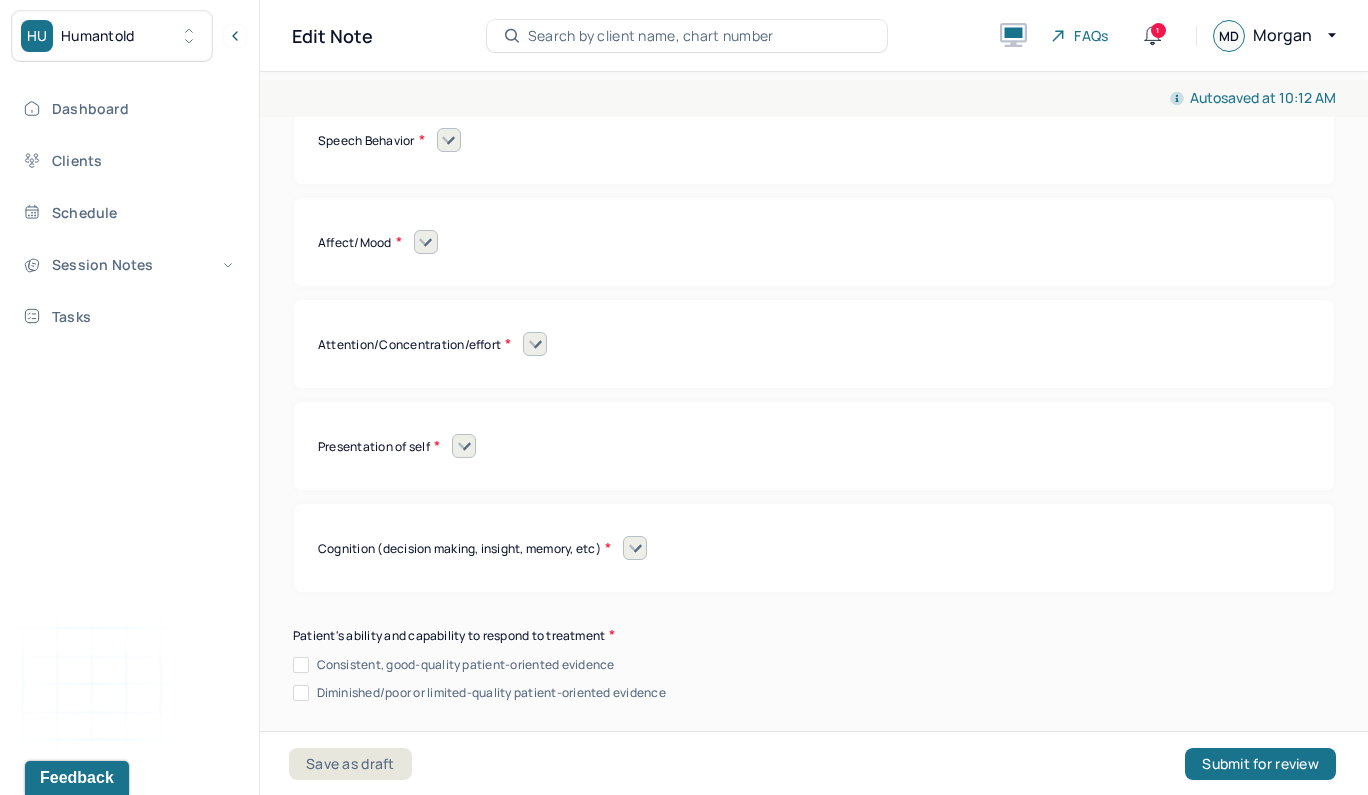 click at bounding box center (635, 548) 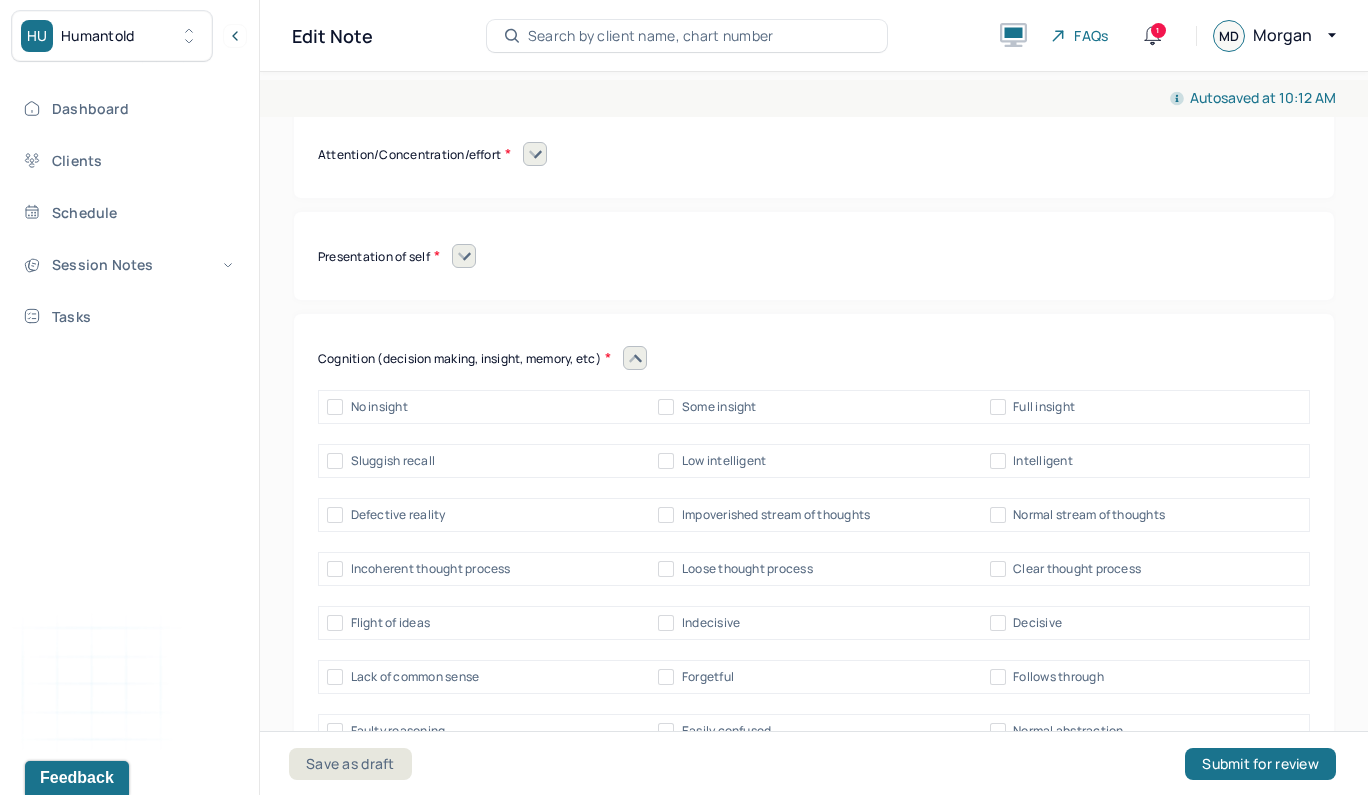 scroll, scrollTop: 16760, scrollLeft: 0, axis: vertical 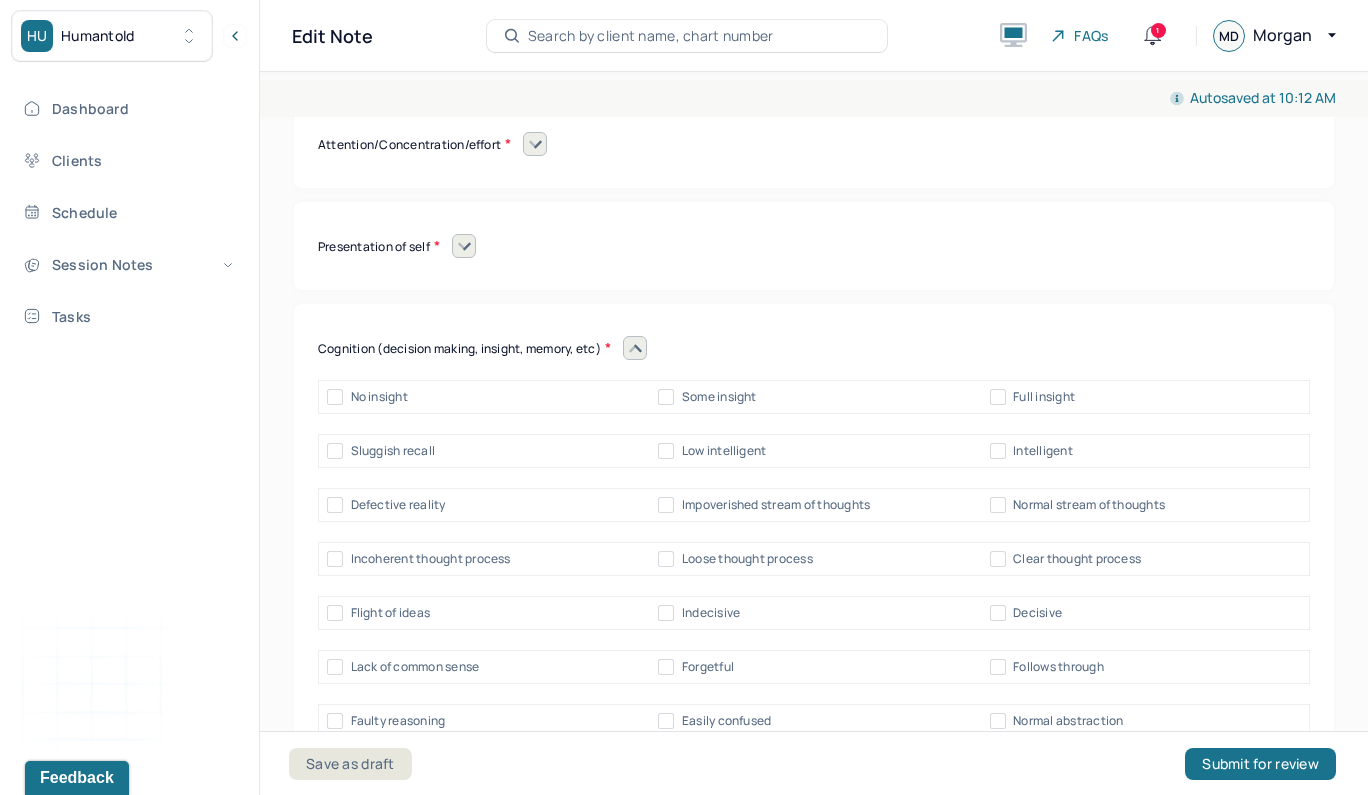 click on "Some insight" at bounding box center [719, 397] 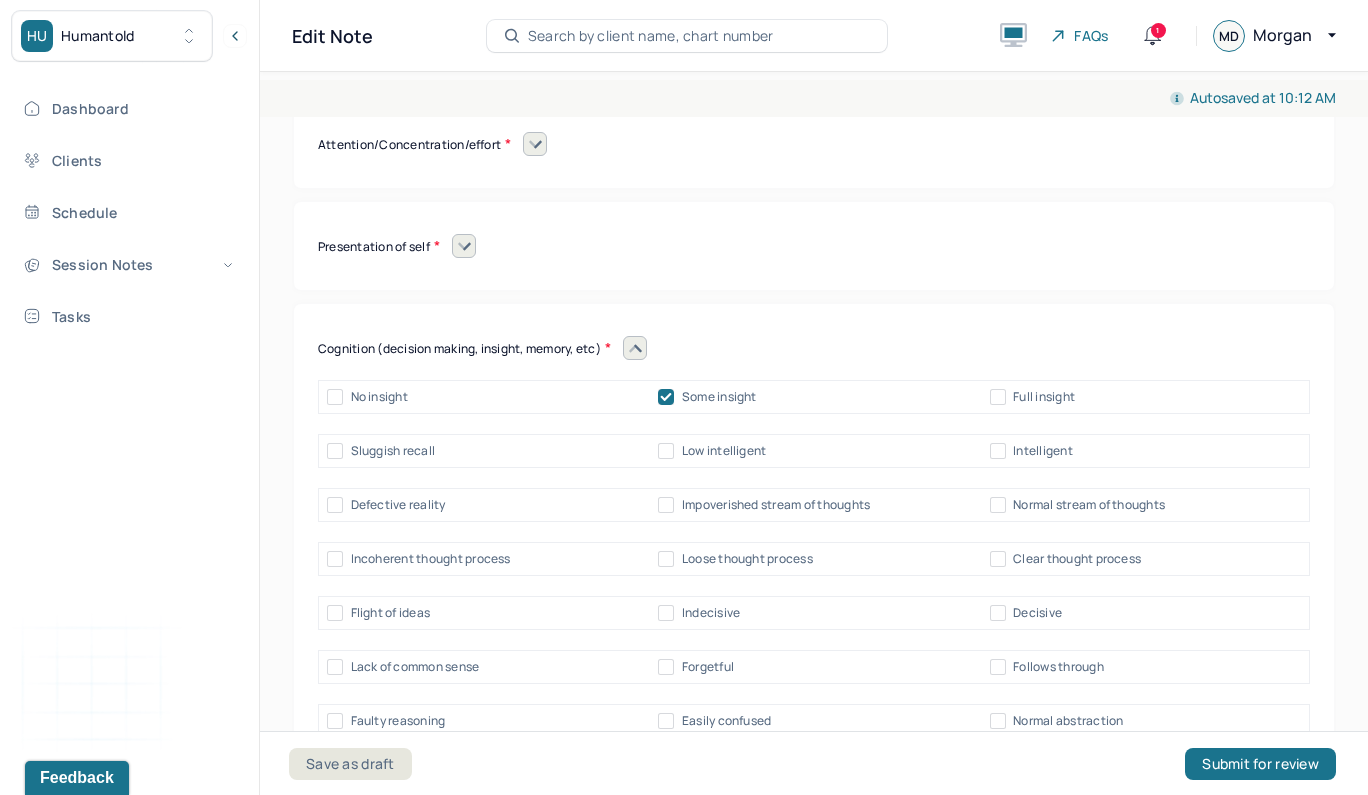 checkbox on "true" 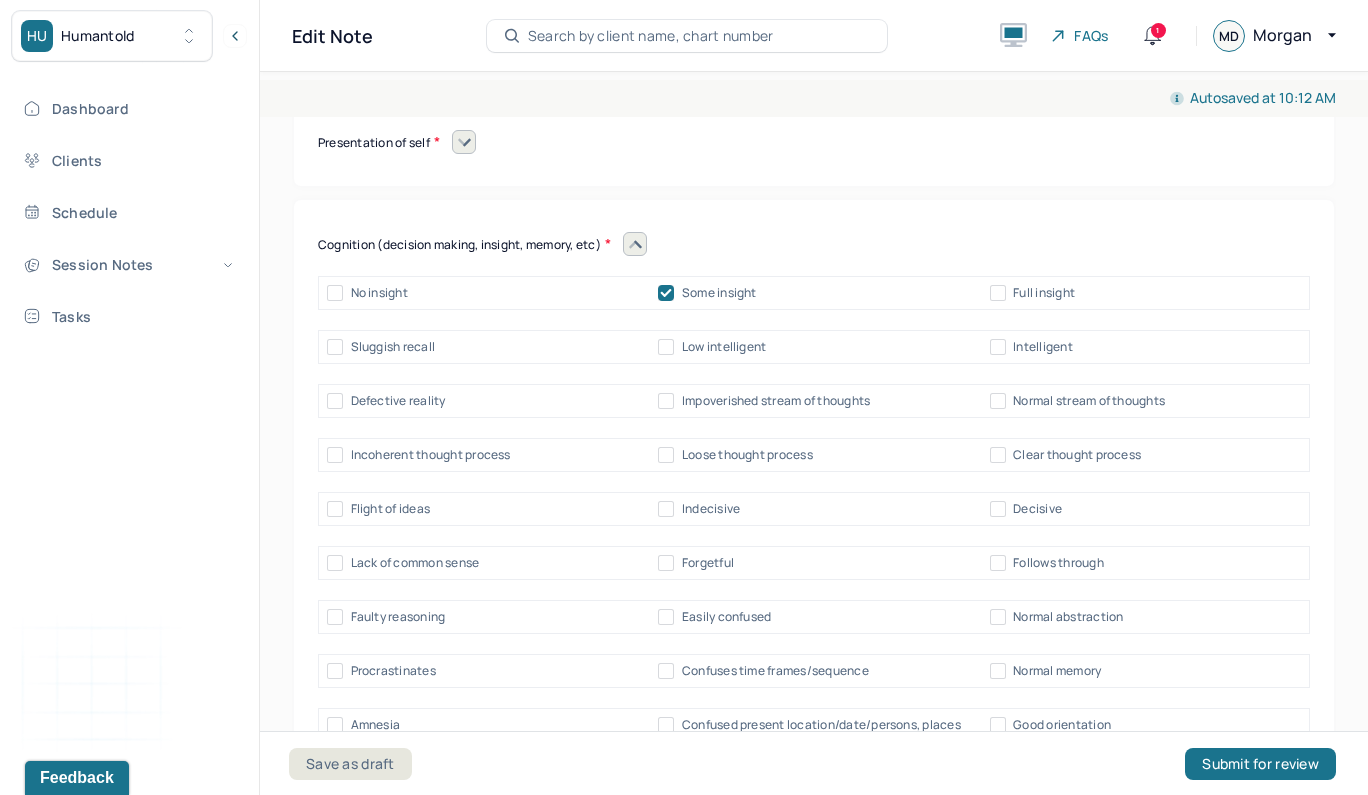 scroll, scrollTop: 16869, scrollLeft: 0, axis: vertical 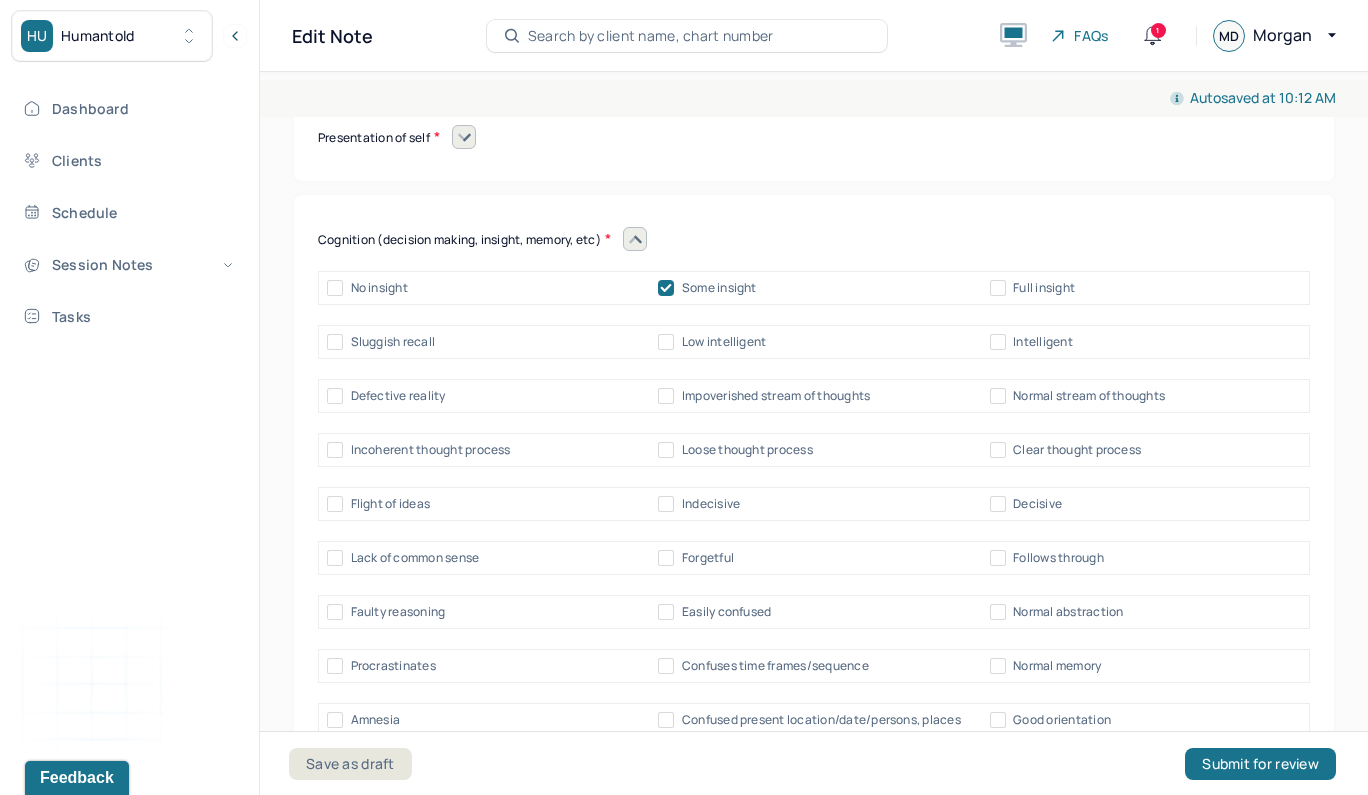click on "Follows through" at bounding box center (998, 558) 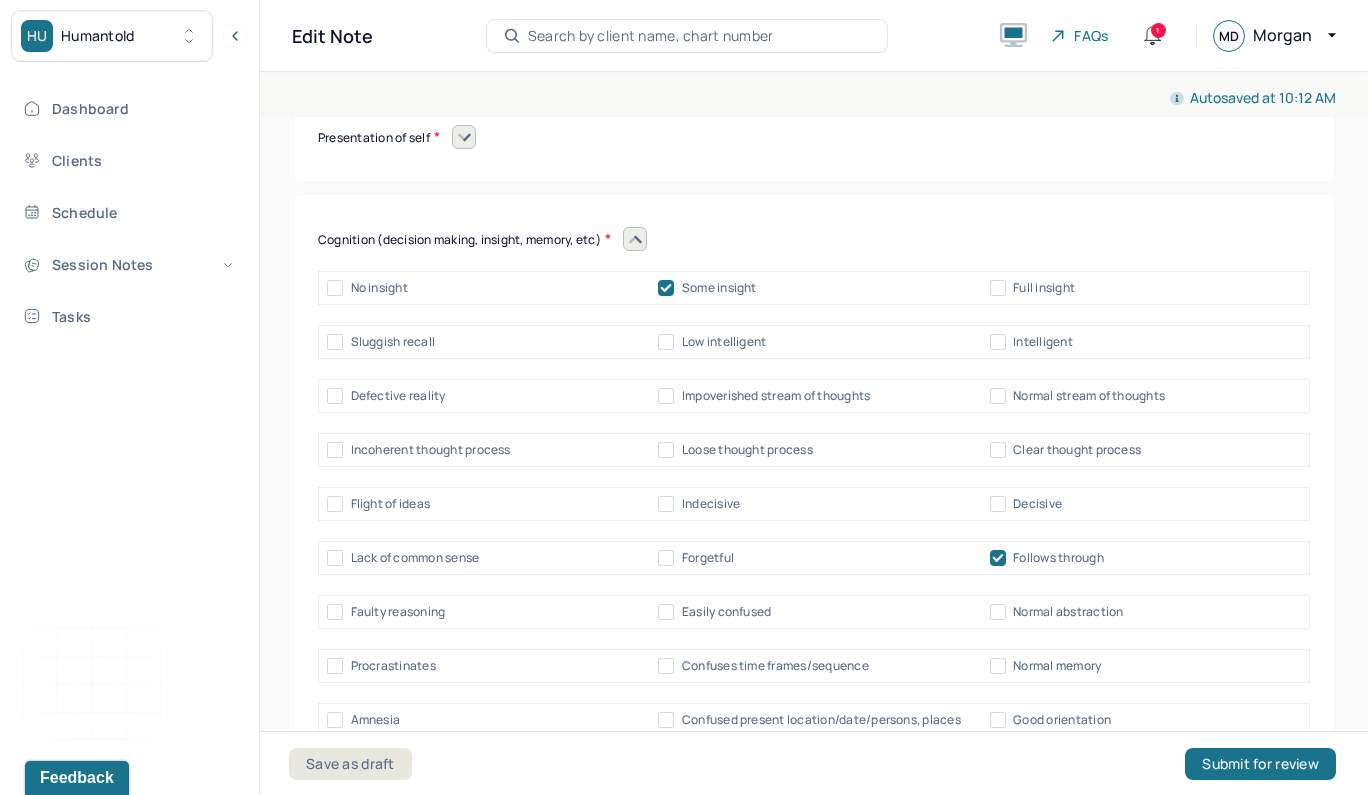 checkbox on "true" 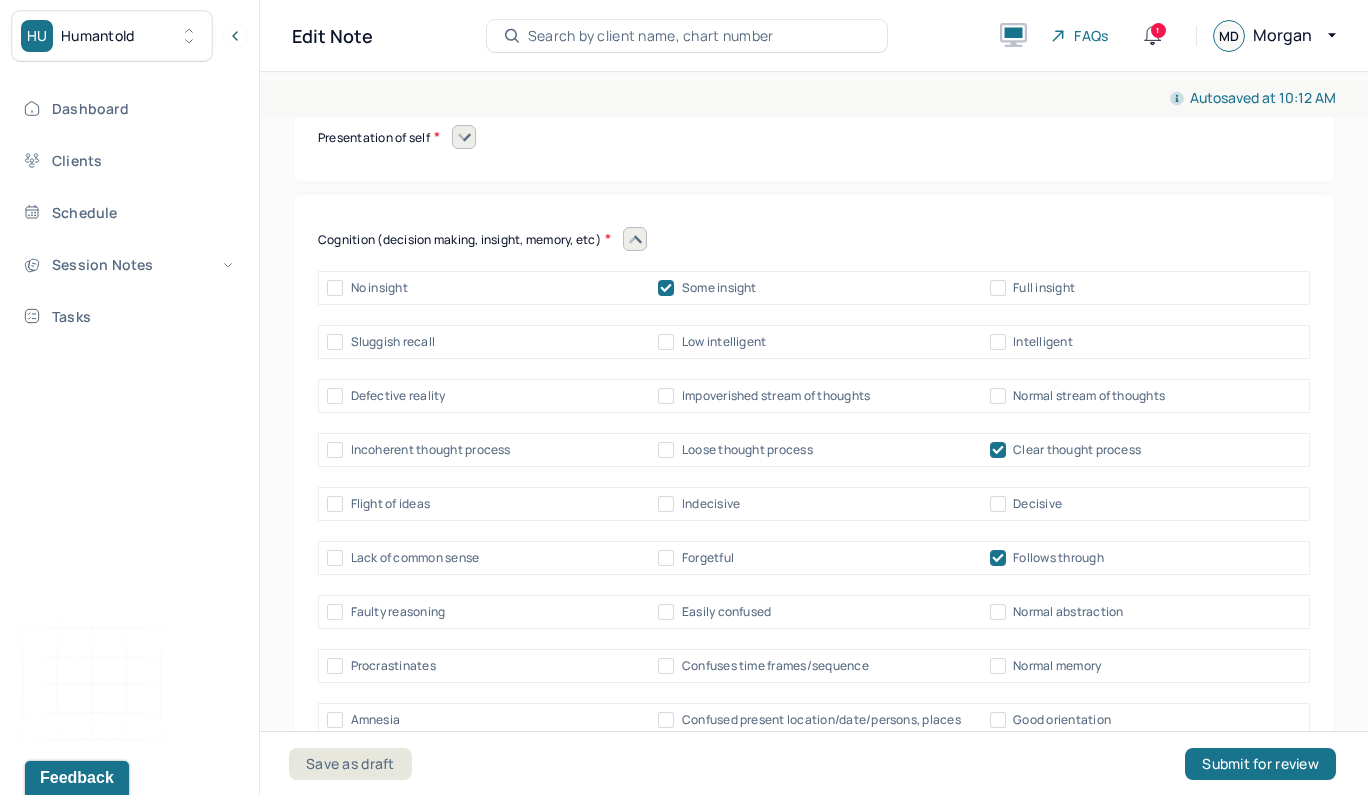 checkbox on "true" 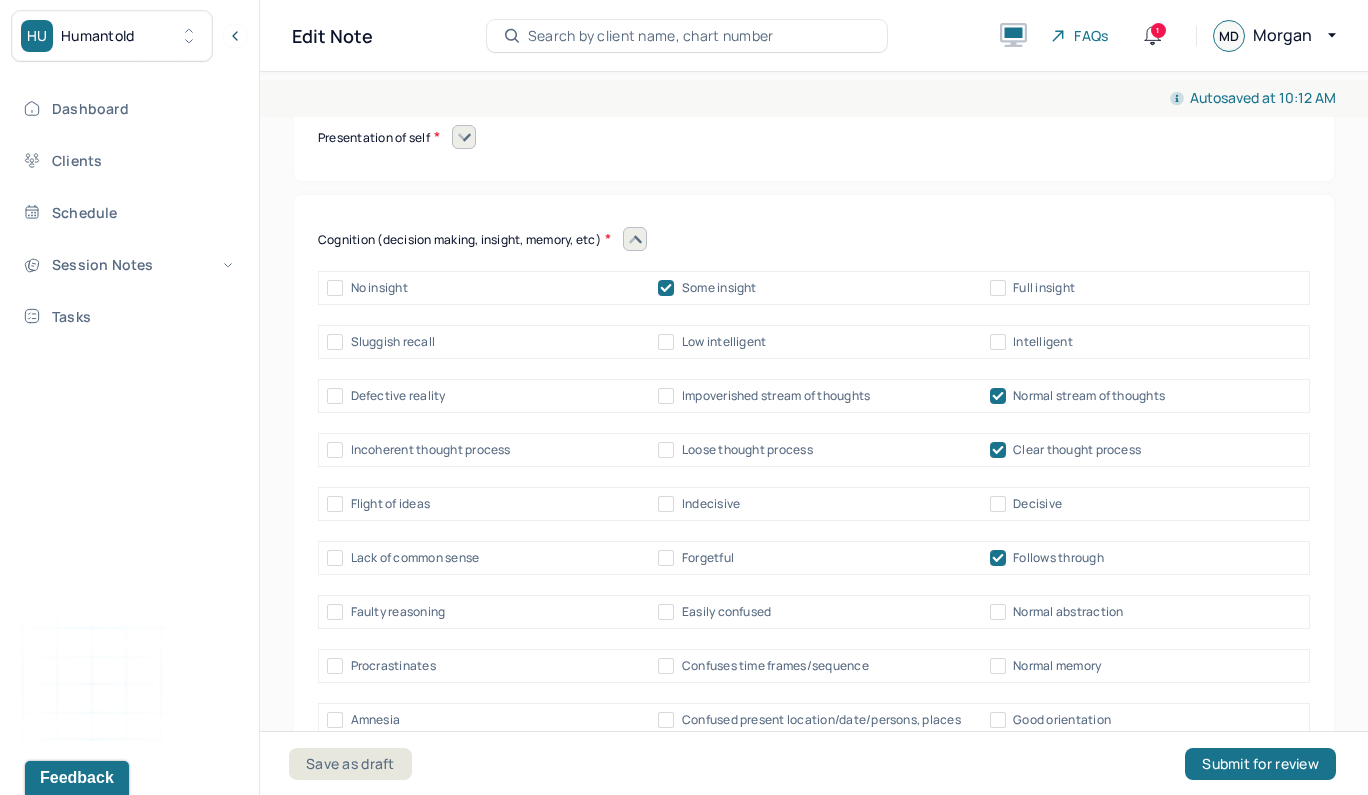 checkbox on "true" 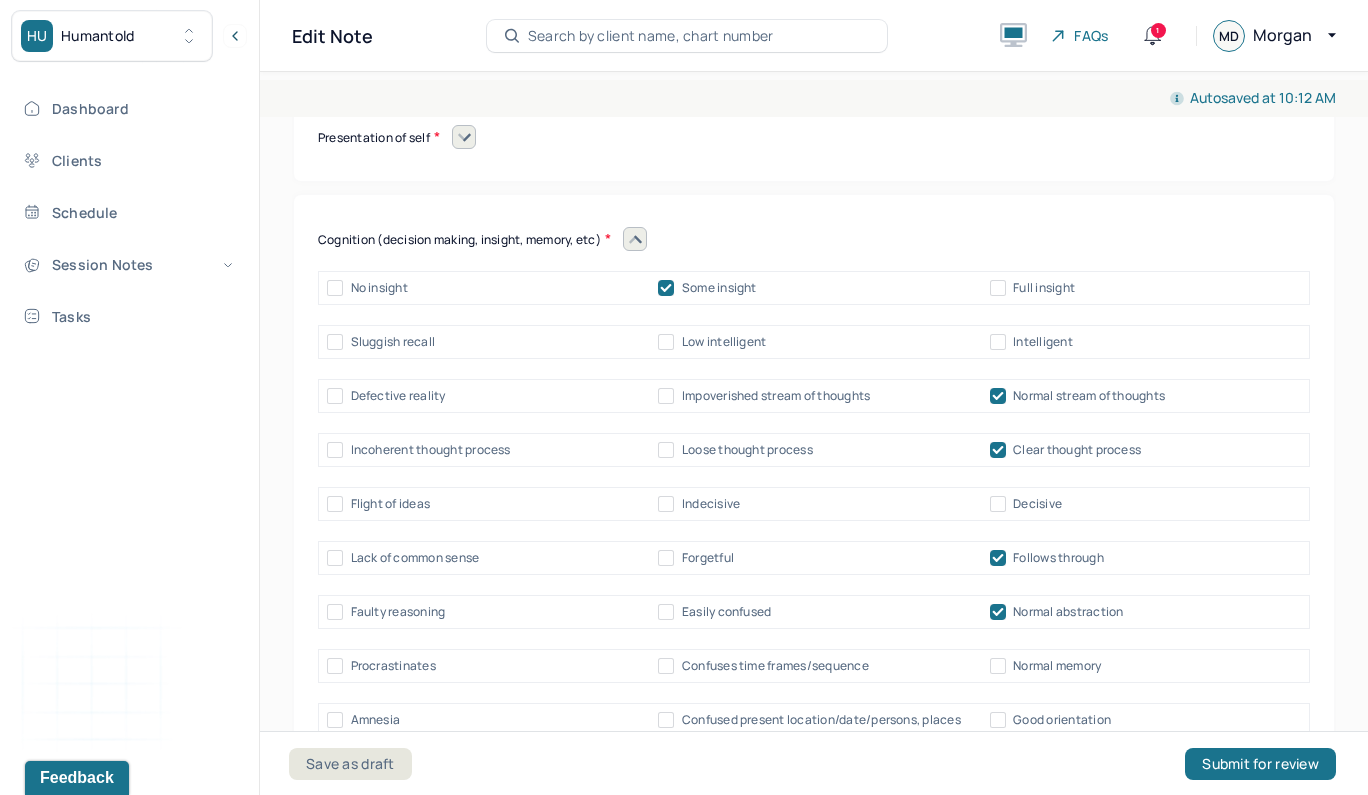 checkbox on "true" 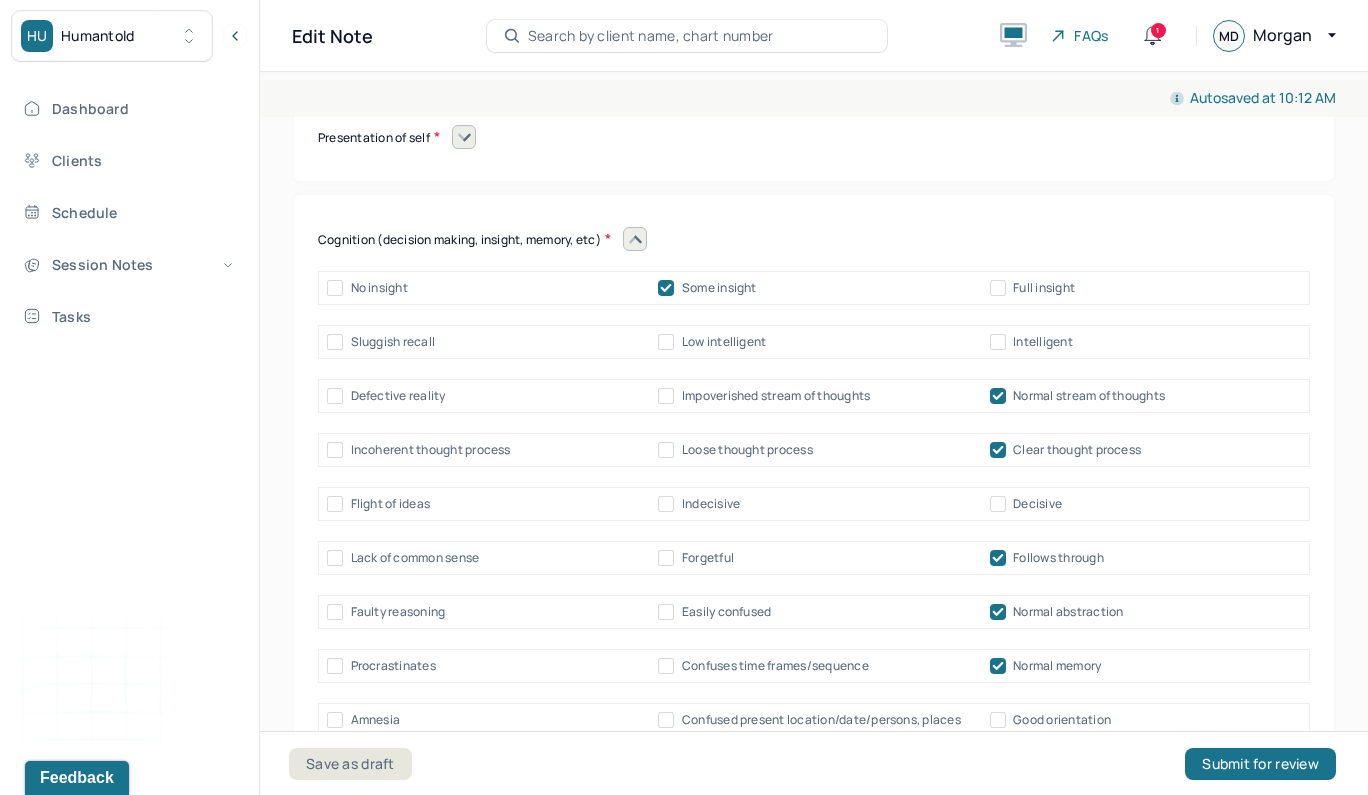 checkbox on "true" 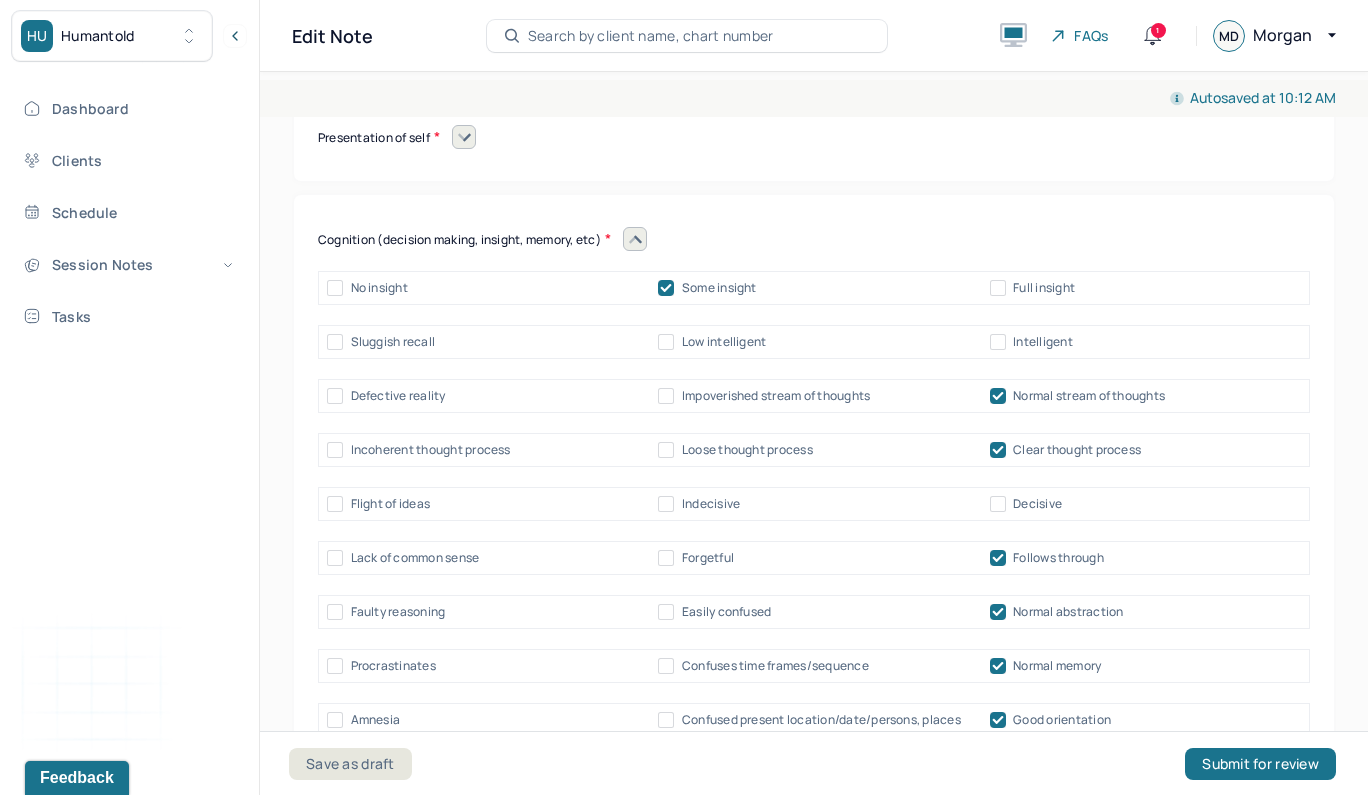 checkbox on "true" 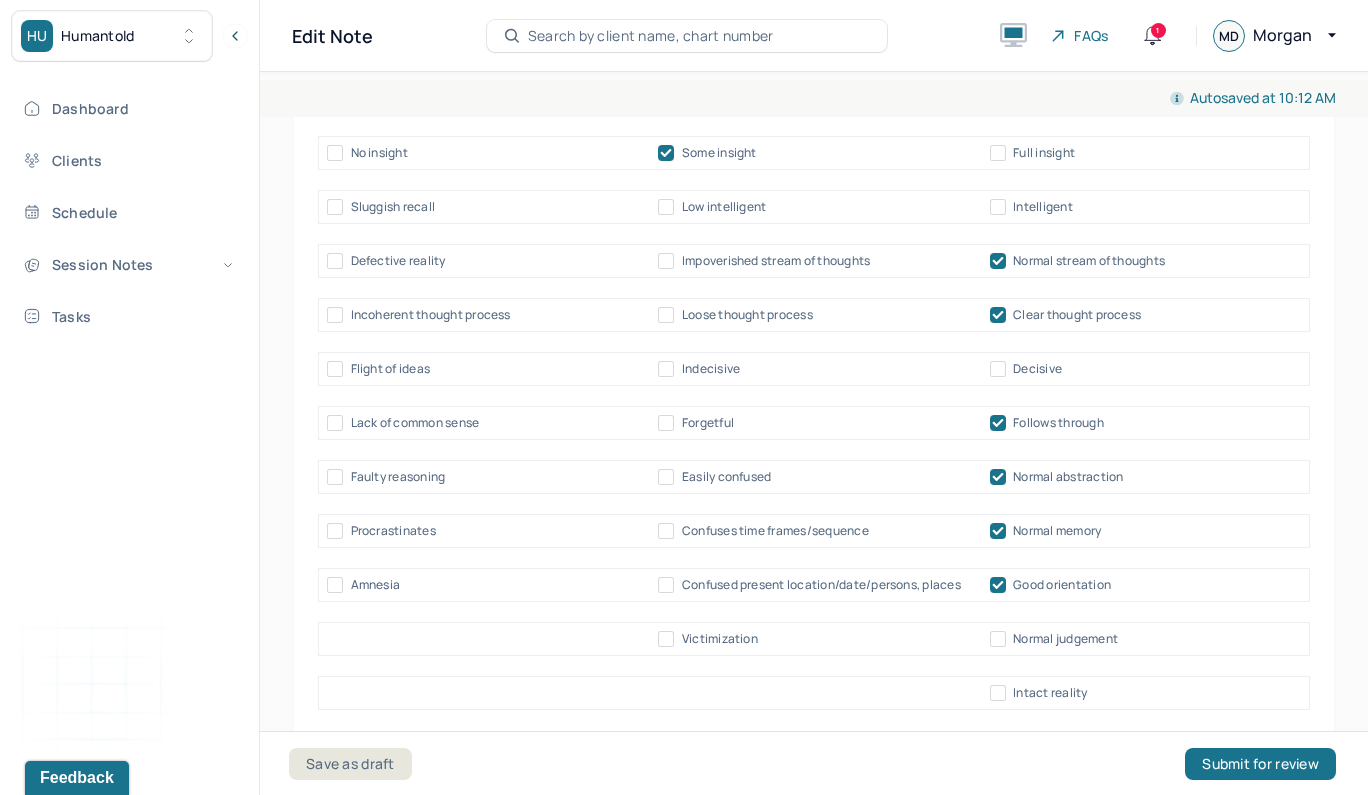 scroll, scrollTop: 17008, scrollLeft: 0, axis: vertical 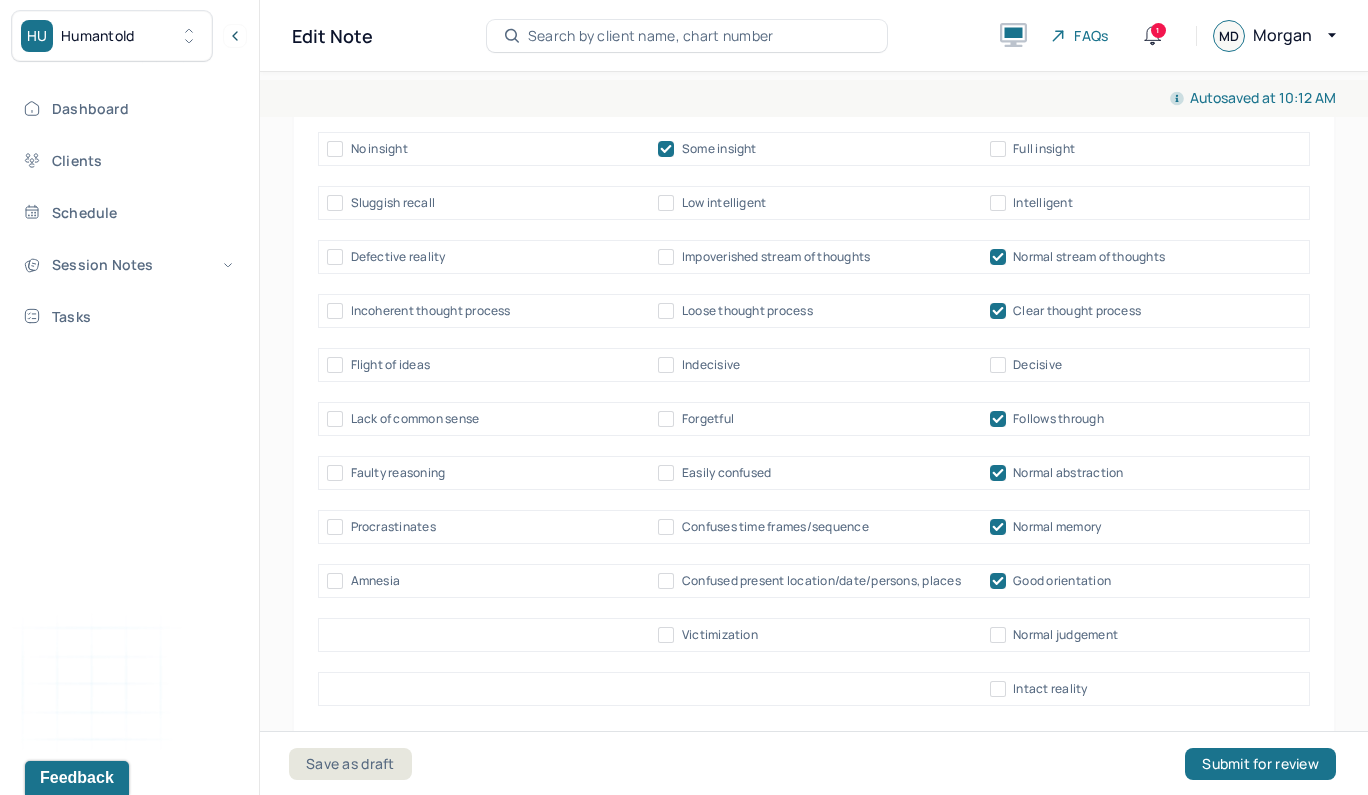 click on "Normal judgement" at bounding box center (998, 635) 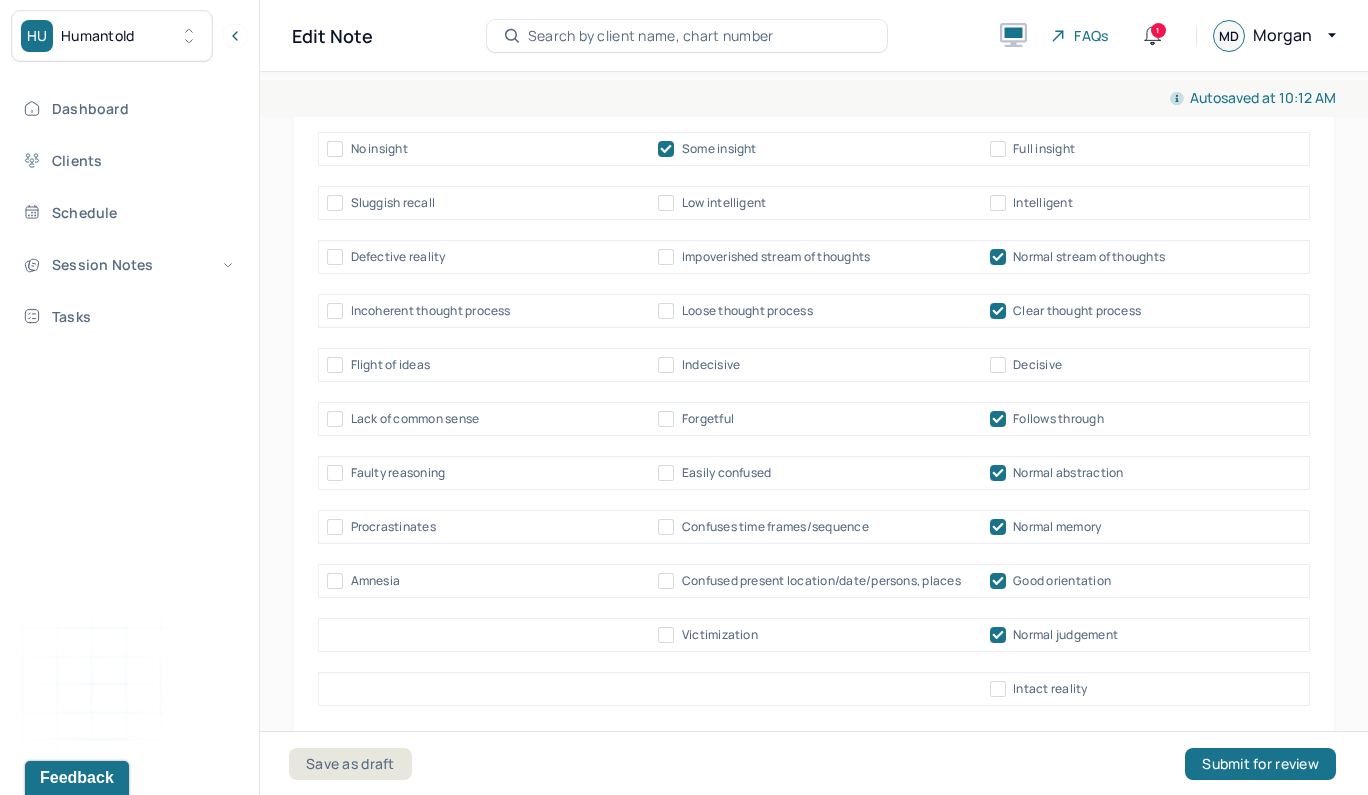 checkbox on "true" 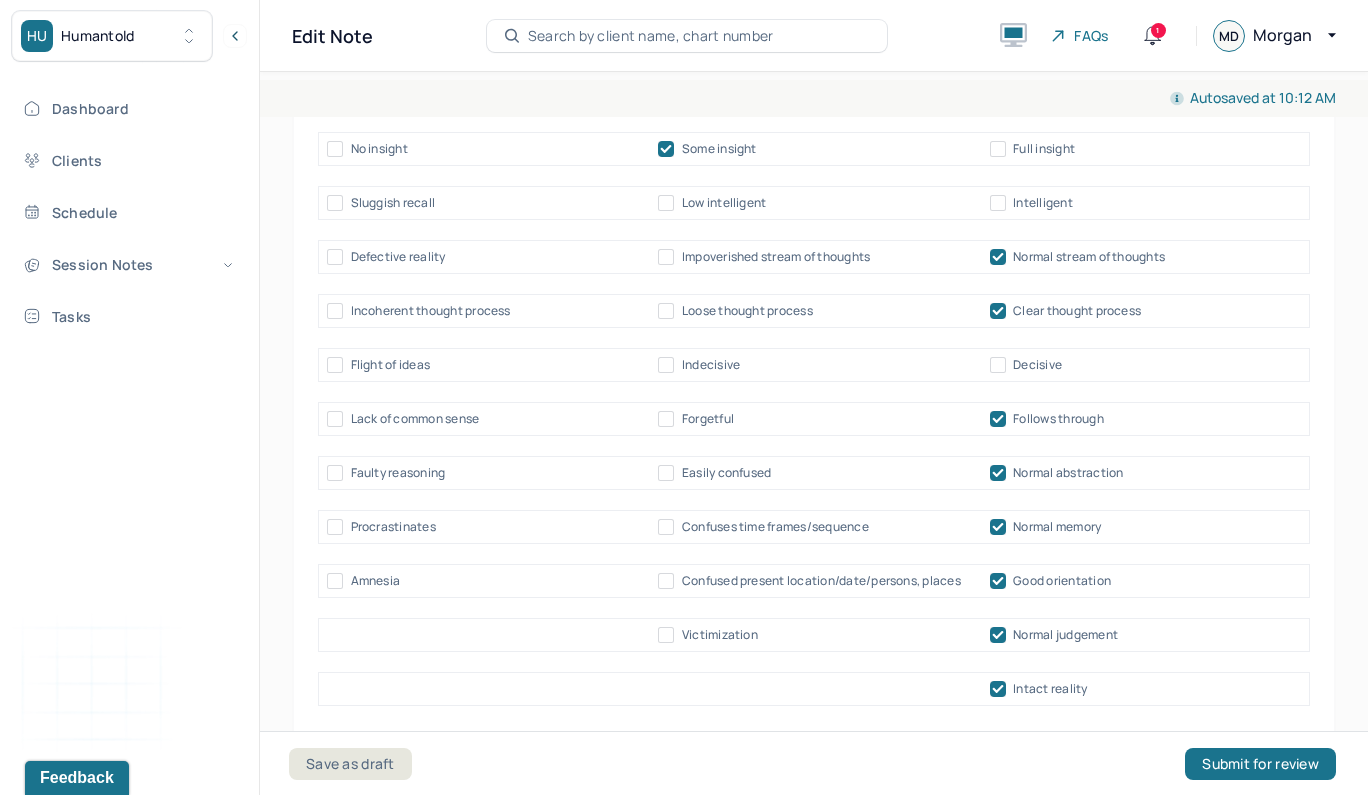 checkbox on "true" 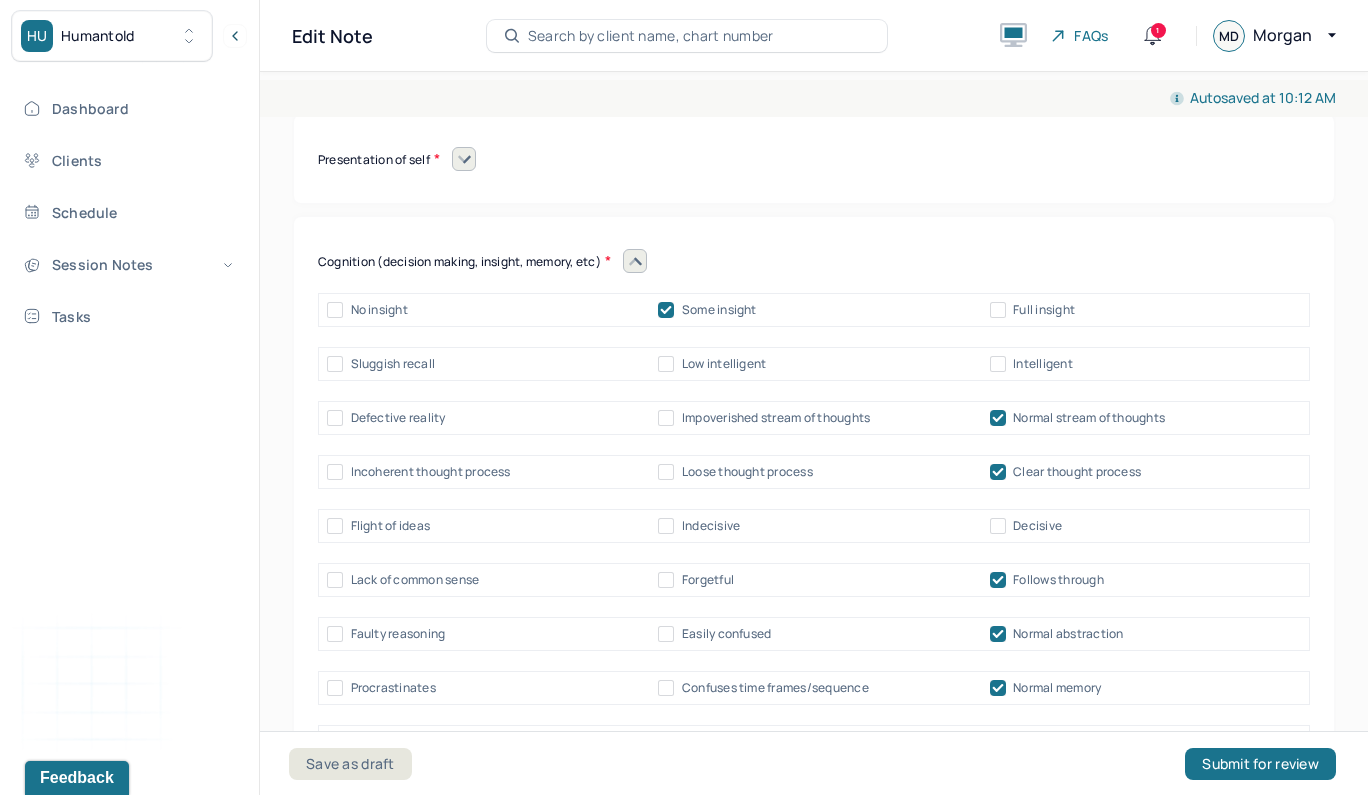 scroll, scrollTop: 16843, scrollLeft: 0, axis: vertical 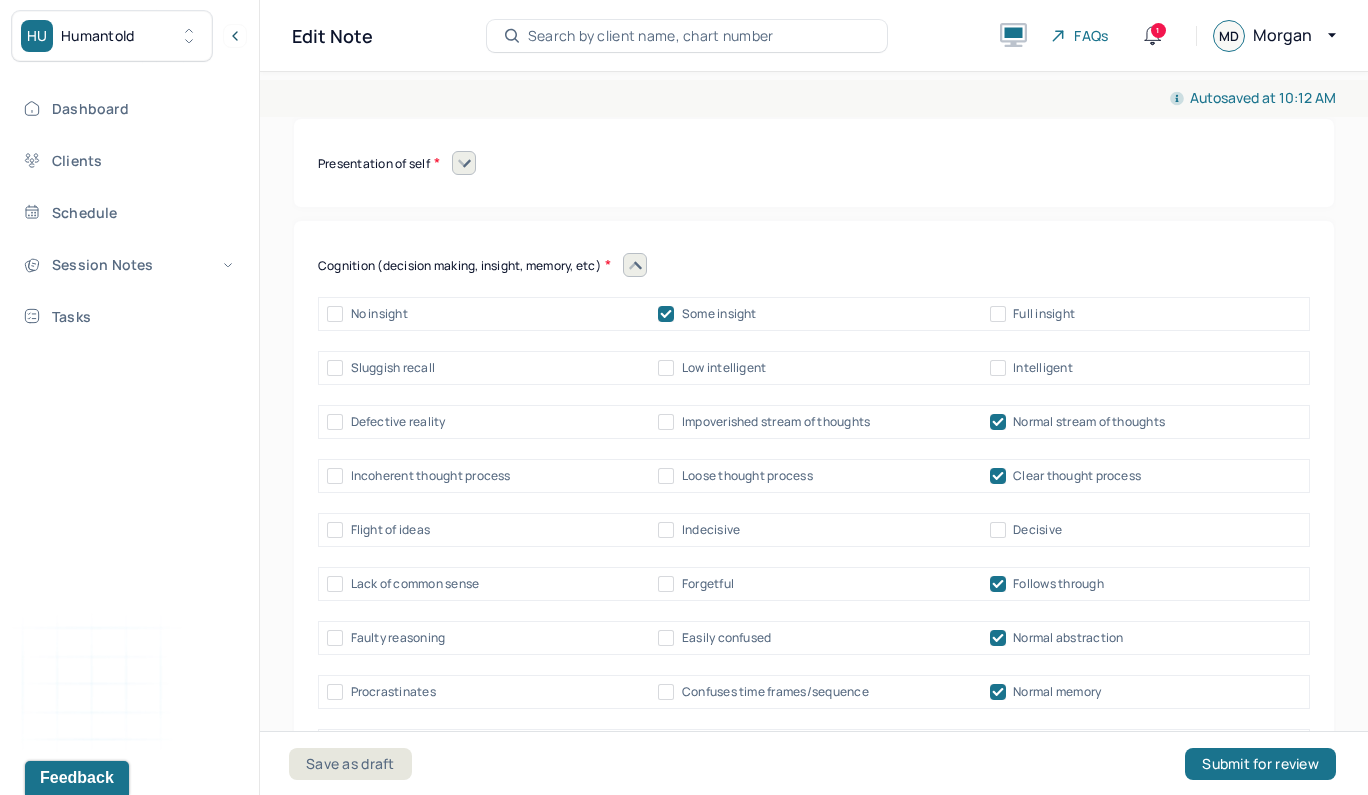 click 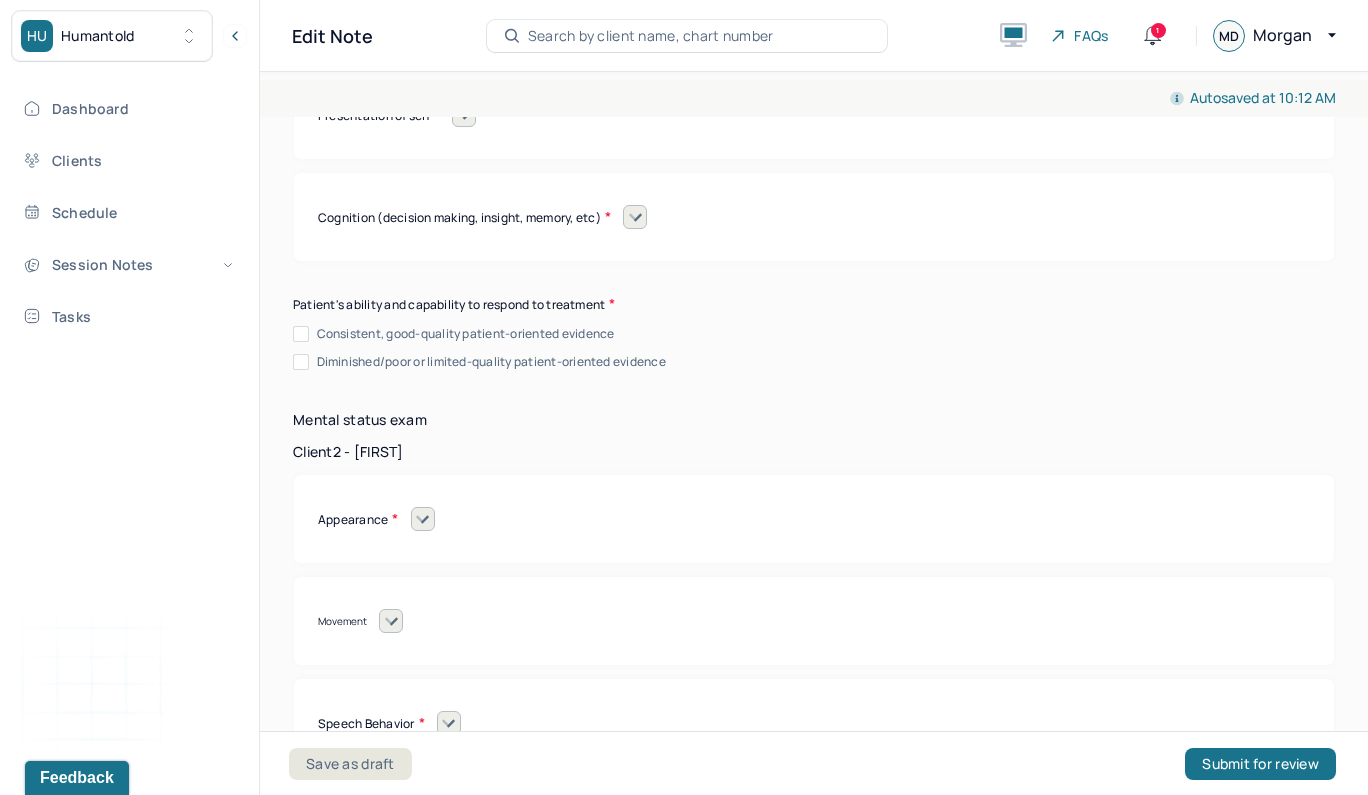 scroll, scrollTop: 16934, scrollLeft: 0, axis: vertical 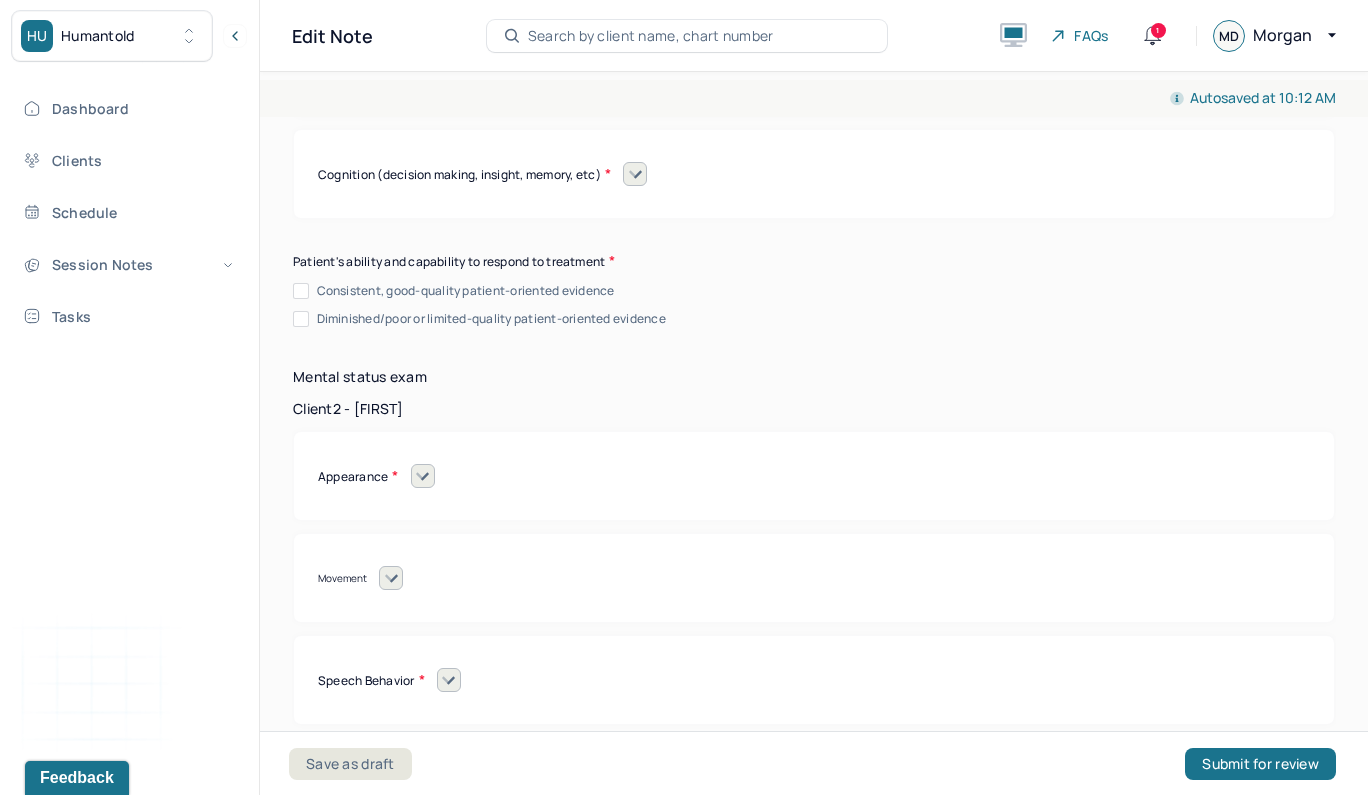 click on "Consistent, good-quality patient-oriented evidence" at bounding box center [301, 291] 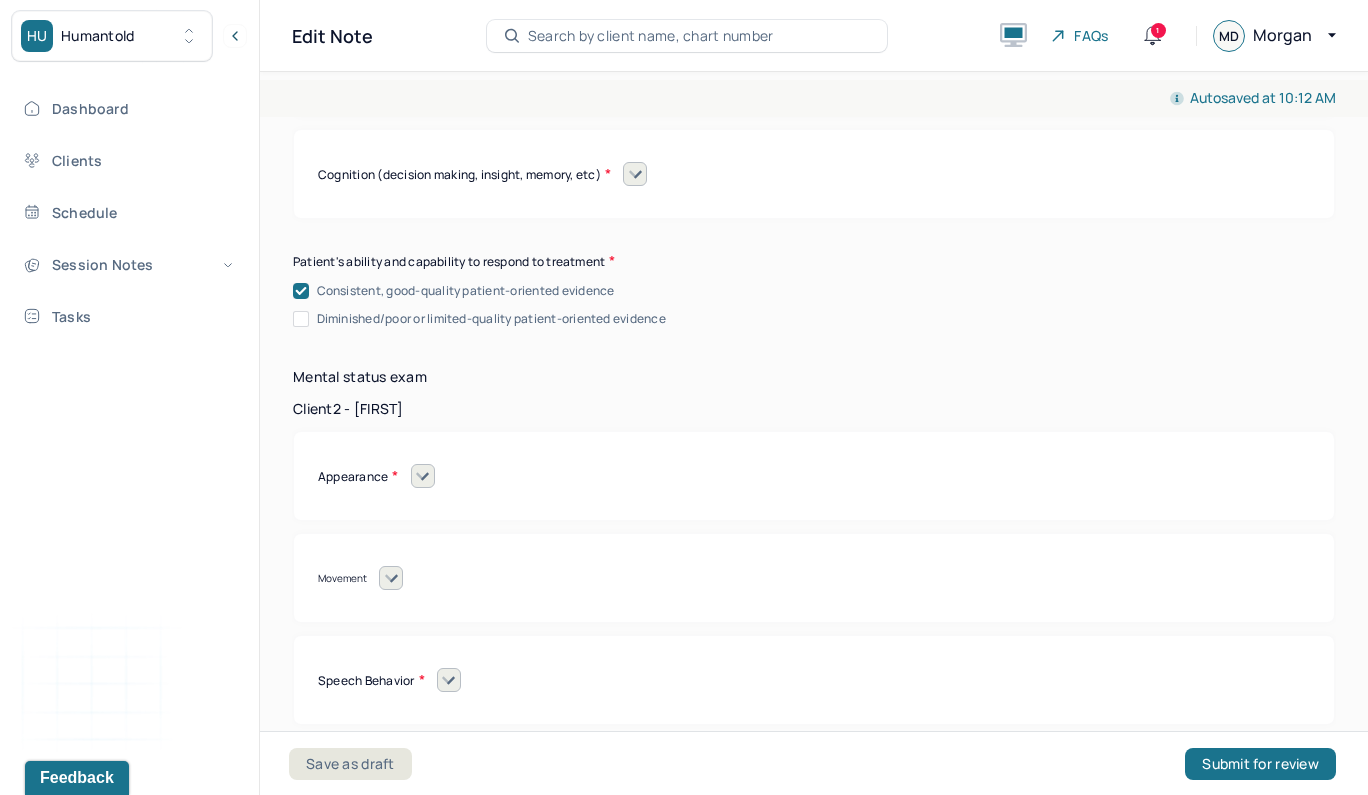 checkbox on "true" 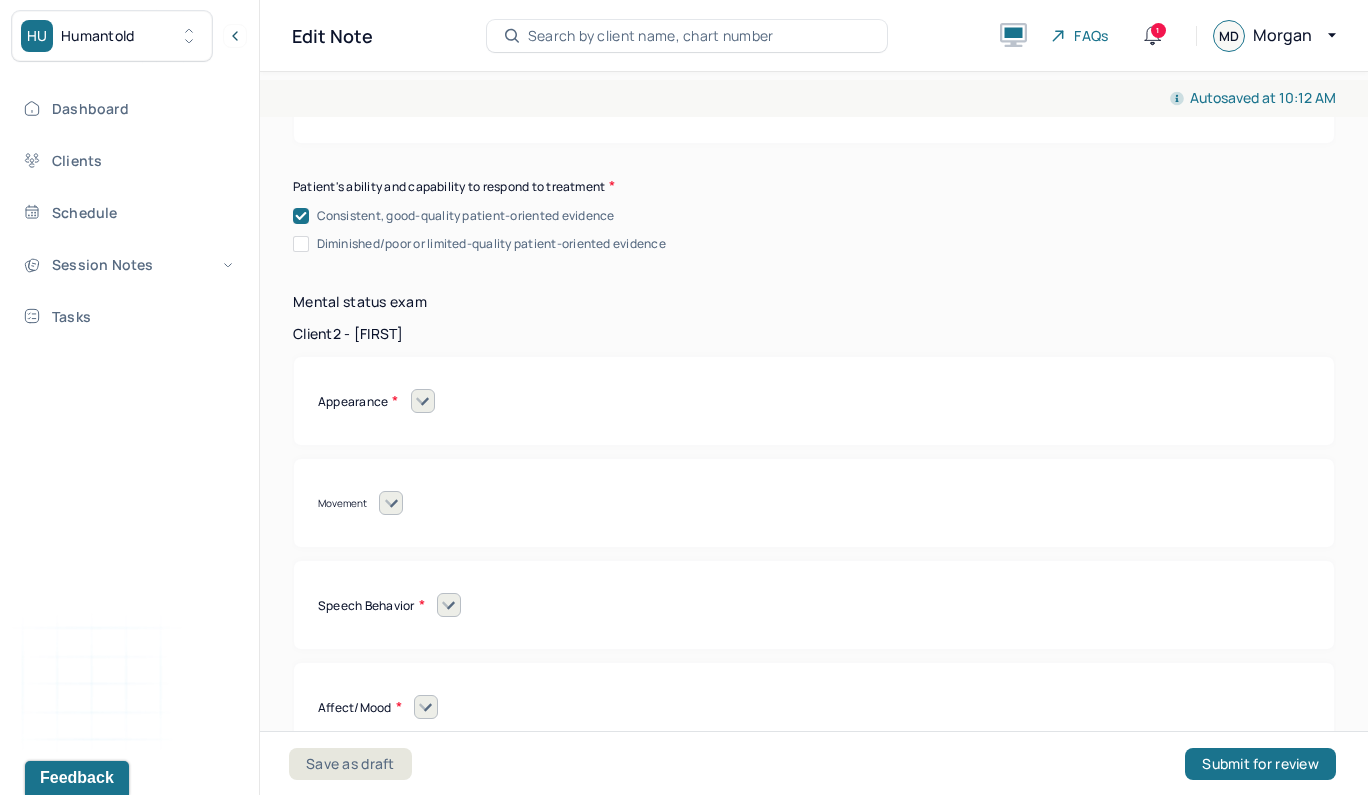scroll, scrollTop: 17031, scrollLeft: 0, axis: vertical 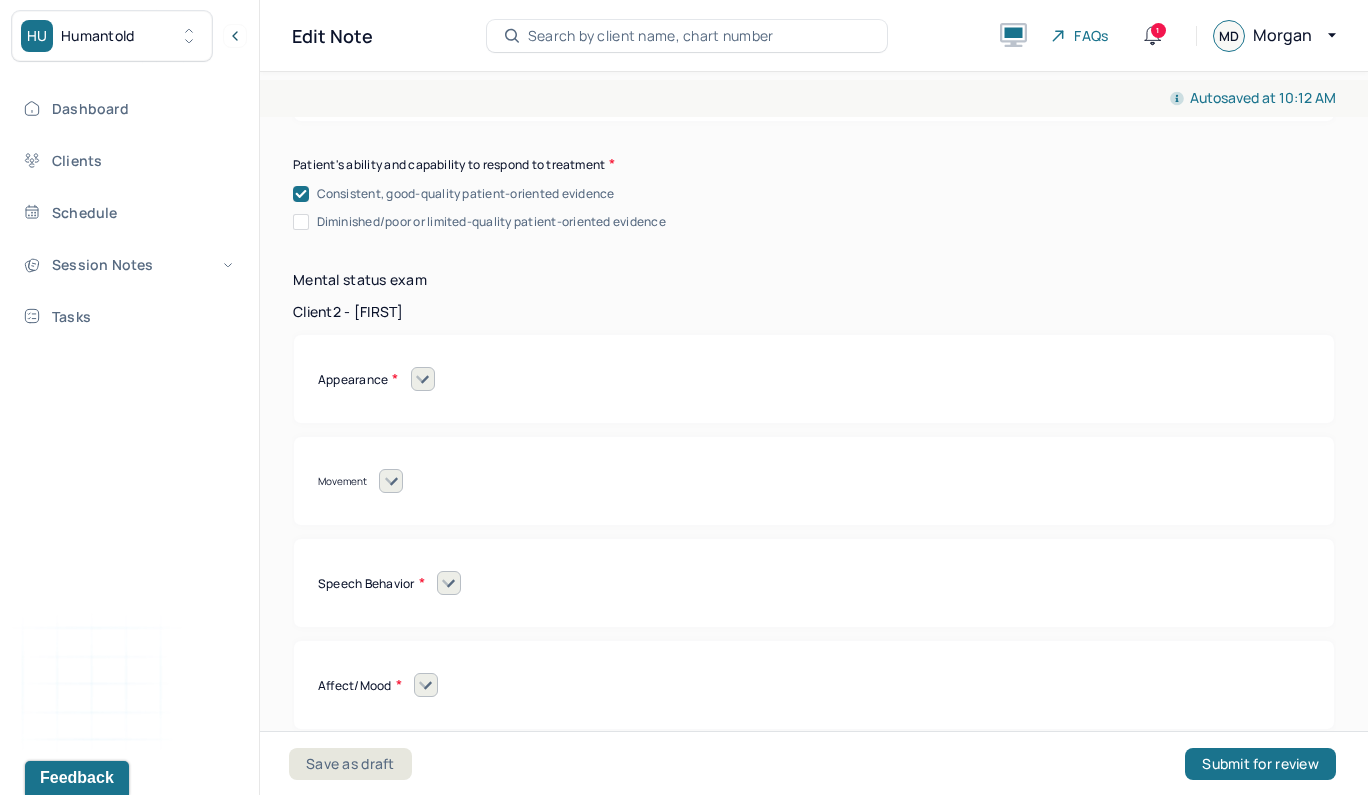 click 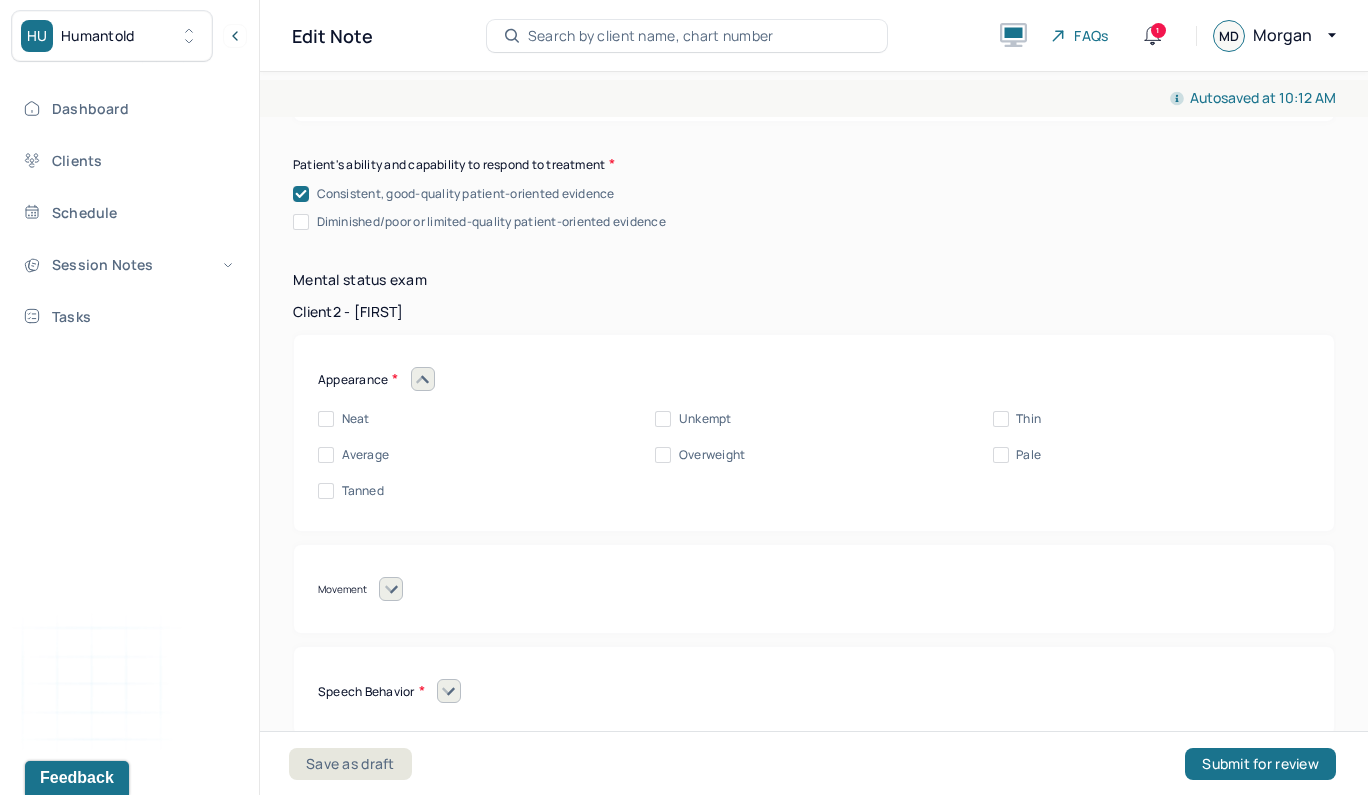 click on "Neat" at bounding box center [326, -495] 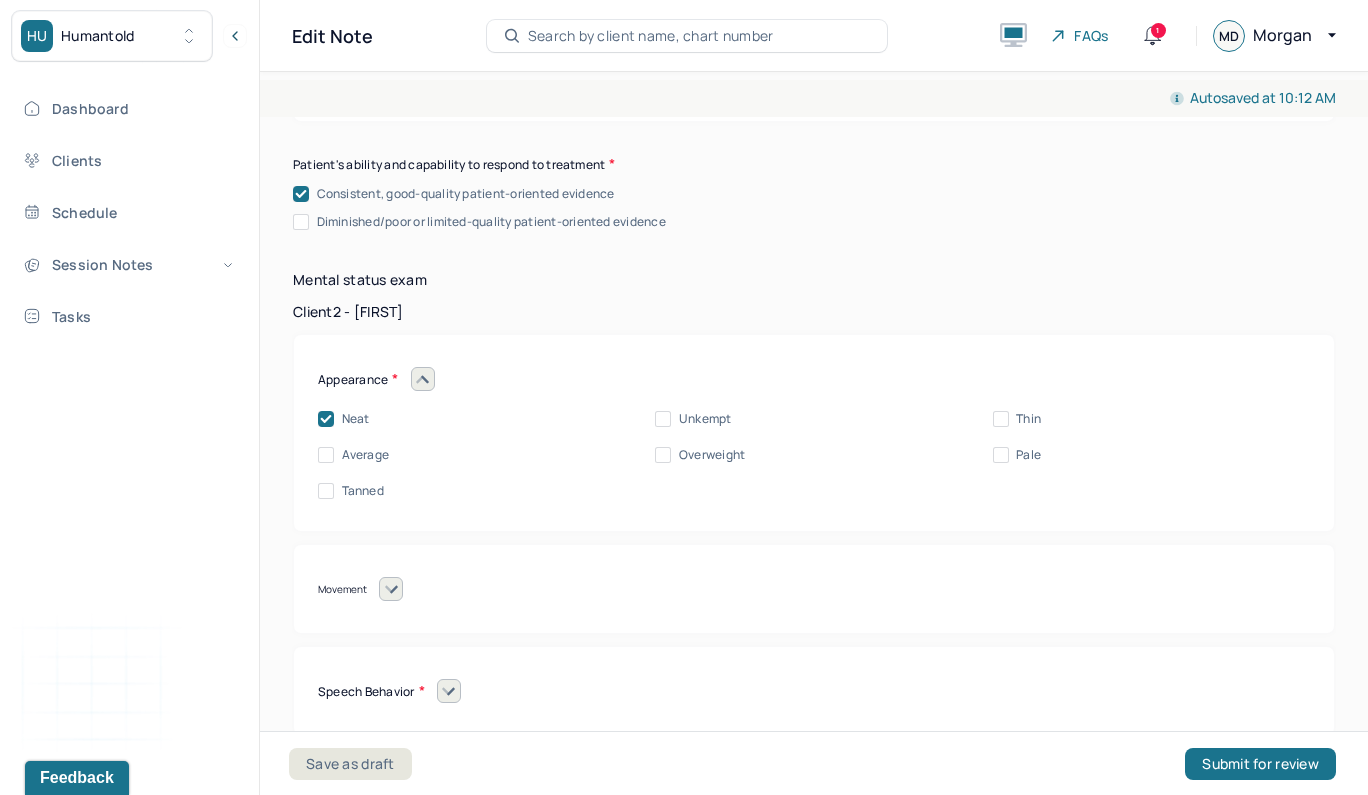 checkbox on "true" 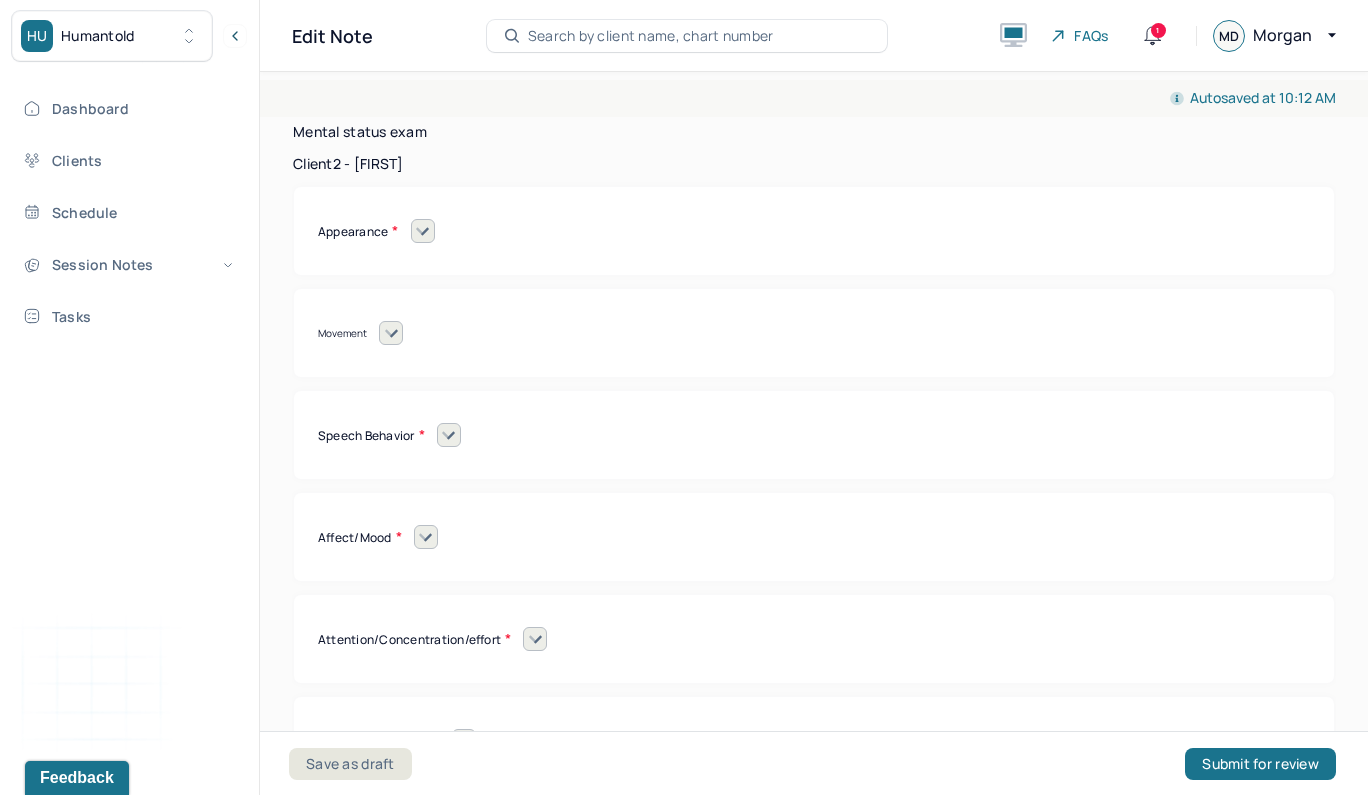 scroll, scrollTop: 17192, scrollLeft: 0, axis: vertical 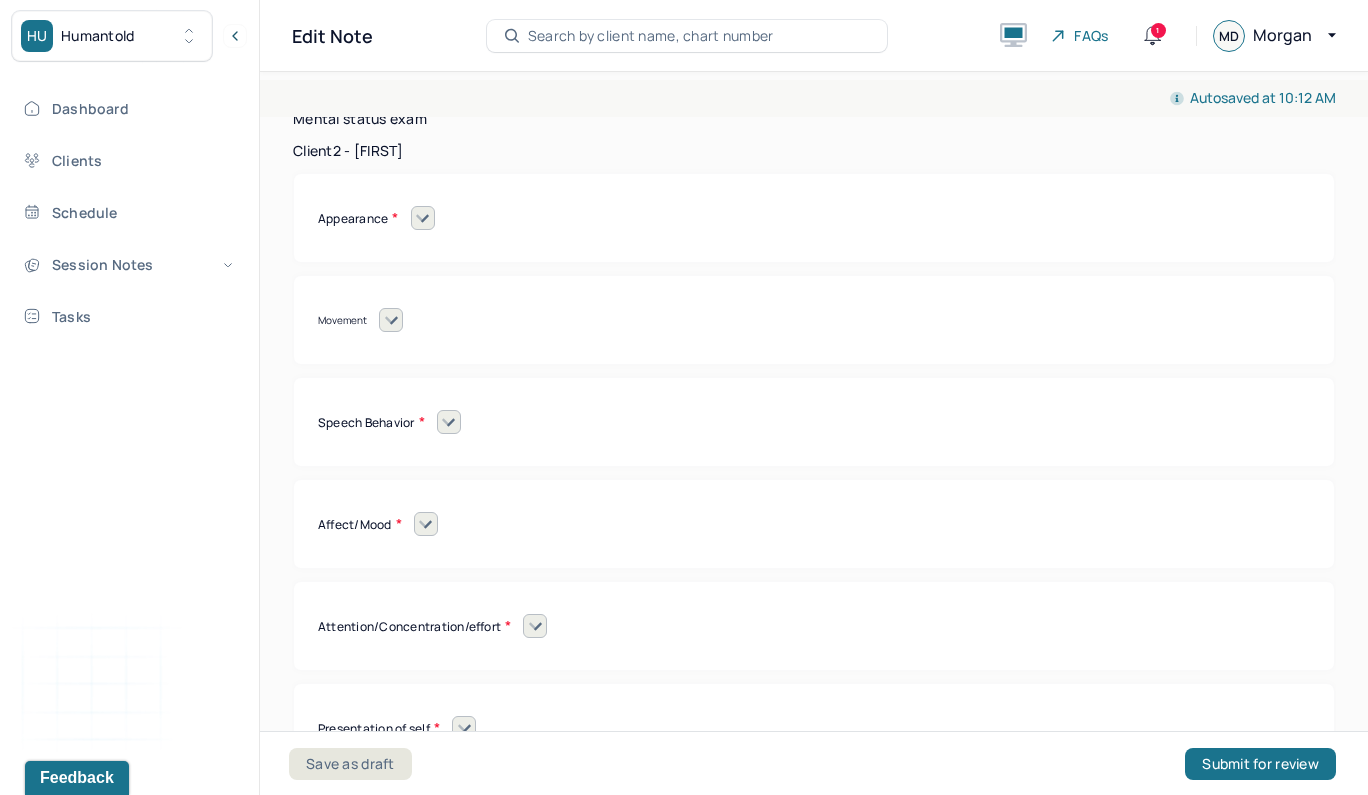 click 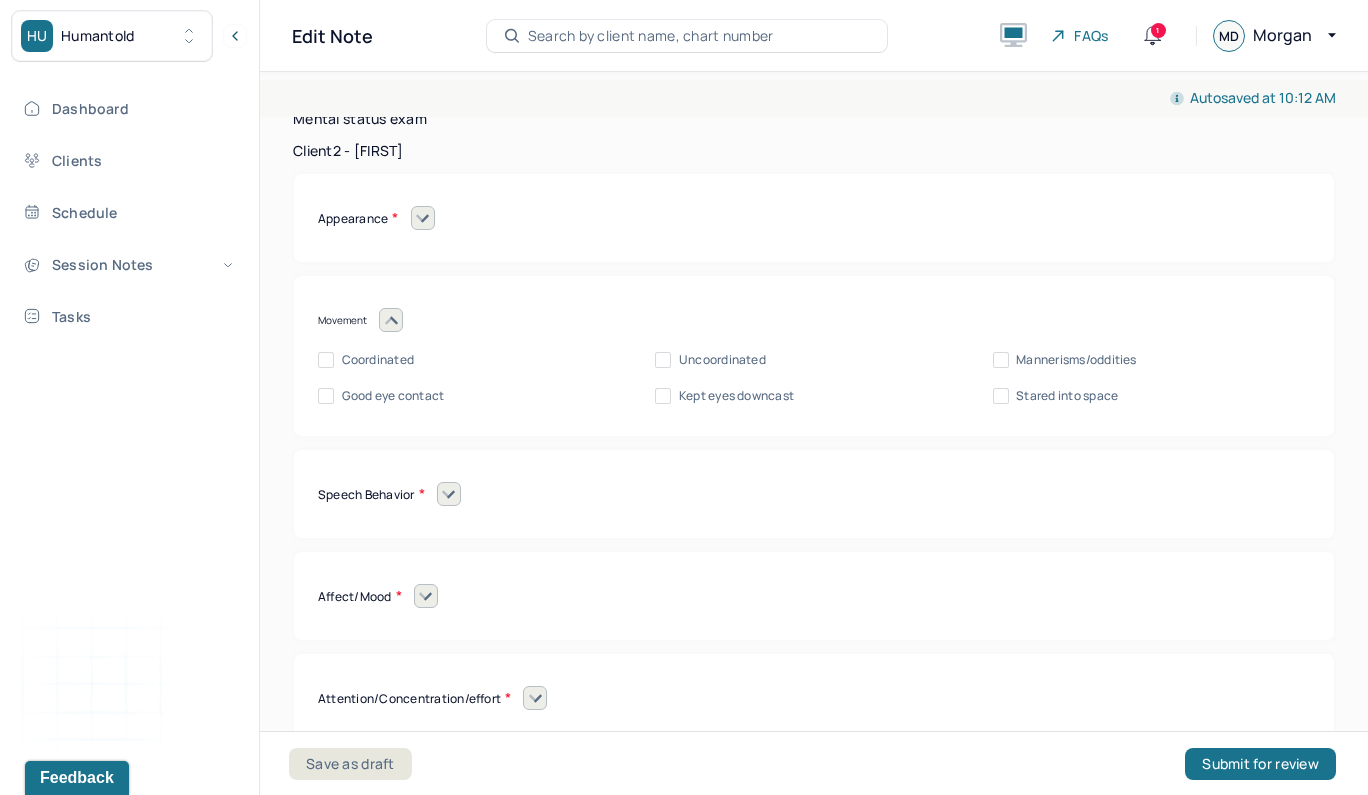 click on "Coordinated" at bounding box center (326, -554) 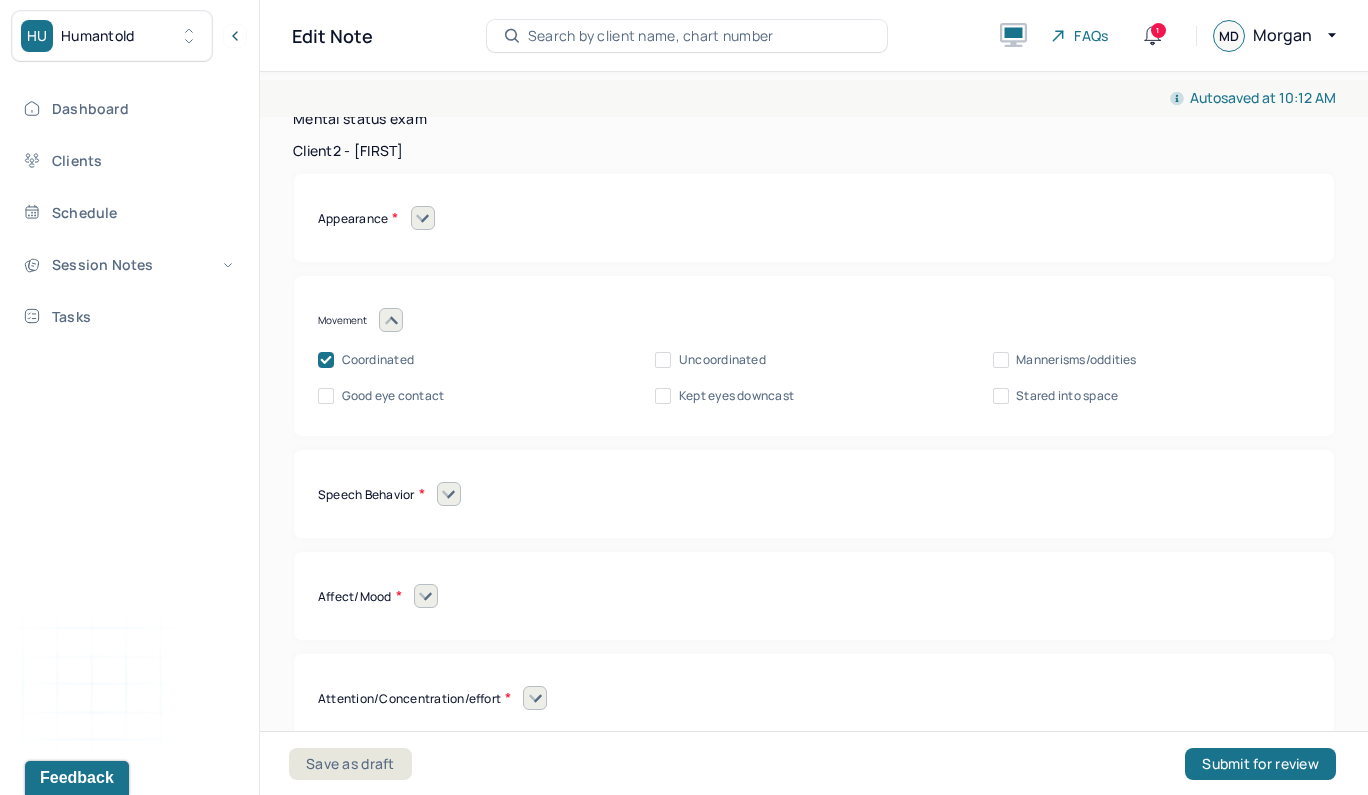 checkbox on "true" 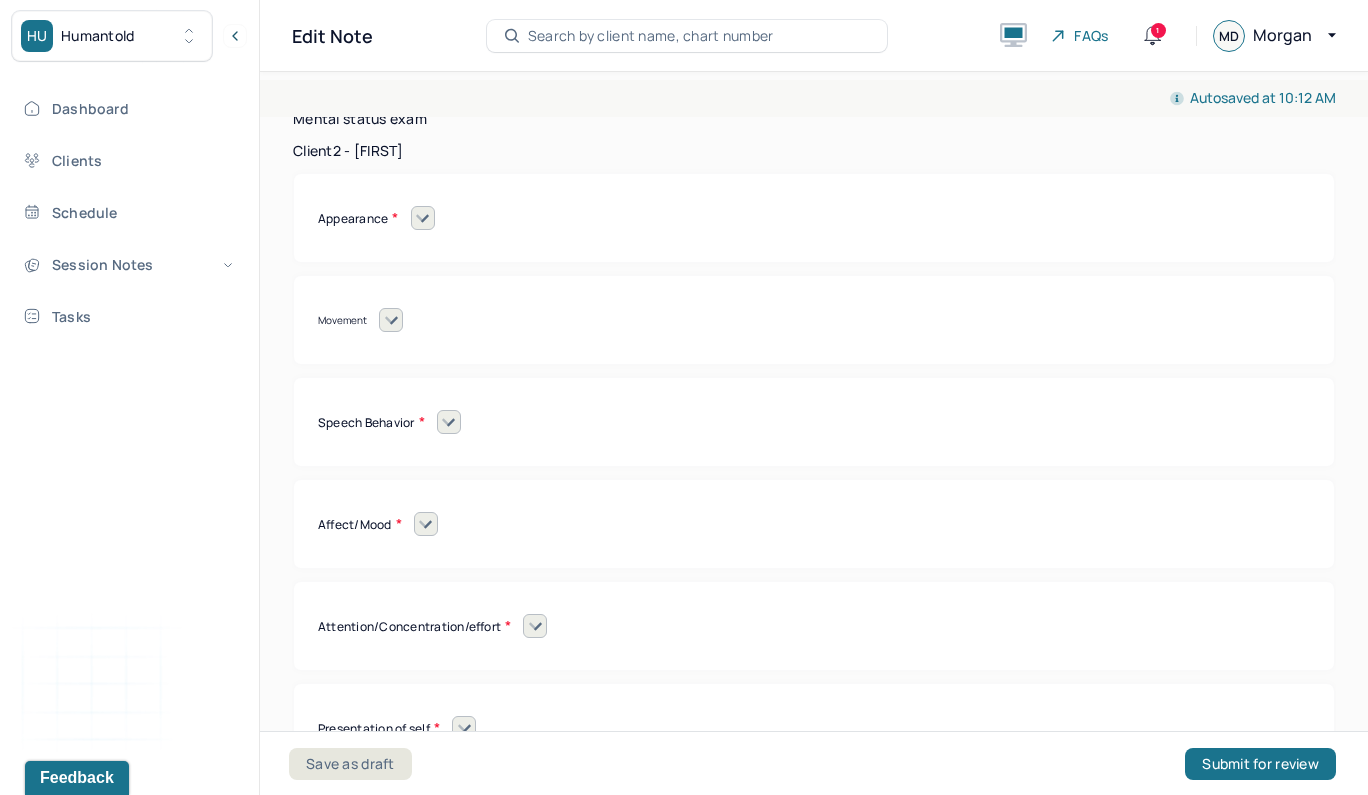 click 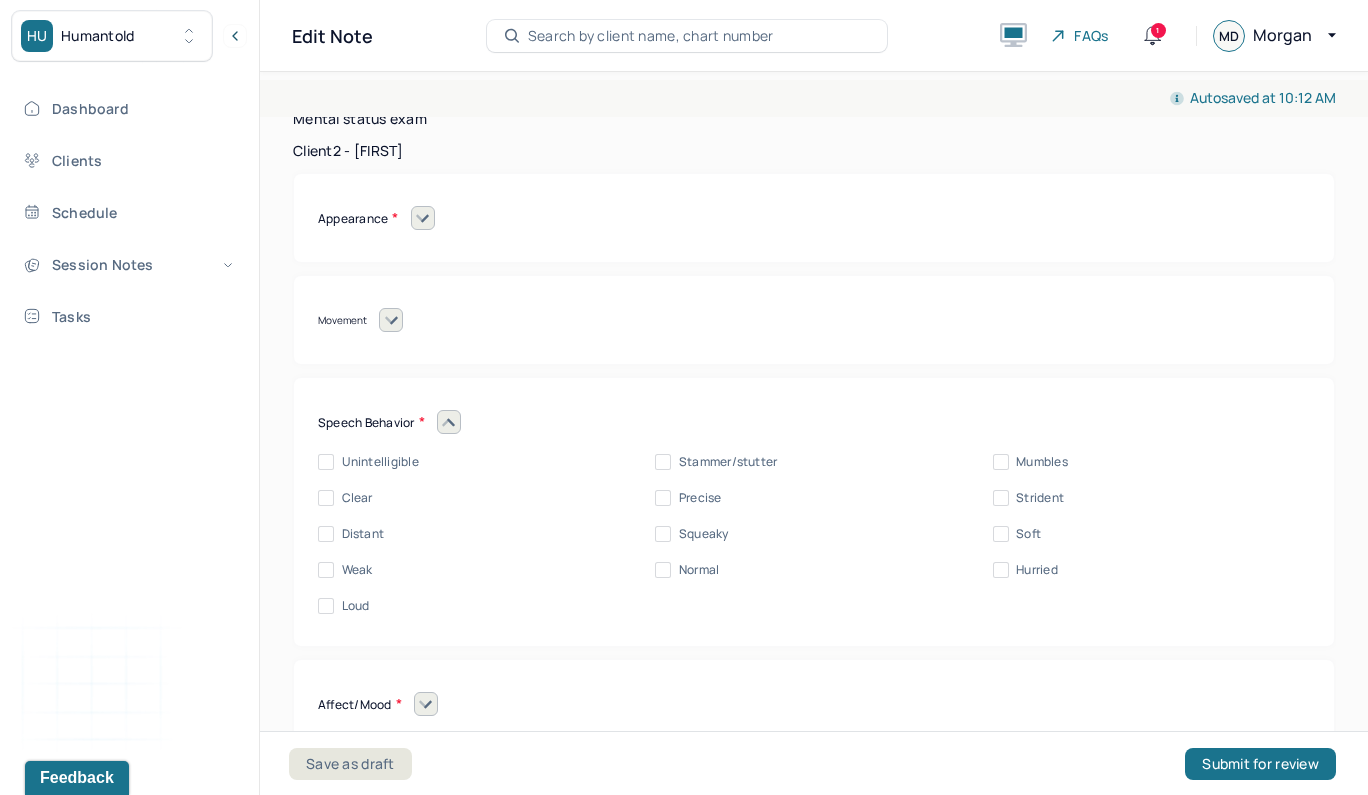 click on "Clear" at bounding box center [326, -416] 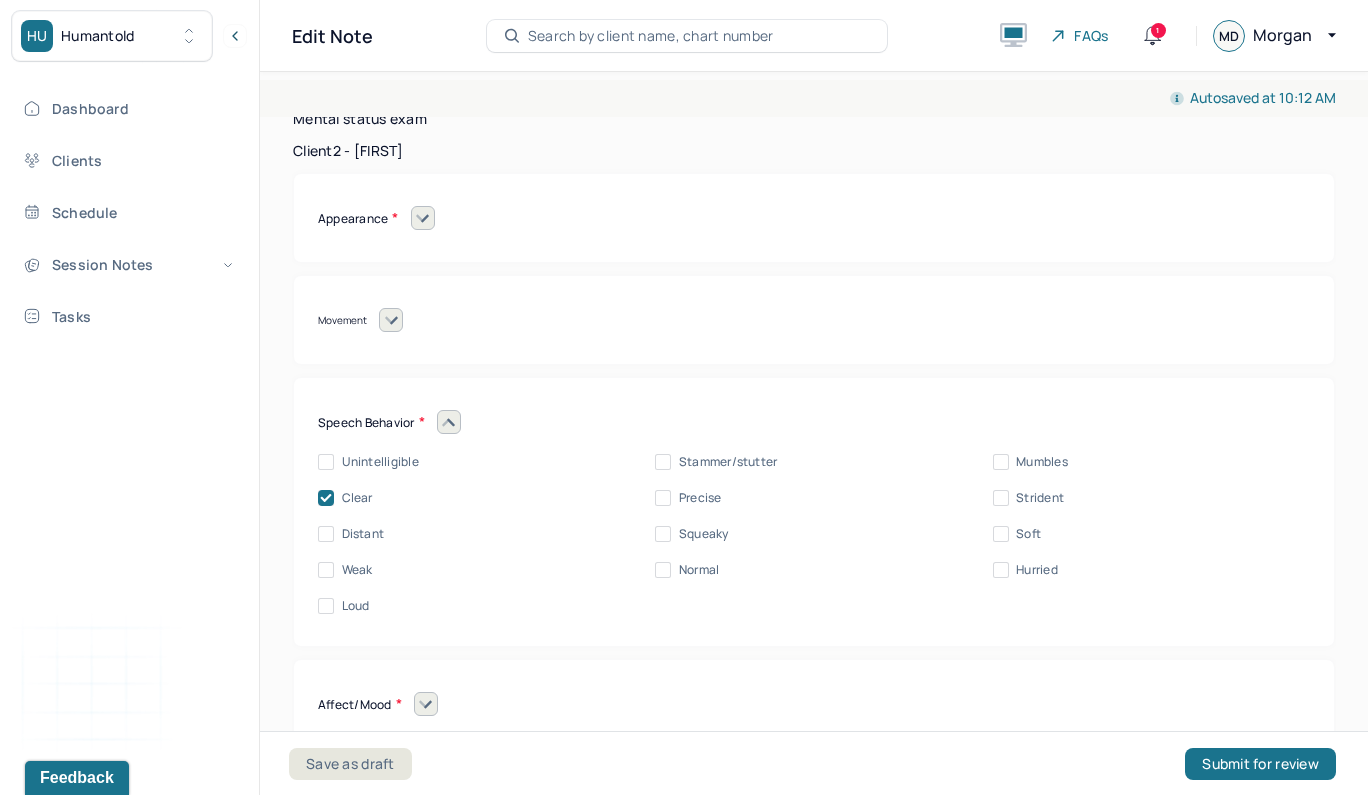 checkbox on "true" 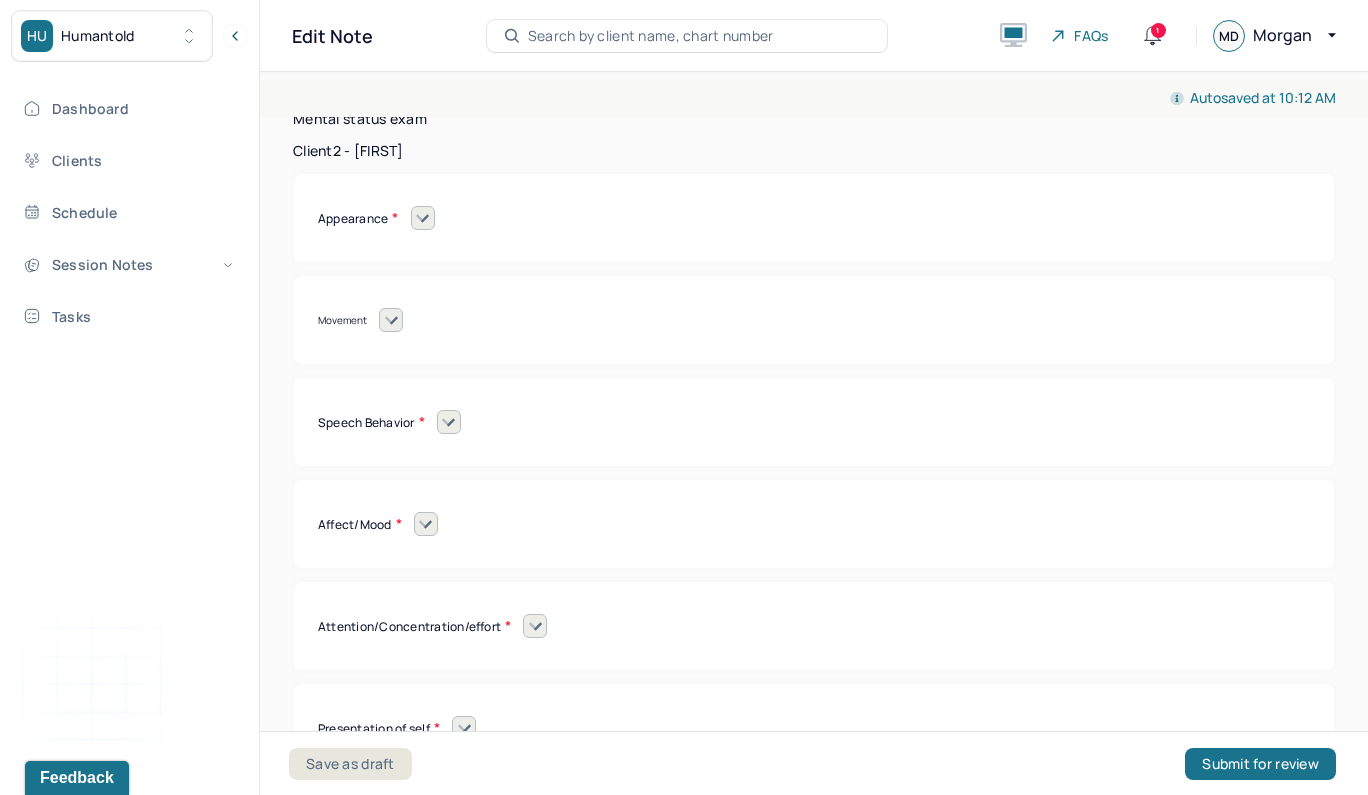 click 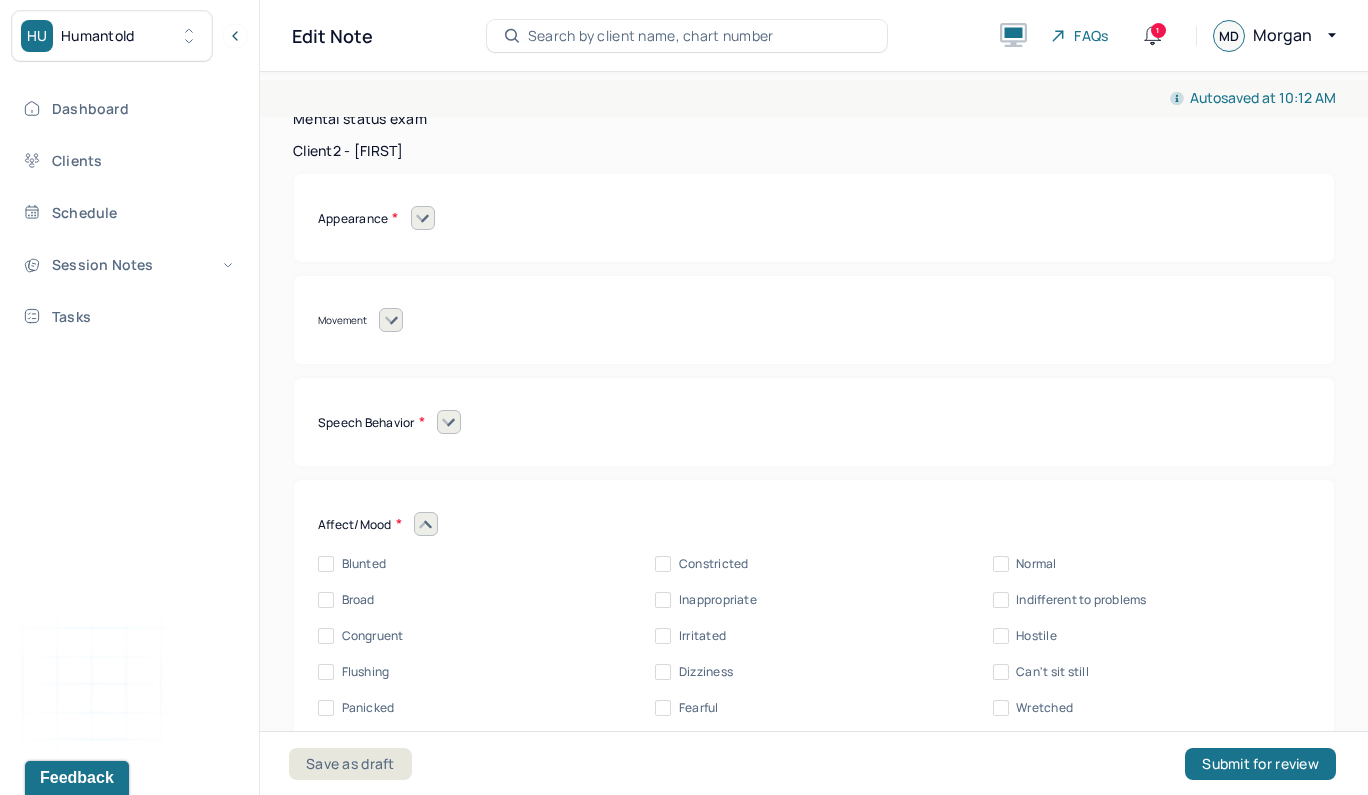 click on "Normal" at bounding box center (1001, -350) 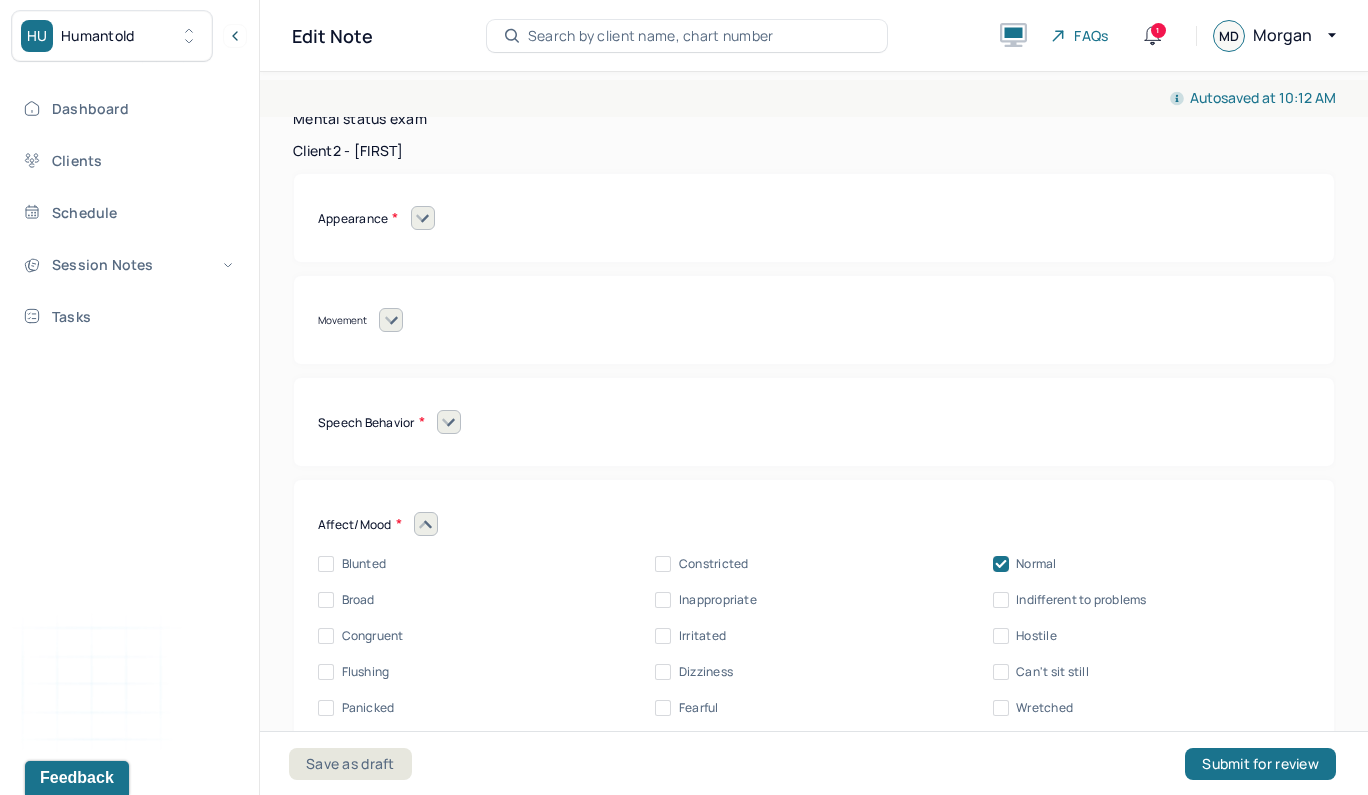 checkbox on "true" 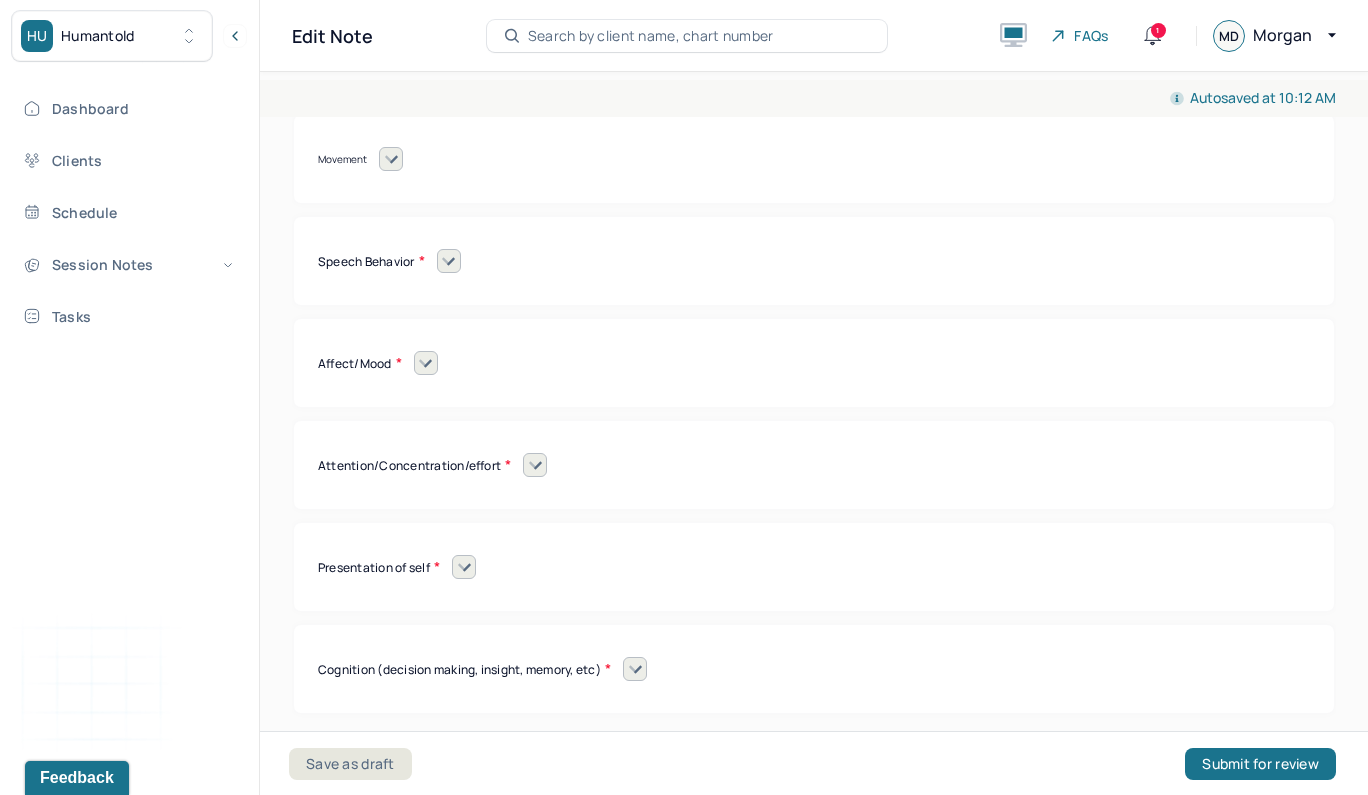 scroll, scrollTop: 17358, scrollLeft: 0, axis: vertical 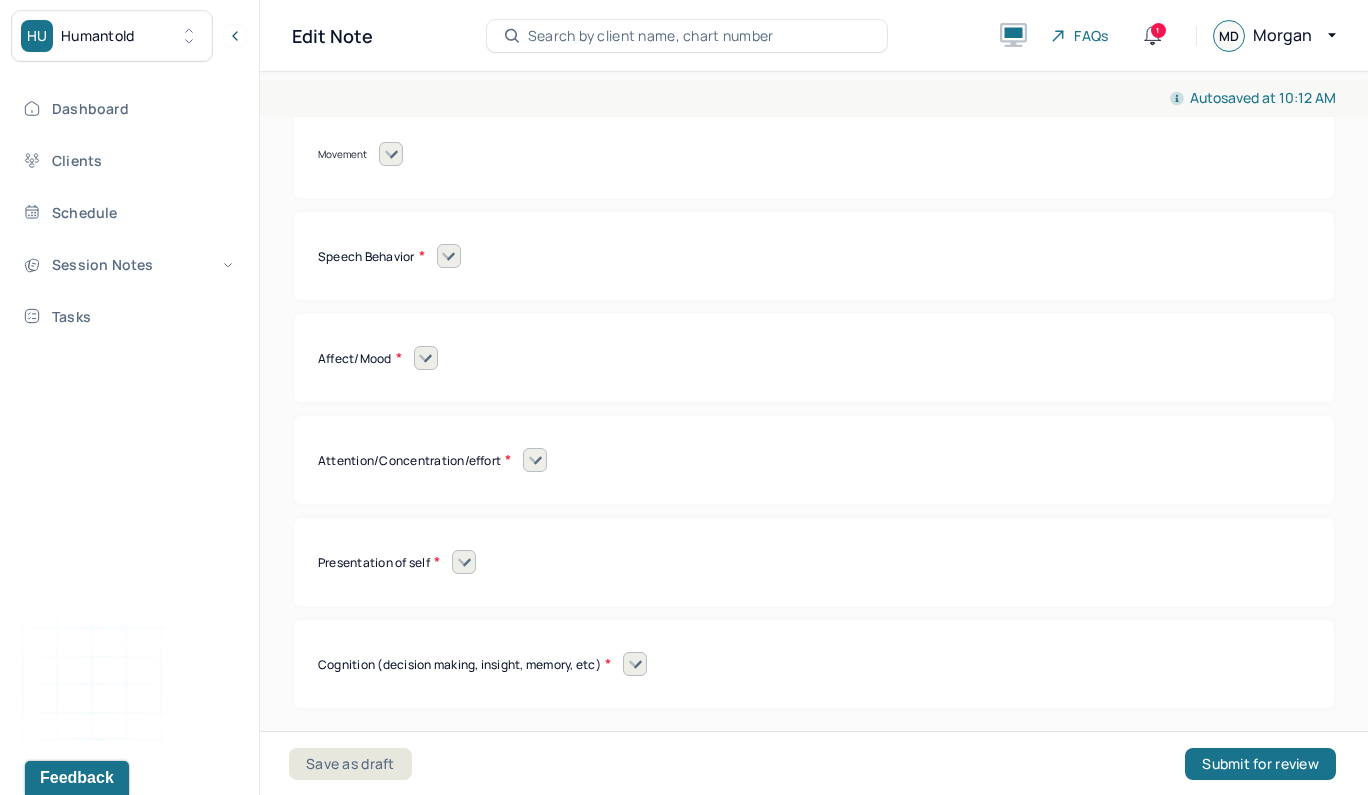 click 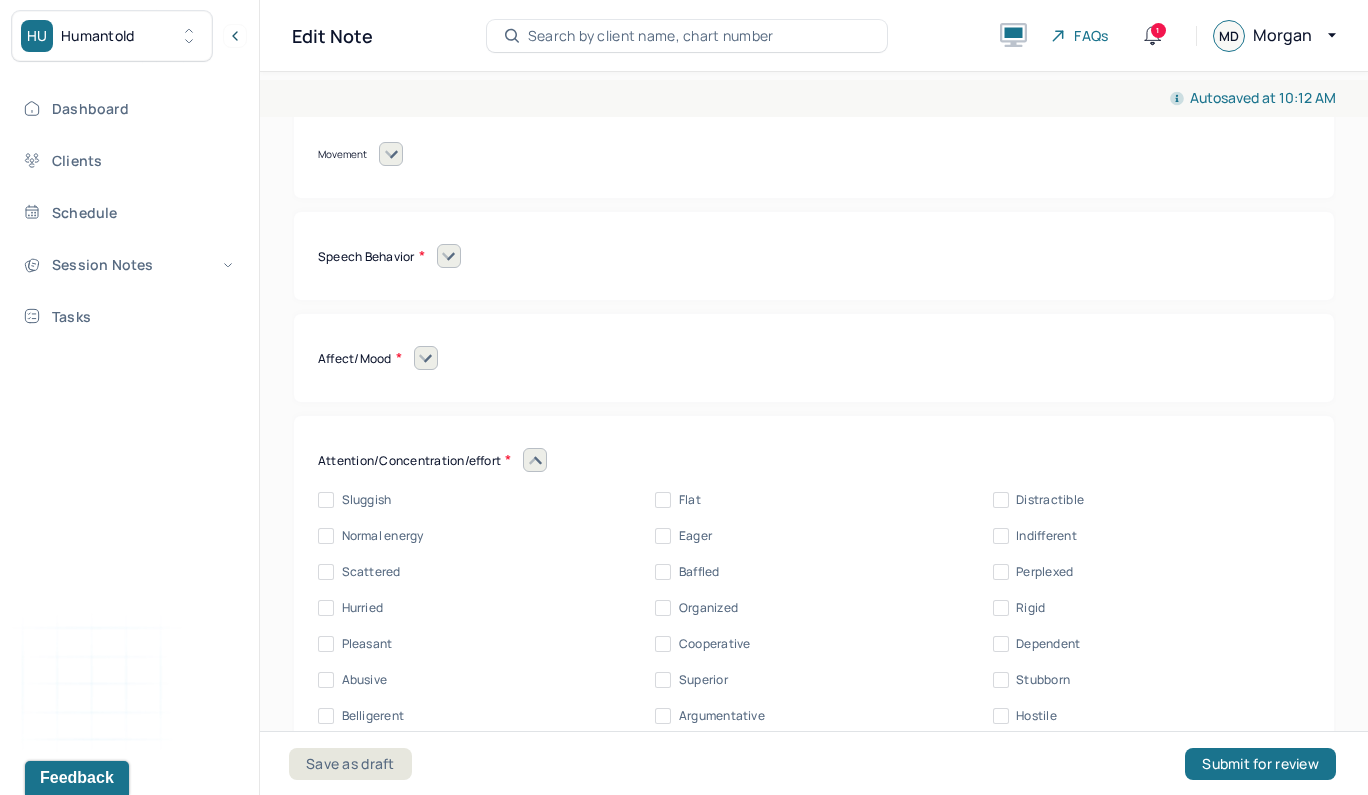 click on "Normal energy" at bounding box center (326, -378) 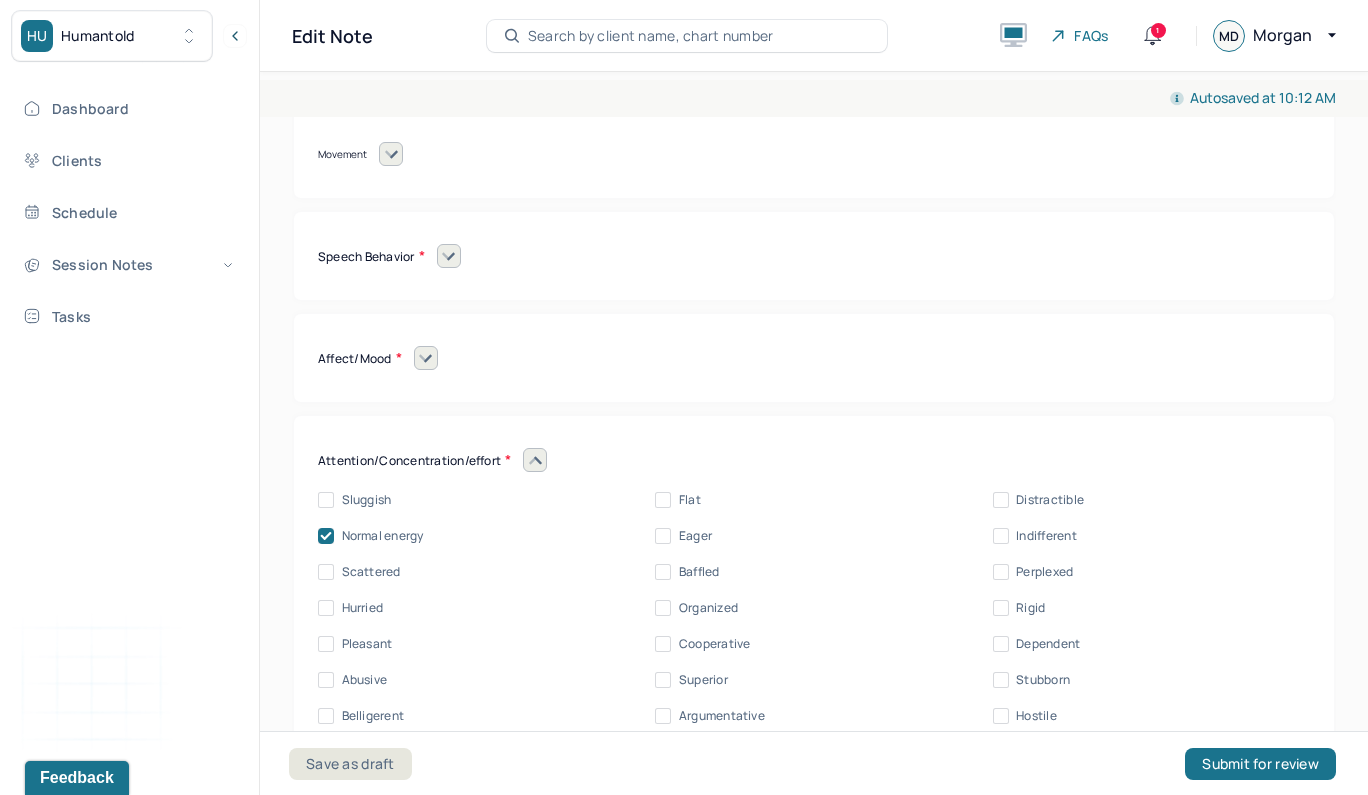 checkbox on "true" 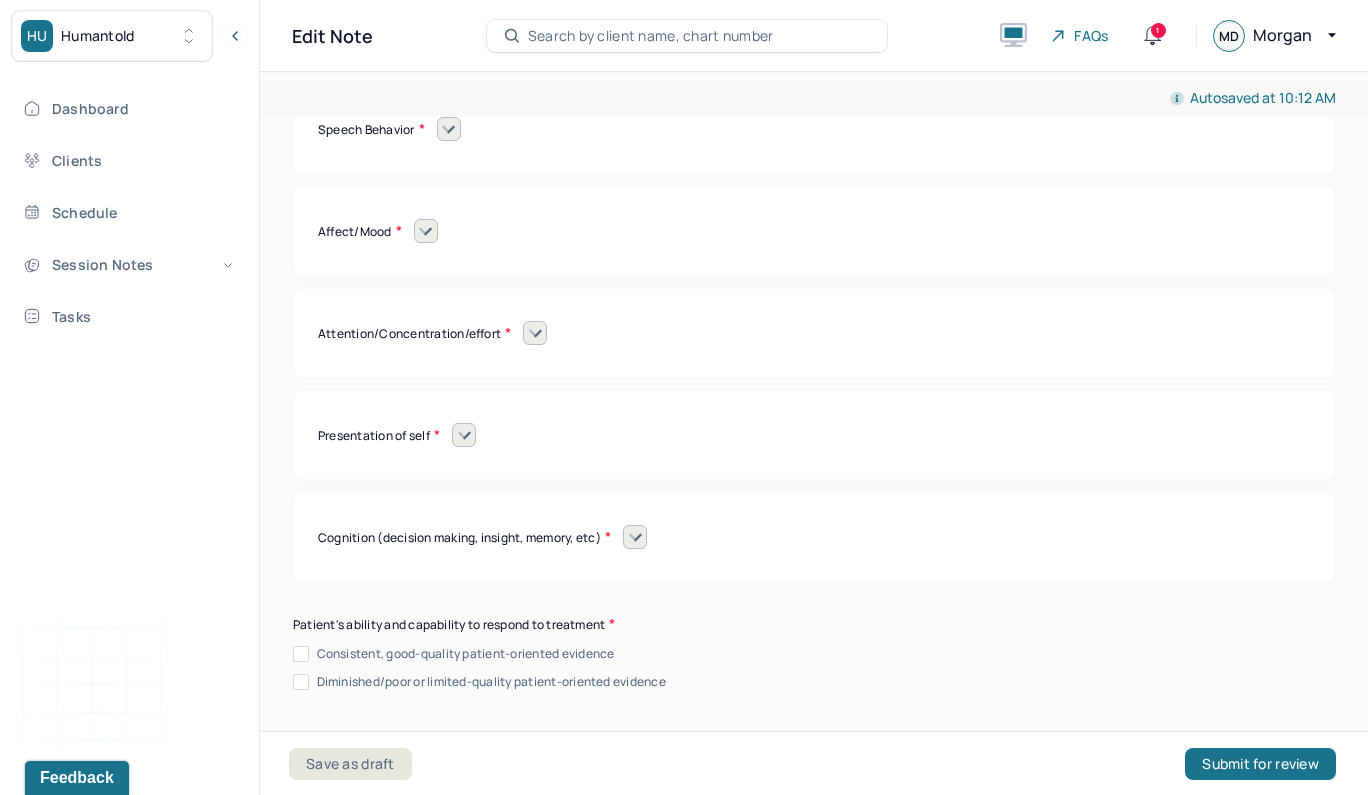 scroll, scrollTop: 17492, scrollLeft: 0, axis: vertical 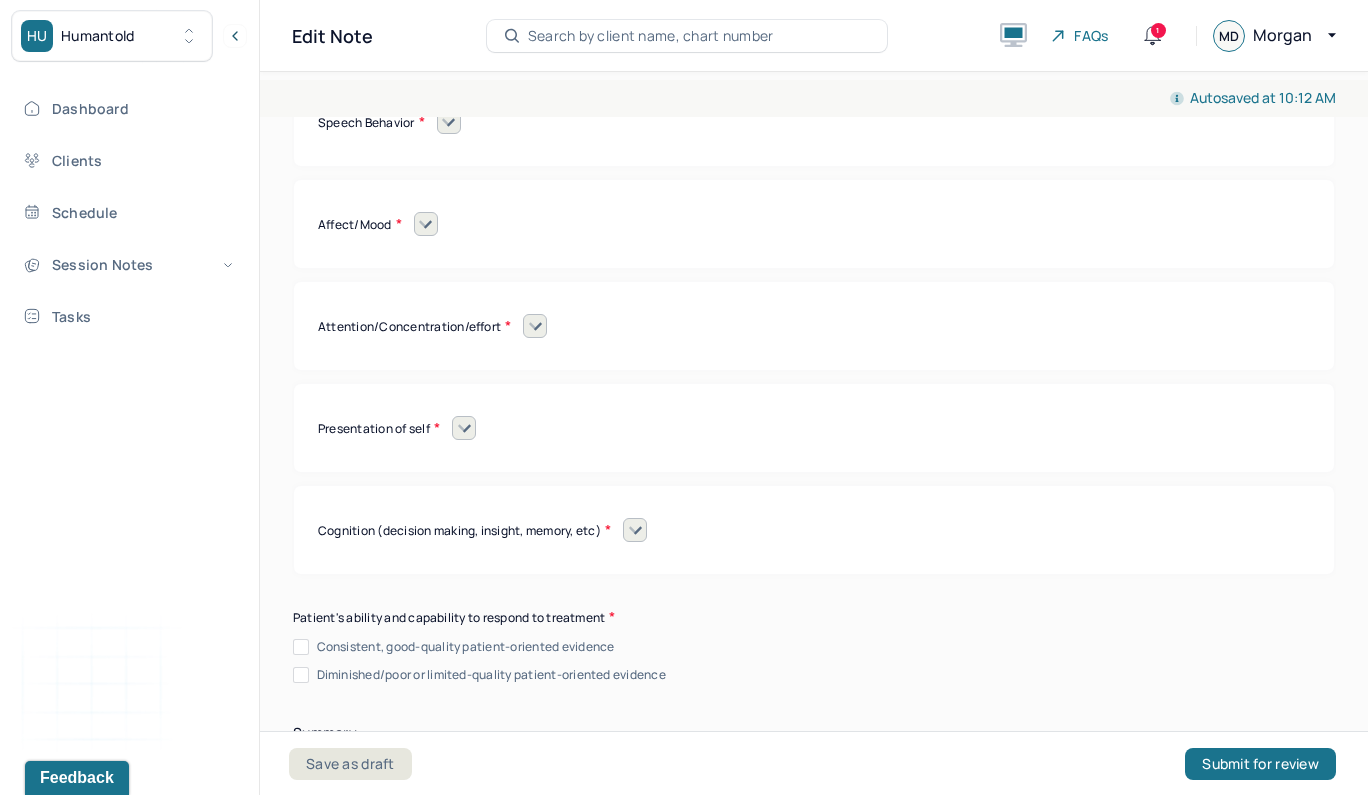 click 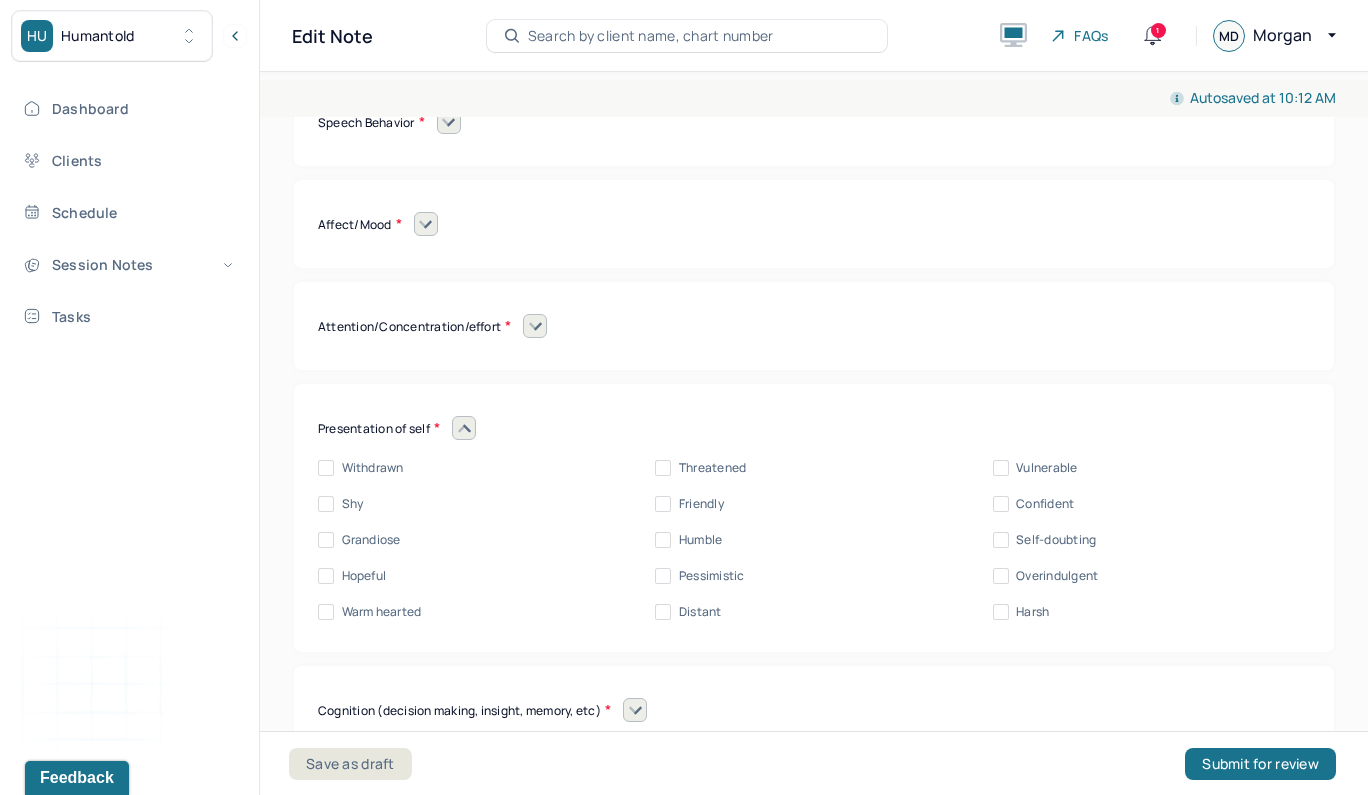 click on "Friendly" at bounding box center [663, -410] 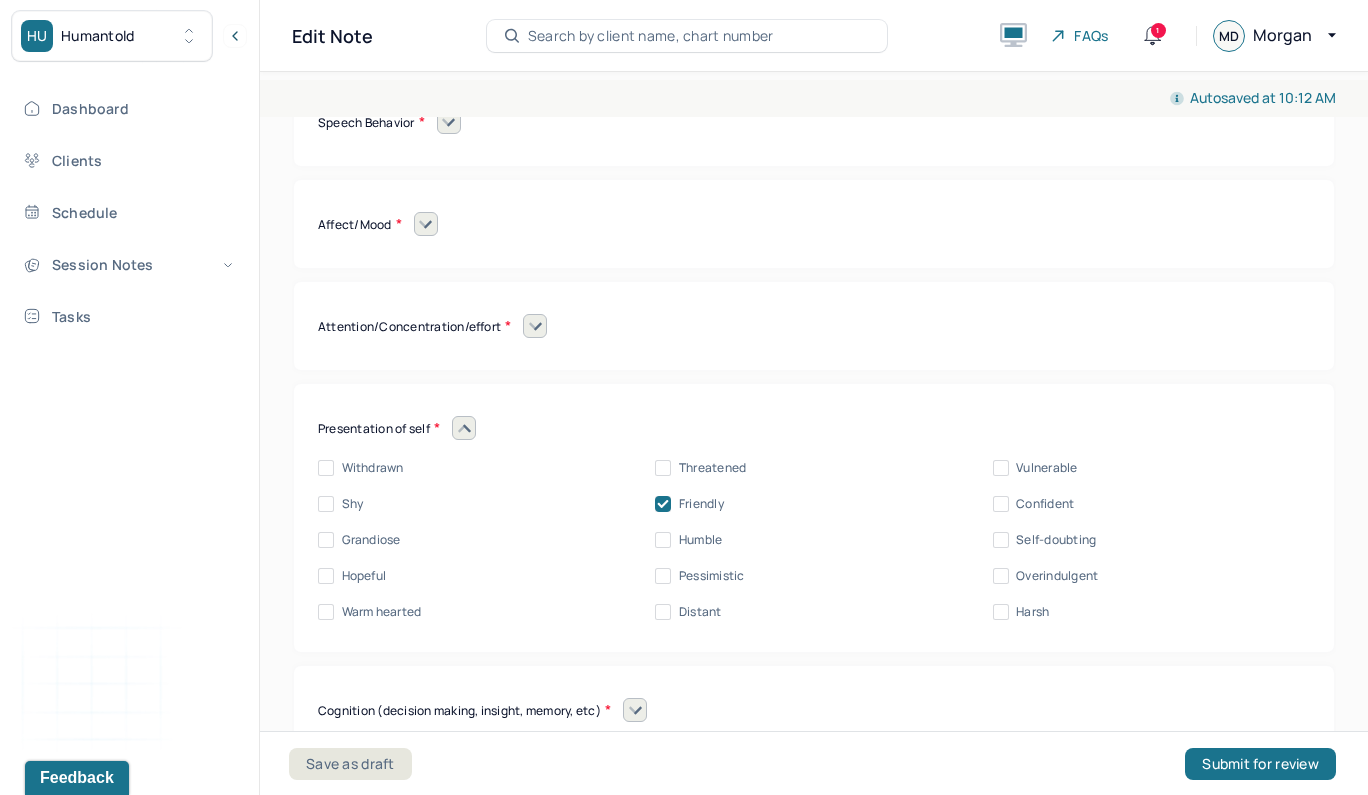 checkbox on "true" 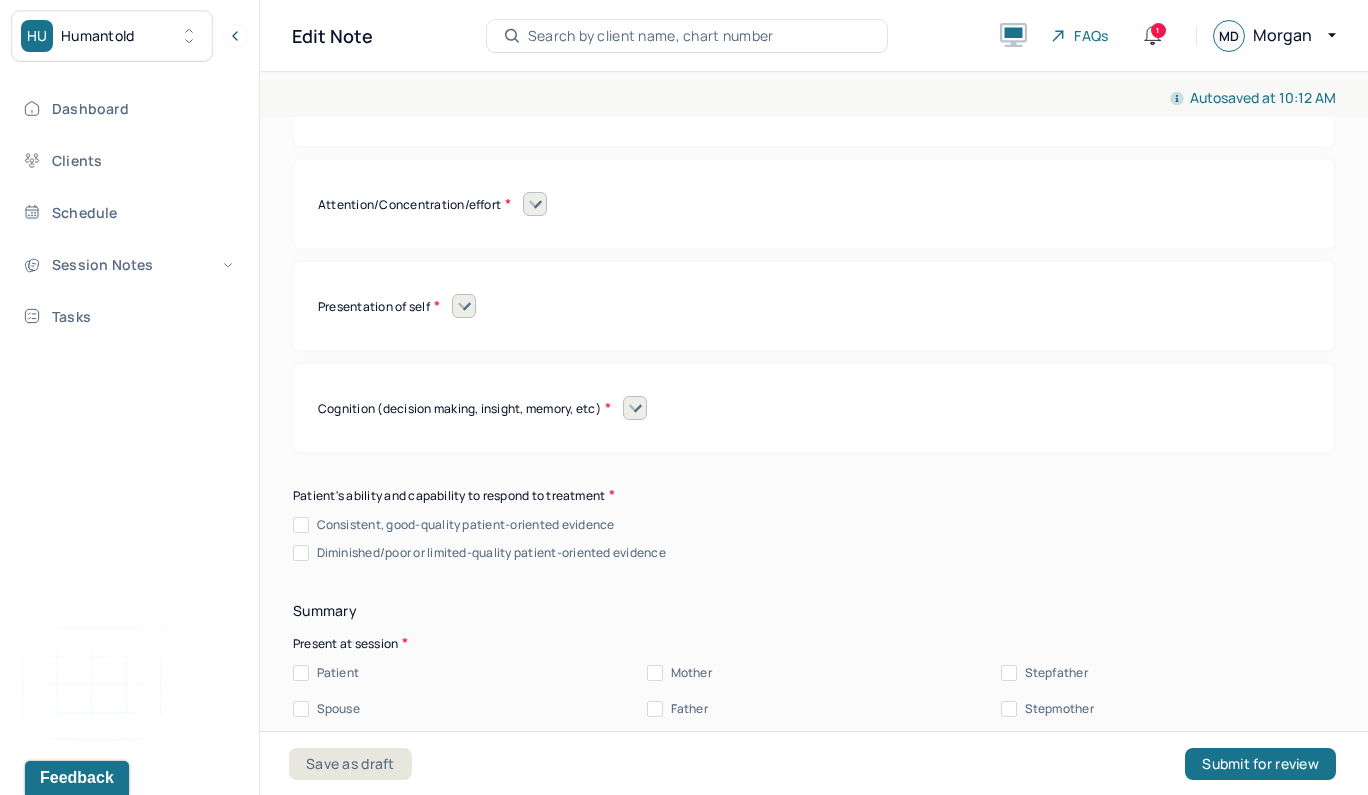 scroll, scrollTop: 17619, scrollLeft: 0, axis: vertical 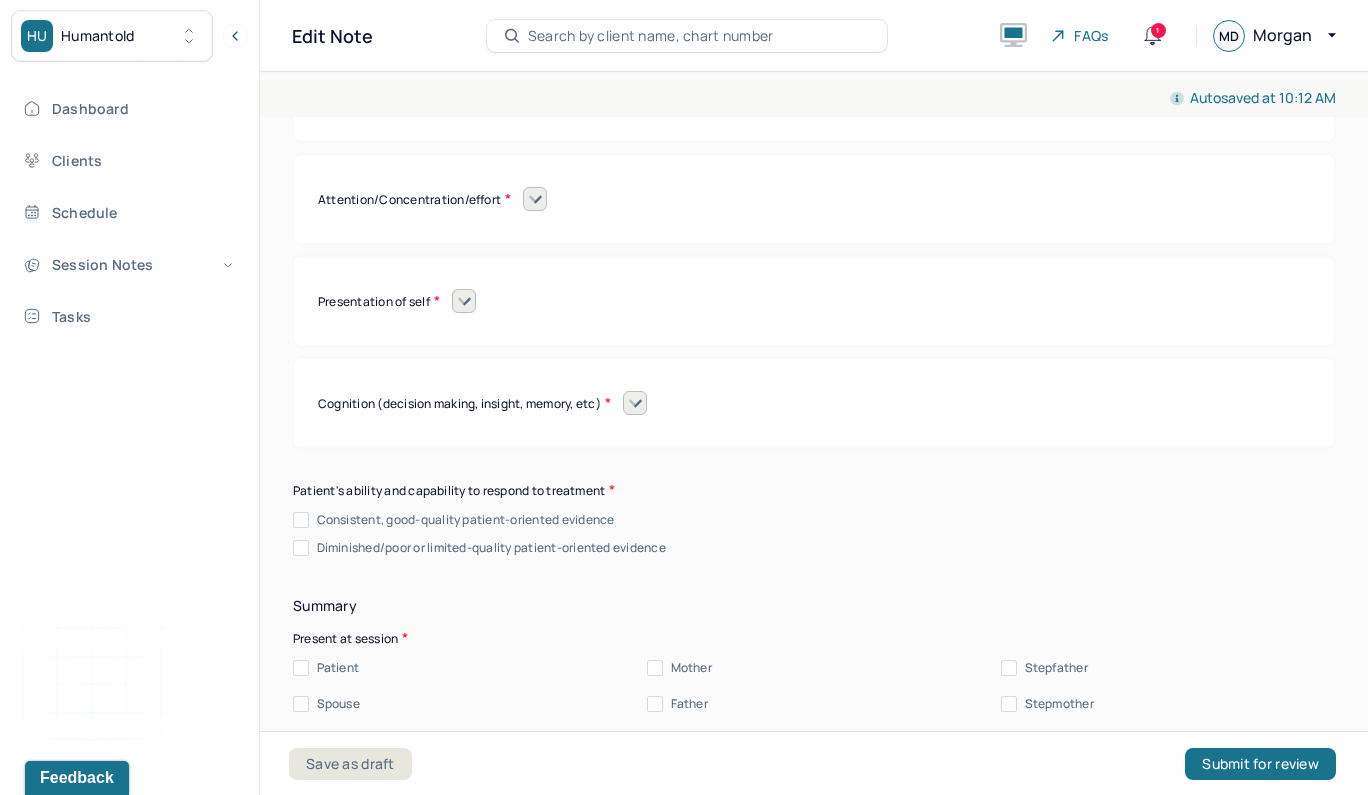 click on "Consistent, good-quality patient-oriented evidence" at bounding box center [301, -394] 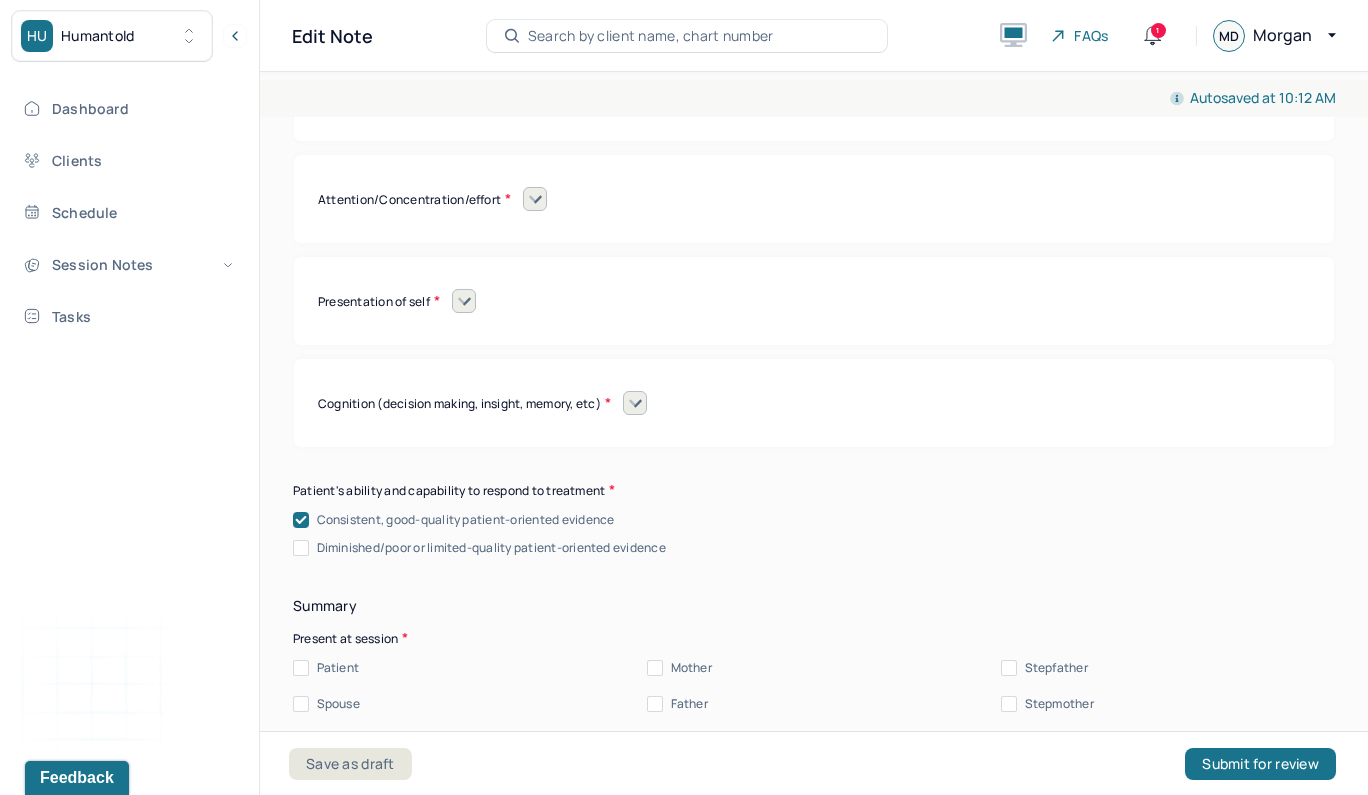 checkbox on "true" 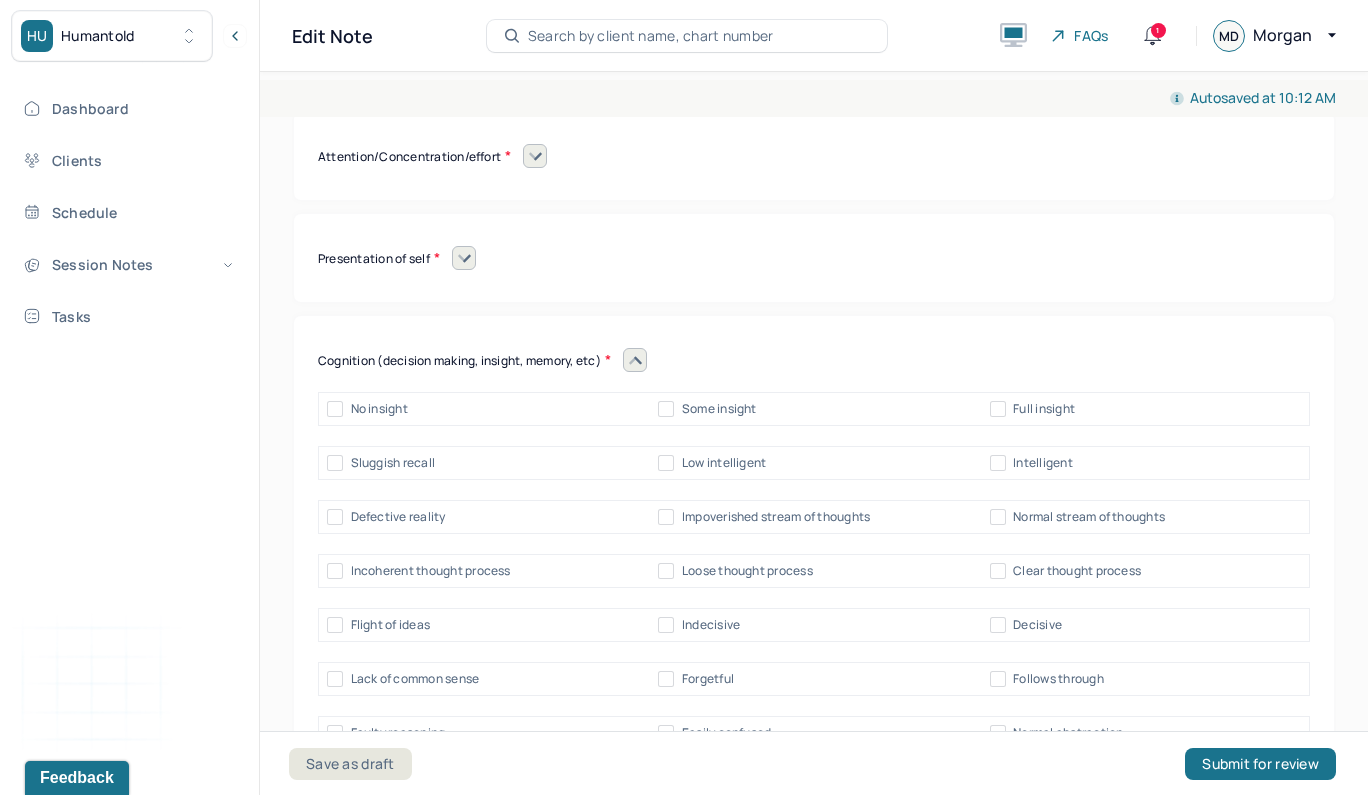 scroll, scrollTop: 17707, scrollLeft: 0, axis: vertical 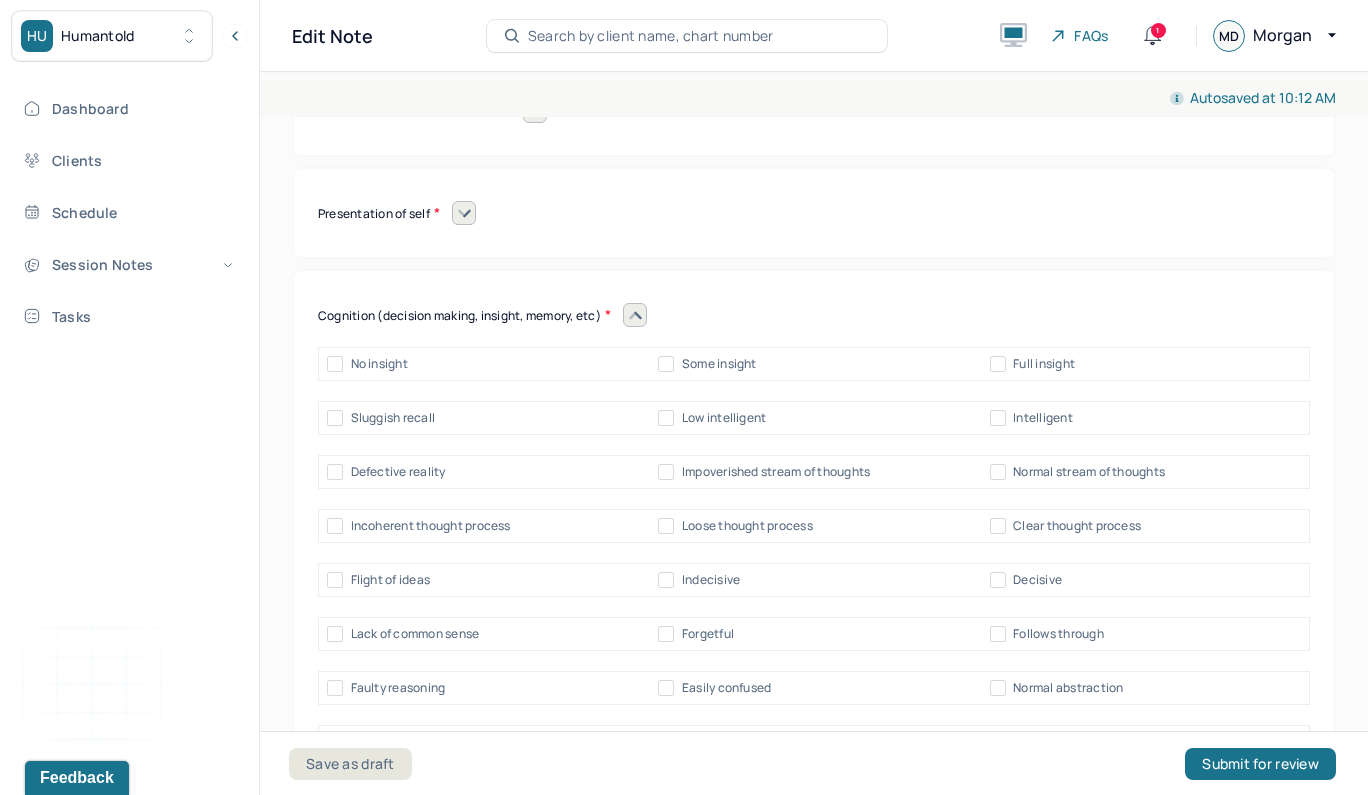 click on "Incoherent thought process Loose thought process Clear thought process" at bounding box center (814, -388) 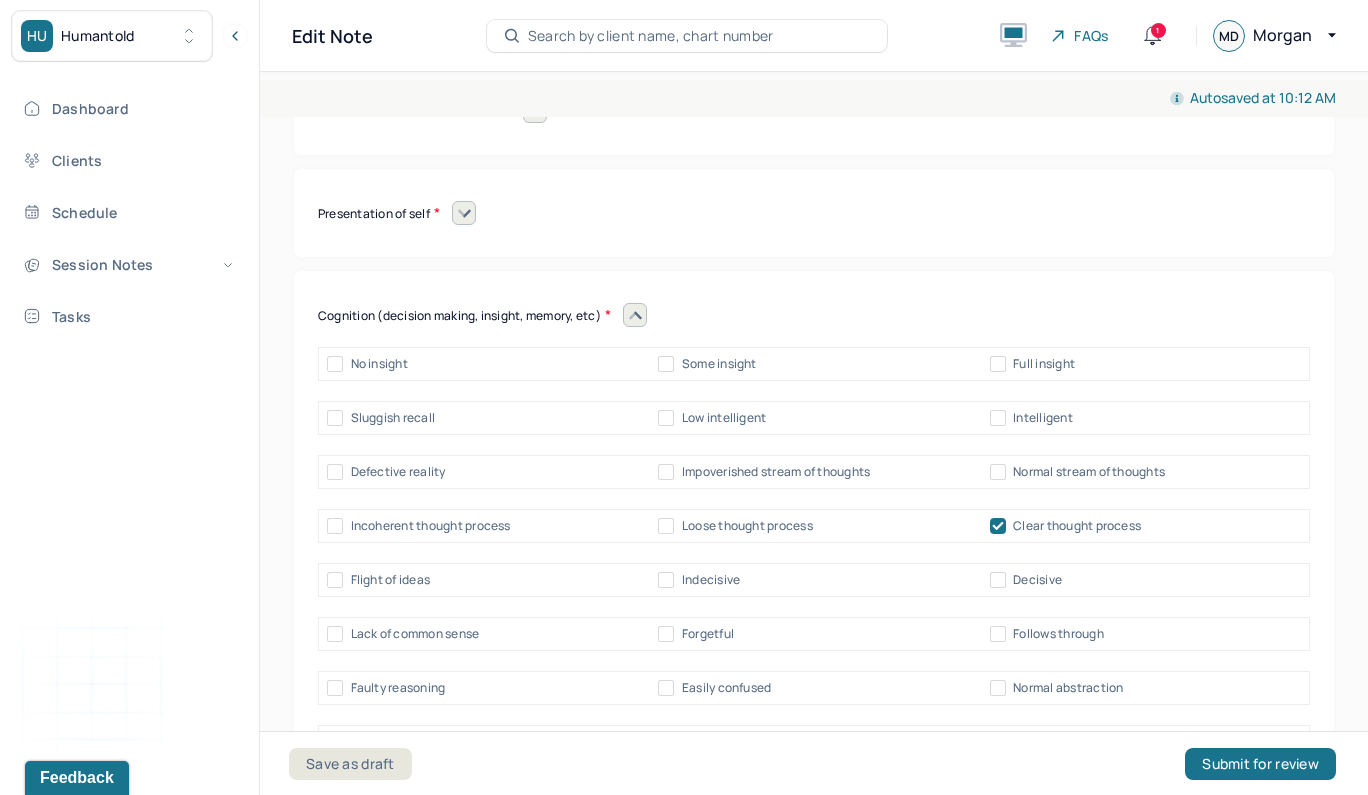 checkbox on "true" 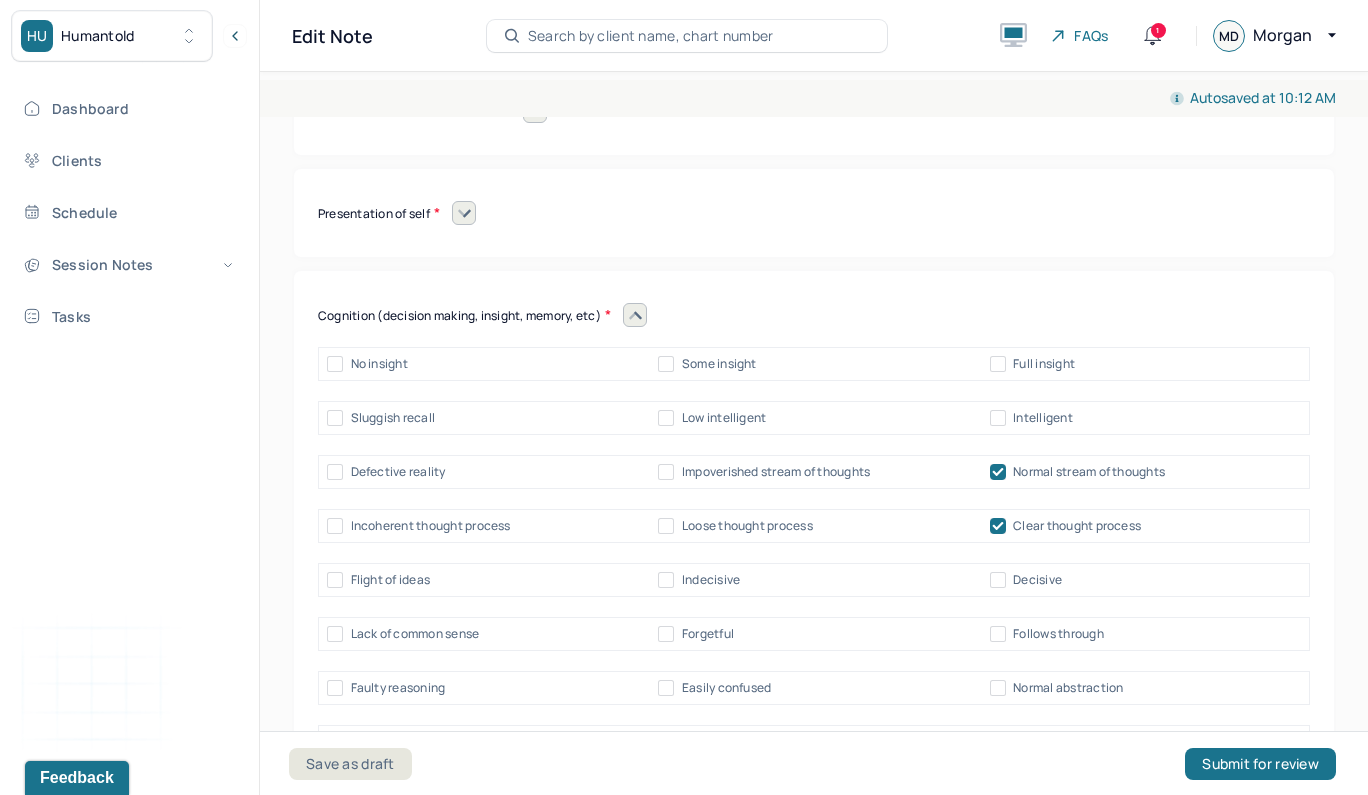 checkbox on "true" 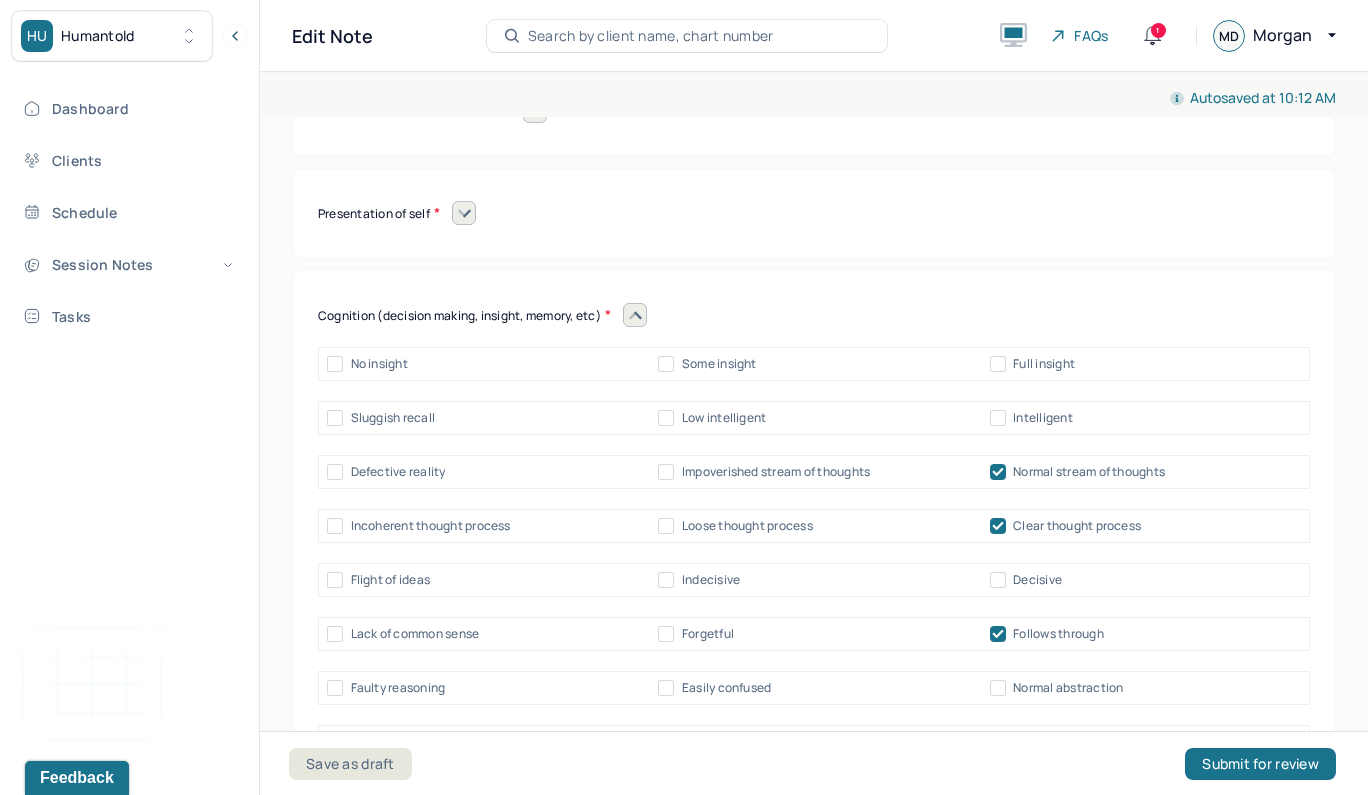 checkbox on "true" 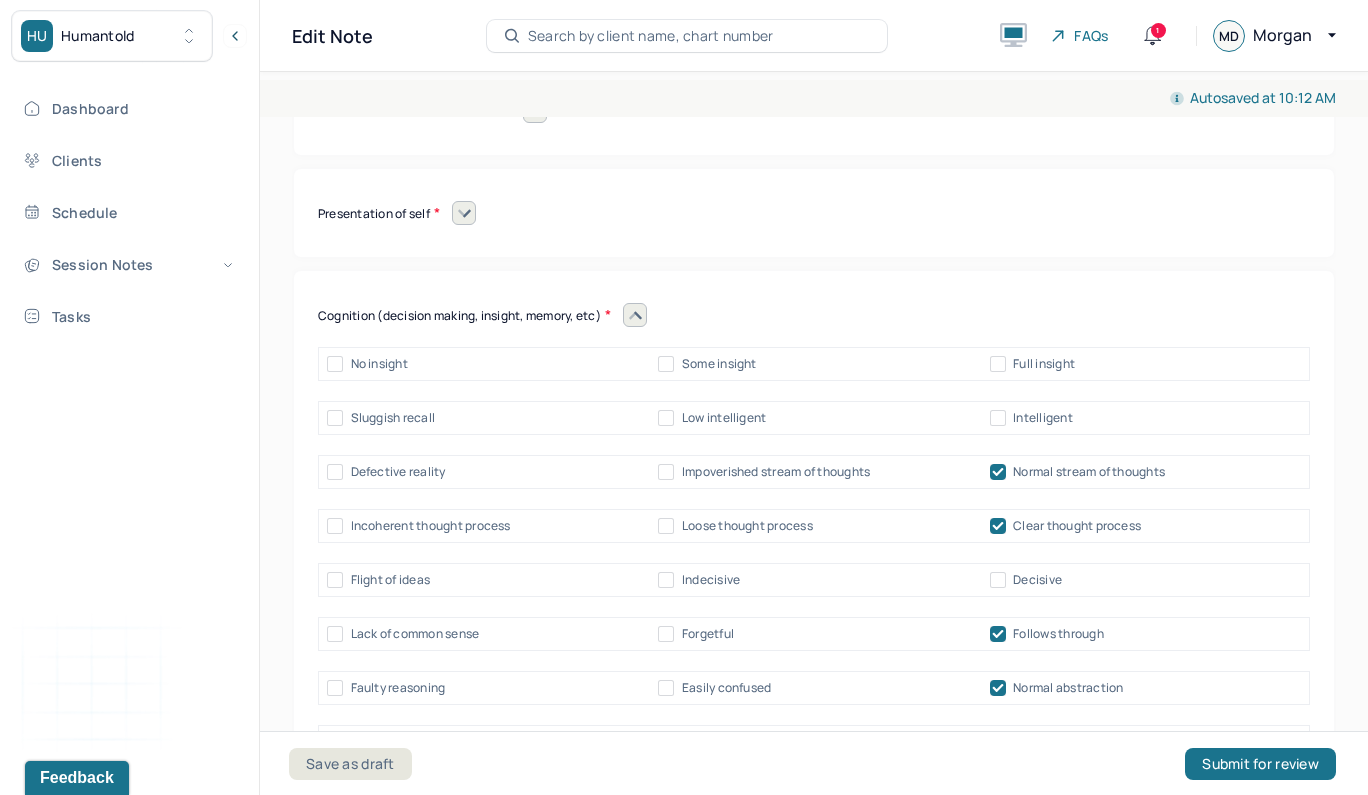 checkbox on "true" 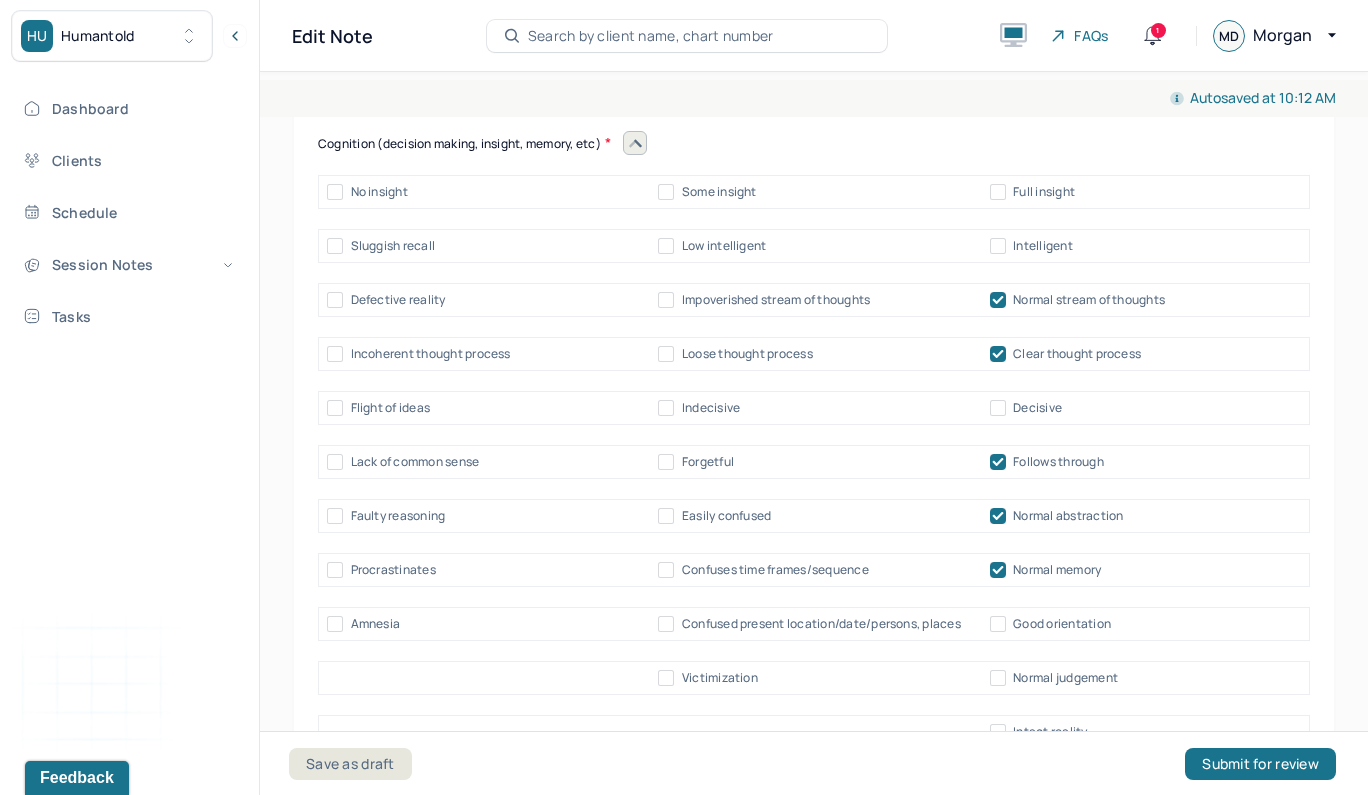 scroll, scrollTop: 17883, scrollLeft: 0, axis: vertical 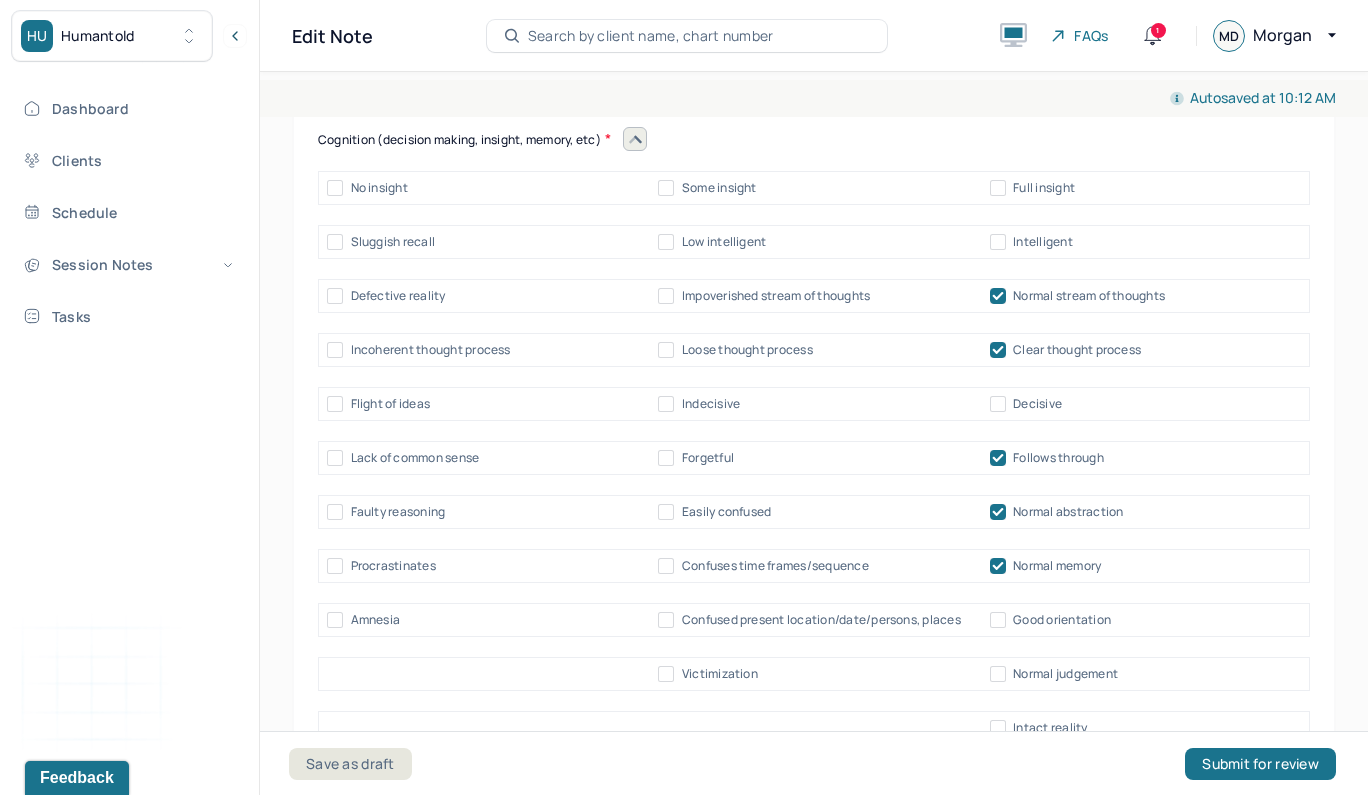 click on "Good orientation" at bounding box center (998, -294) 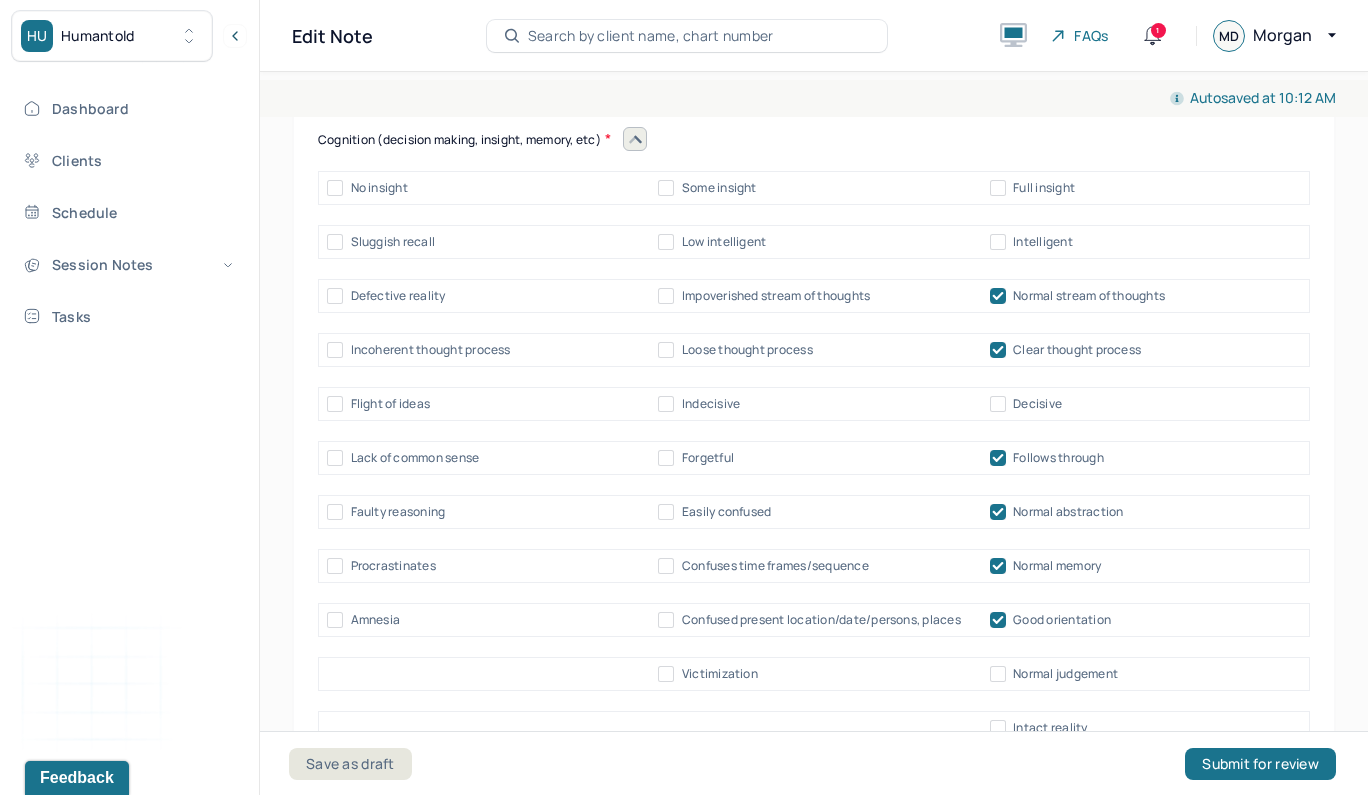 checkbox on "true" 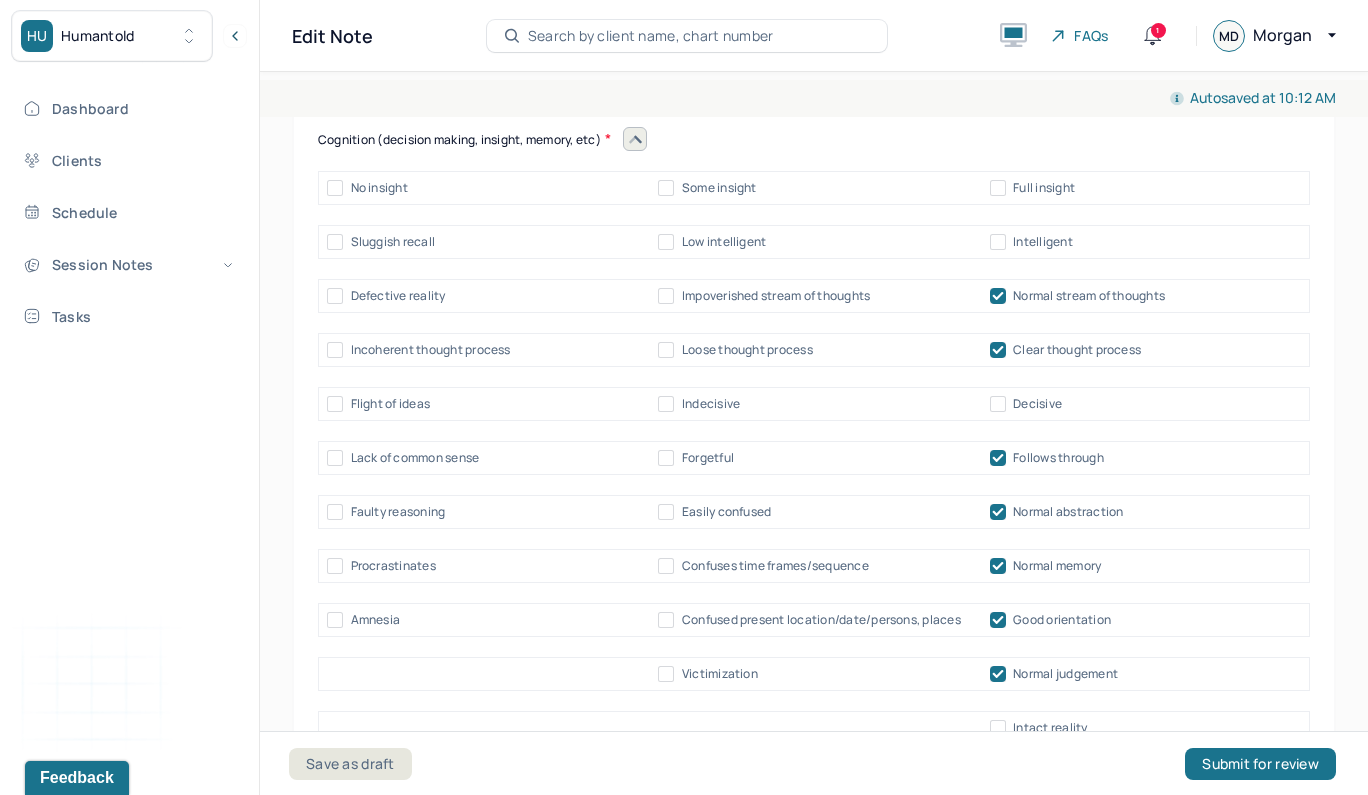 checkbox on "true" 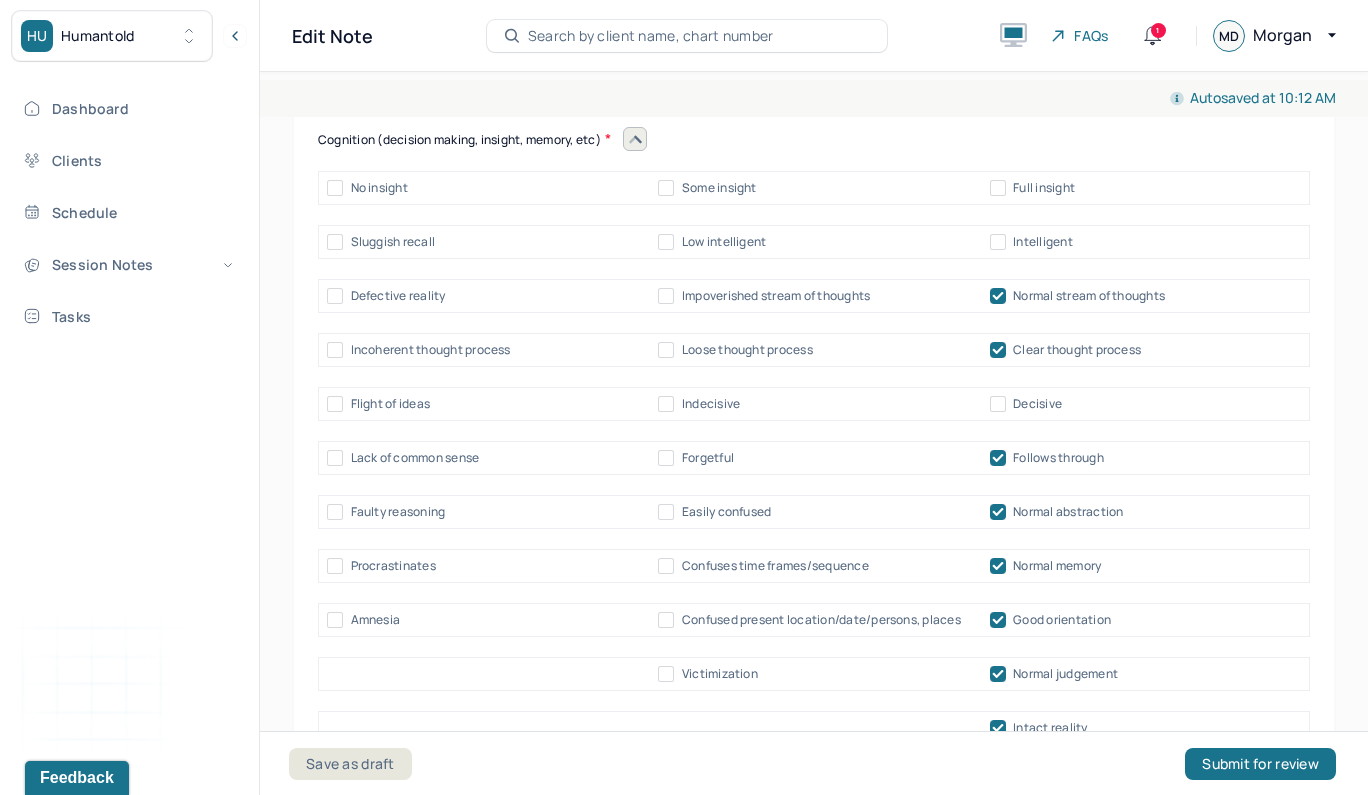 checkbox on "true" 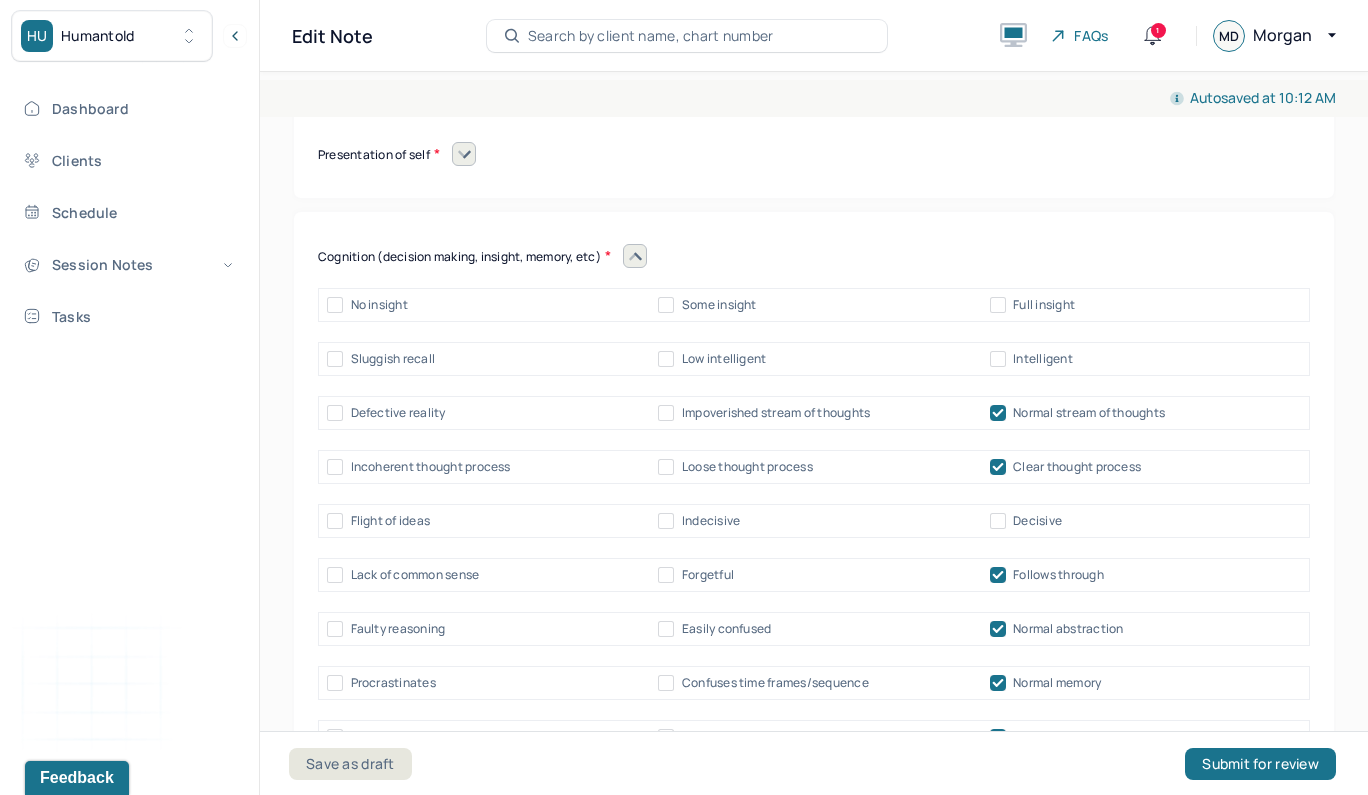 scroll, scrollTop: 17751, scrollLeft: 0, axis: vertical 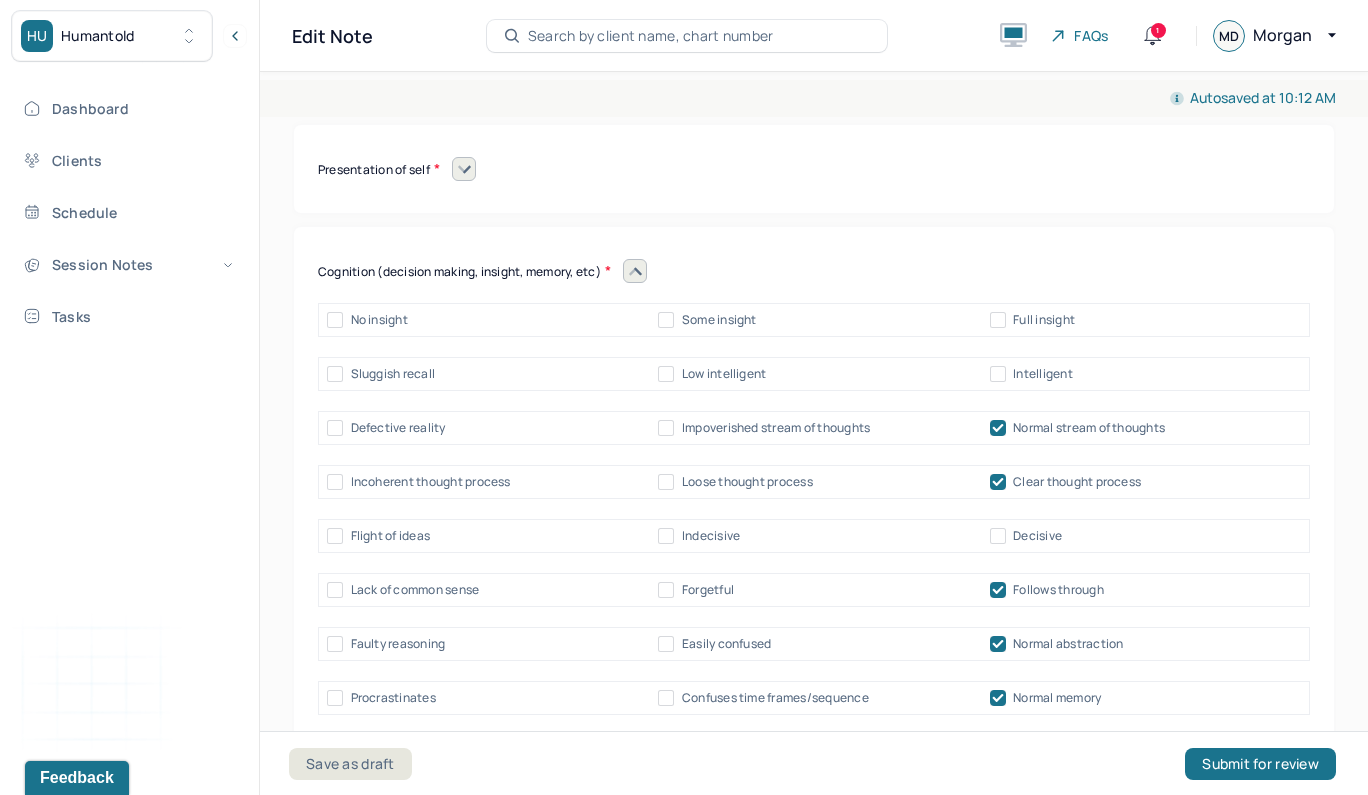 click 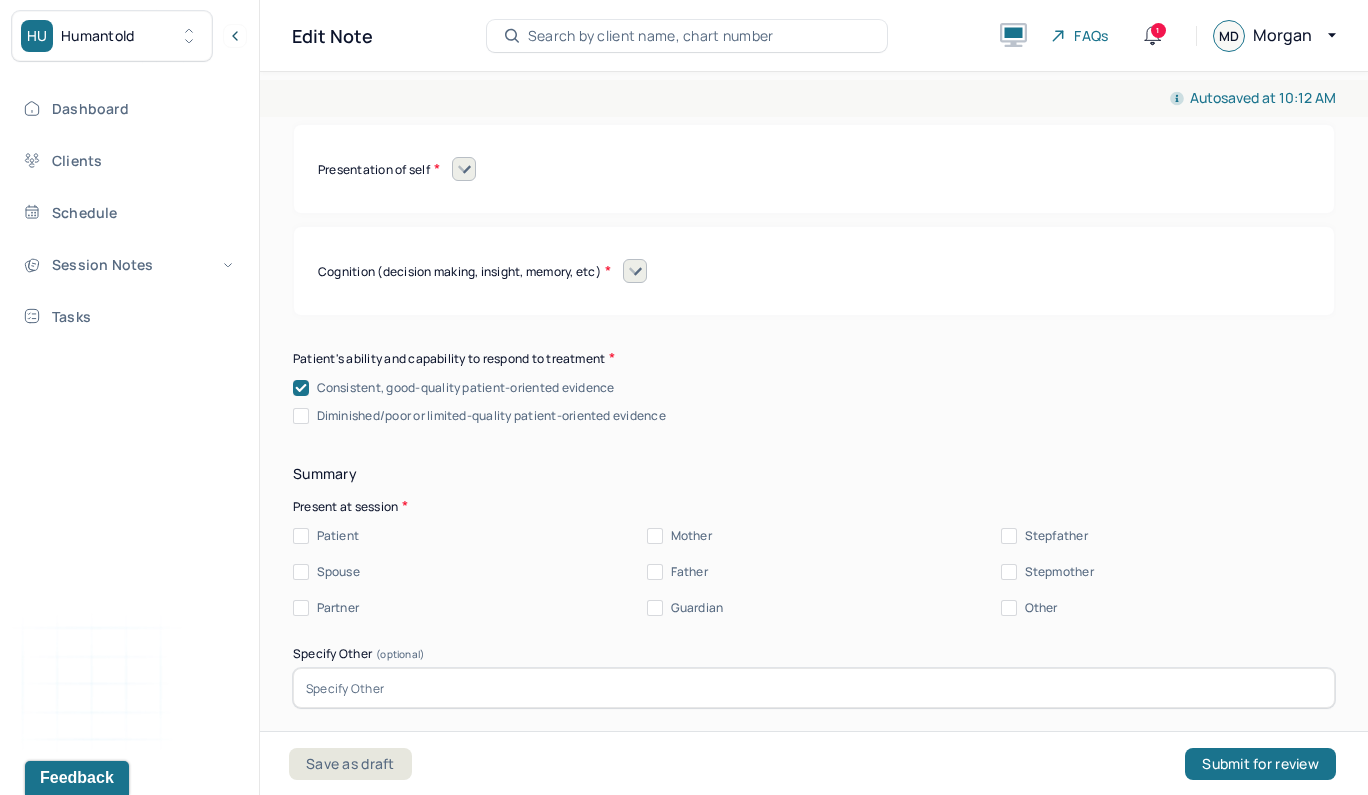 click on "Patient" at bounding box center [301, 536] 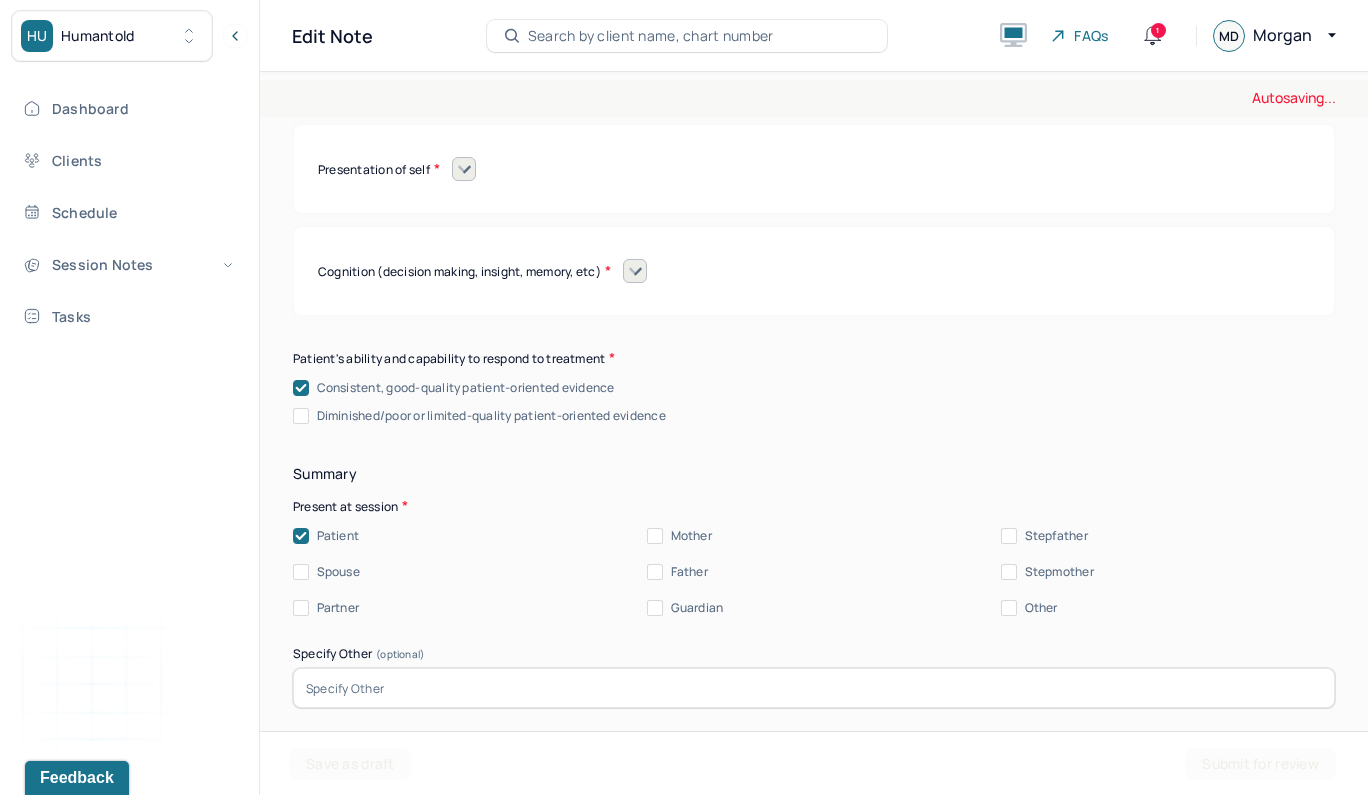 click on "Partner" at bounding box center (301, 608) 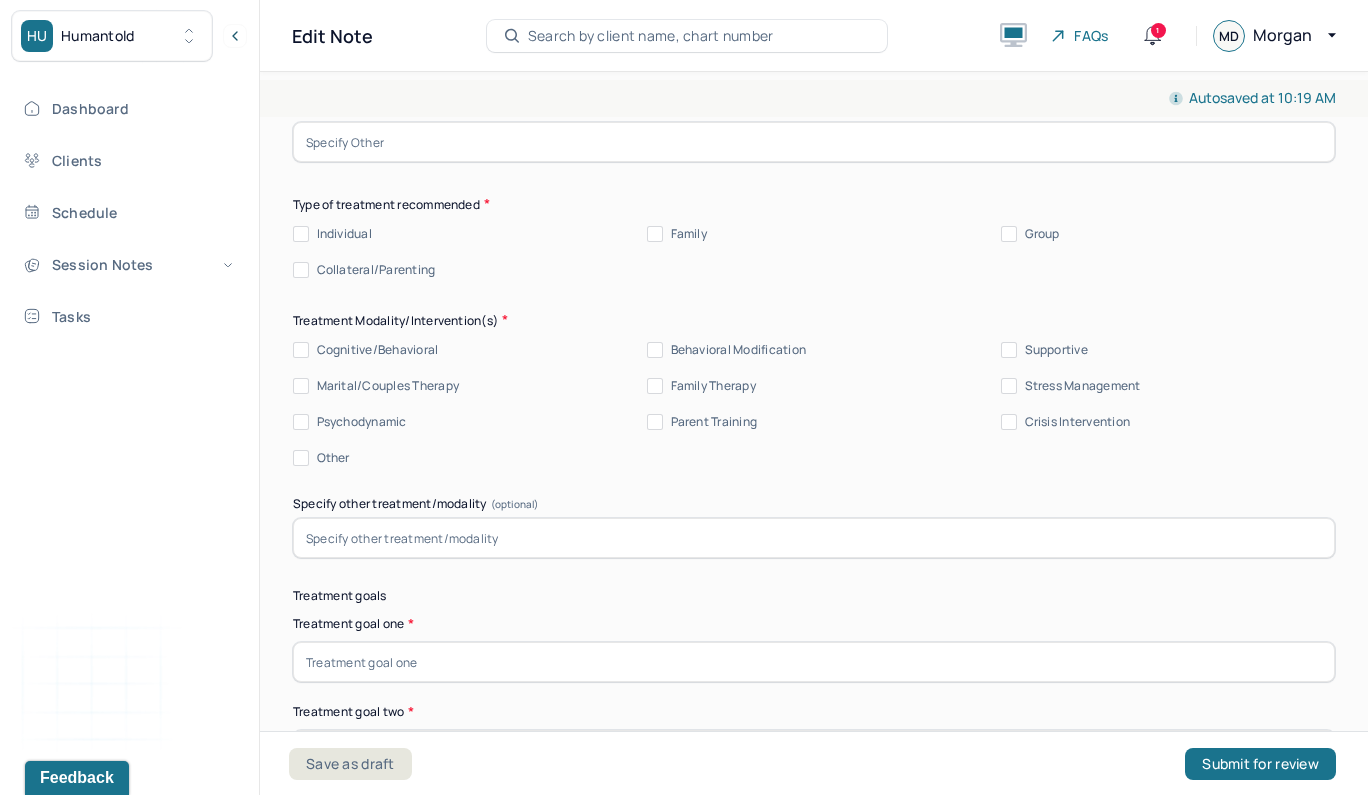 scroll, scrollTop: 18257, scrollLeft: 0, axis: vertical 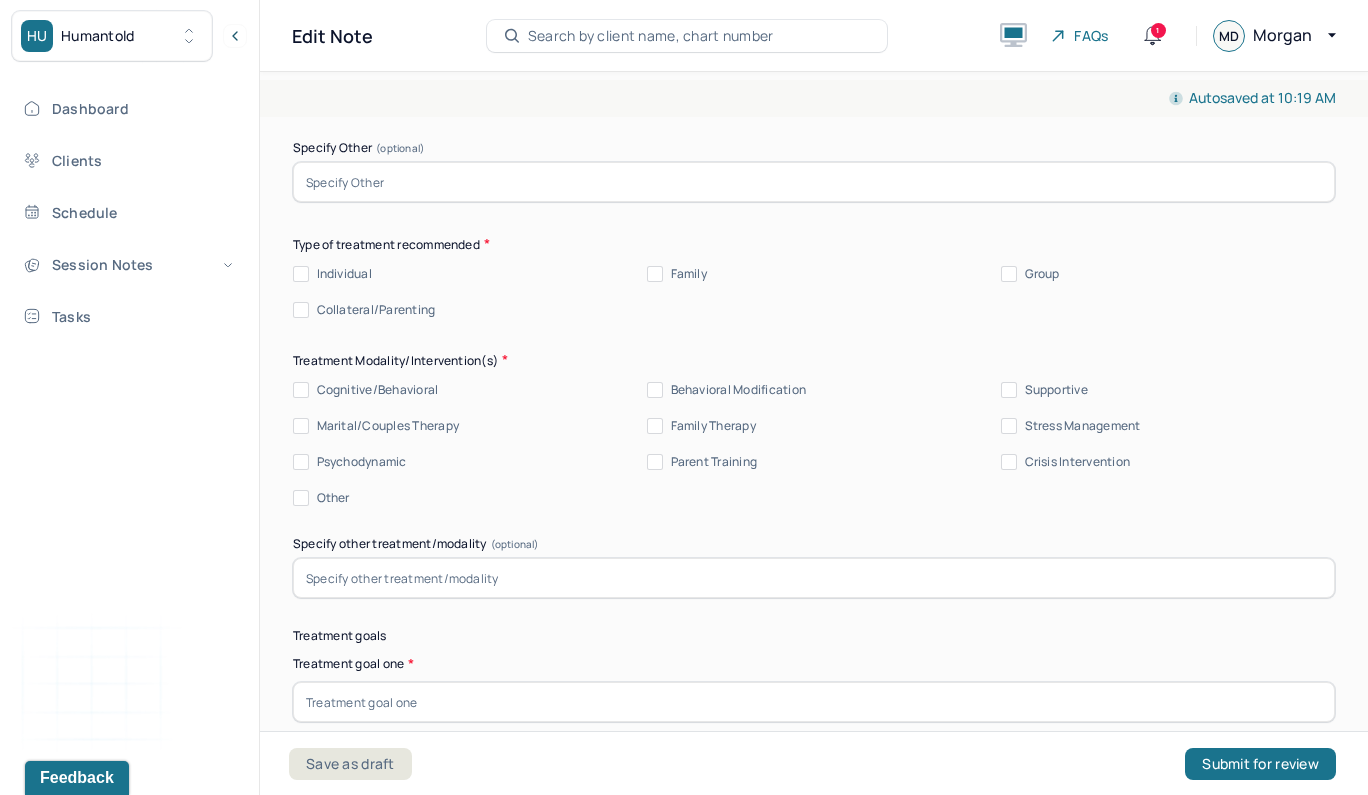 click on "Family" at bounding box center [655, 274] 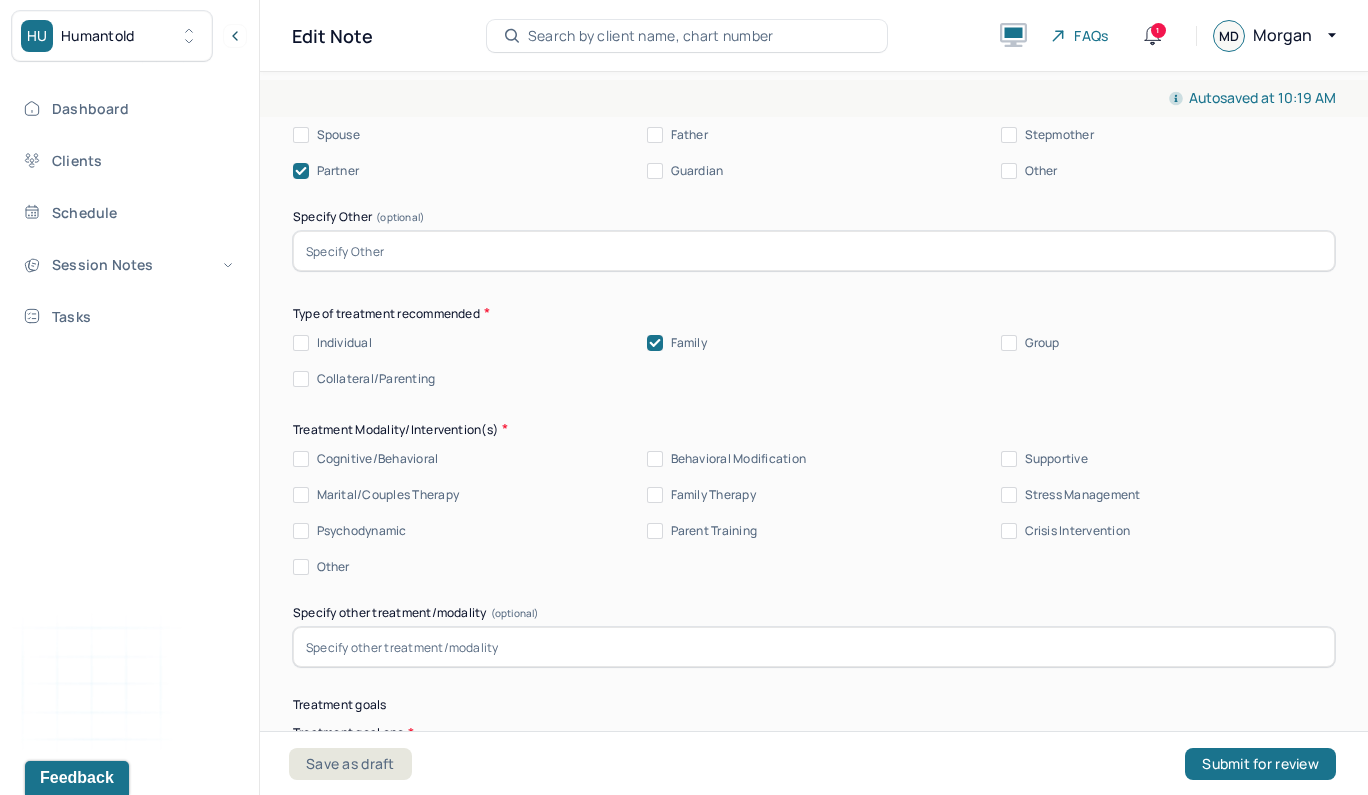 scroll, scrollTop: 18114, scrollLeft: 0, axis: vertical 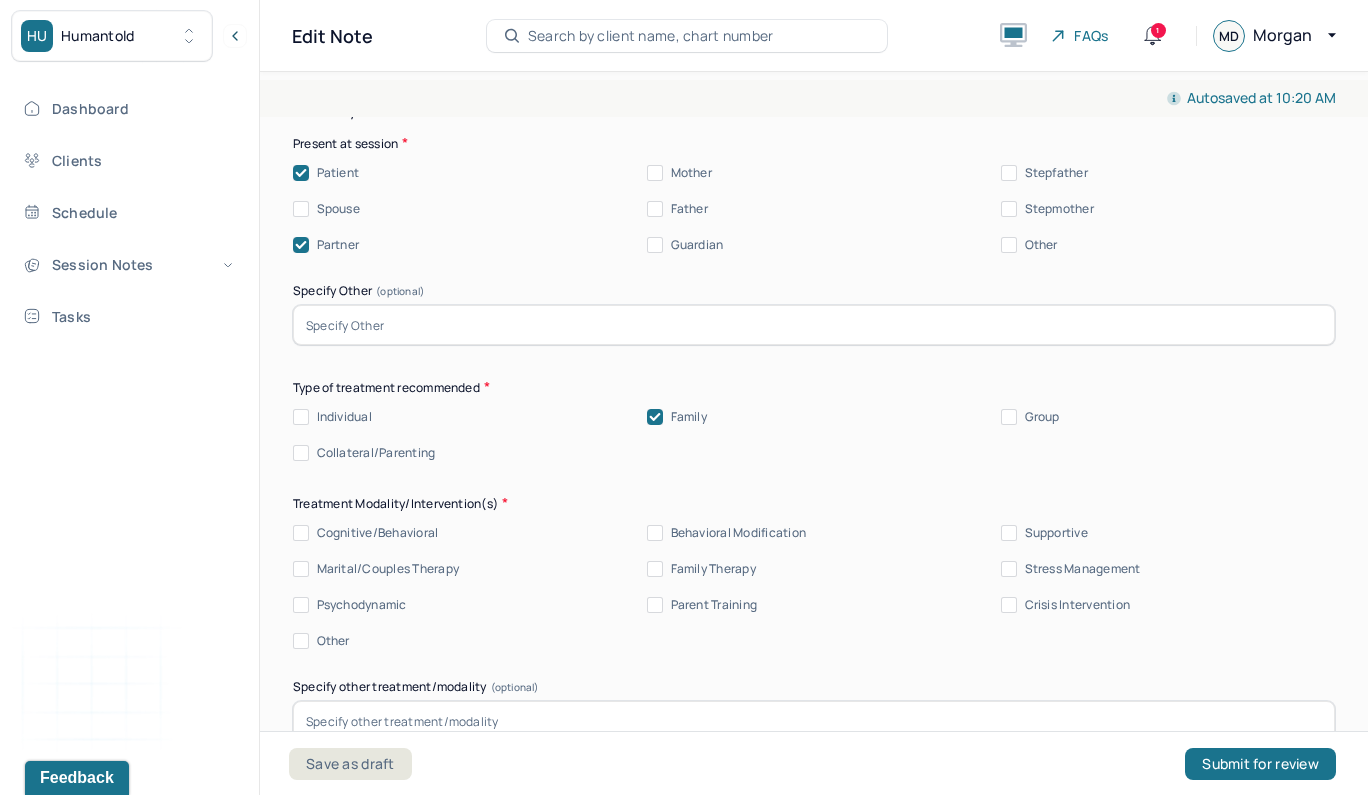 click on "Cognitive/Behavioral" at bounding box center (301, 533) 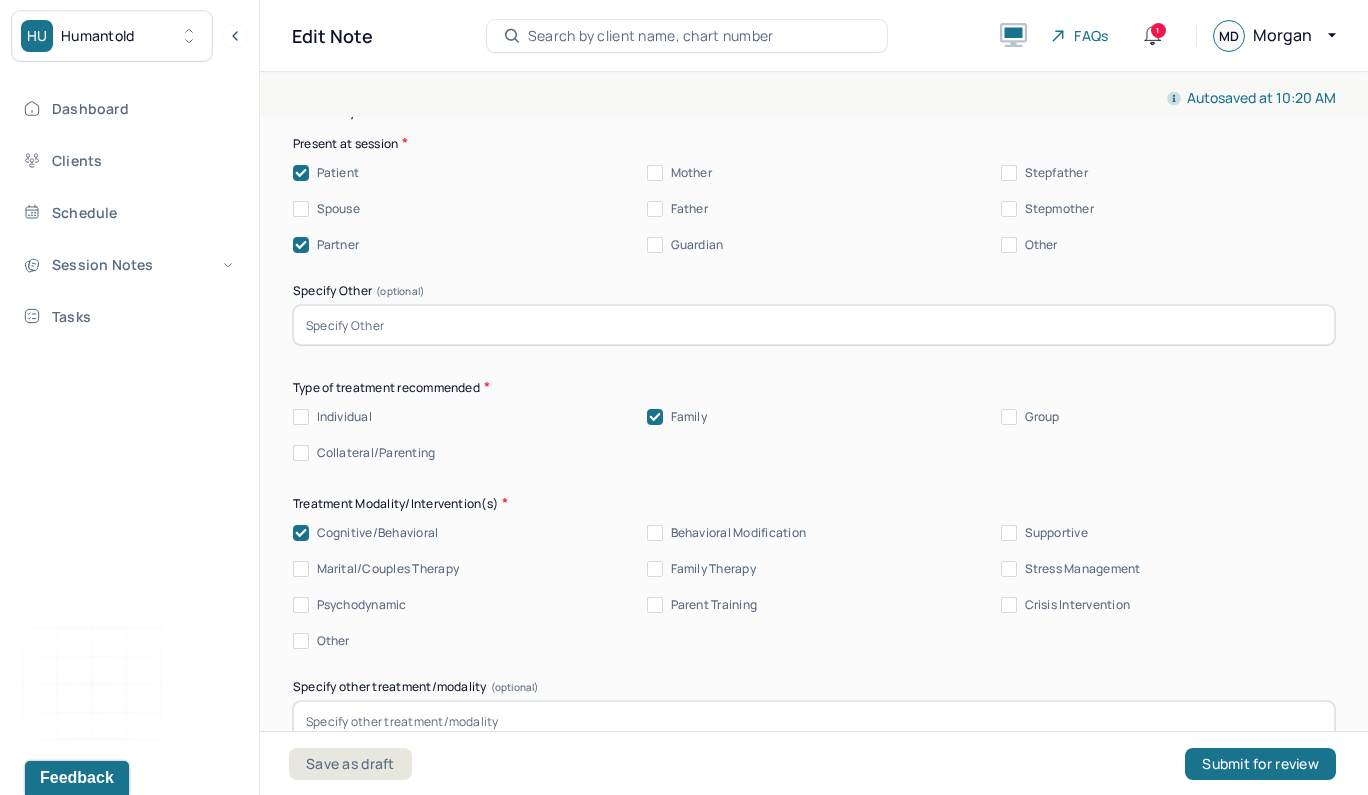 click on "Marital/Couples Therapy" at bounding box center (301, 569) 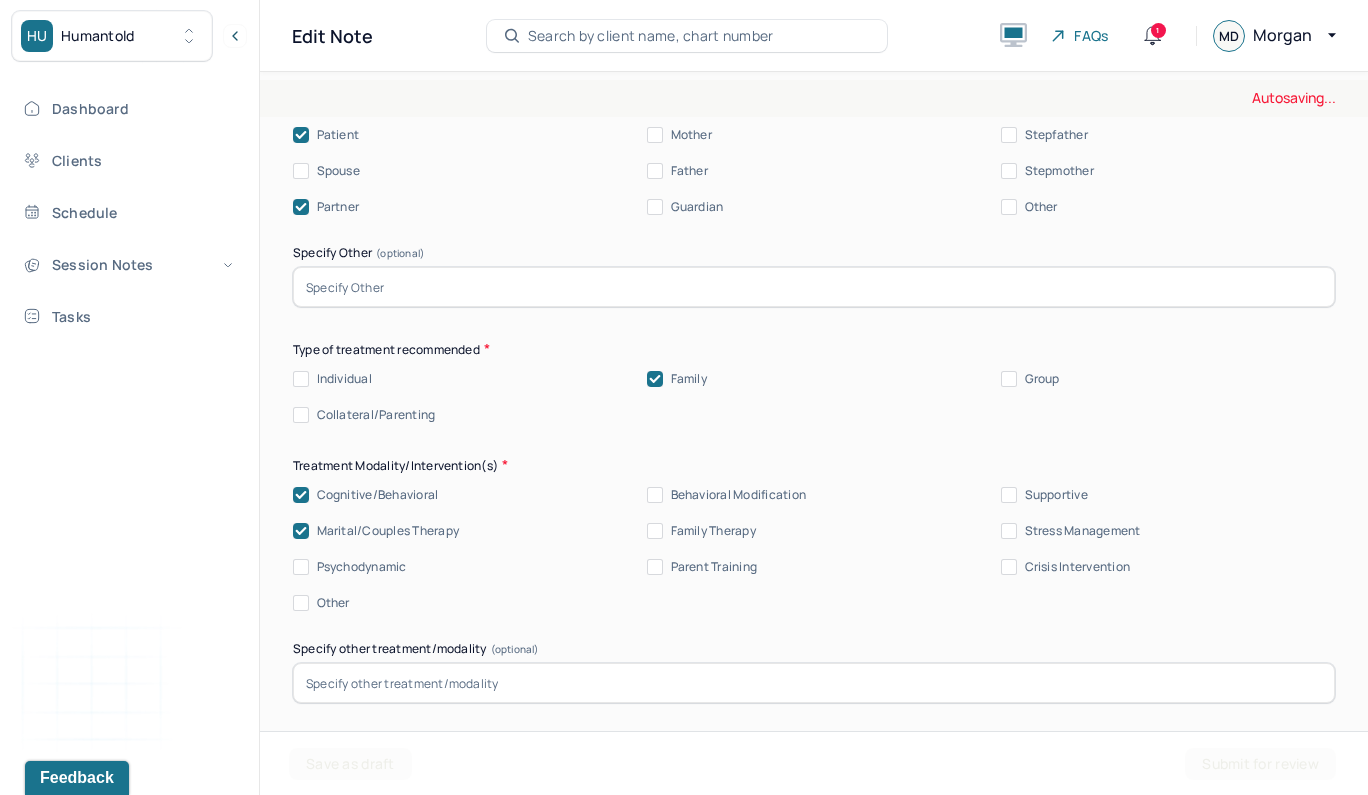 scroll, scrollTop: 18153, scrollLeft: 0, axis: vertical 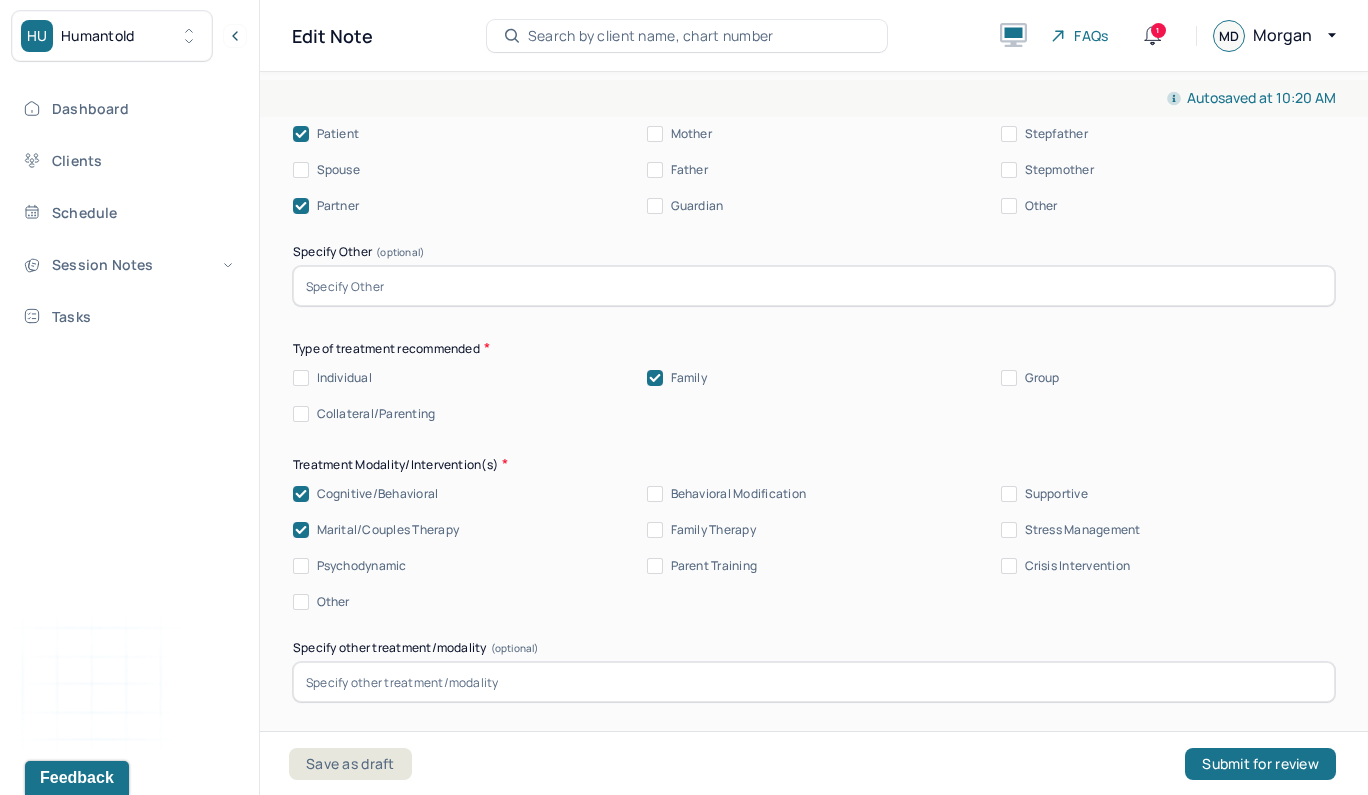 click on "Other" at bounding box center [301, 602] 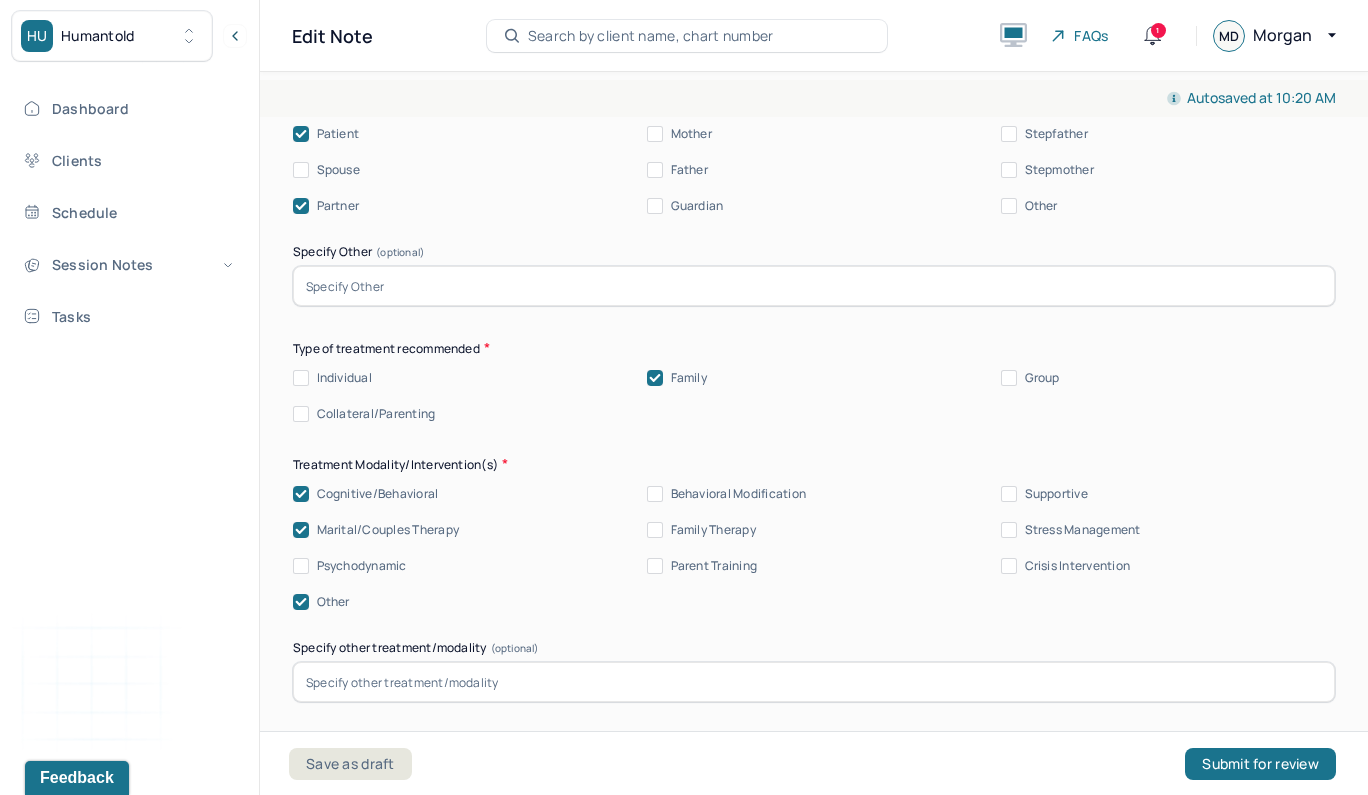 click at bounding box center [814, 682] 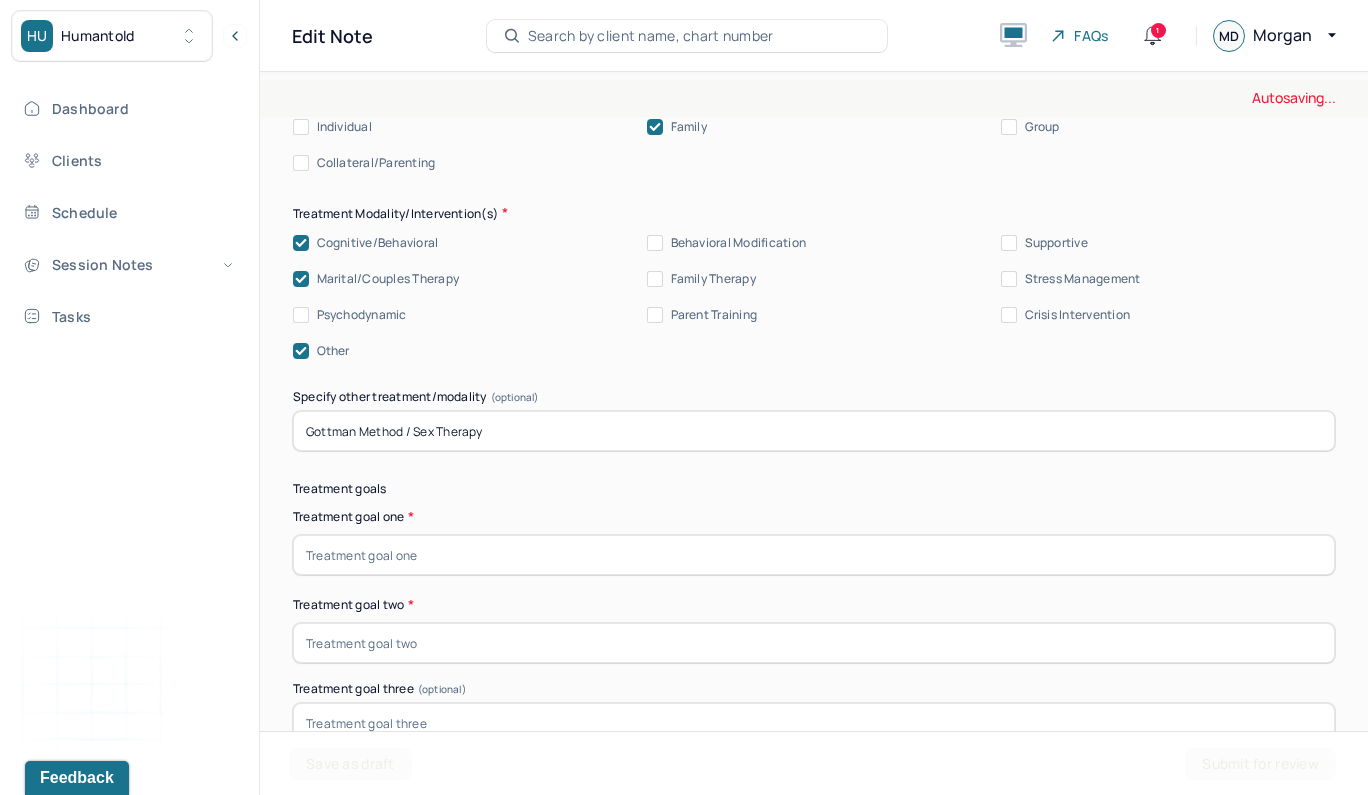 scroll, scrollTop: 18468, scrollLeft: 0, axis: vertical 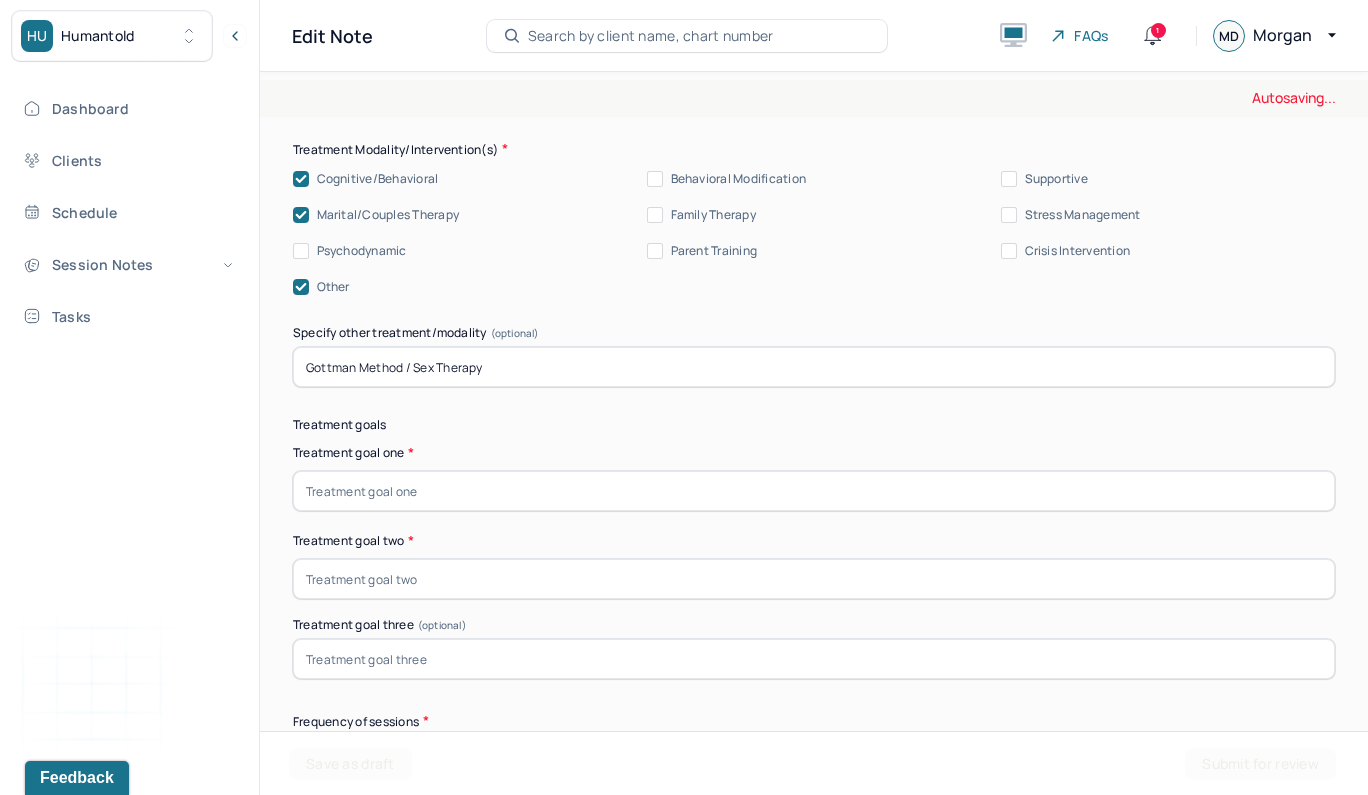 type on "Gottman Method / Sex Therapy" 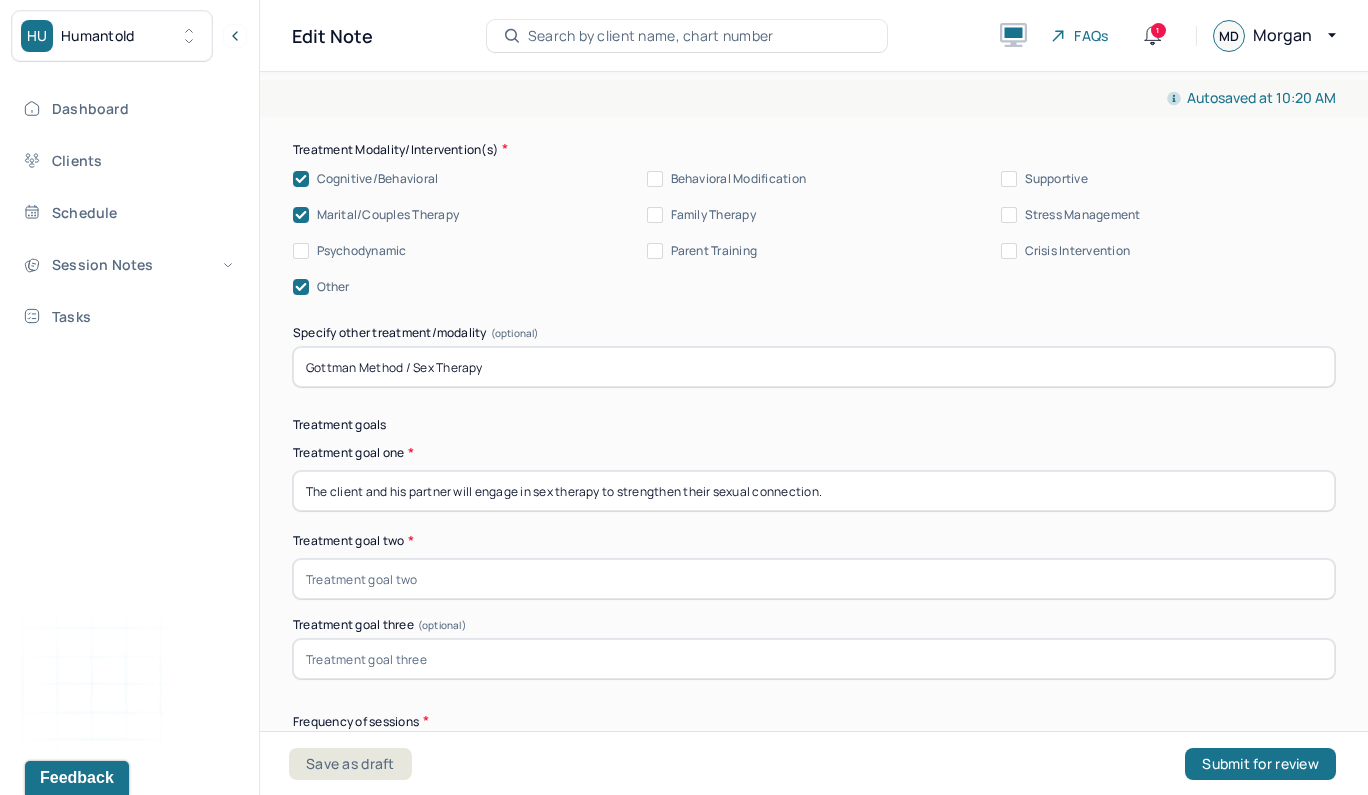 type on "The client and his partner will engage in sex therapy to strengthen their sexual connection." 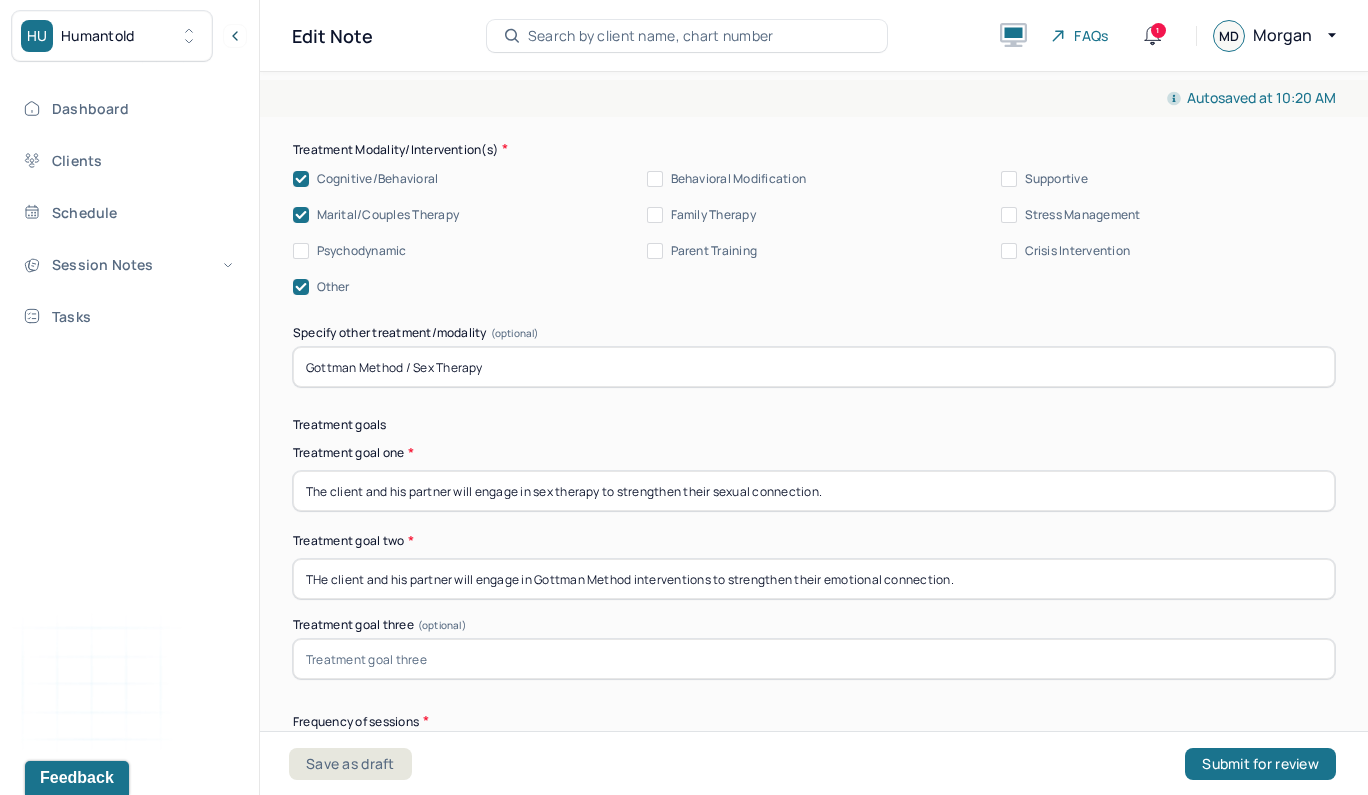 type on "THe client and his partner will engage in Gottman Method interventions to strengthen their emotional connection." 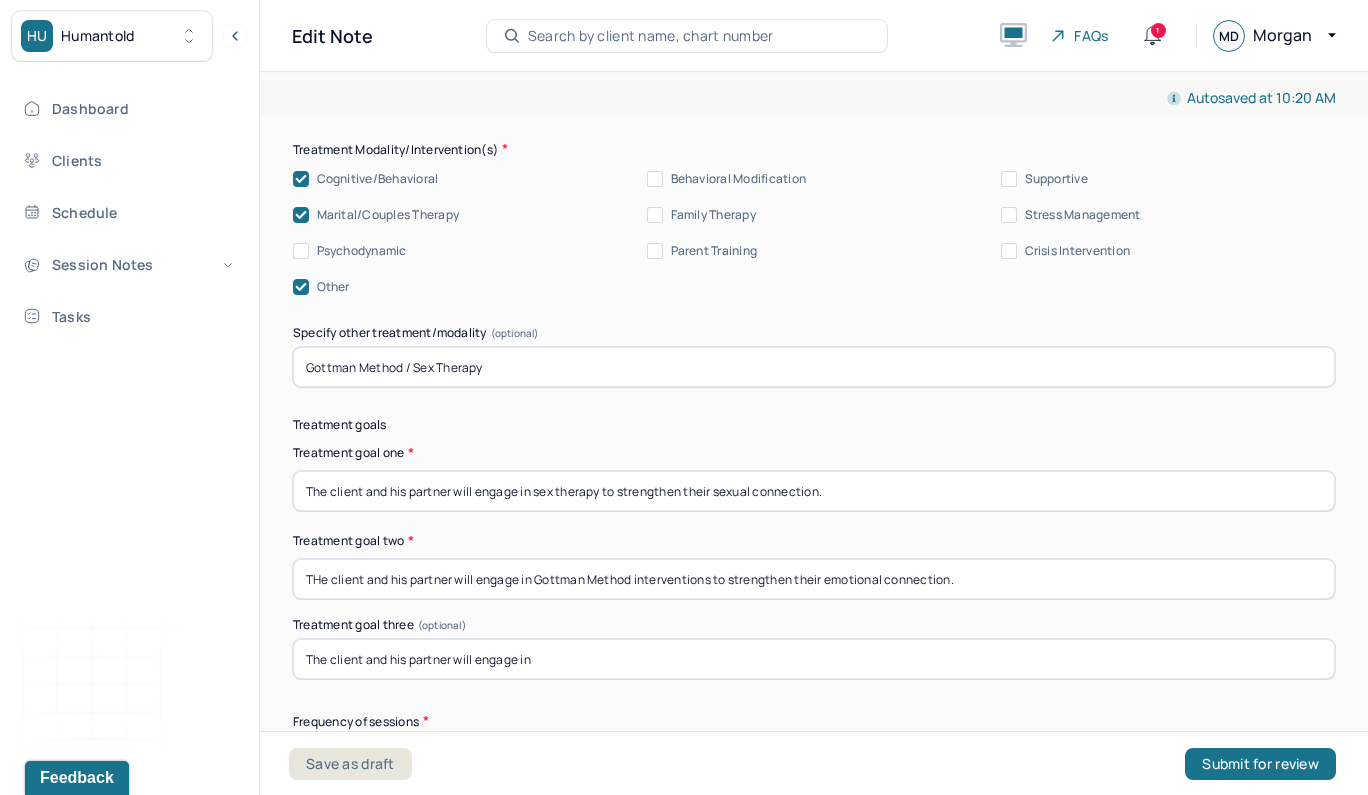 scroll, scrollTop: 18546, scrollLeft: 0, axis: vertical 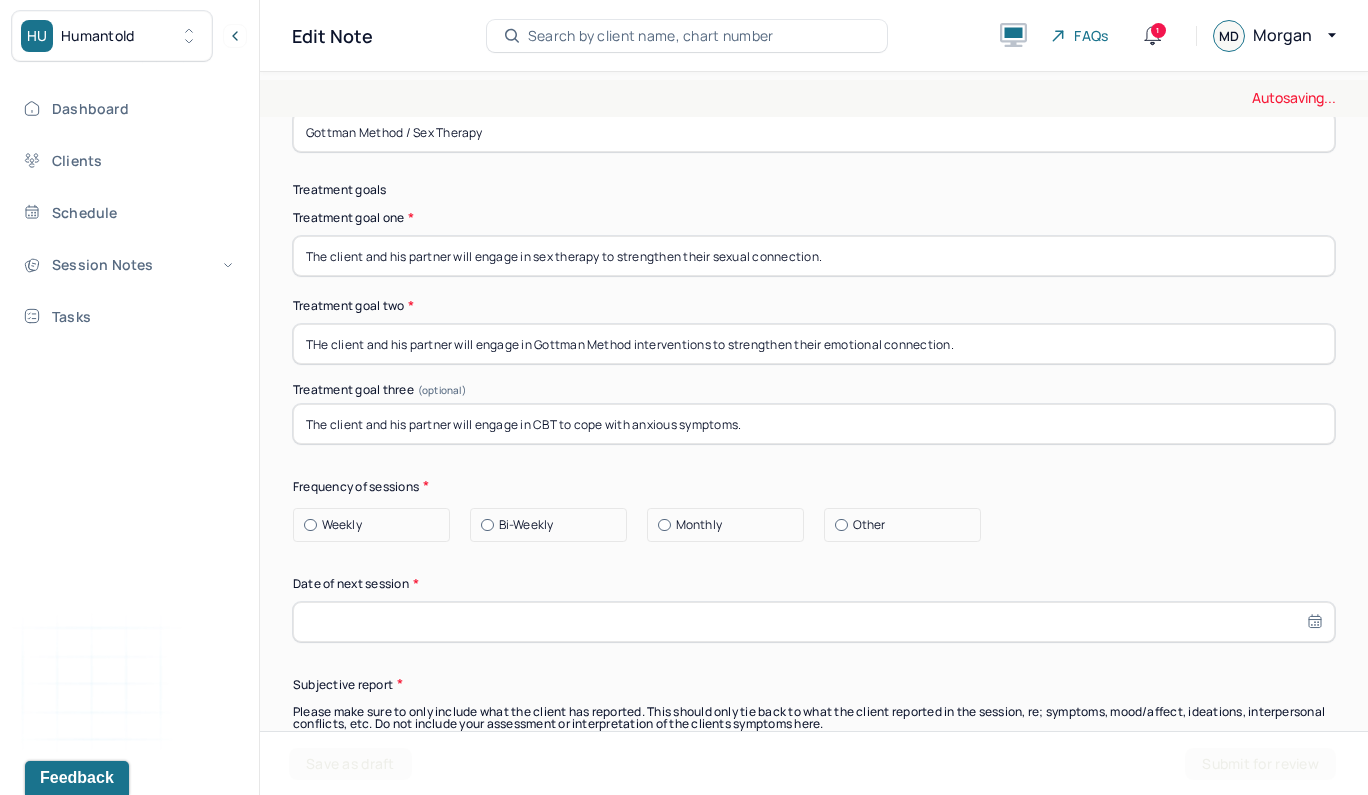 type on "The client and his partner will engage in CBT to cope with anxious symptoms." 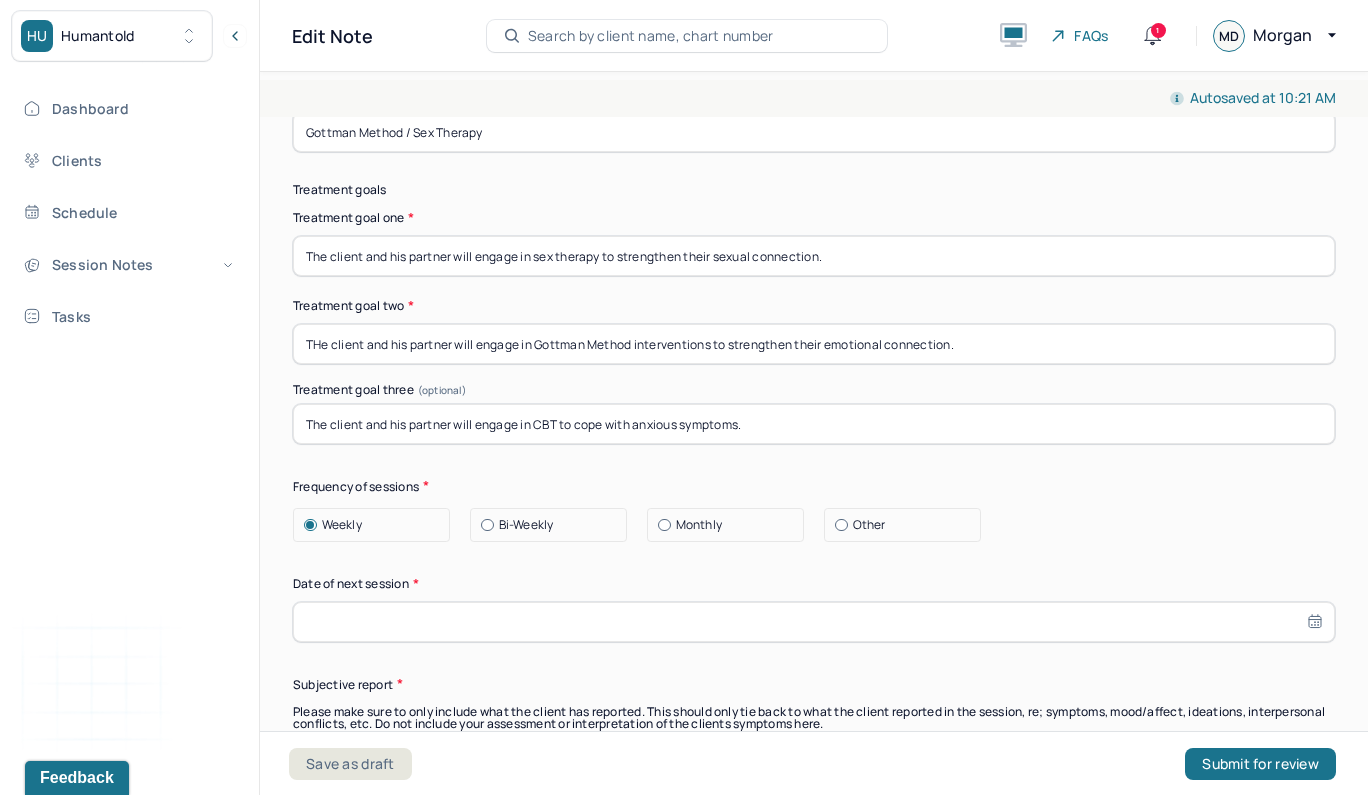 scroll, scrollTop: 18901, scrollLeft: 0, axis: vertical 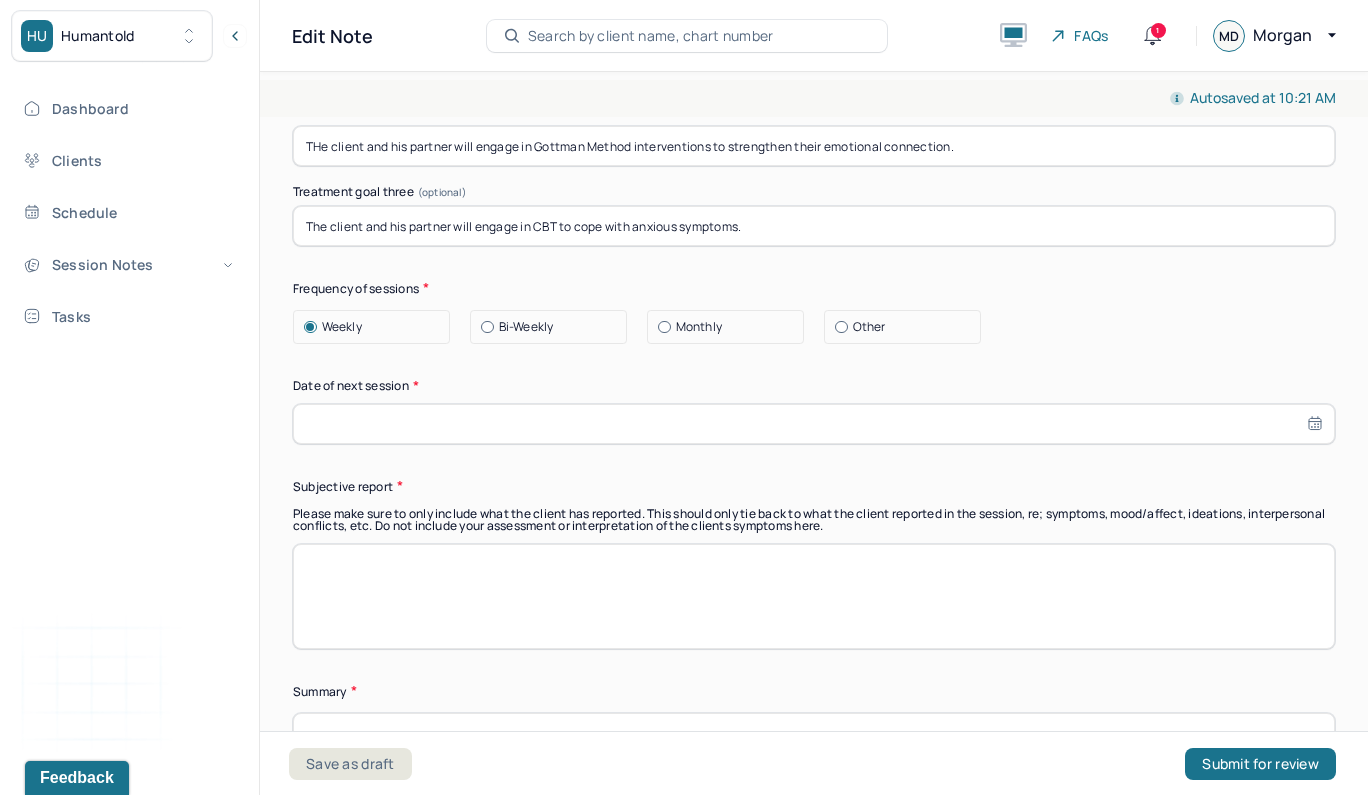 select on "6" 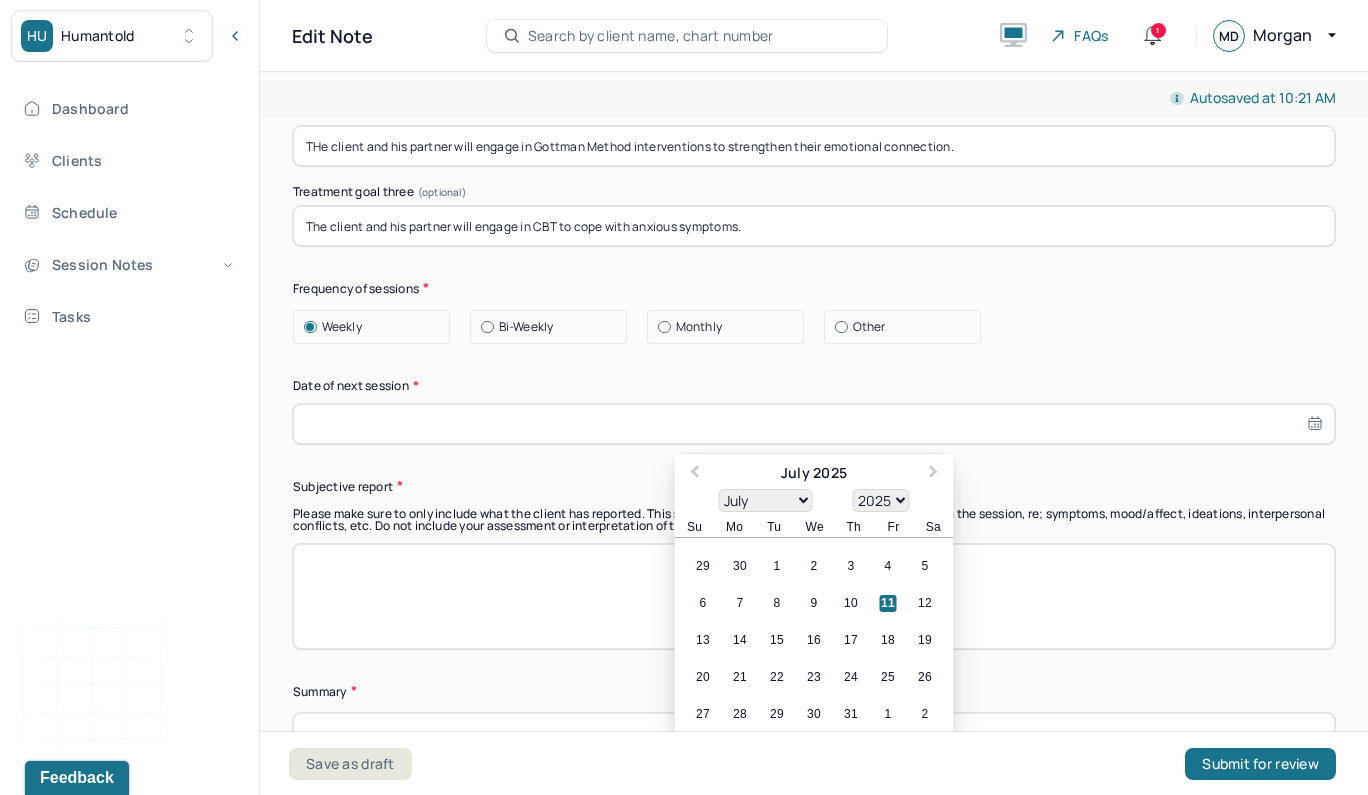 click at bounding box center [814, 424] 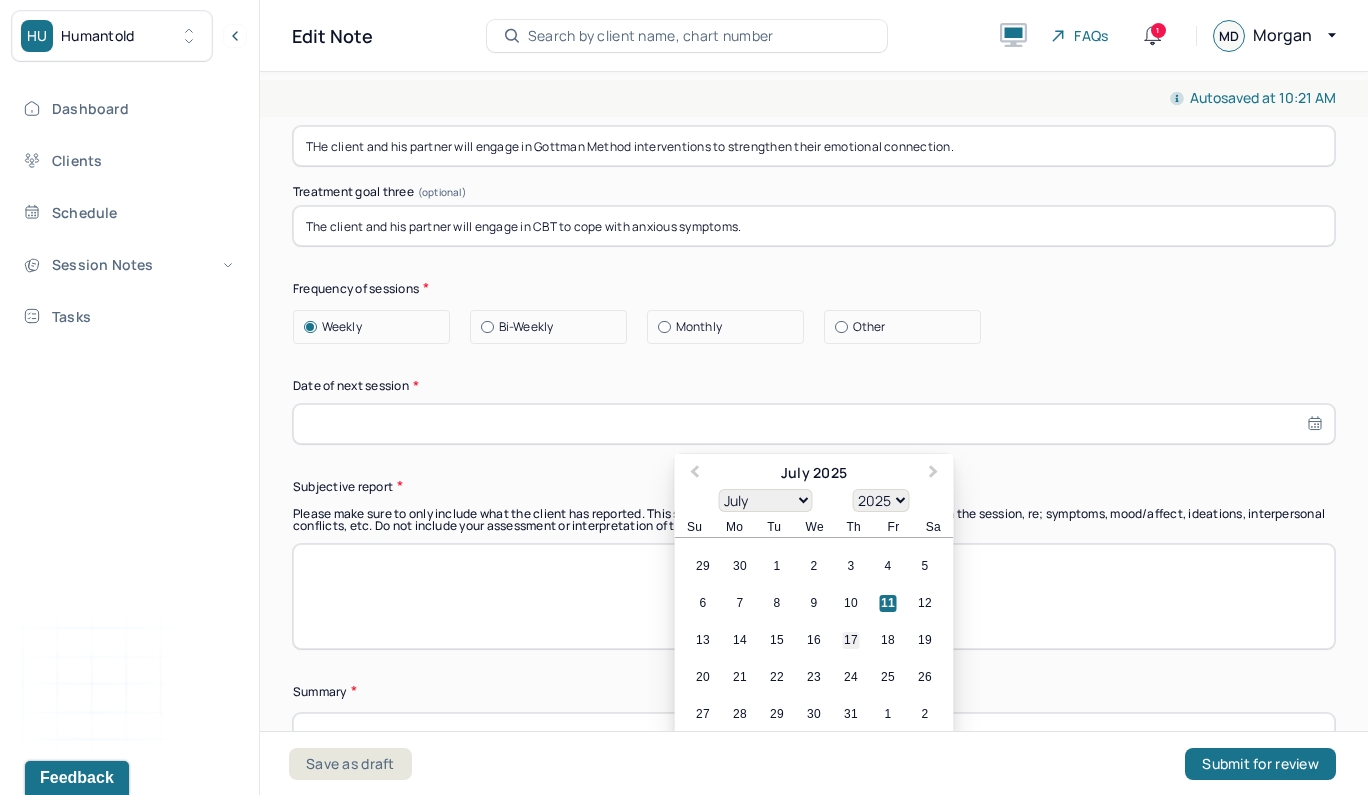 click on "17" at bounding box center (851, 640) 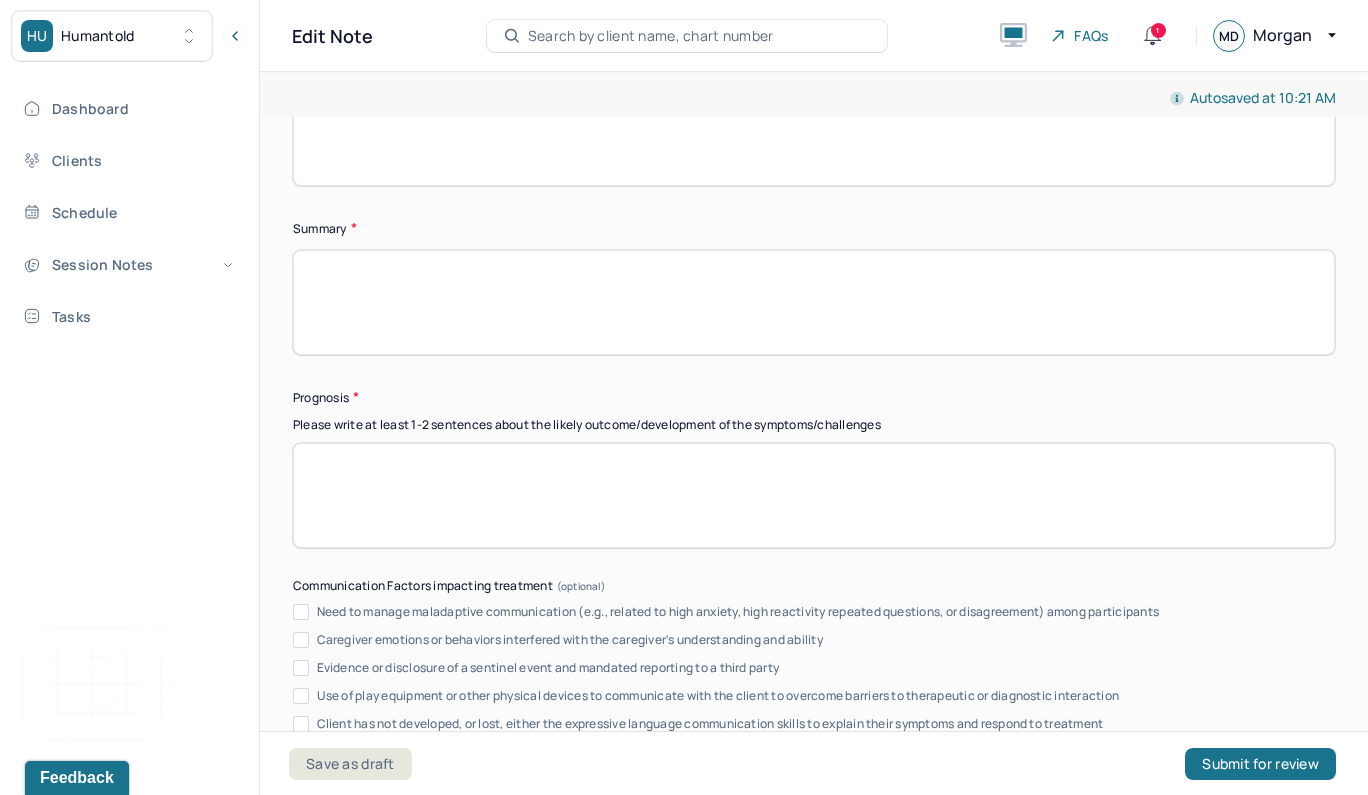 scroll, scrollTop: 19802, scrollLeft: 0, axis: vertical 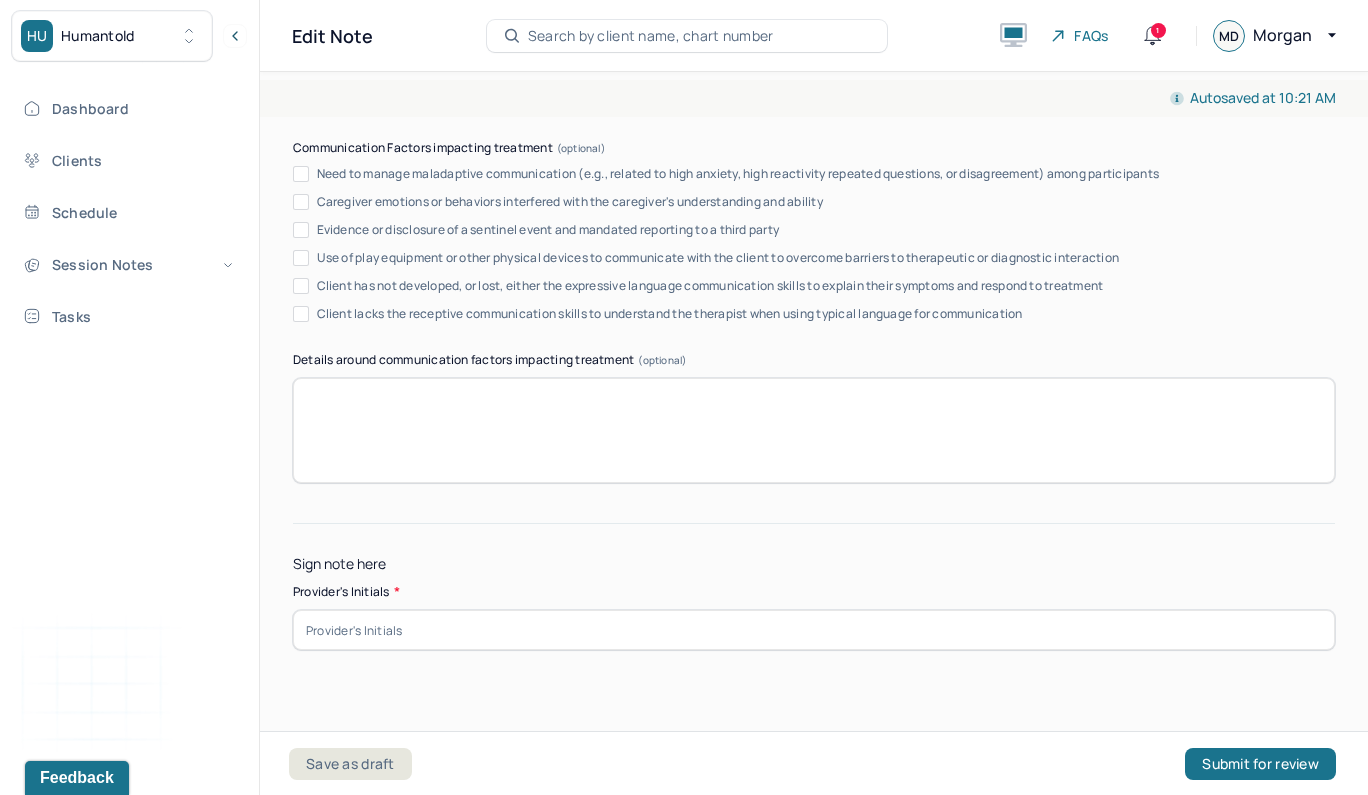 click at bounding box center [814, 630] 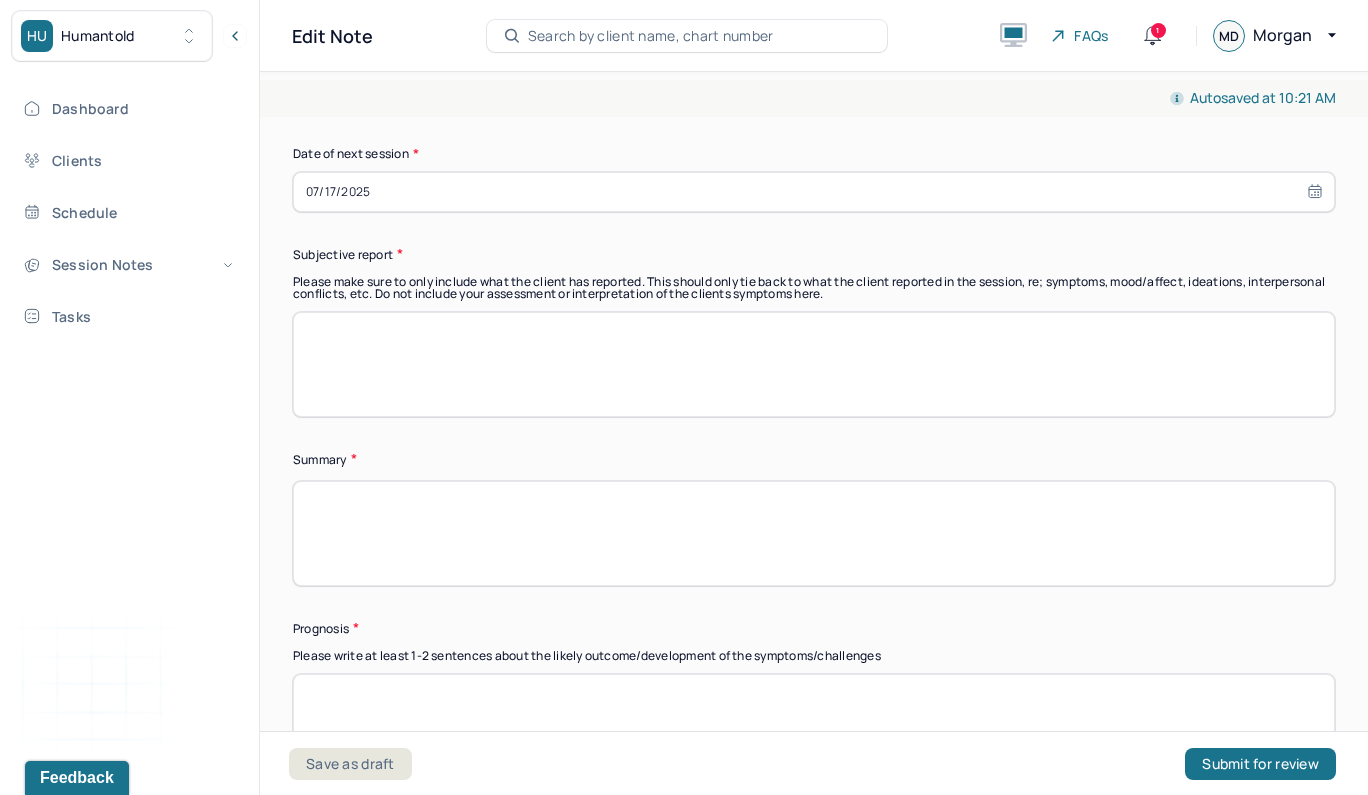scroll, scrollTop: 19222, scrollLeft: 0, axis: vertical 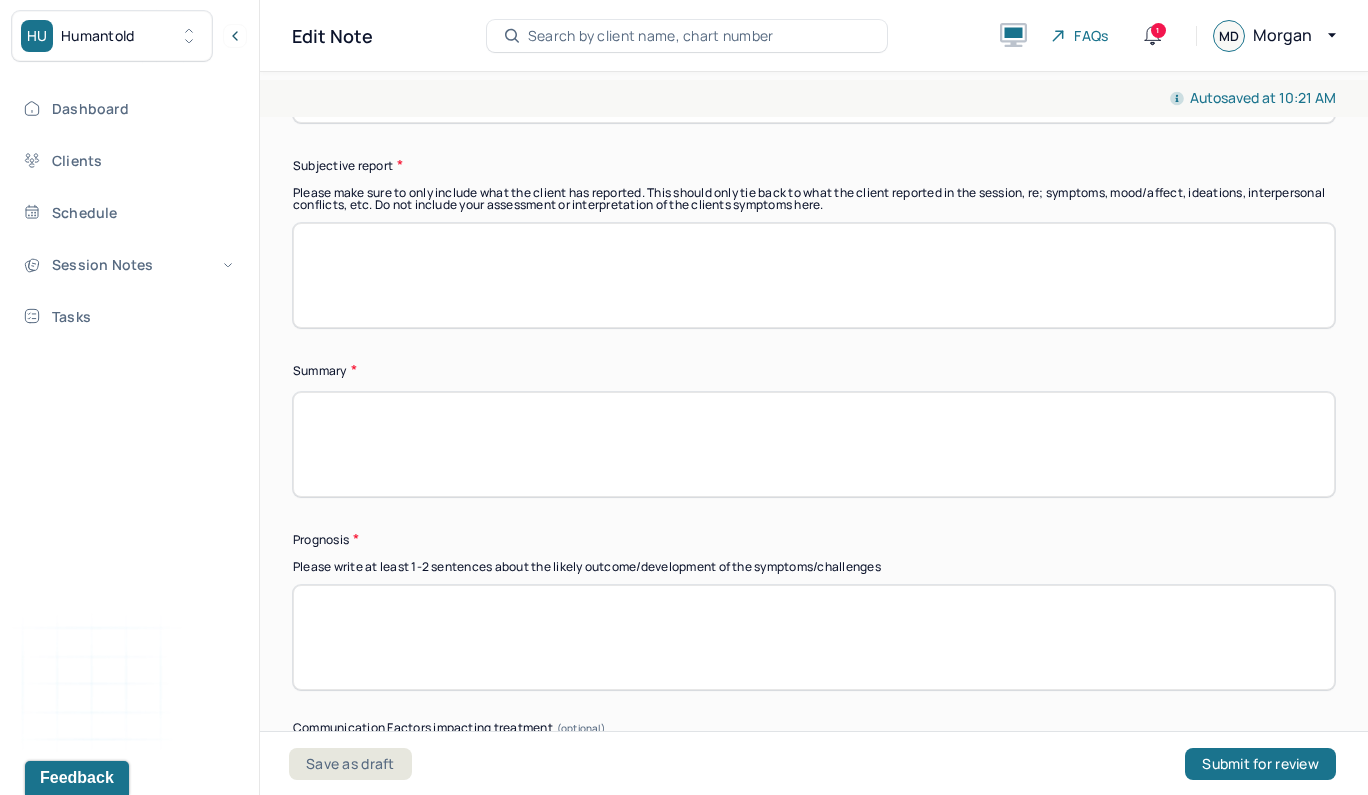 type on "MTD" 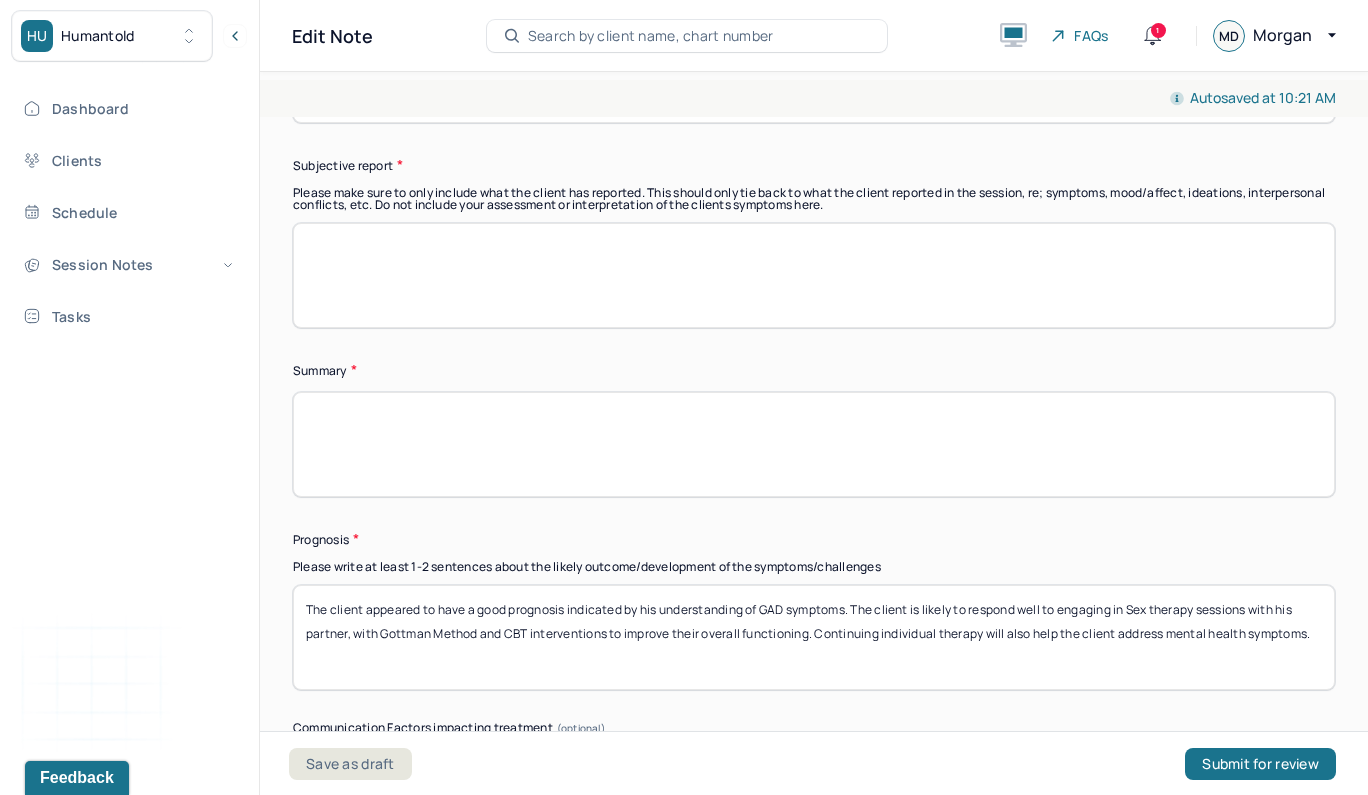 type on "The client appeared to have a good prognosis indicated by his understanding of GAD symptoms. The client is likely to respond well to engaging in Sex therapy sessions with his partner, with Gottman Method and CBT interventions to improve their overall functioning. Continuing individual therapy will also help the client address mental health symptoms." 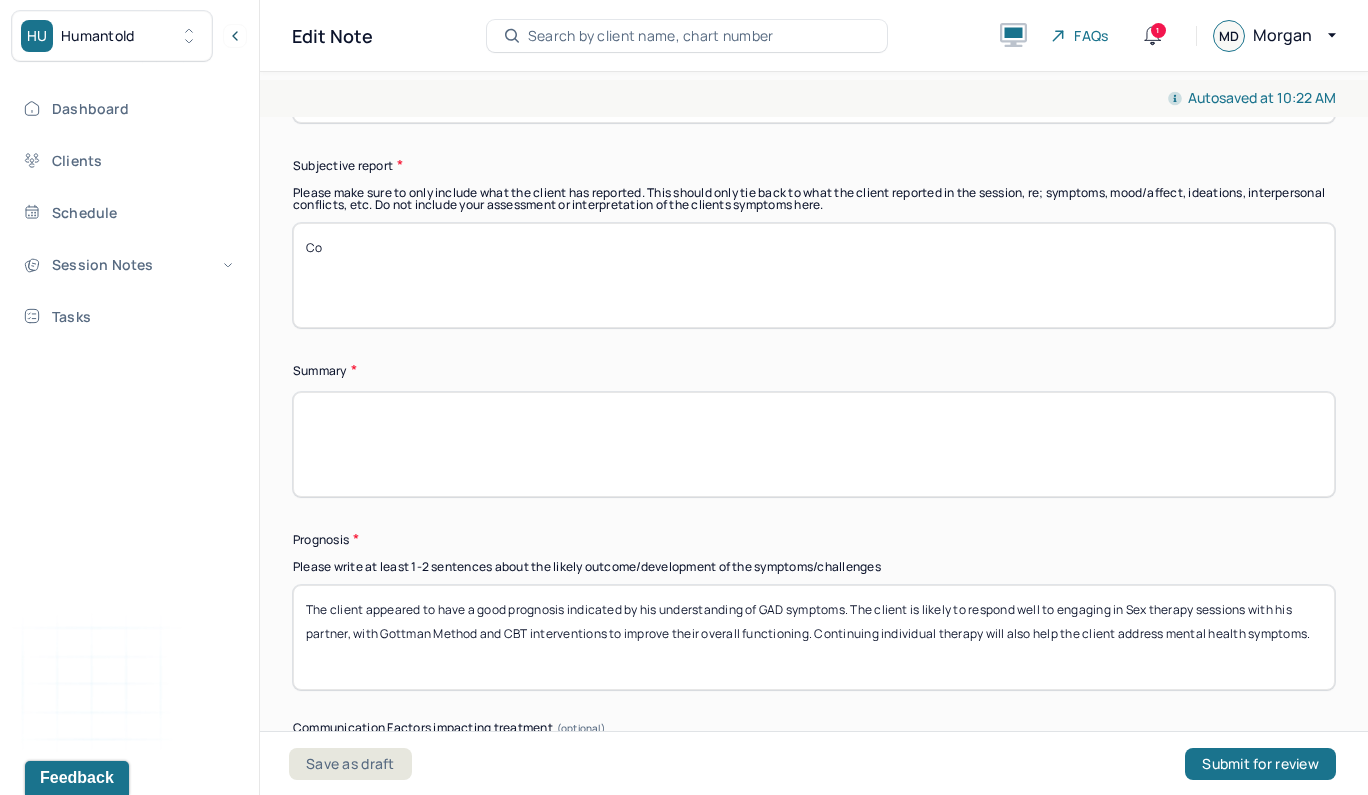 type on "C" 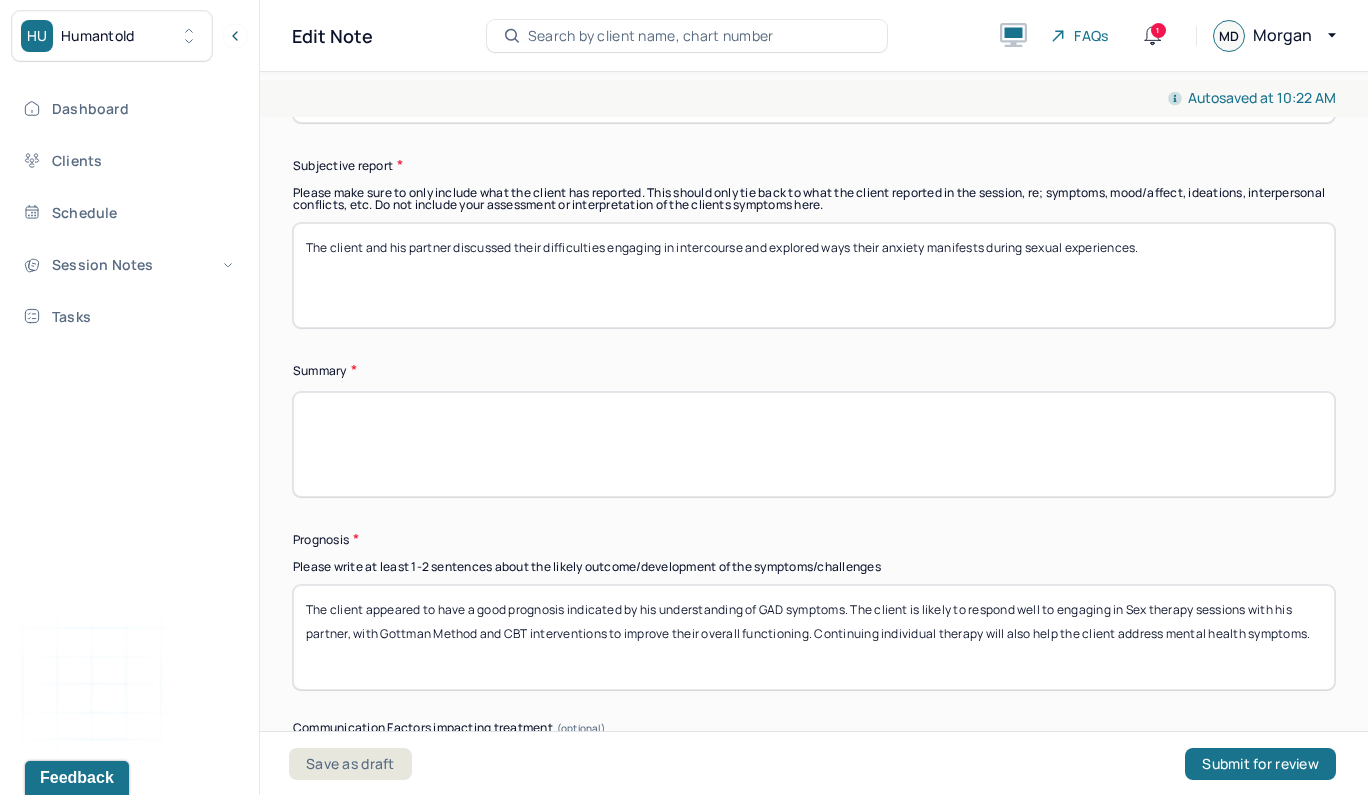 type on "The client and his partner discussed their difficulties engaging in intercourse and explored ways their anxiety manifests during sexual experiences." 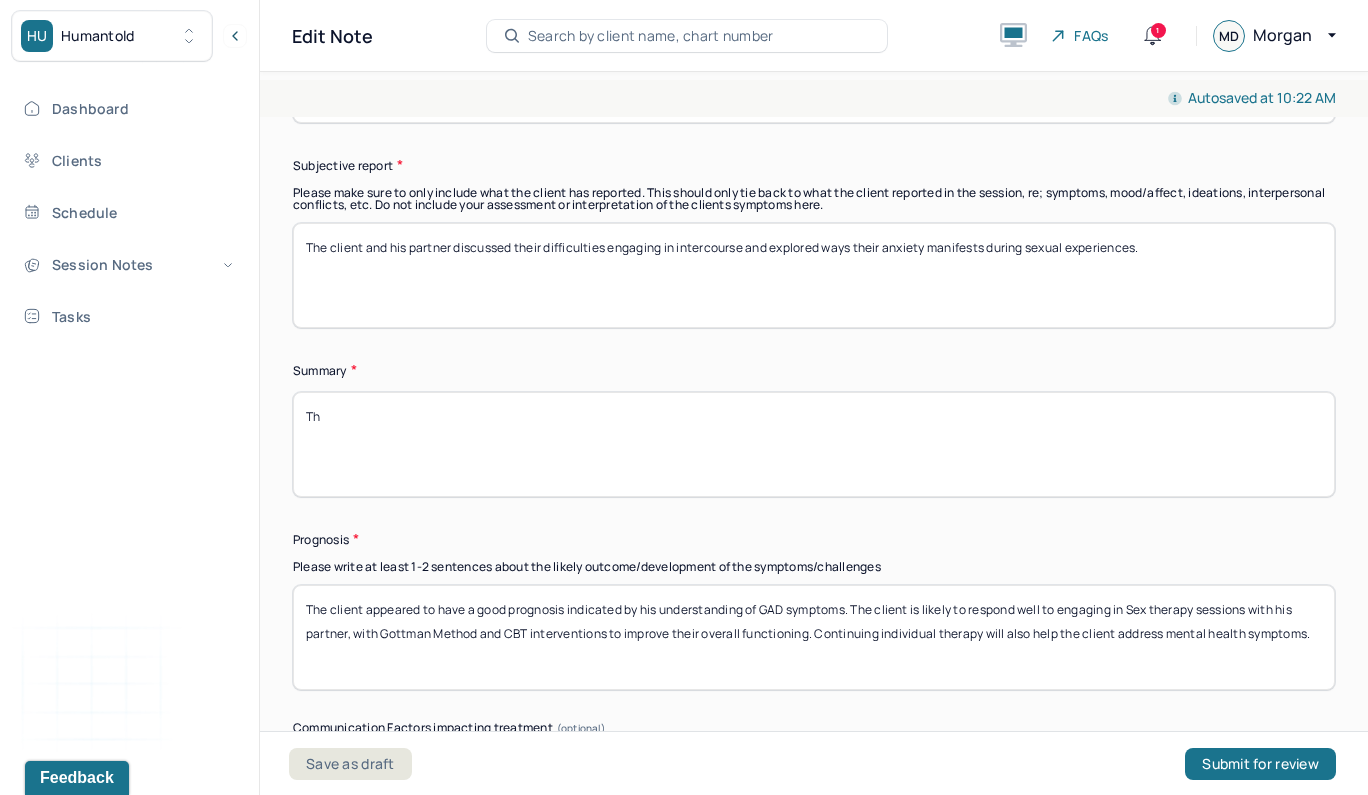 type on "T" 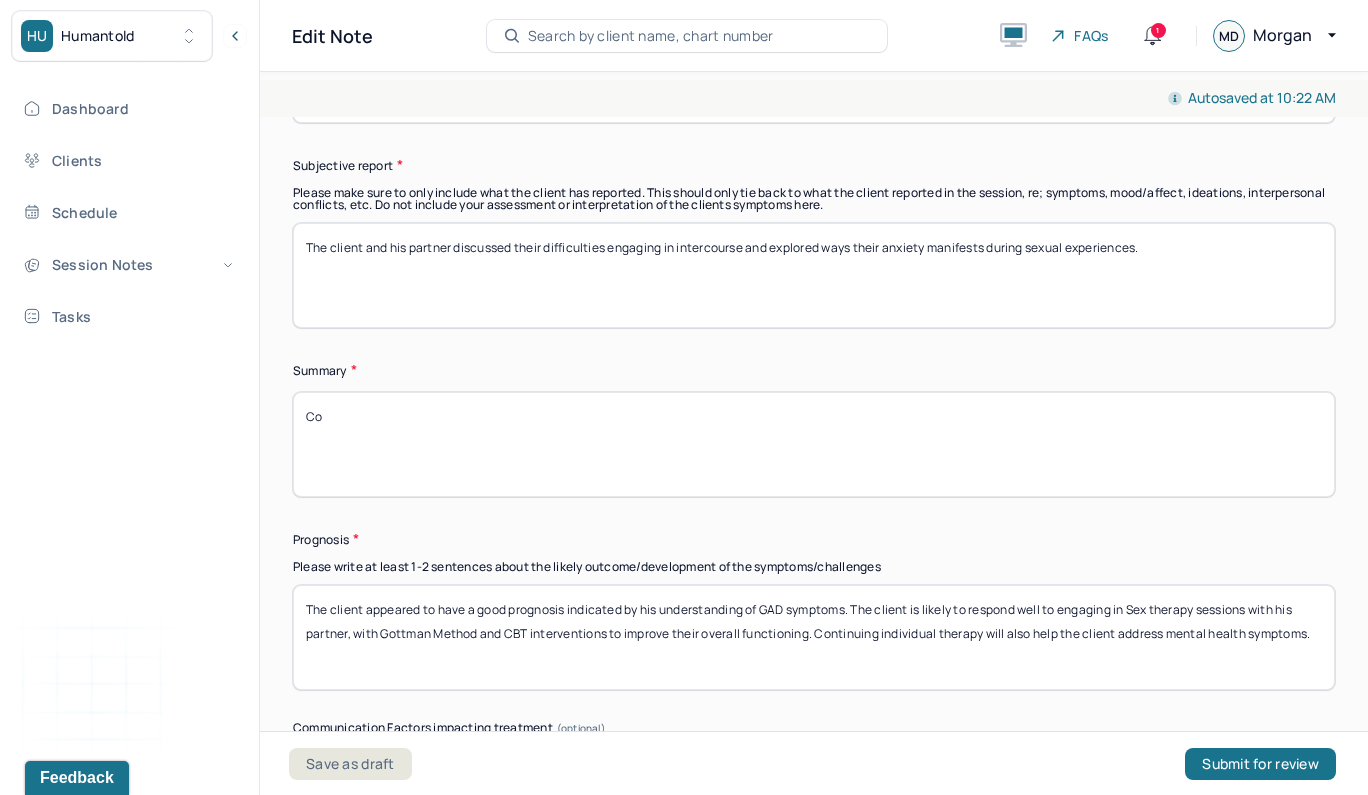 type on "C" 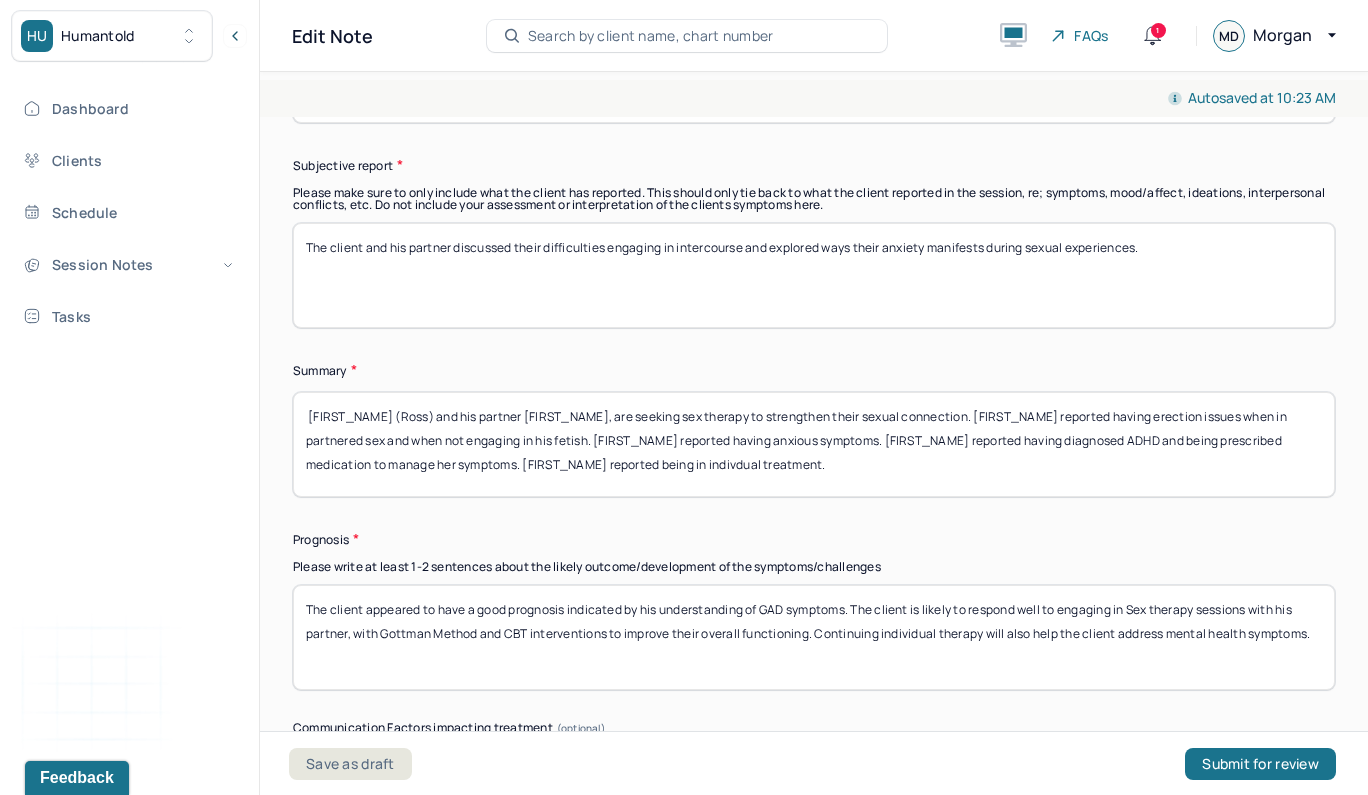 click on "[FIRST] ([LAST]) and his partner [FIRST], are seeking sex therapy to strengthen their sexual connection. [FIRST] reported having erection issues when in partnered sex and when not engaging in his fetish. [FIRST] reported having anxious symptoms." at bounding box center (814, 444) 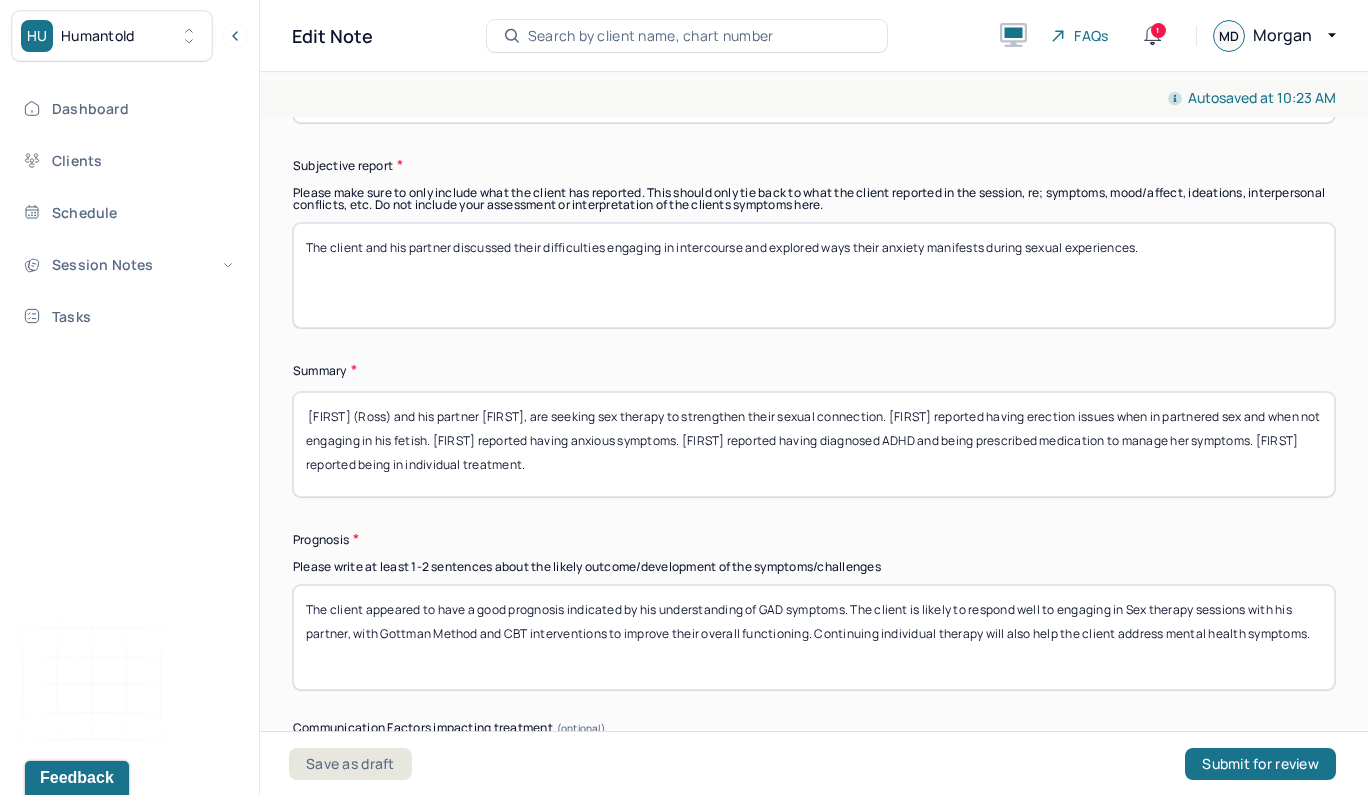 click on "[FIRST] ([LAST]) and his partner [FIRST], are seeking sex therapy to strengthen their sexual connection. [FIRST] reported having erection issues when in partnered sex and when not engaging in his fetish. [FIRST] reported having anxious symptoms." at bounding box center (814, 444) 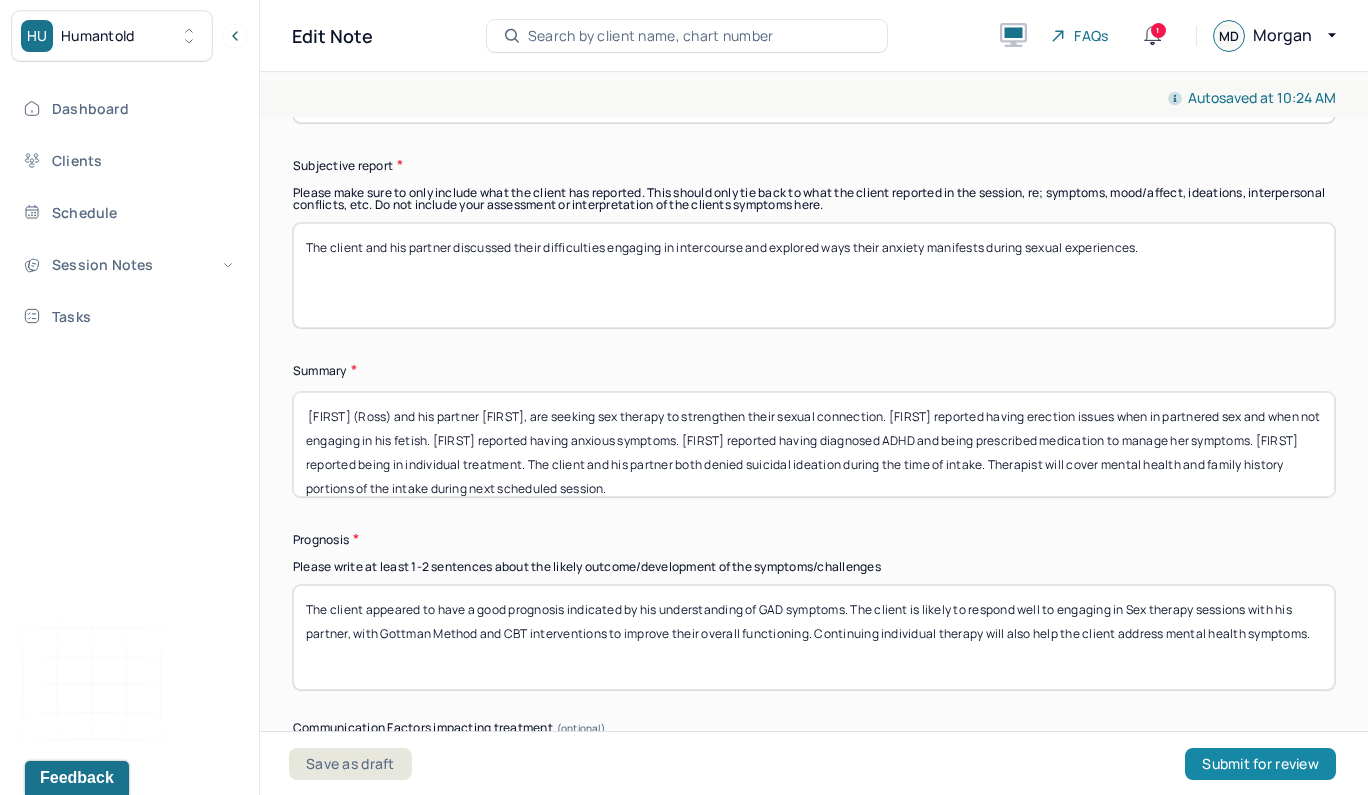 scroll, scrollTop: 19802, scrollLeft: 0, axis: vertical 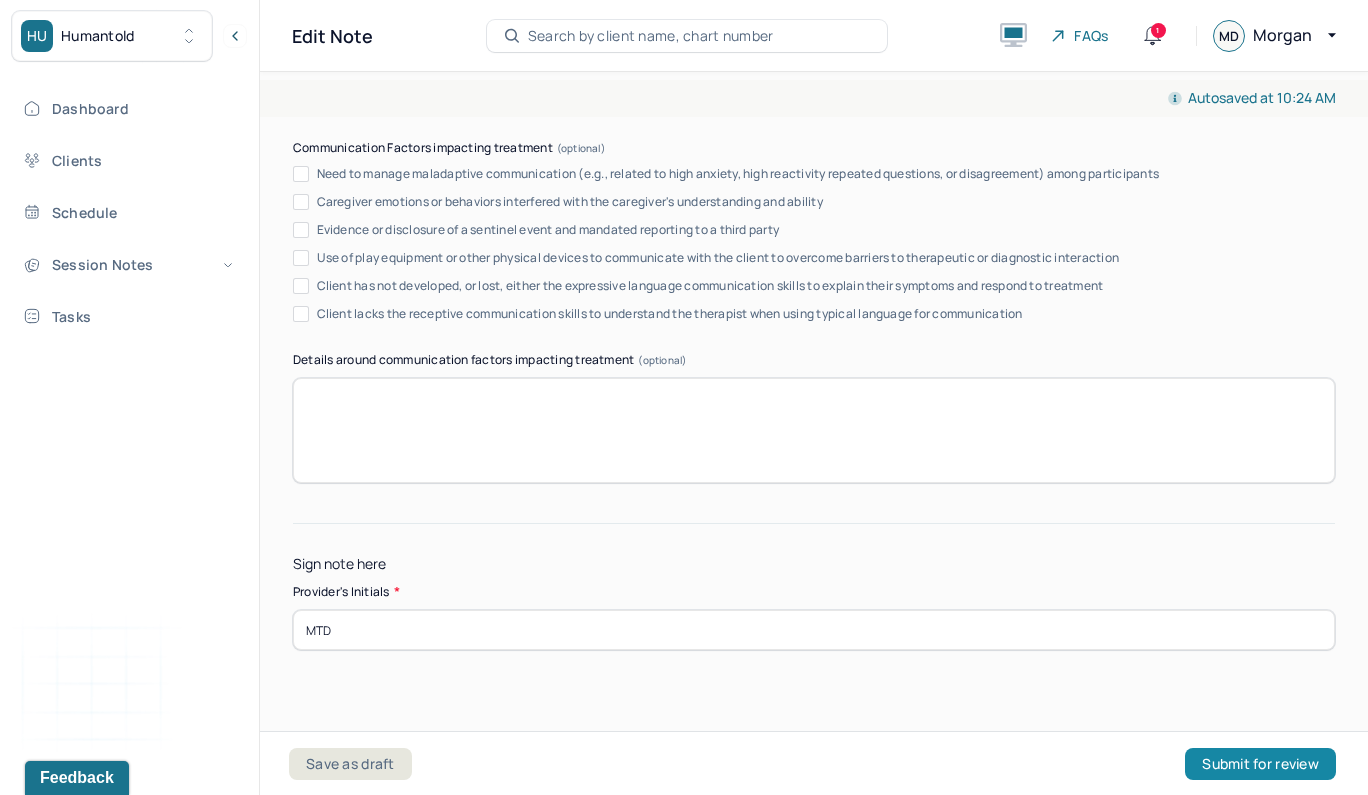type on "[FIRST] (Ross) and his partner [FIRST], are seeking sex therapy to strengthen their sexual connection. [FIRST] reported having erection issues when in partnered sex and when not engaging in his fetish. [FIRST] reported having anxious symptoms. [FIRST] reported having diagnosed ADHD and being prescribed medication to manage her symptoms. [FIRST] reported being in individual treatment. The client and his partner both denied suicidal ideation during the time of intake. Therapist will cover mental health and family history portions of the intake during next scheduled session." 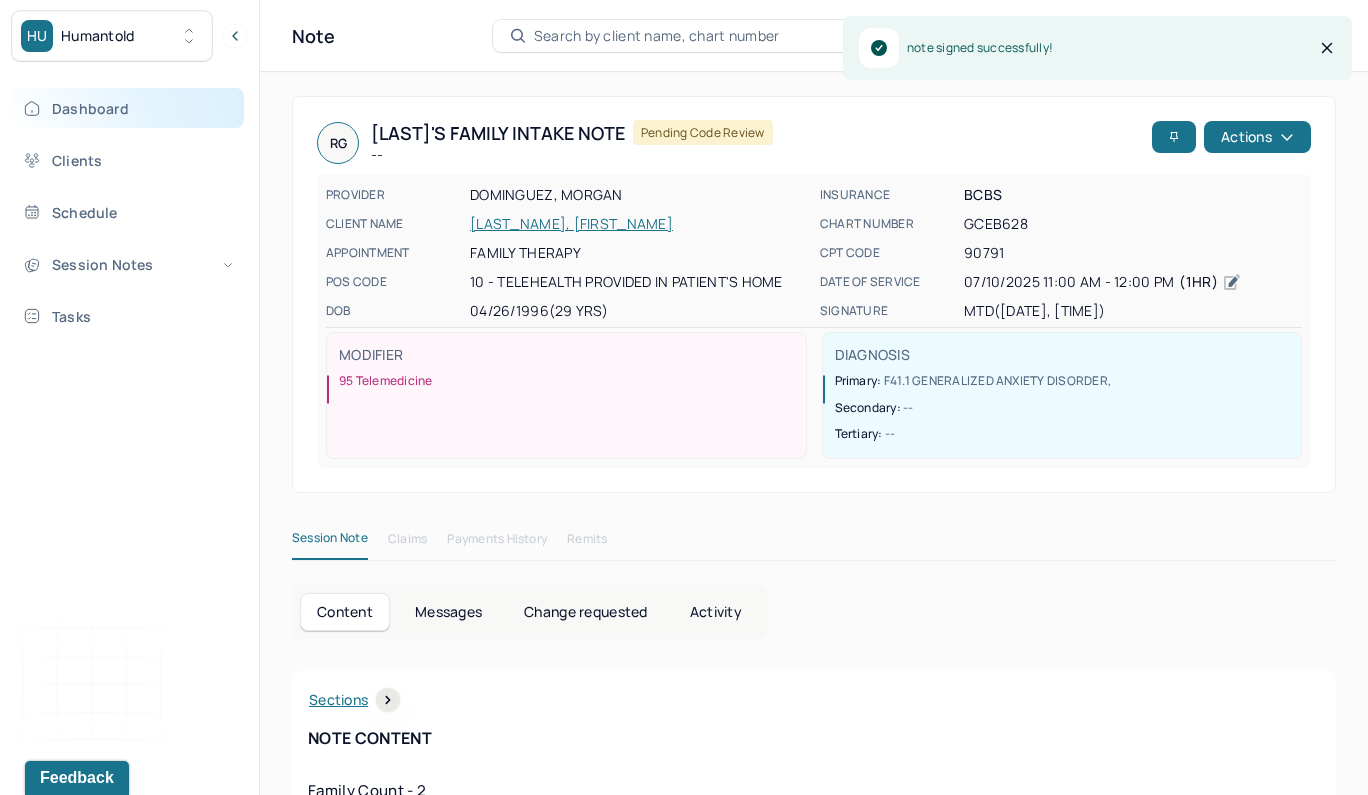 click on "Dashboard" at bounding box center [128, 108] 